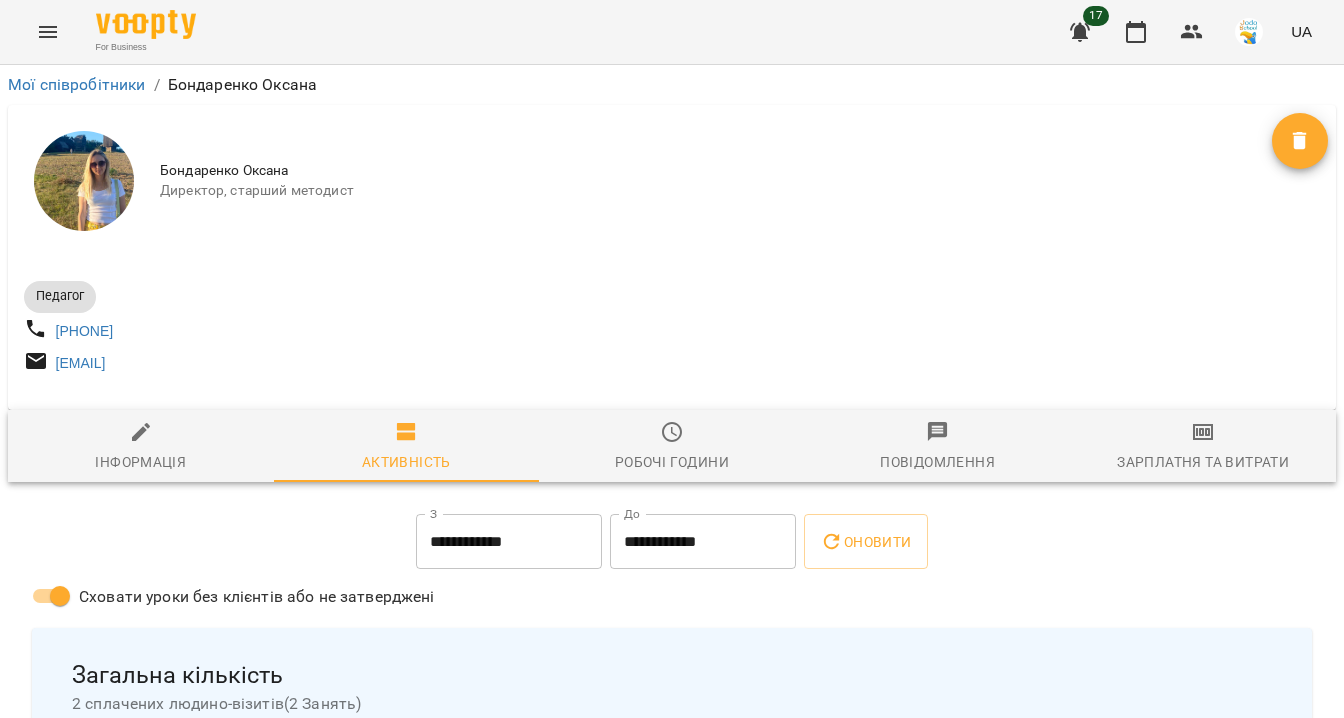 scroll, scrollTop: 0, scrollLeft: 0, axis: both 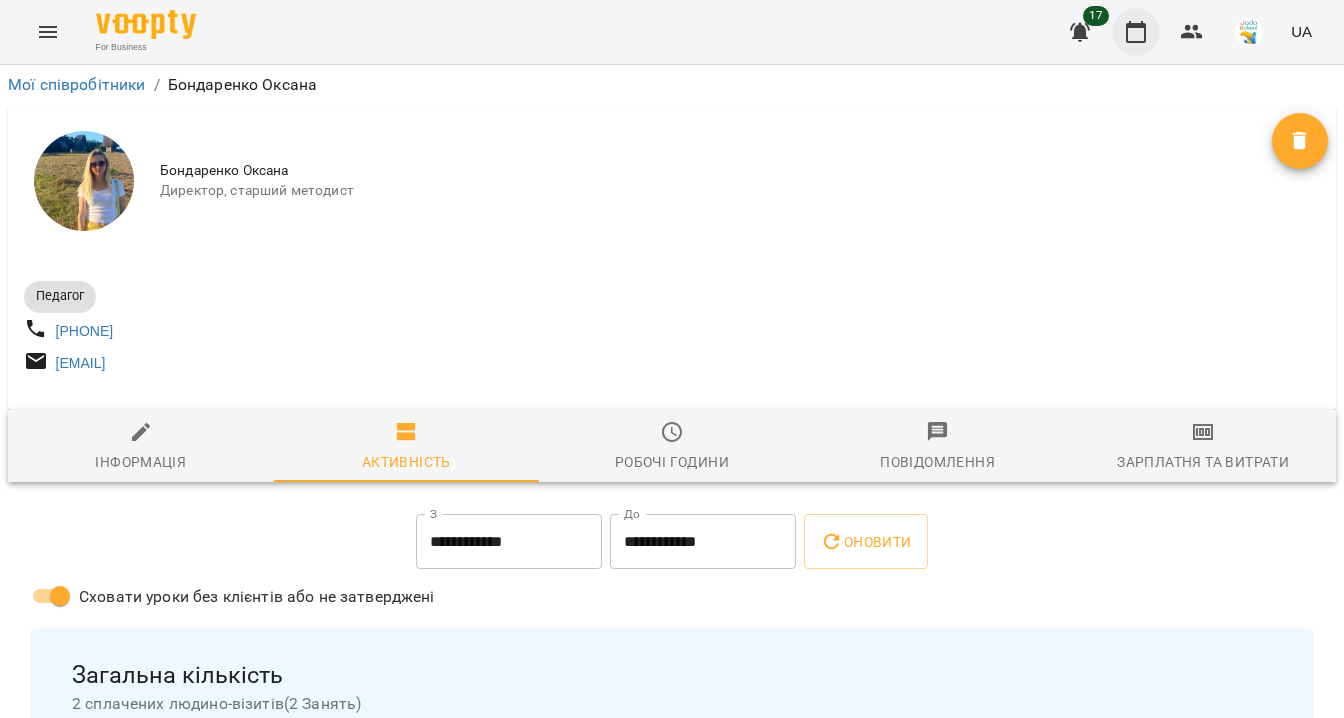 click 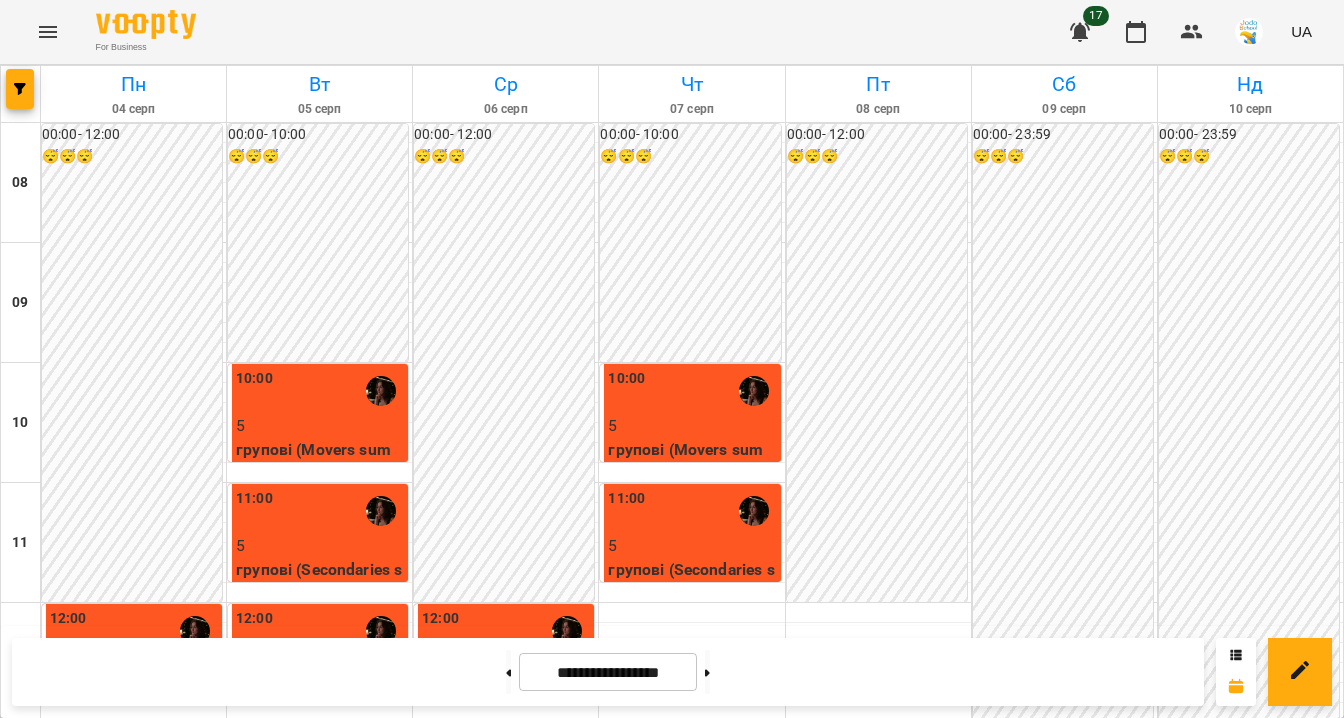 scroll, scrollTop: 584, scrollLeft: 0, axis: vertical 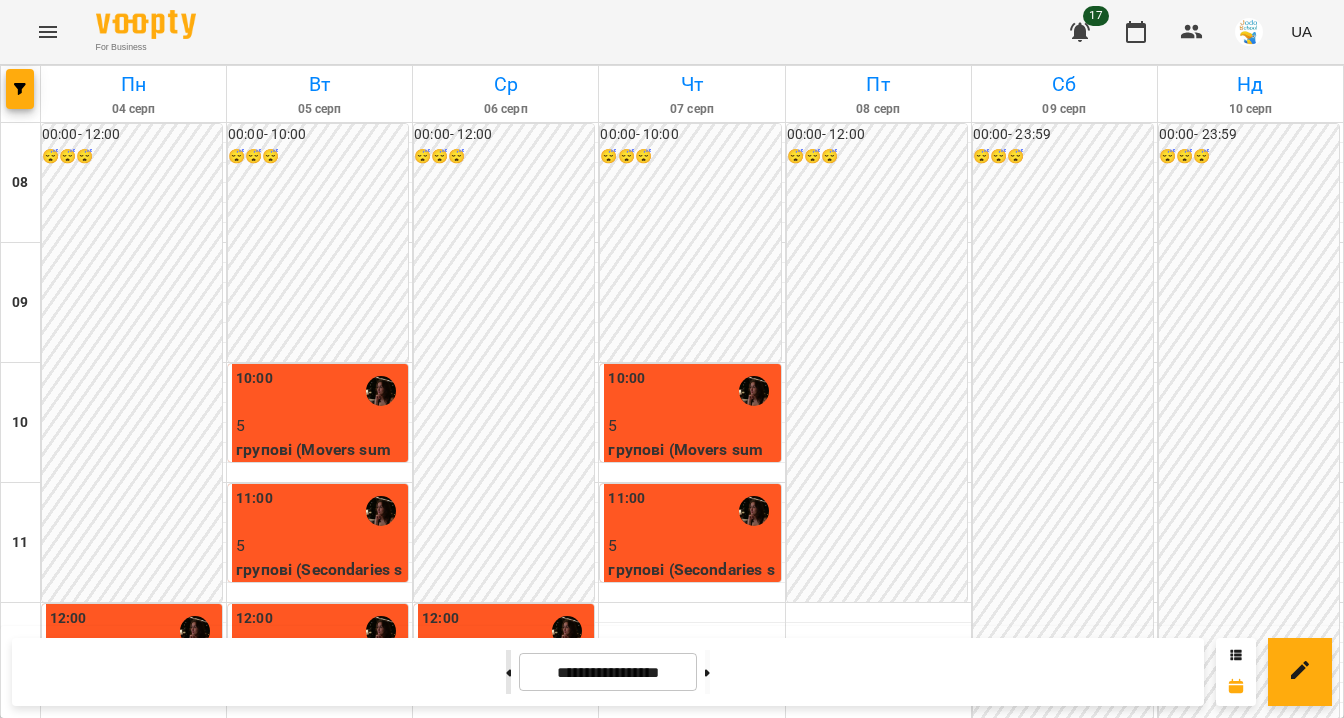 click at bounding box center [508, 672] 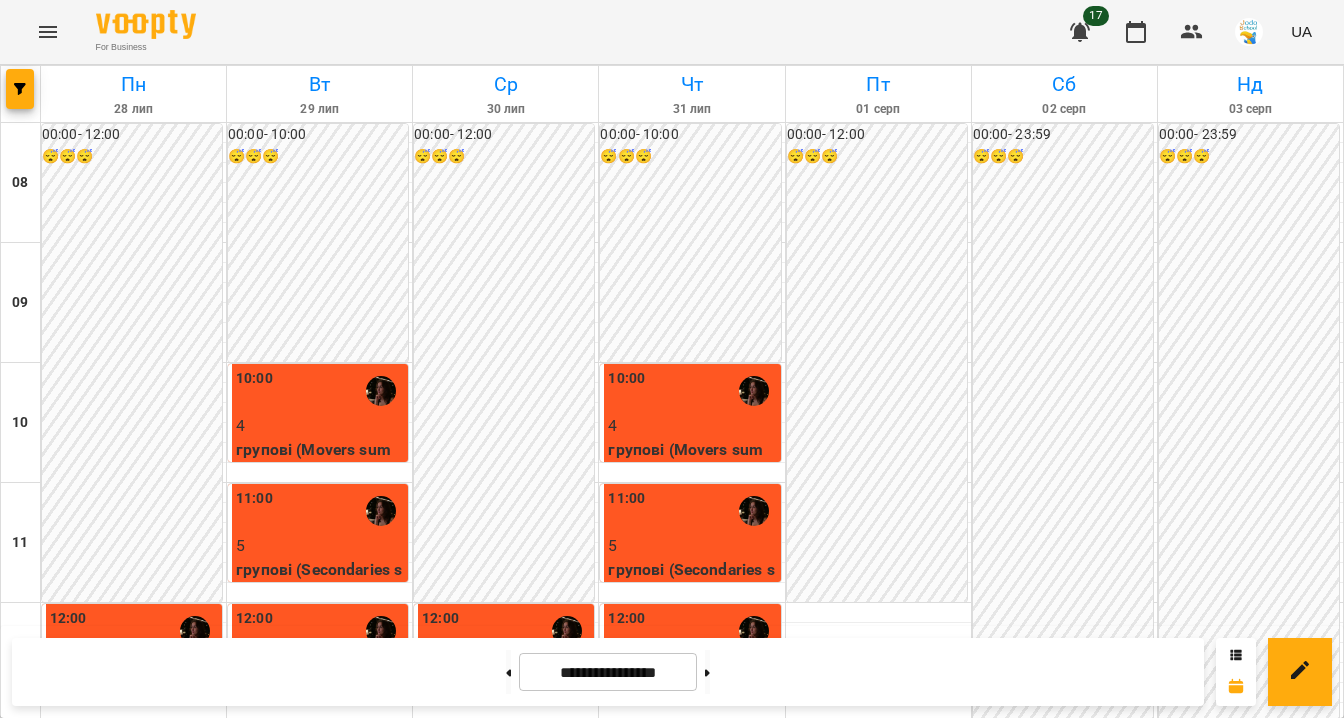 scroll, scrollTop: 578, scrollLeft: 0, axis: vertical 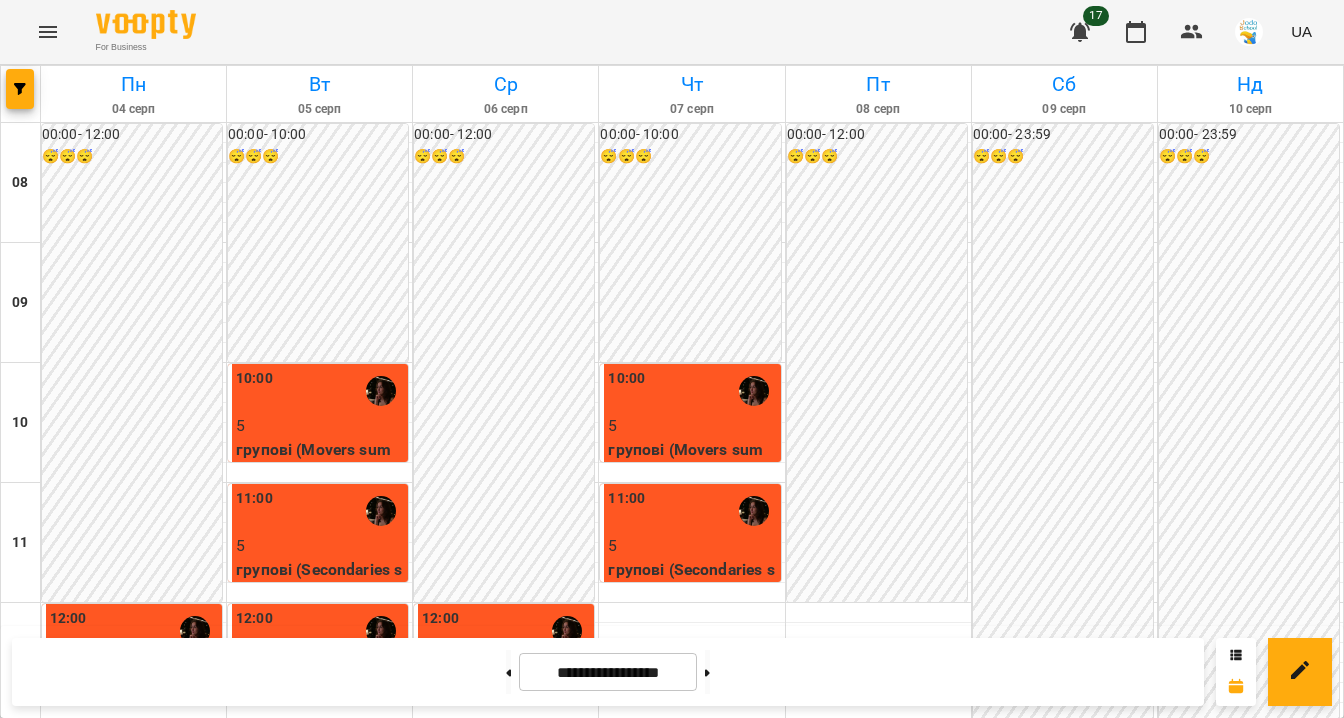 click at bounding box center [319, 1093] 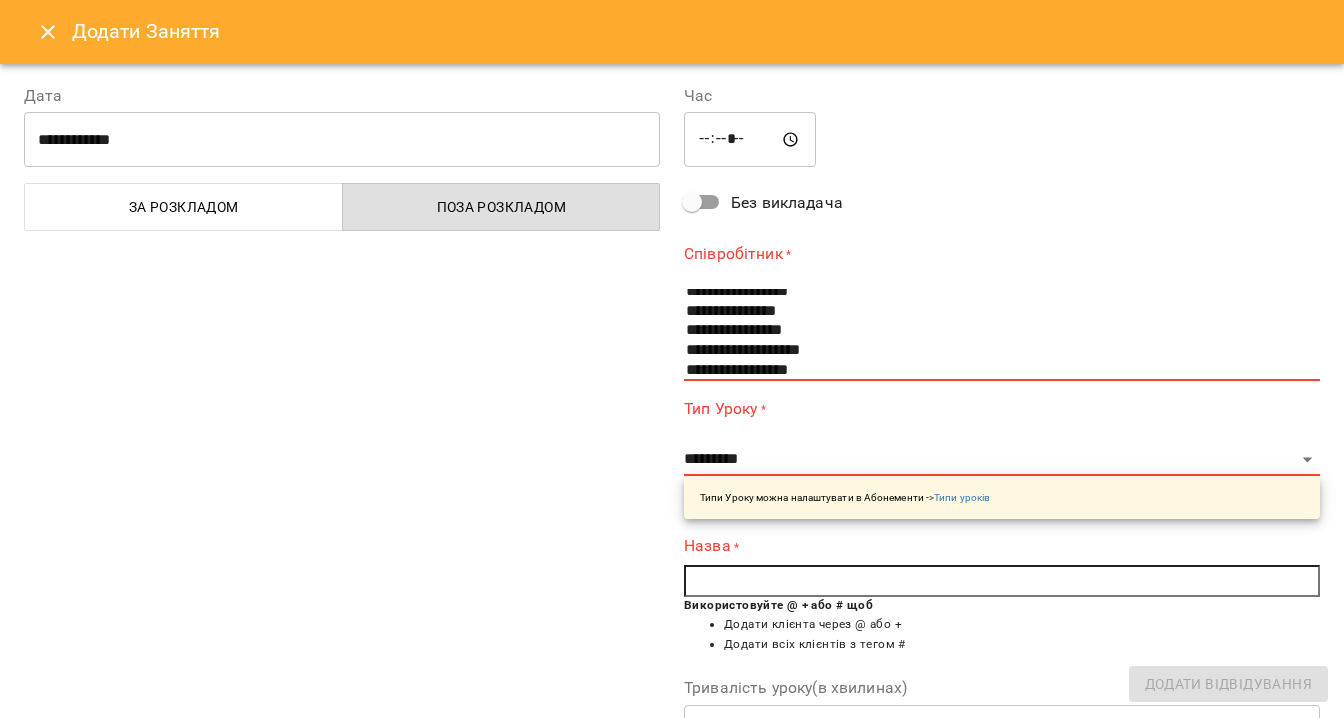 scroll, scrollTop: 185, scrollLeft: 0, axis: vertical 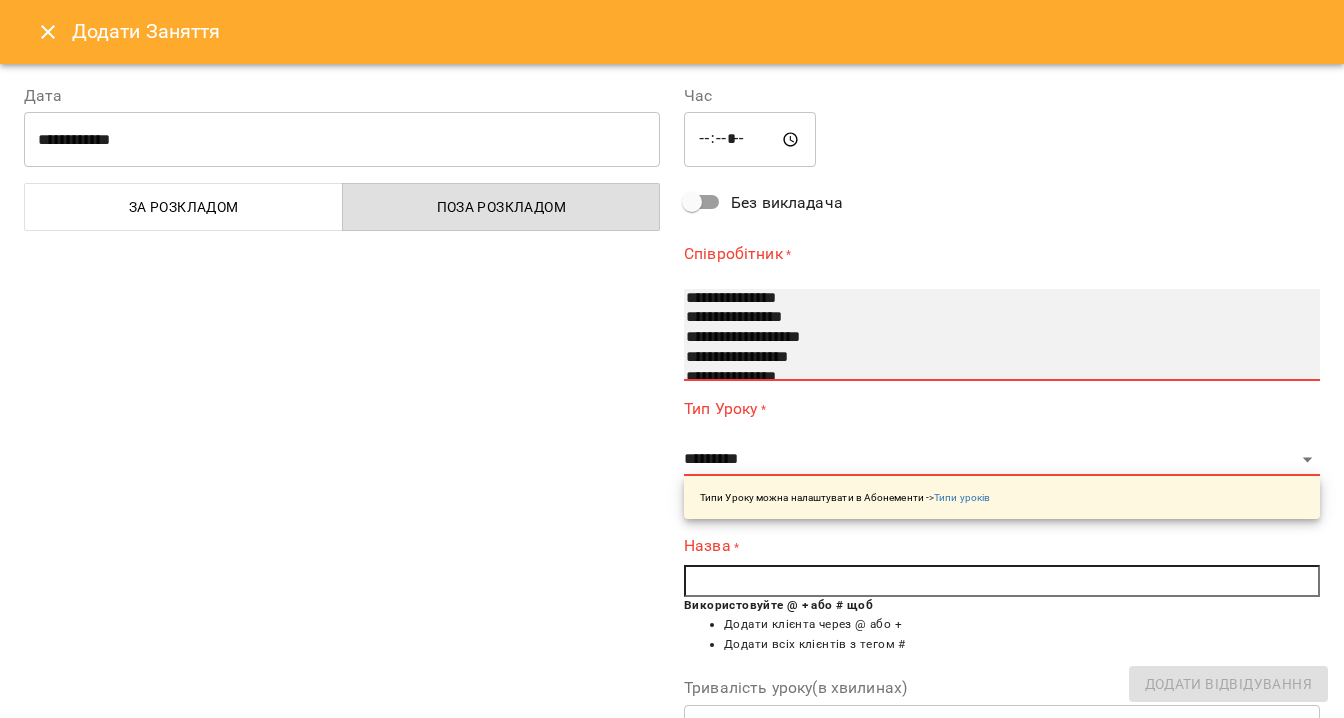 select on "**********" 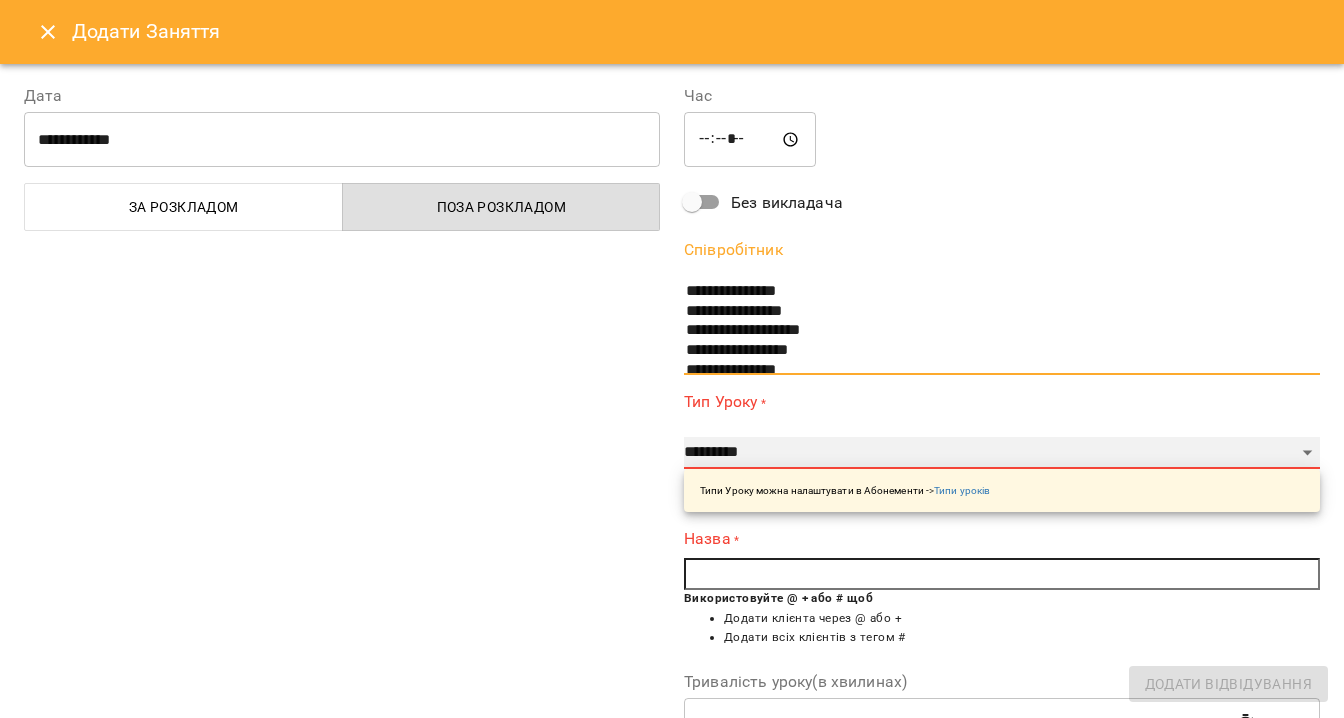 click on "**********" at bounding box center [1002, 453] 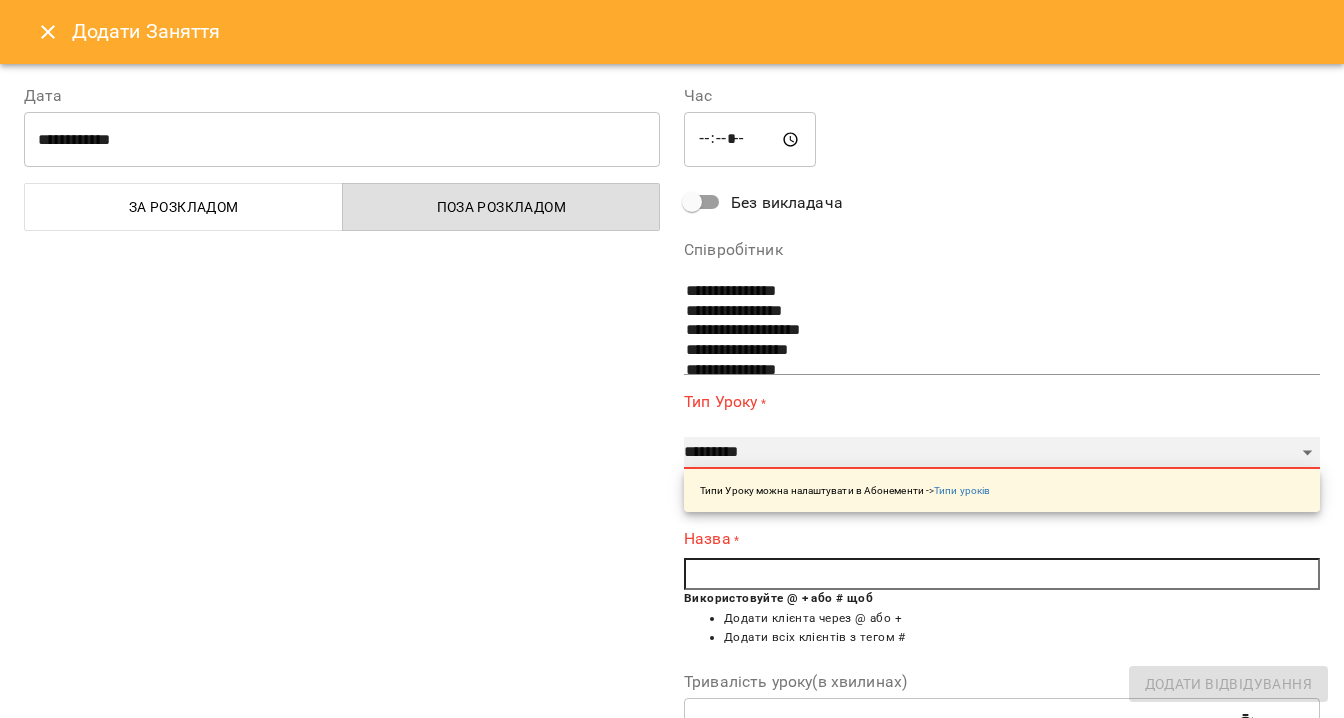 select on "*******" 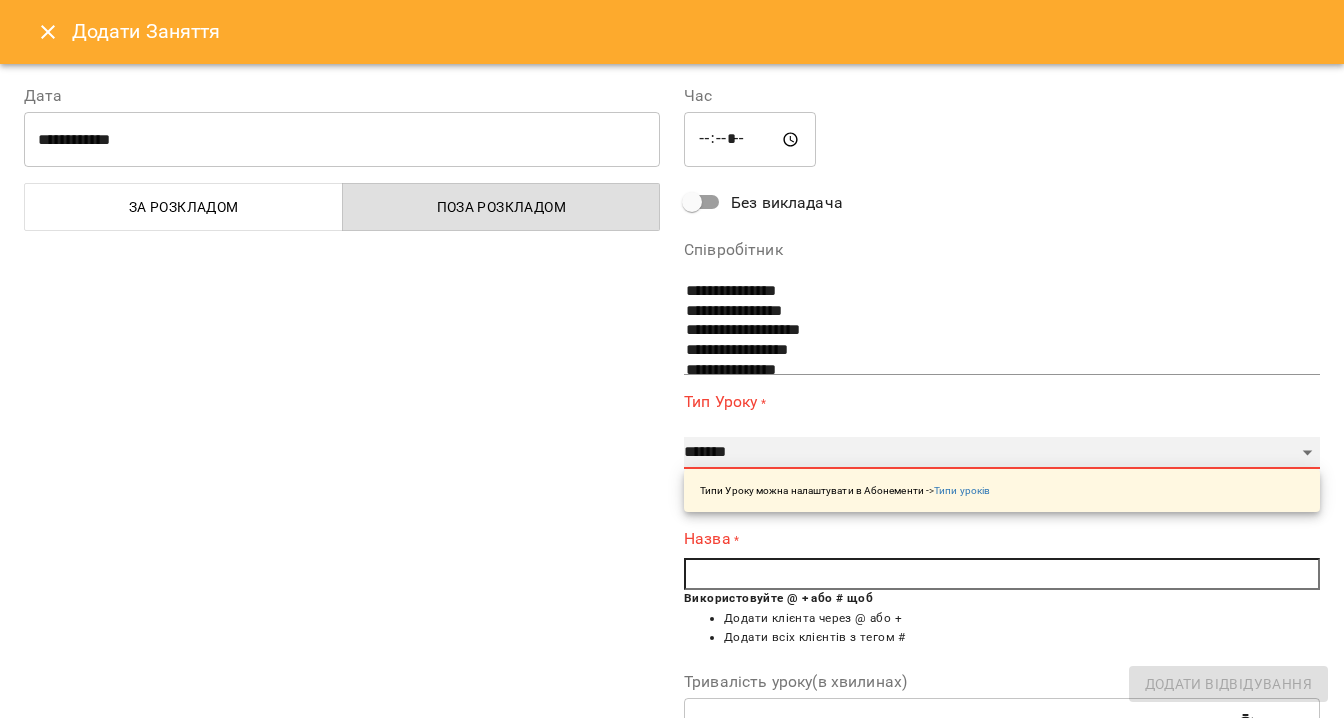 type on "**" 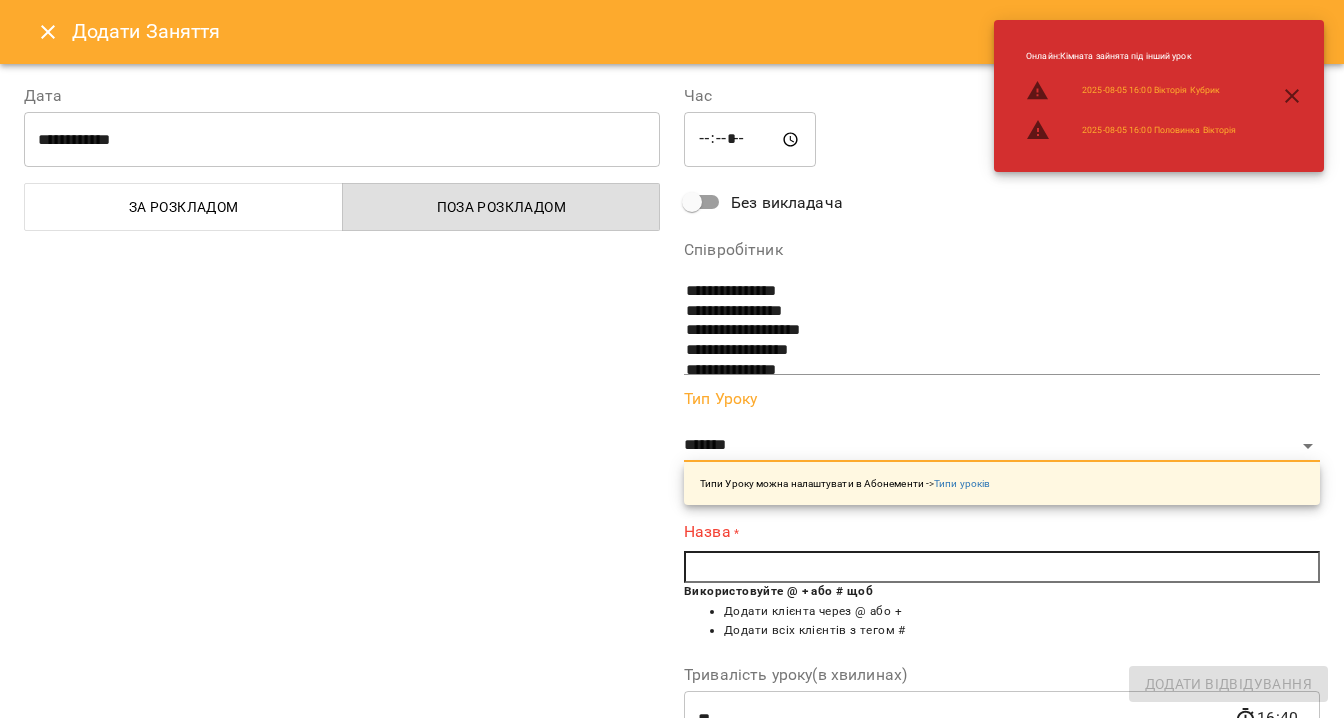 click at bounding box center (1002, 567) 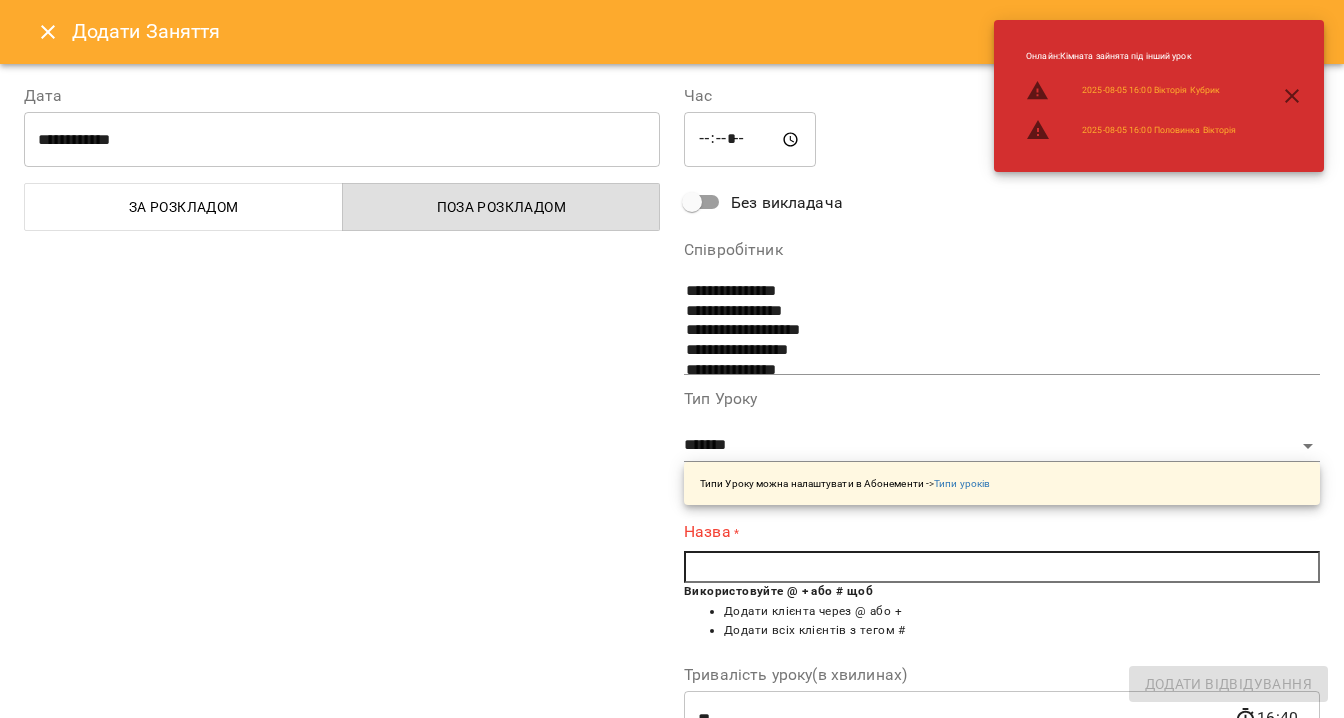 paste on "**********" 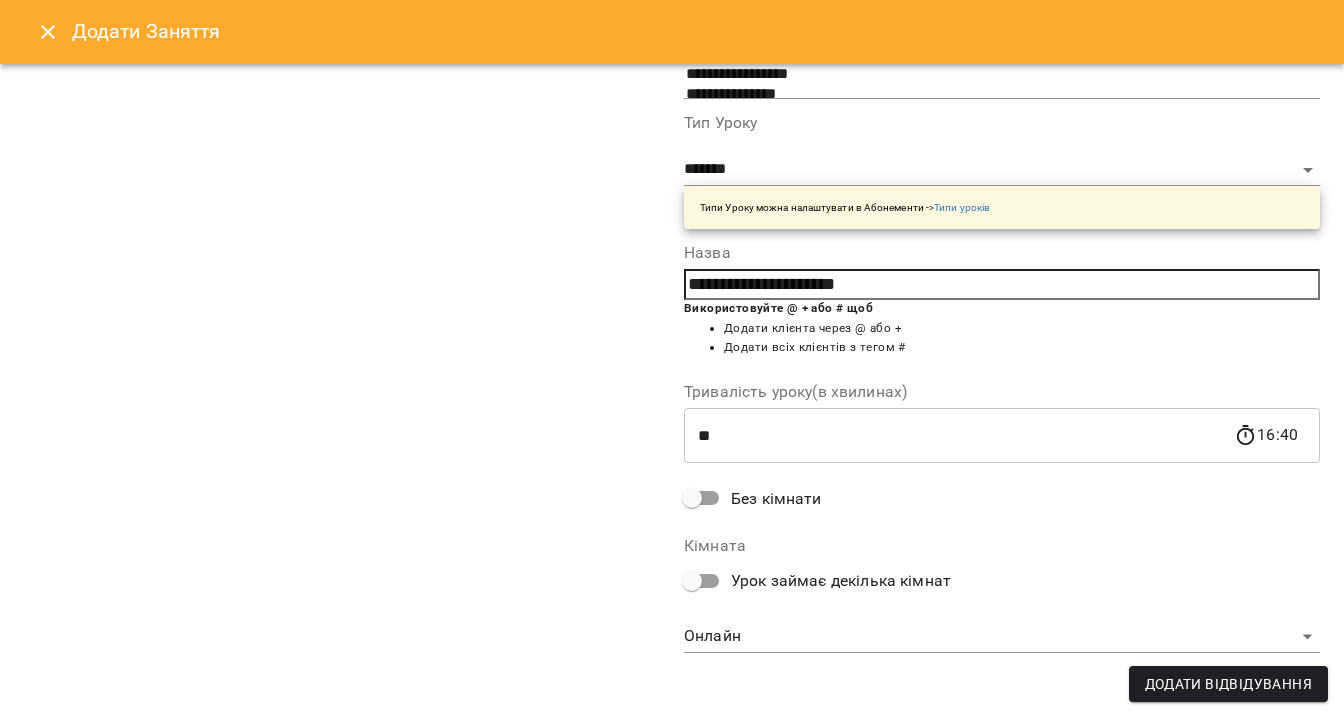 scroll, scrollTop: 278, scrollLeft: 0, axis: vertical 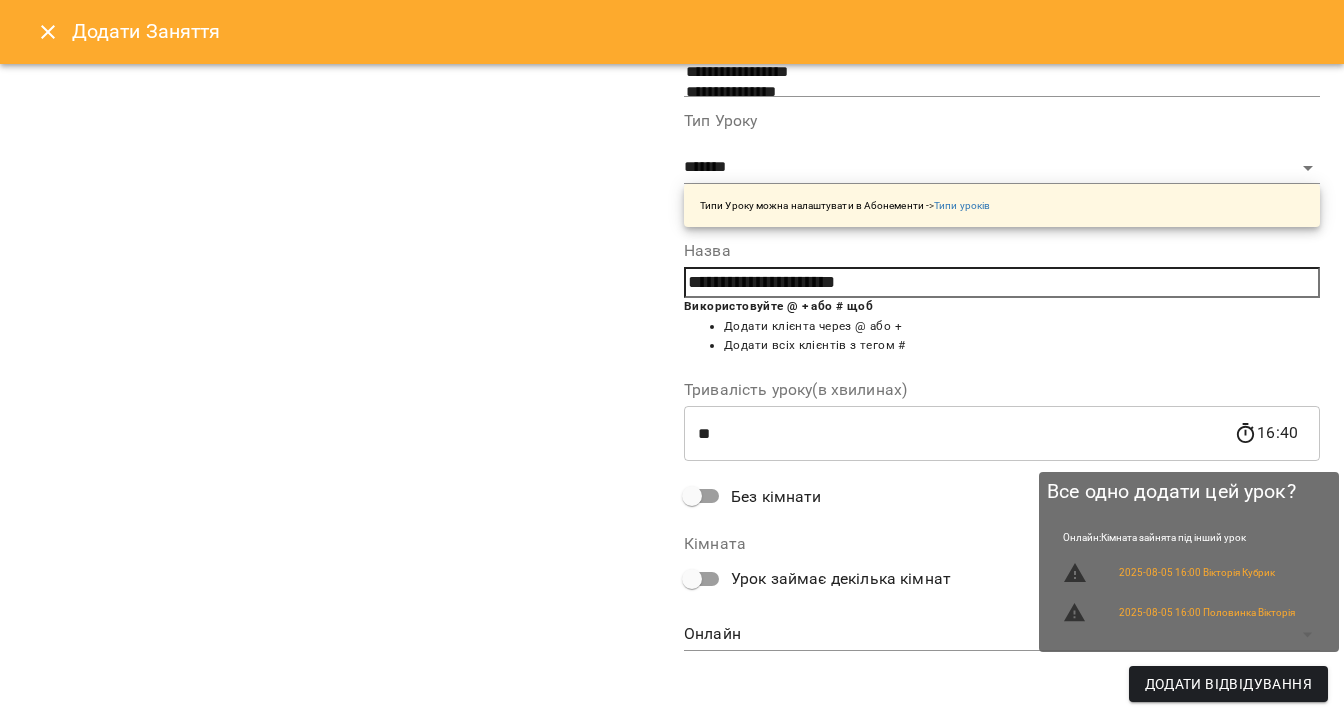 type on "**********" 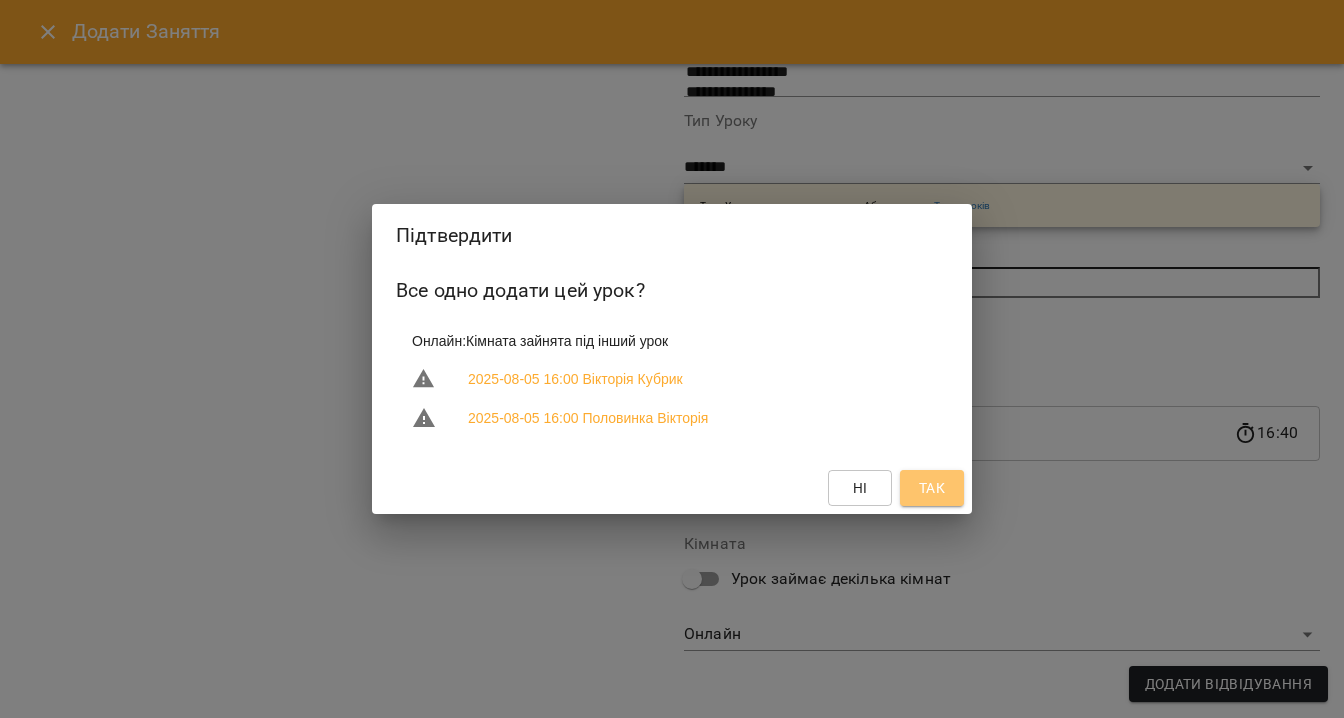 click on "Так" at bounding box center (932, 488) 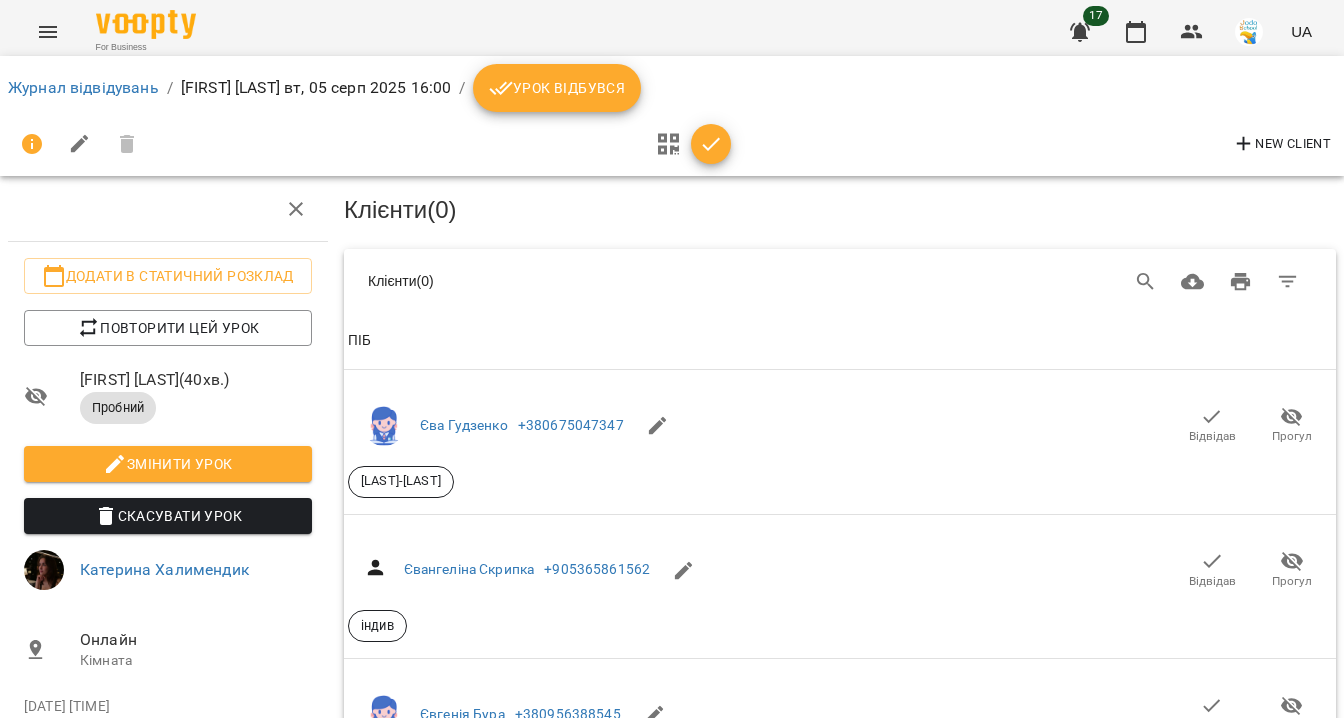 scroll, scrollTop: 4, scrollLeft: 0, axis: vertical 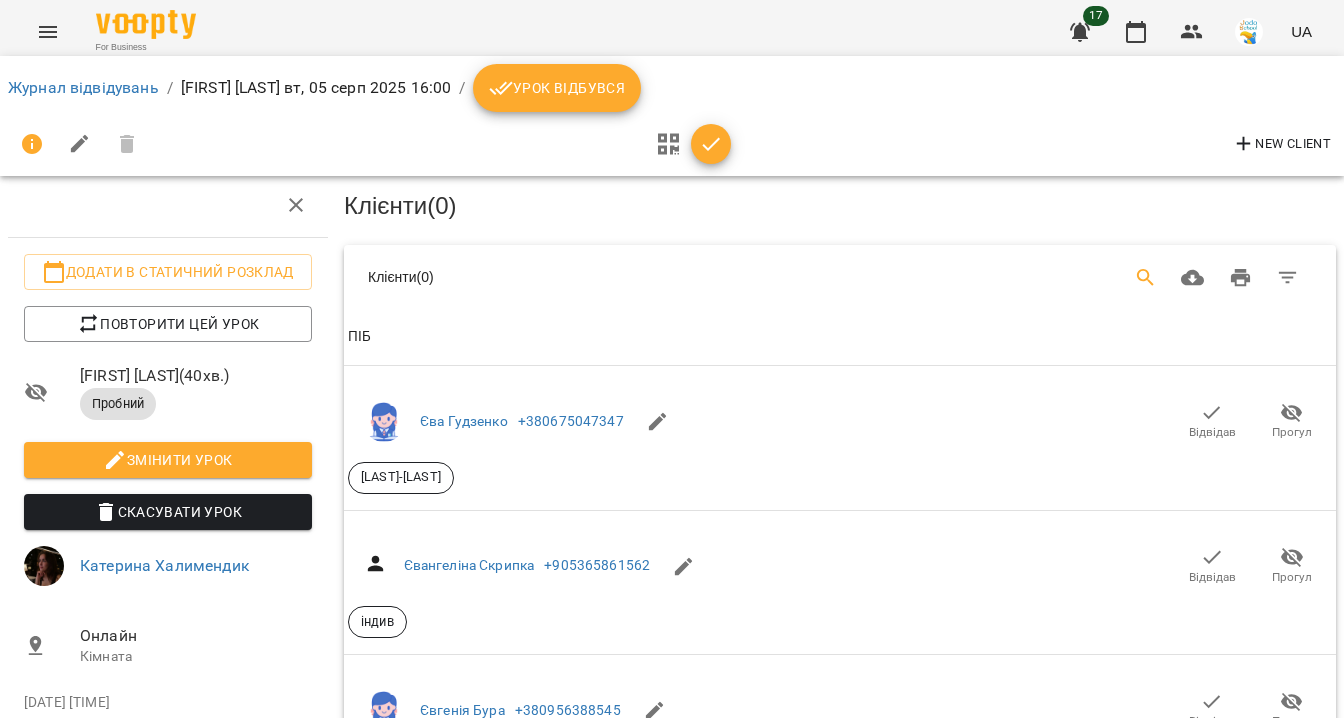click 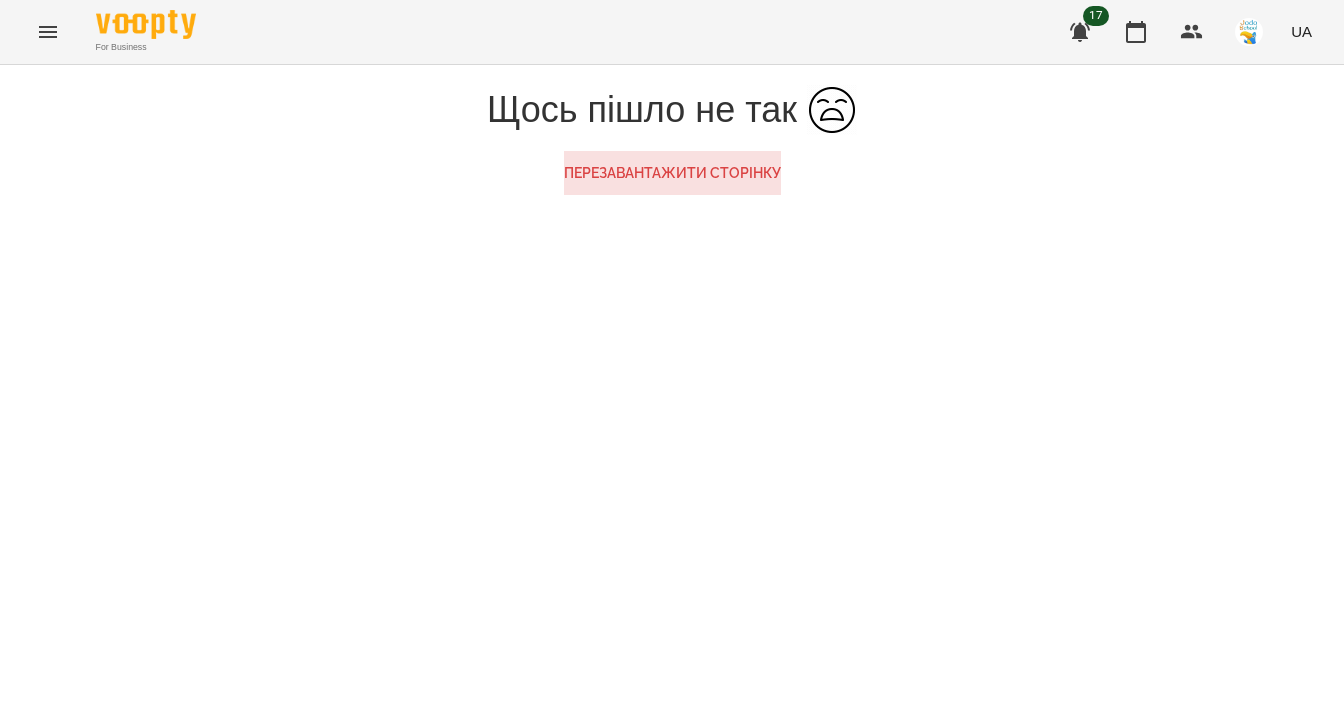 scroll, scrollTop: 0, scrollLeft: 0, axis: both 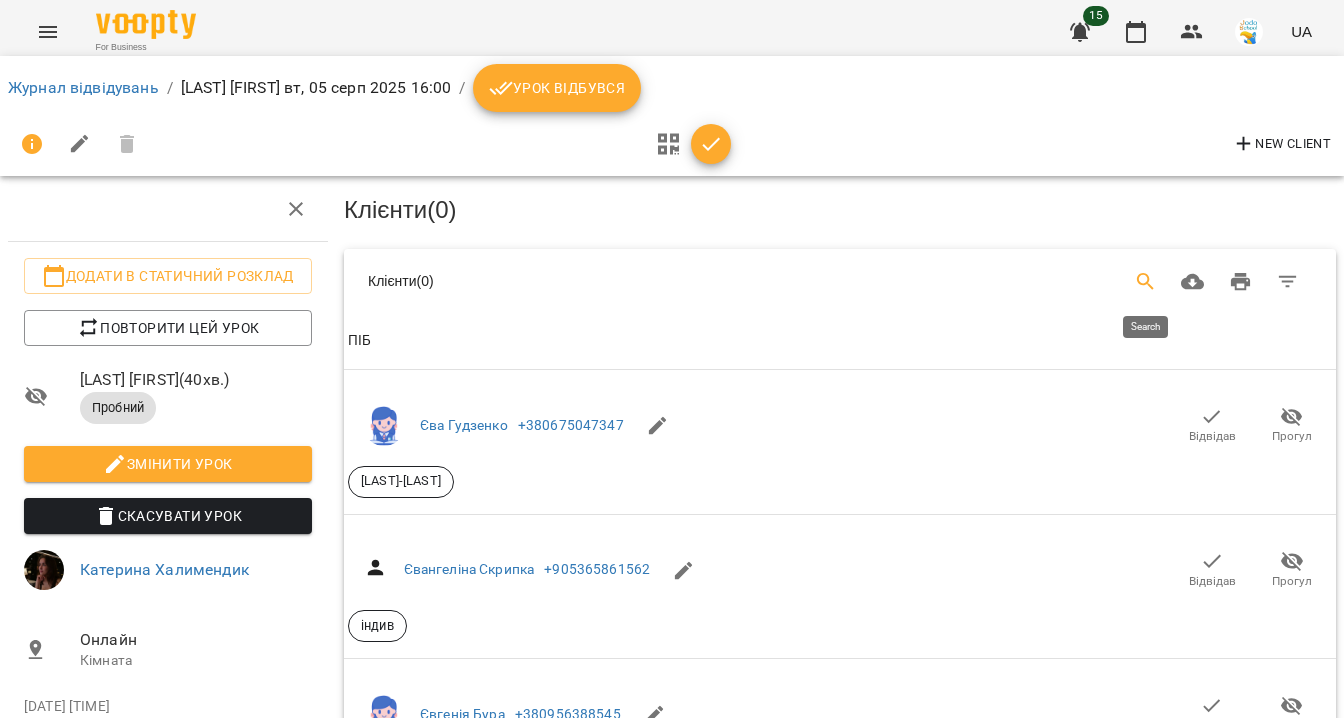 click 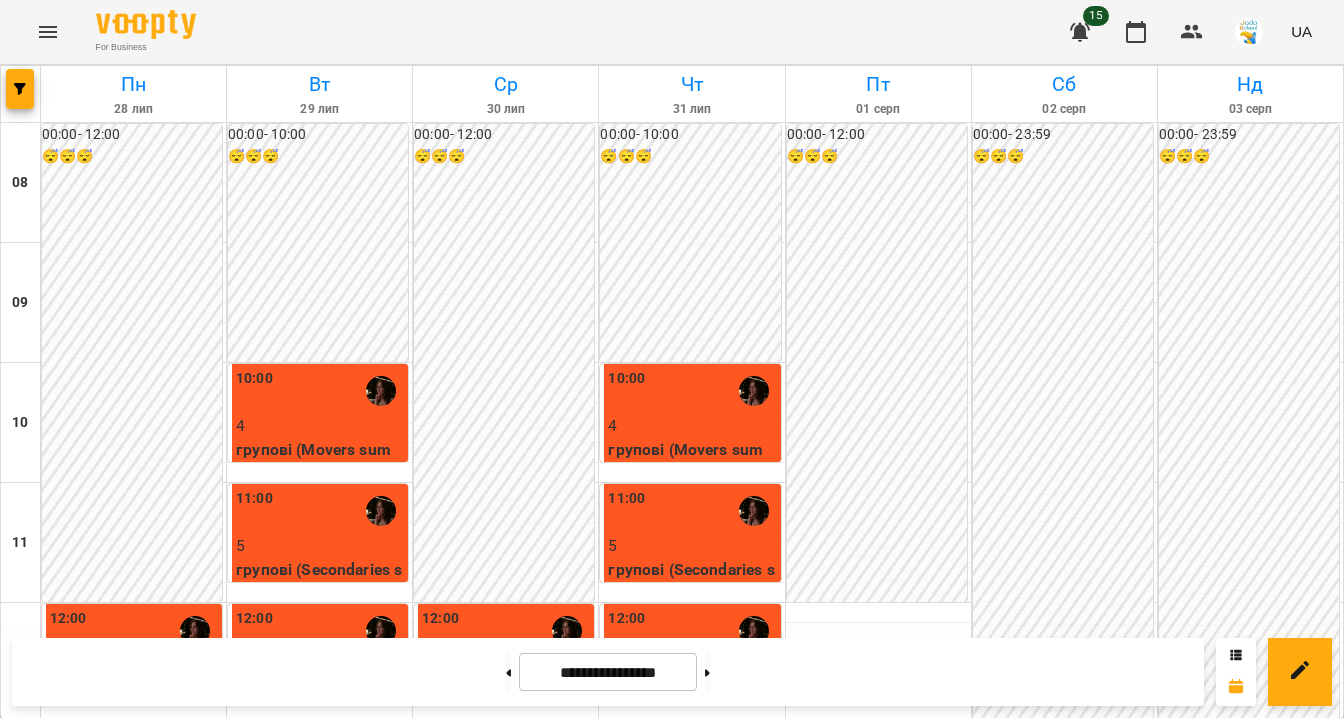 scroll, scrollTop: 556, scrollLeft: 0, axis: vertical 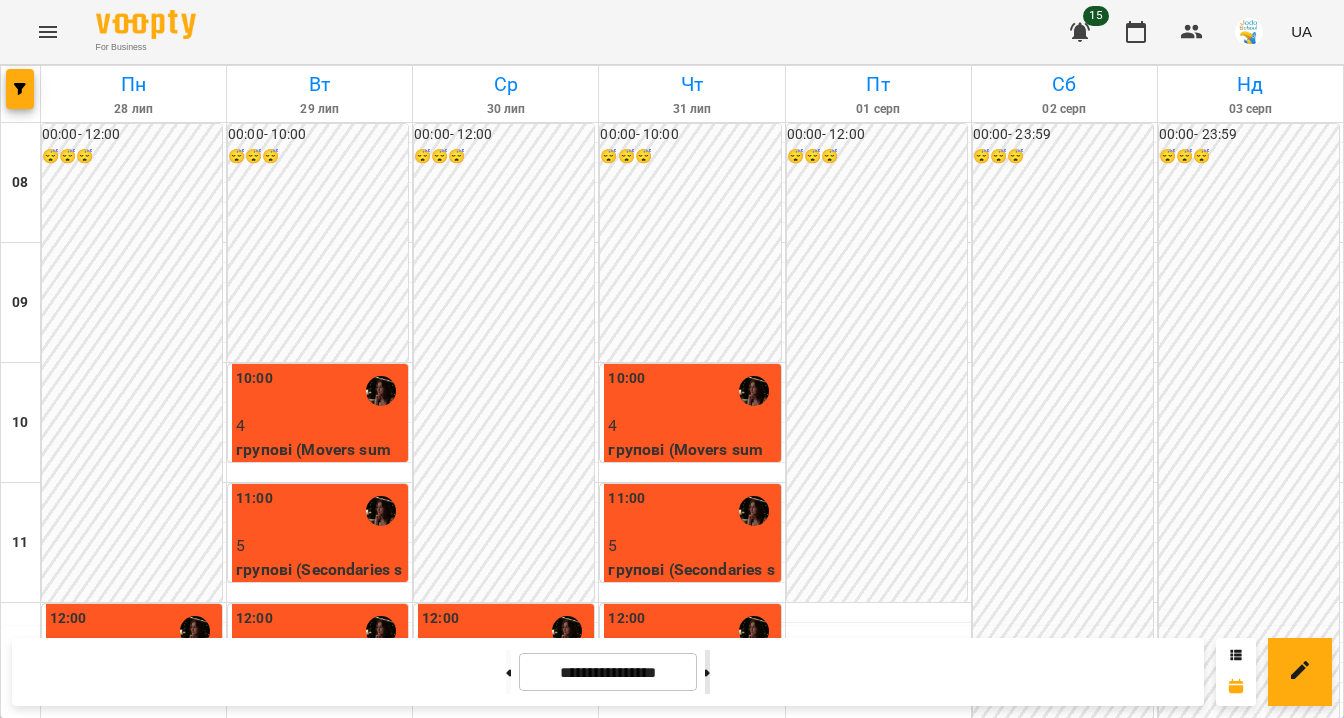 click at bounding box center [707, 672] 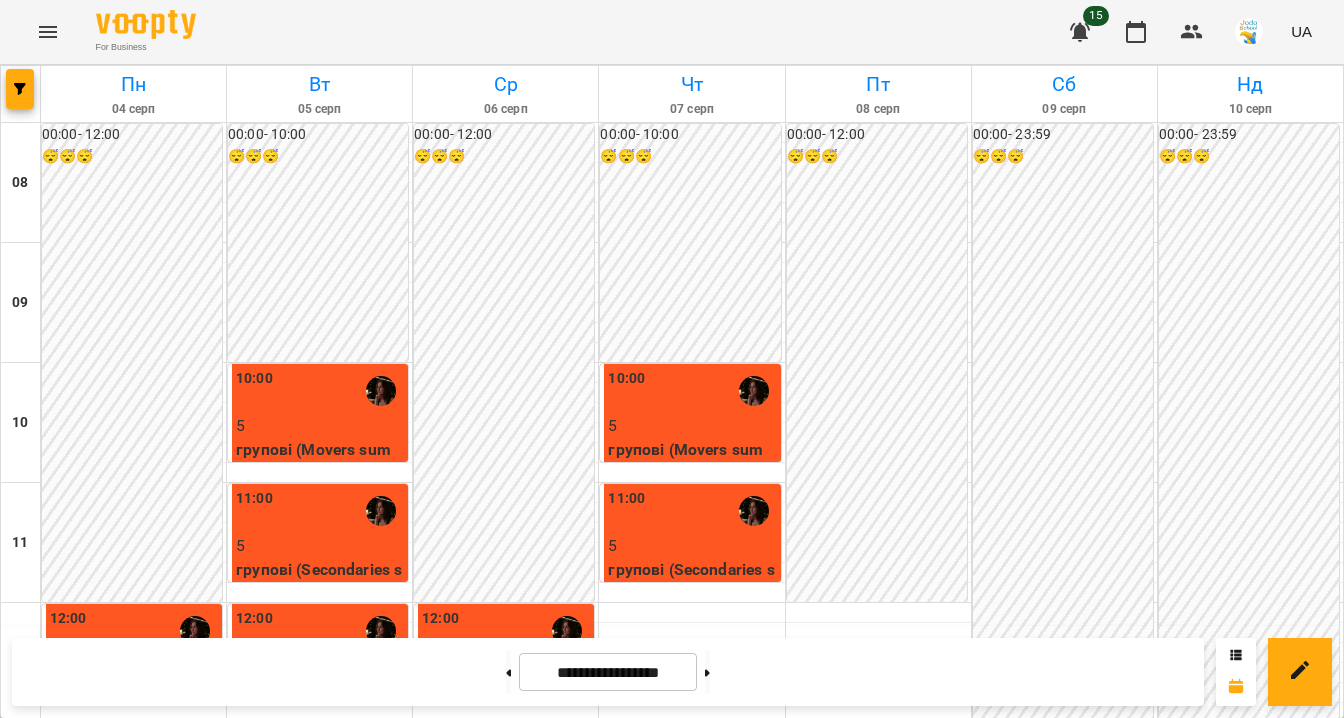 scroll, scrollTop: 710, scrollLeft: 0, axis: vertical 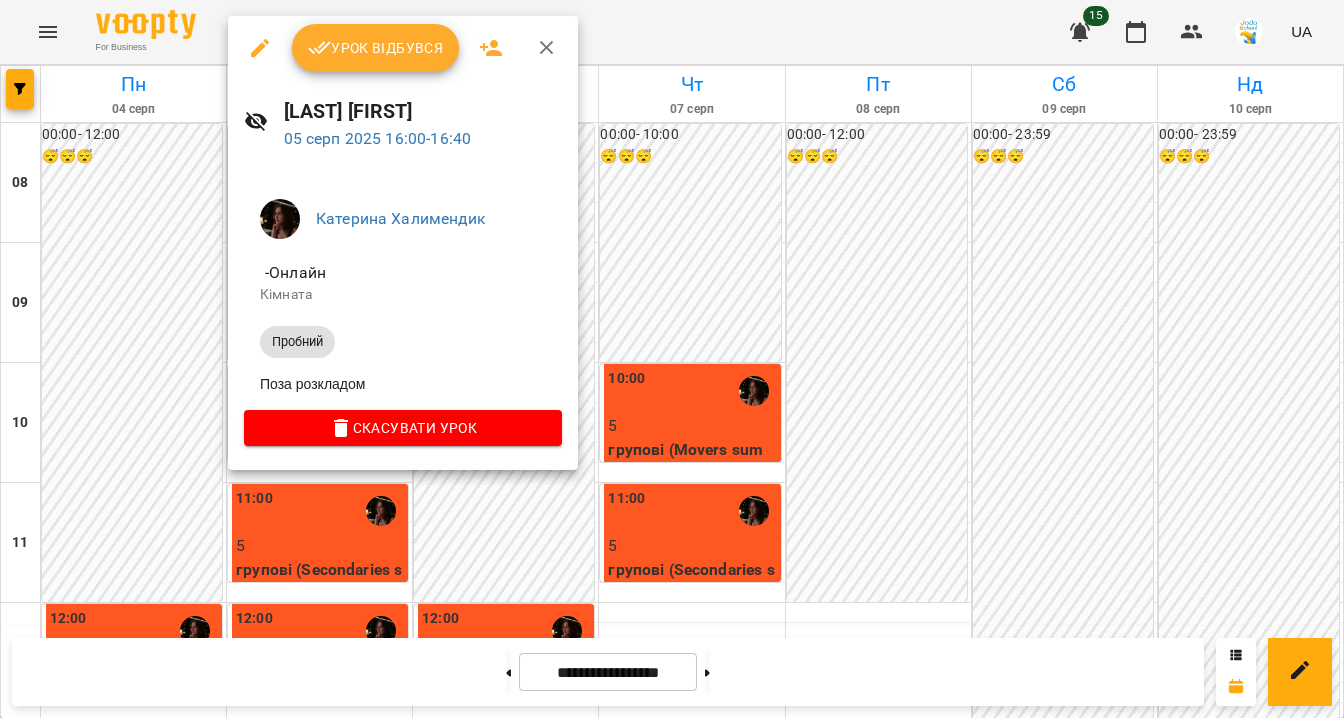 click on "Урок відбувся" at bounding box center [376, 48] 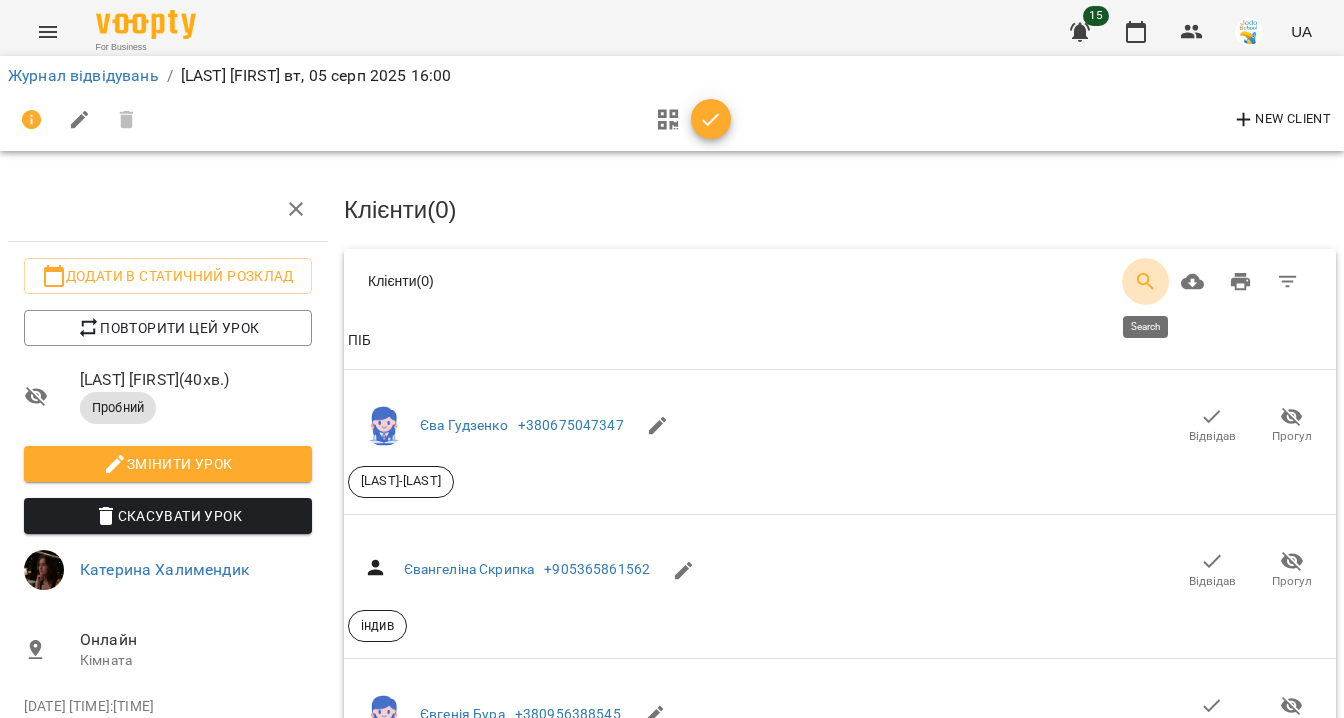 click 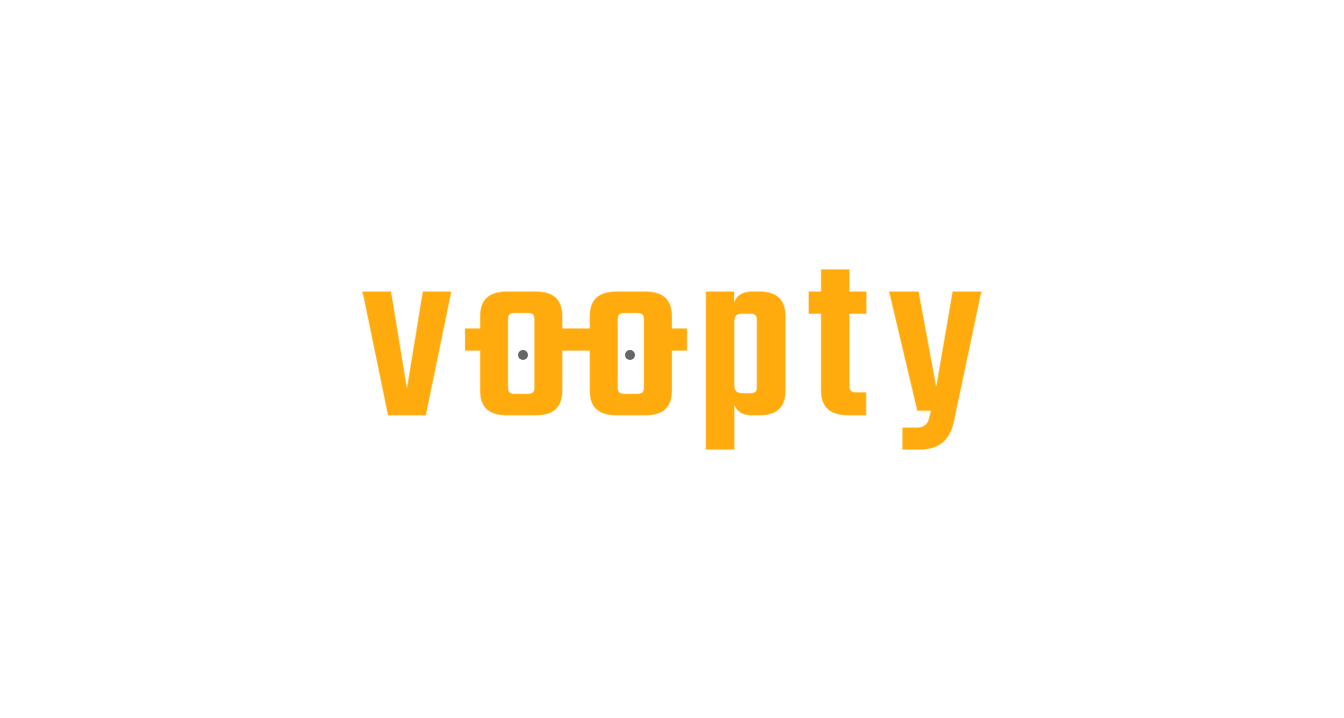 scroll, scrollTop: 0, scrollLeft: 0, axis: both 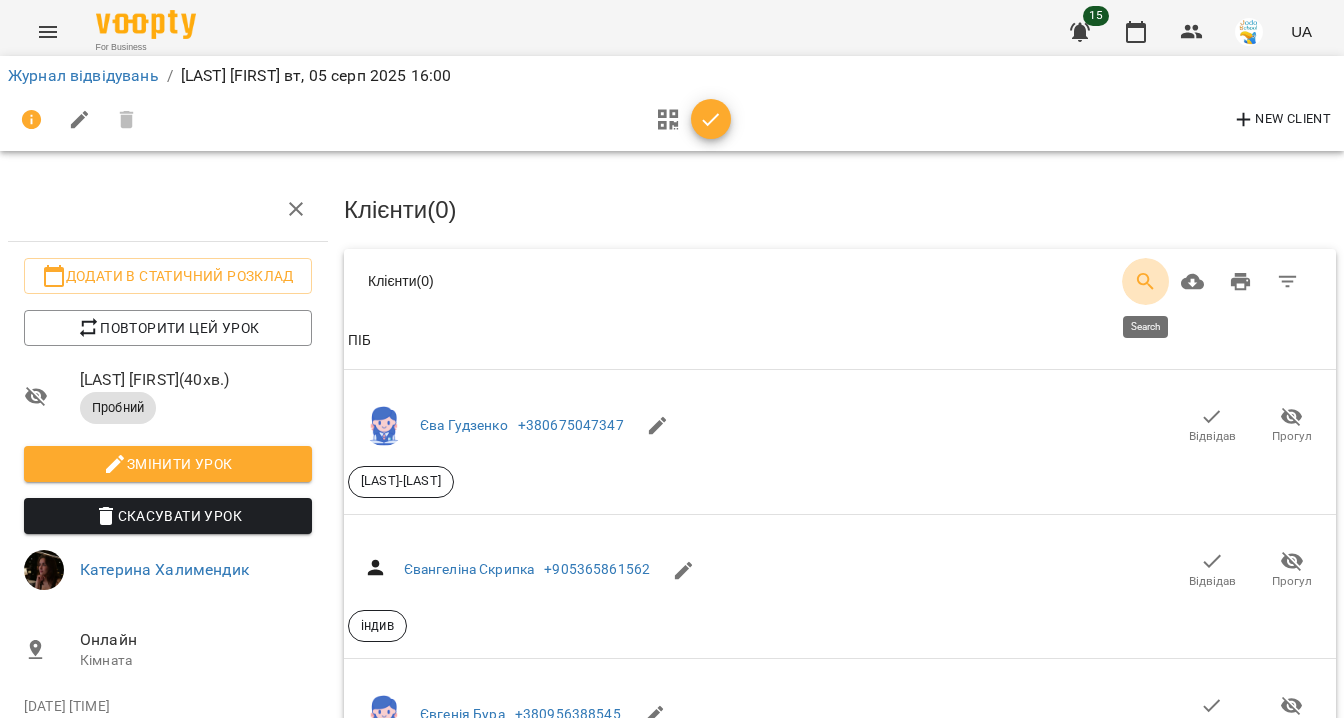 click 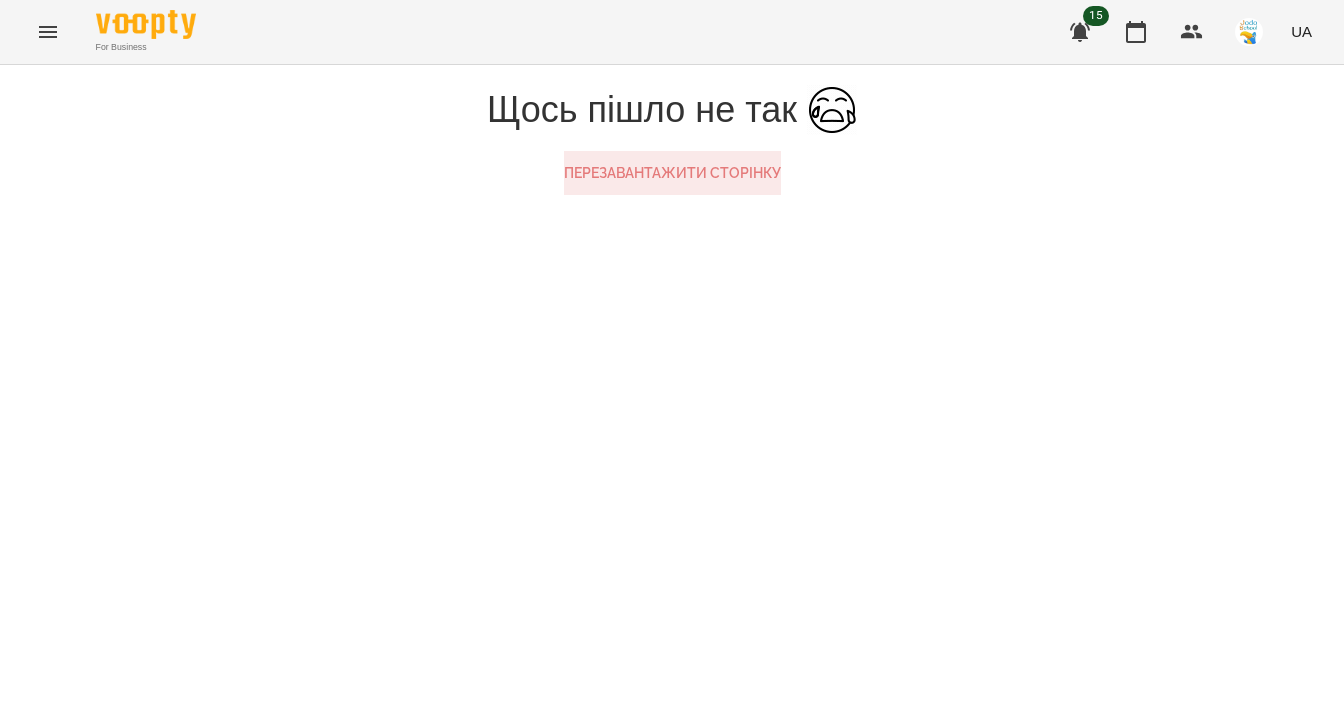 click on "Перезавантажити сторінку" at bounding box center [672, 173] 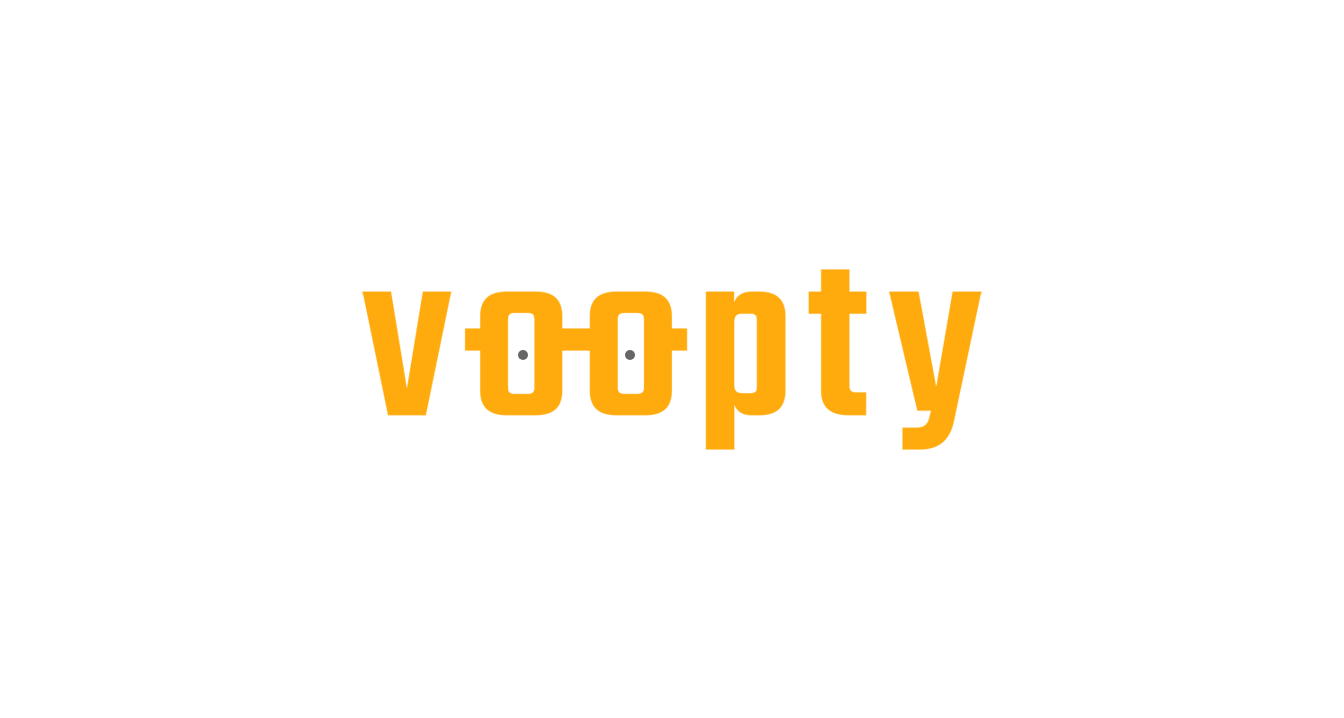 scroll, scrollTop: 0, scrollLeft: 0, axis: both 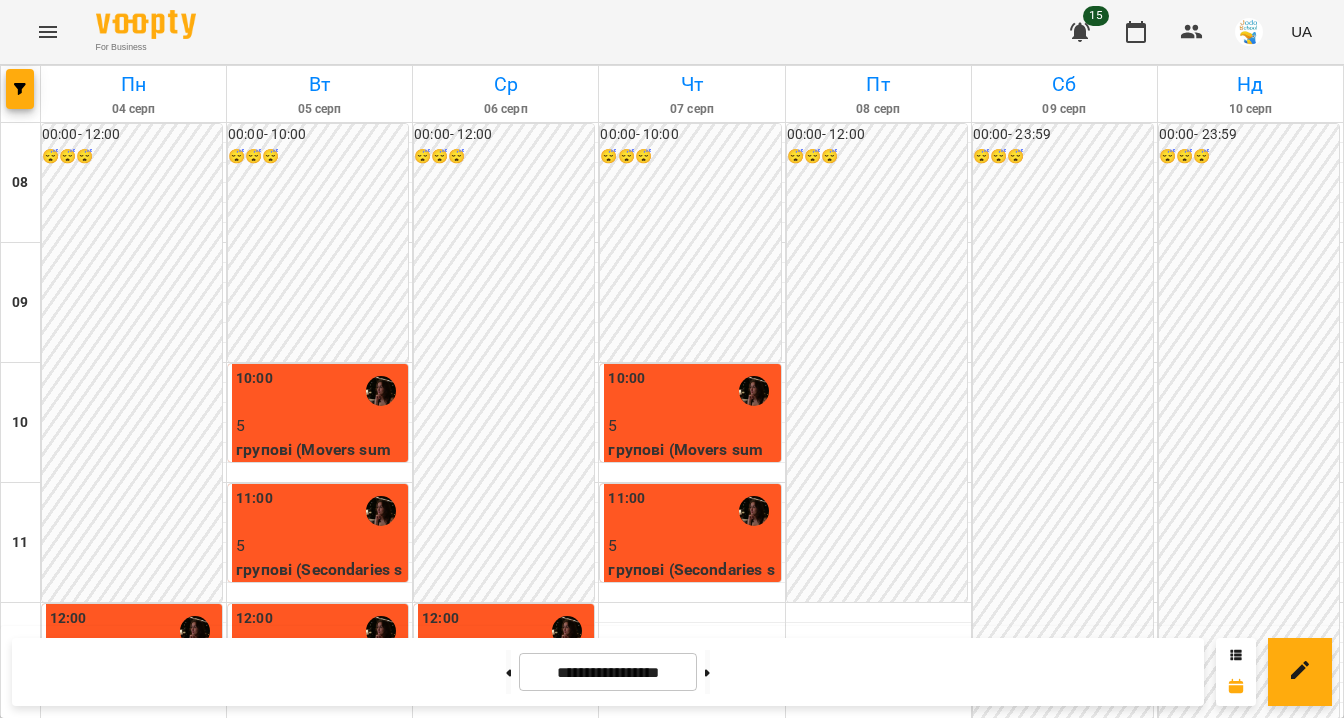 click on "16:00" at bounding box center (320, 1111) 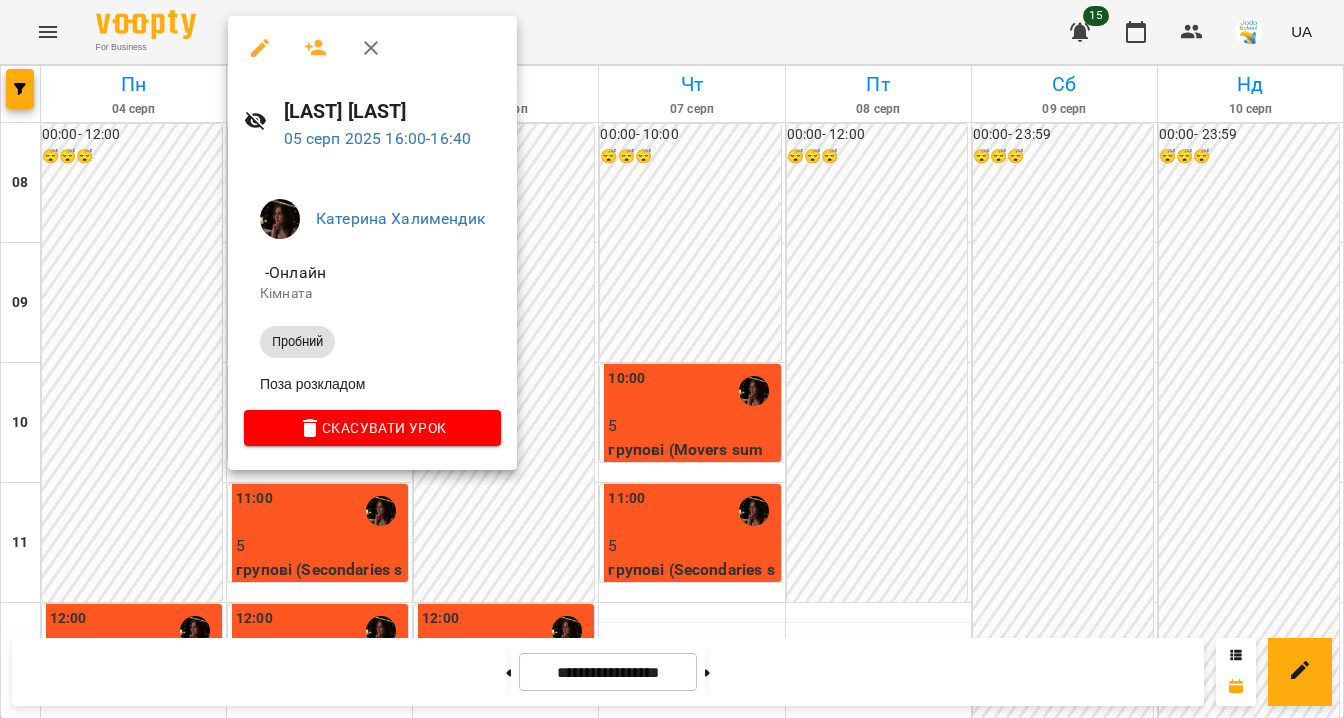 click 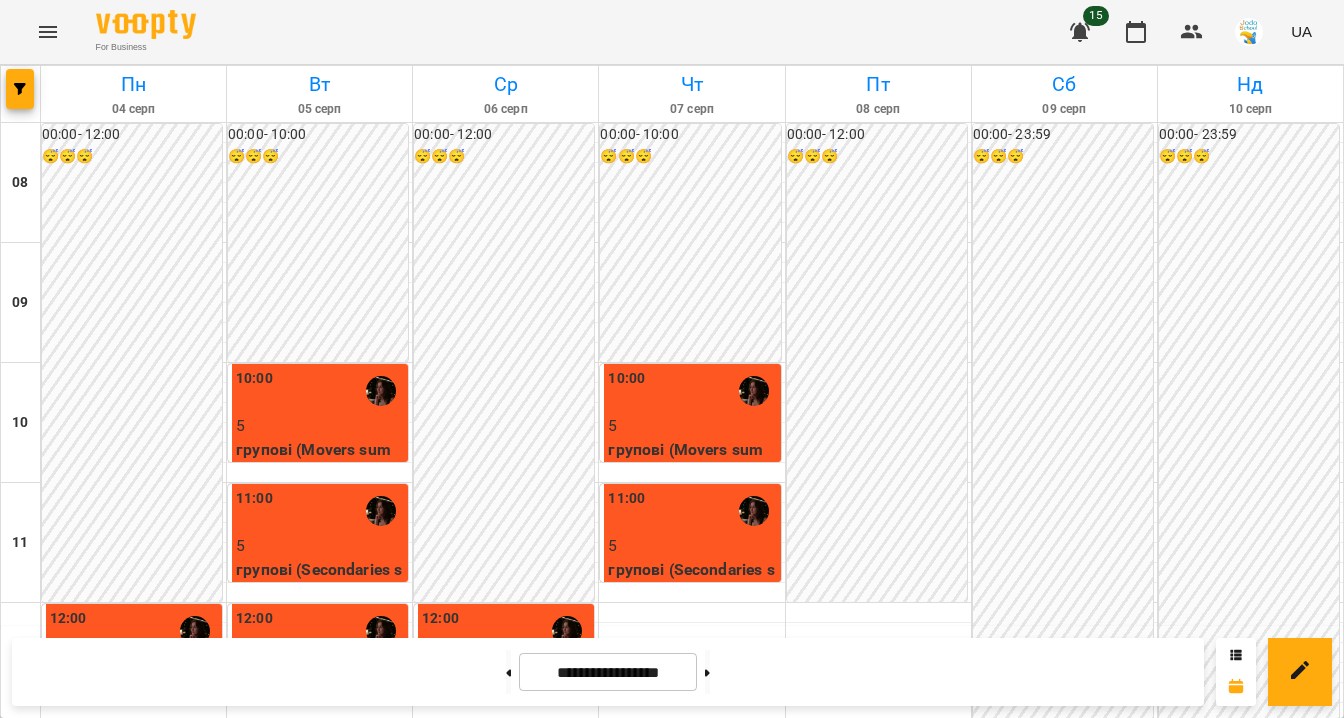 click on "0" at bounding box center (320, 1146) 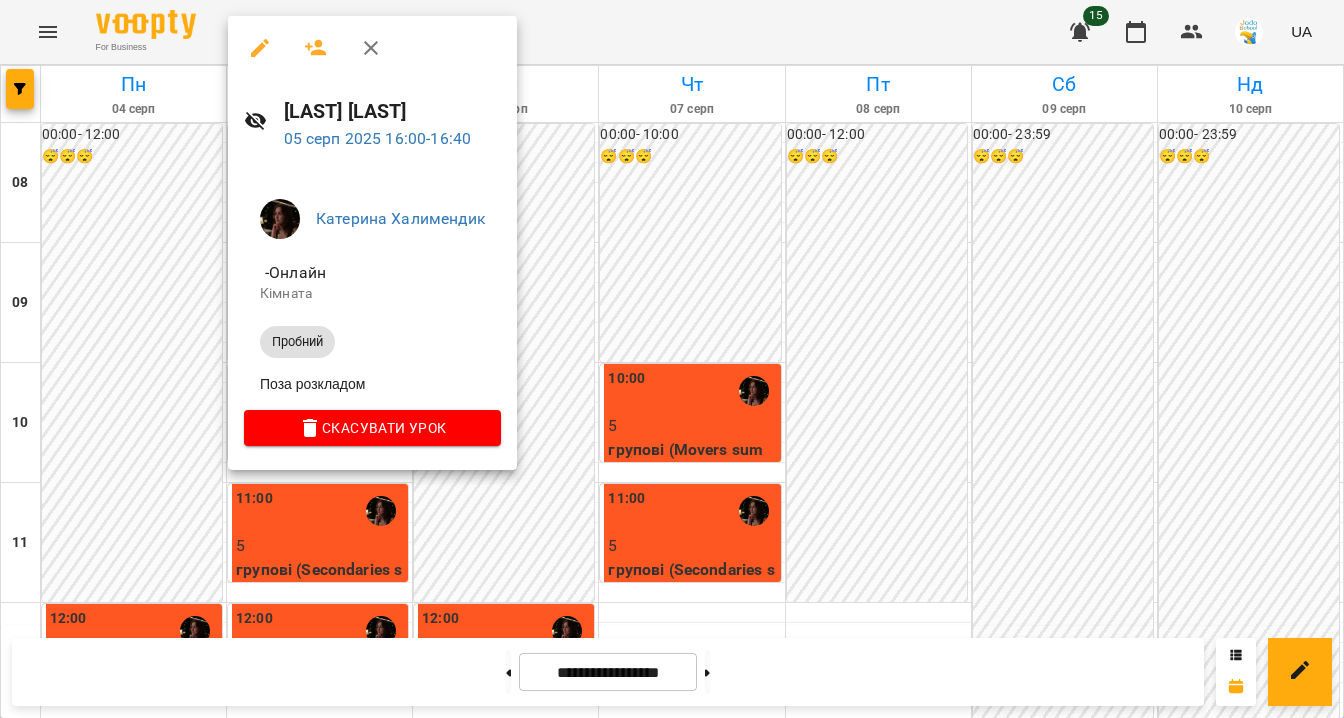click 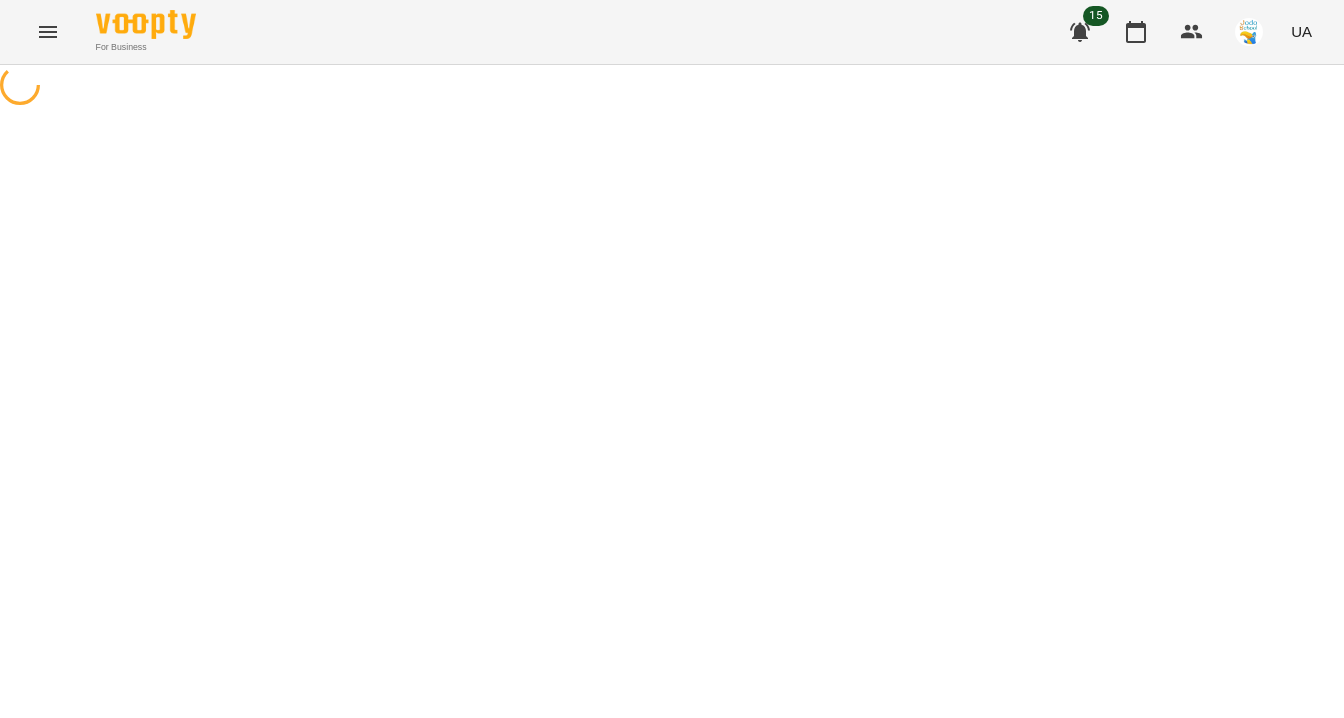 select on "*******" 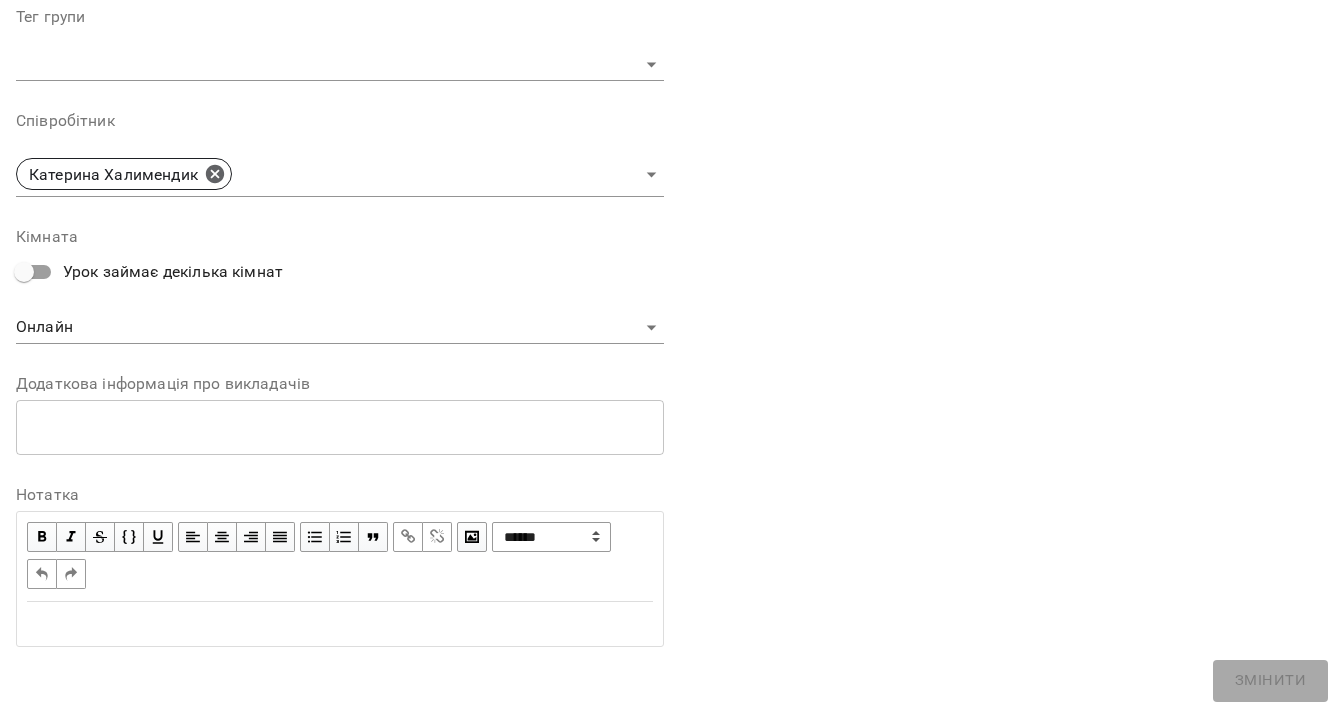 scroll, scrollTop: 0, scrollLeft: 0, axis: both 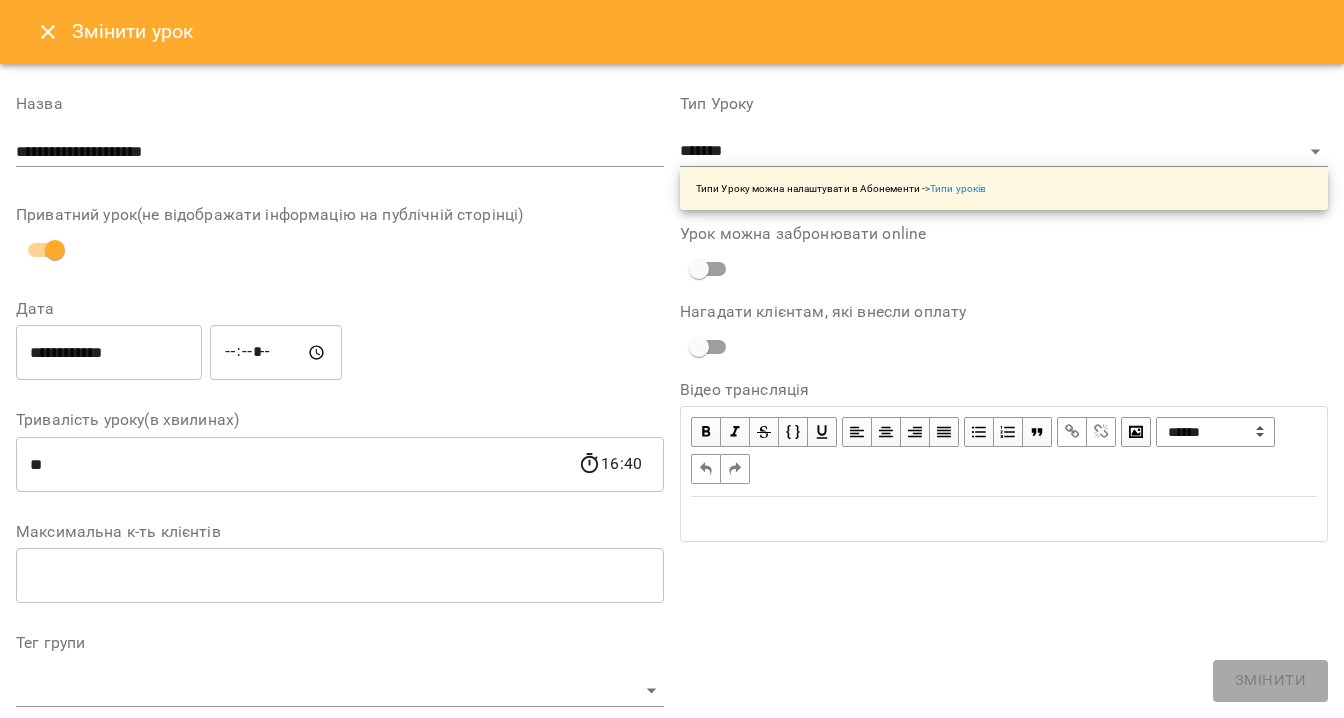 click at bounding box center (48, 32) 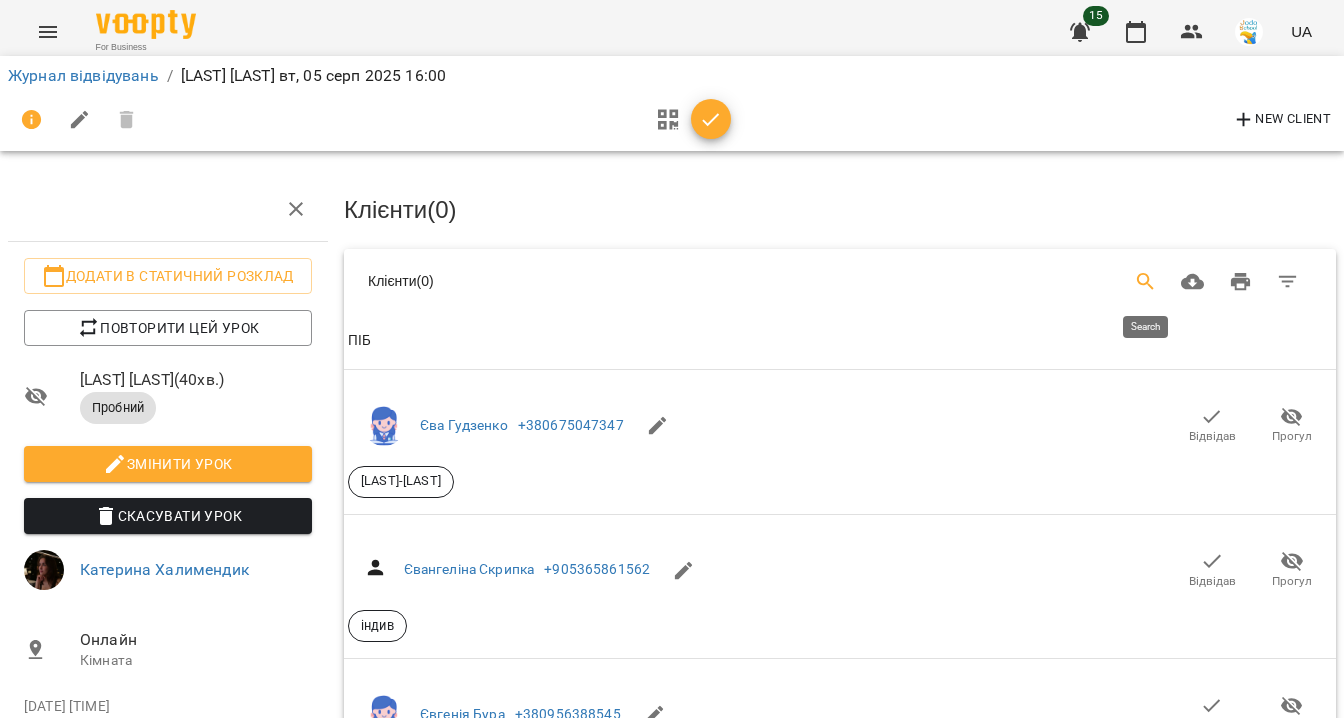 click 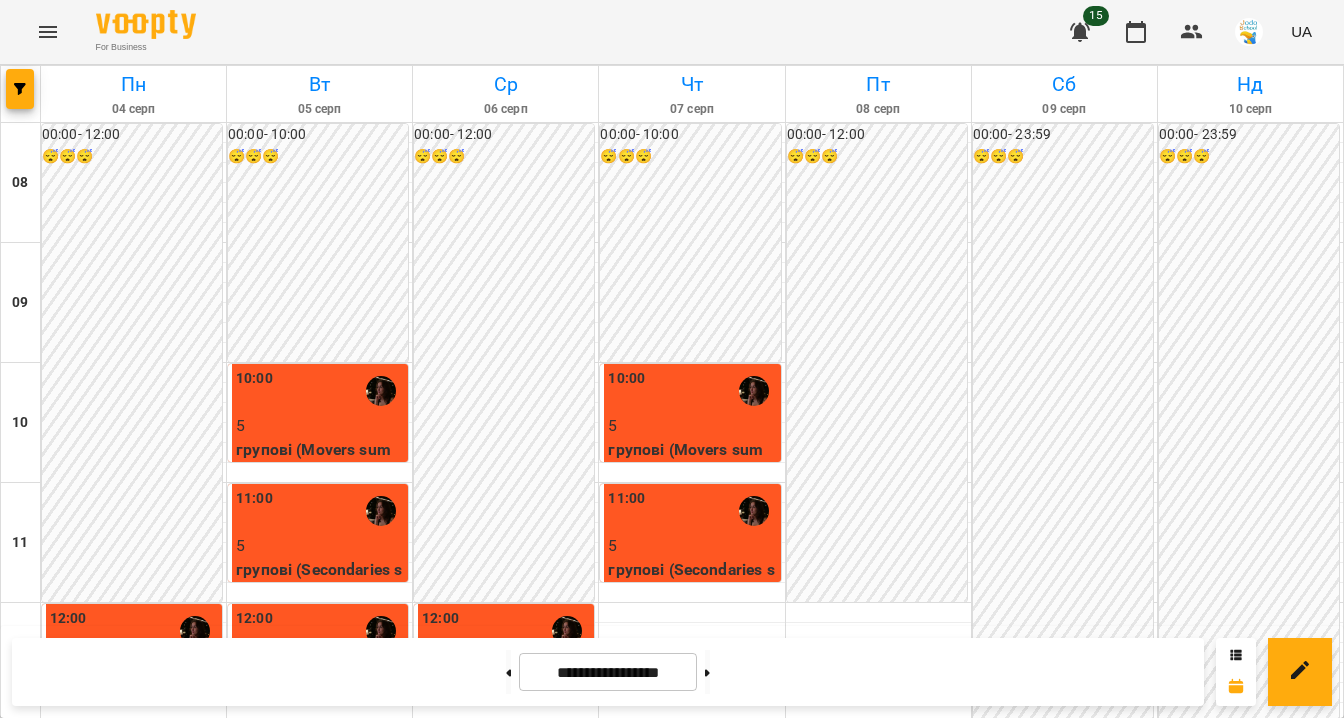 scroll, scrollTop: 750, scrollLeft: 0, axis: vertical 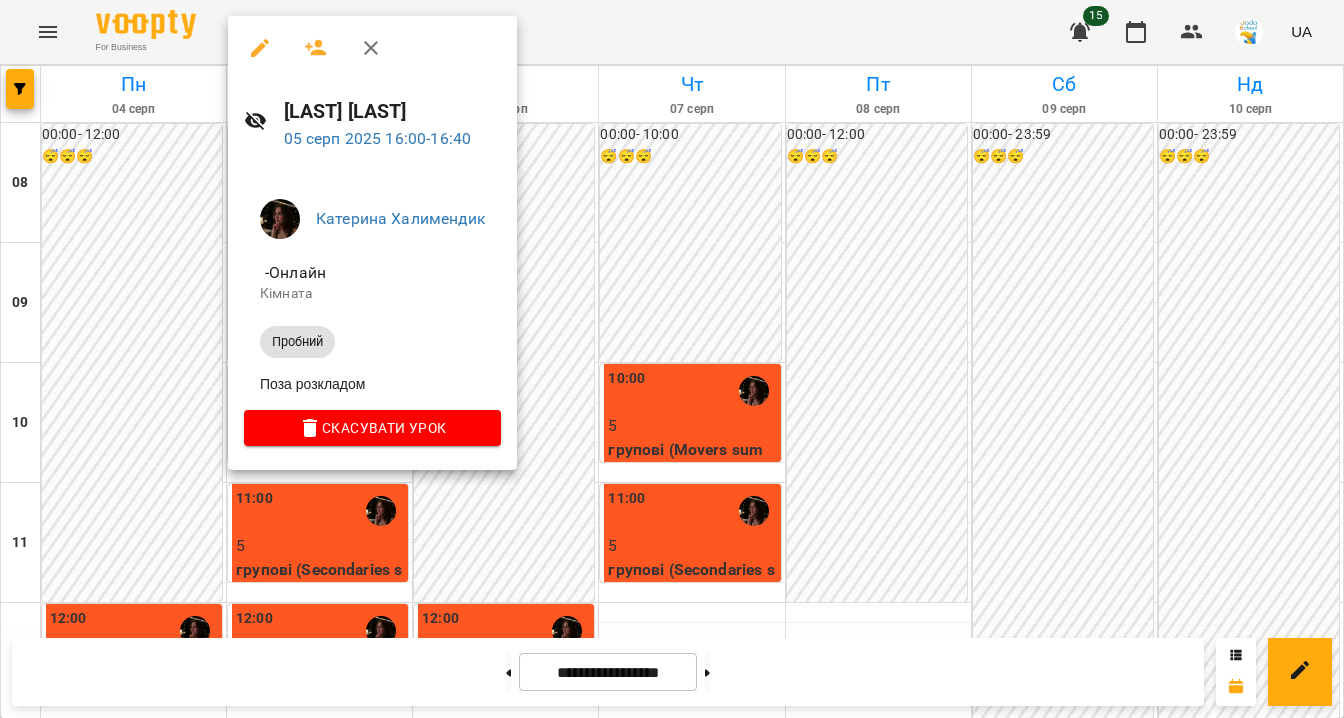 click 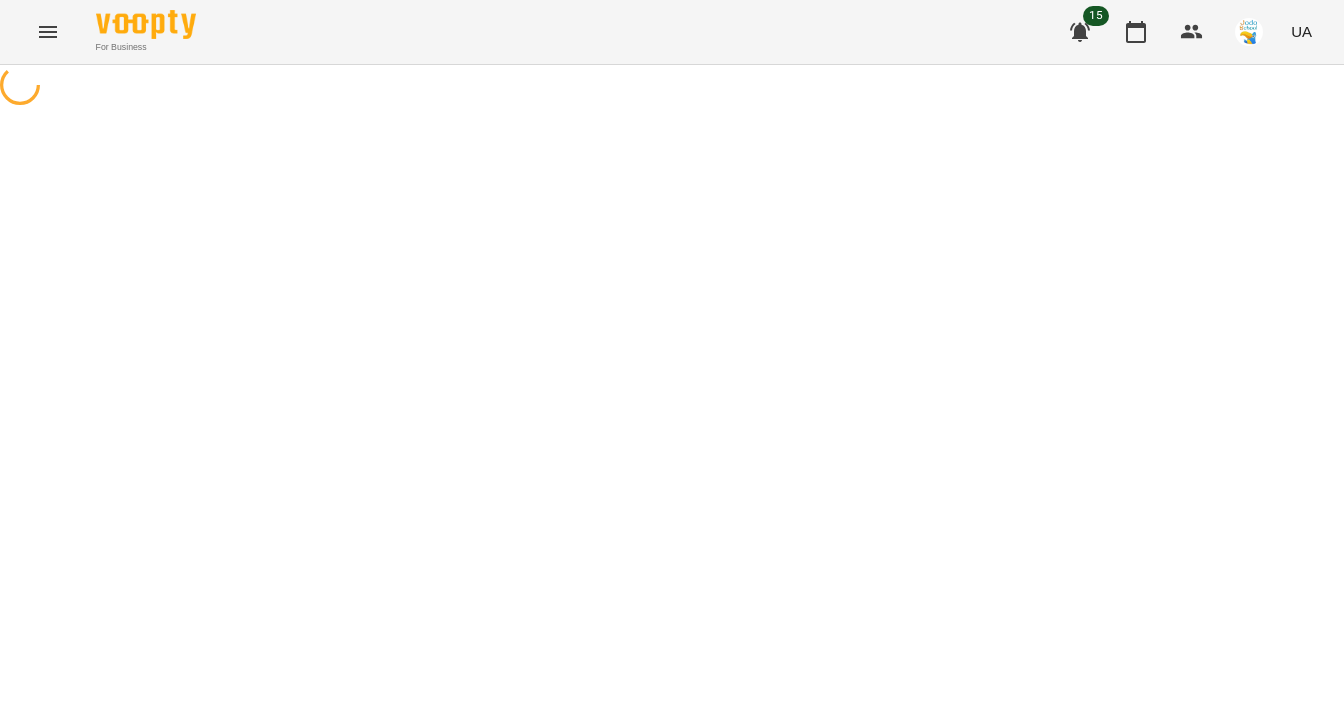 select on "*******" 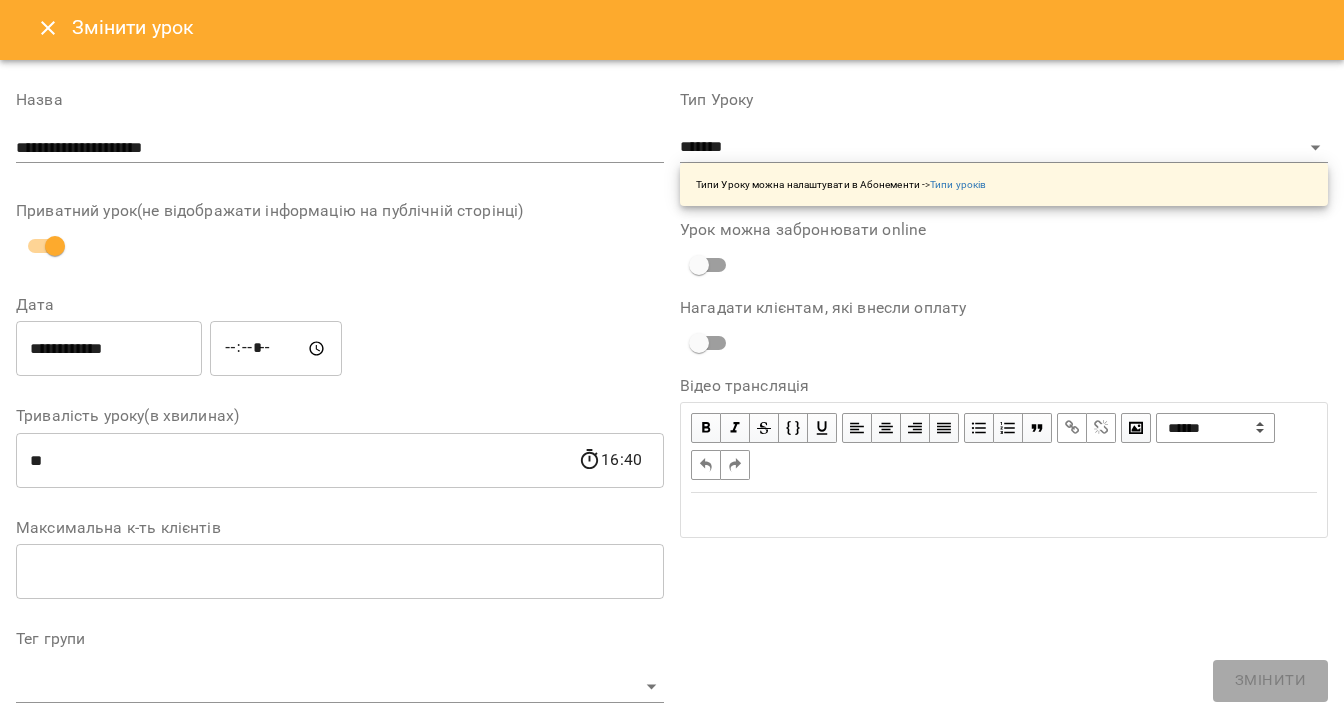 scroll, scrollTop: 0, scrollLeft: 0, axis: both 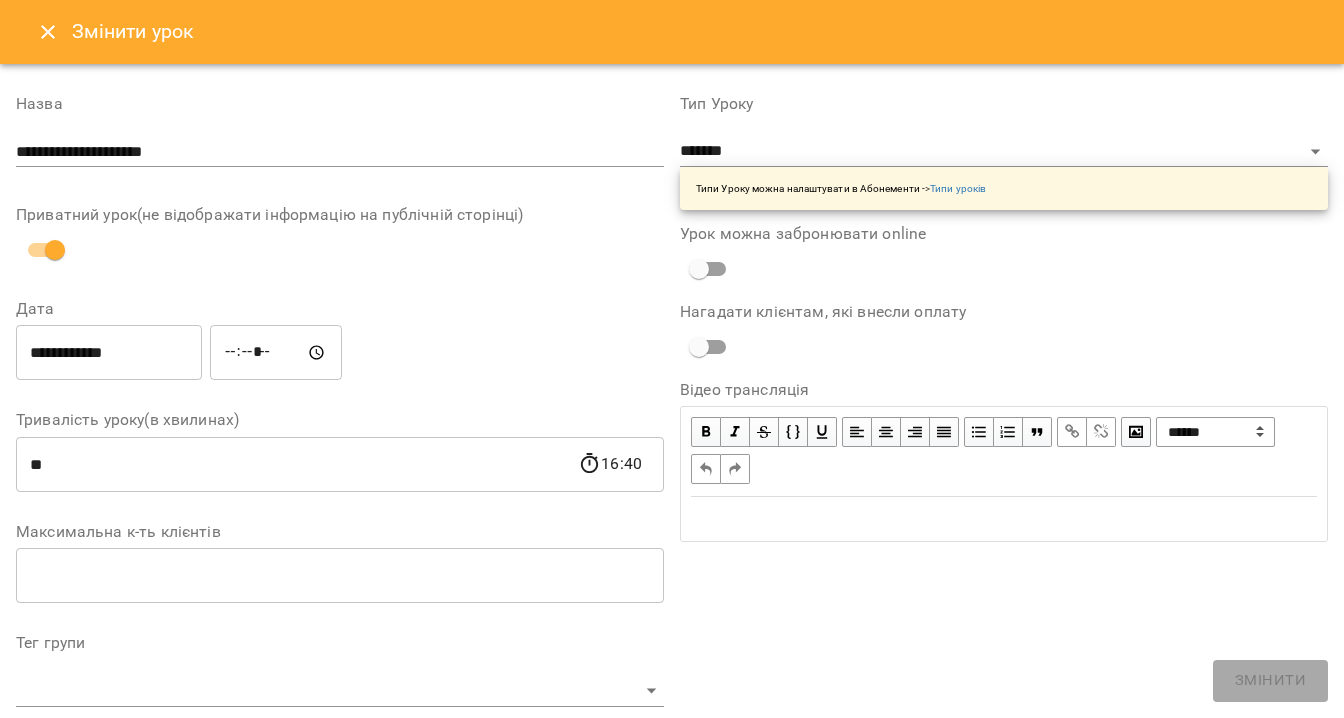 click 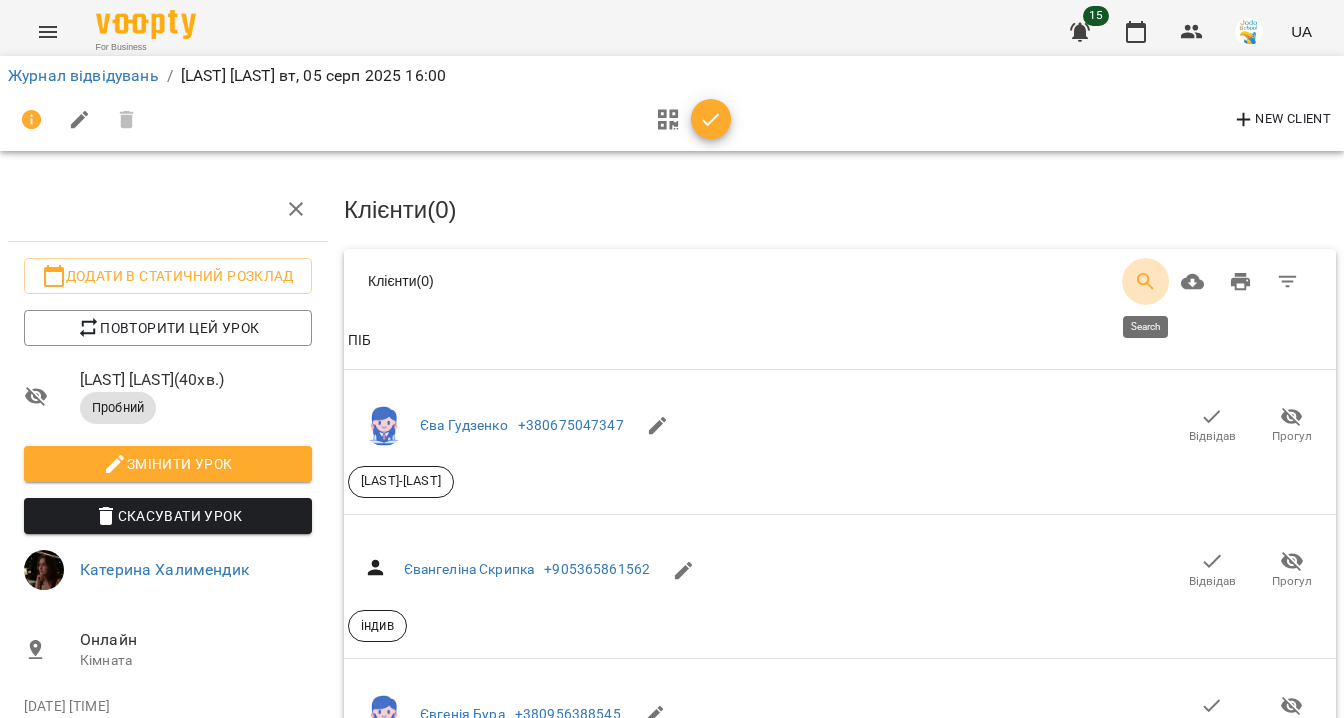 click 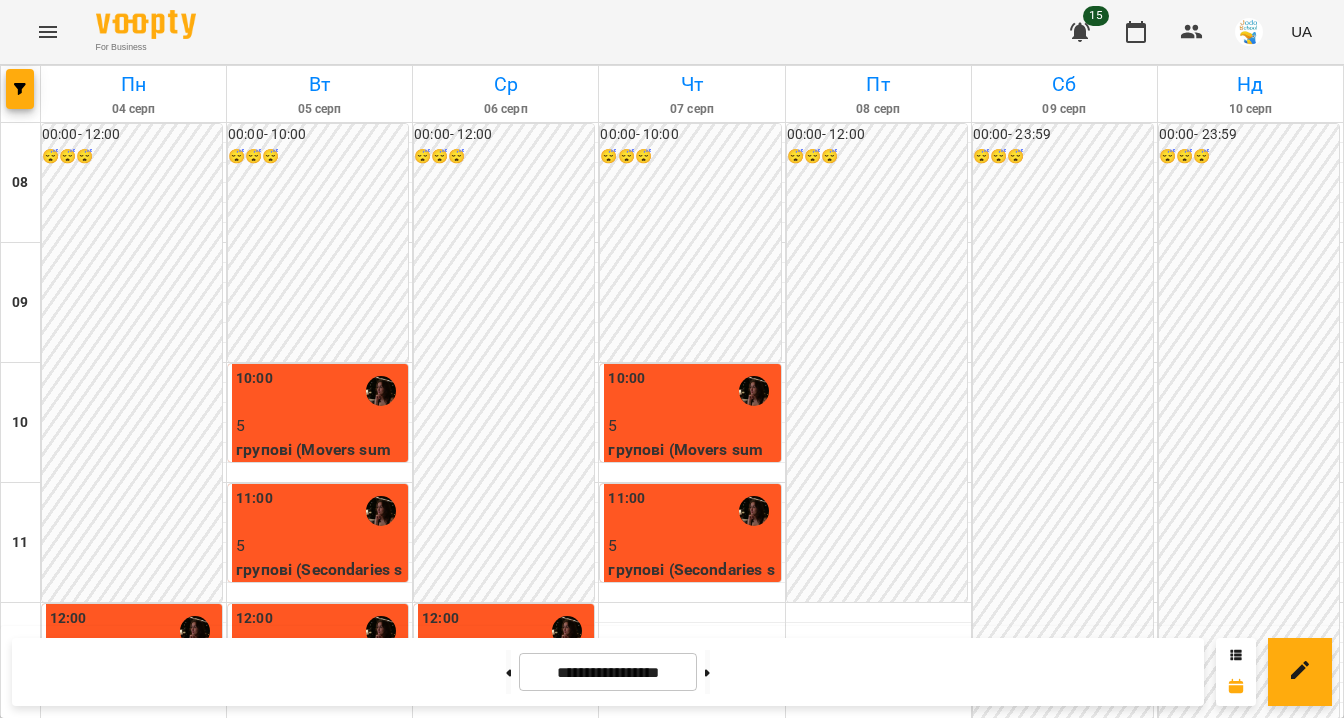 scroll, scrollTop: 814, scrollLeft: 0, axis: vertical 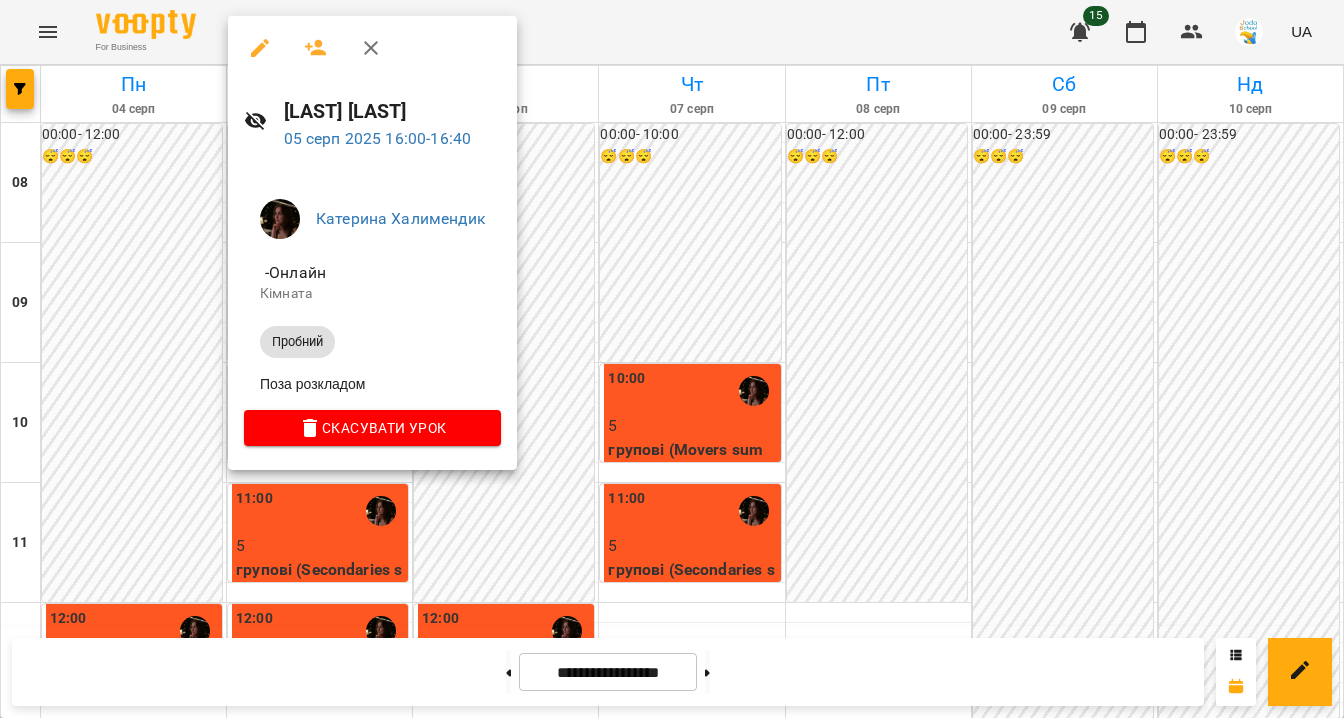 click 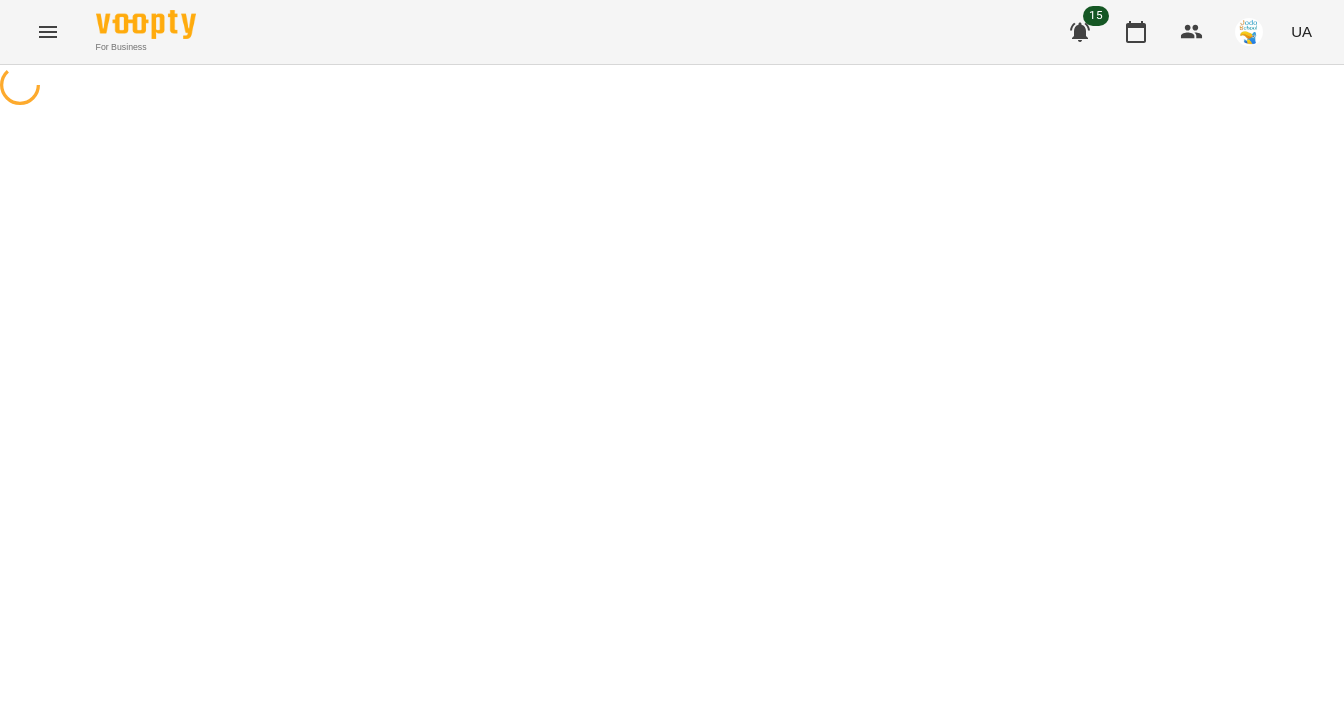 select on "*******" 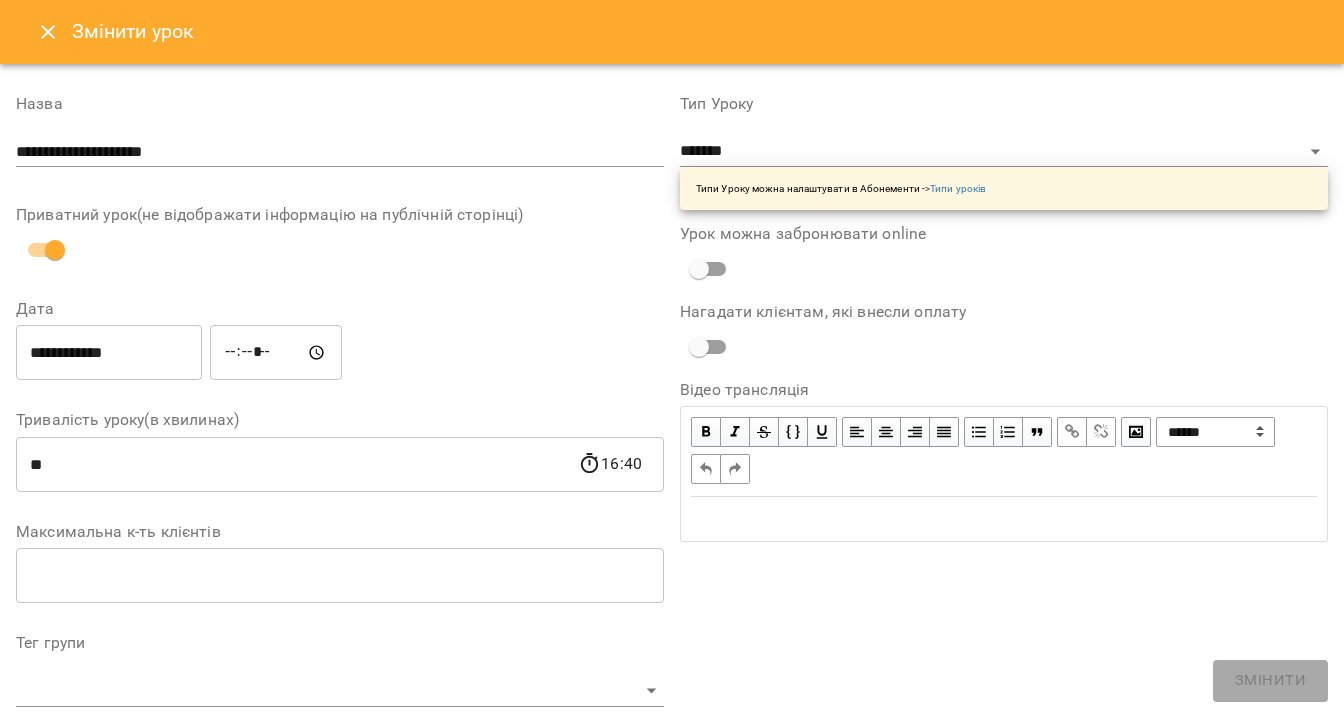 click at bounding box center [48, 32] 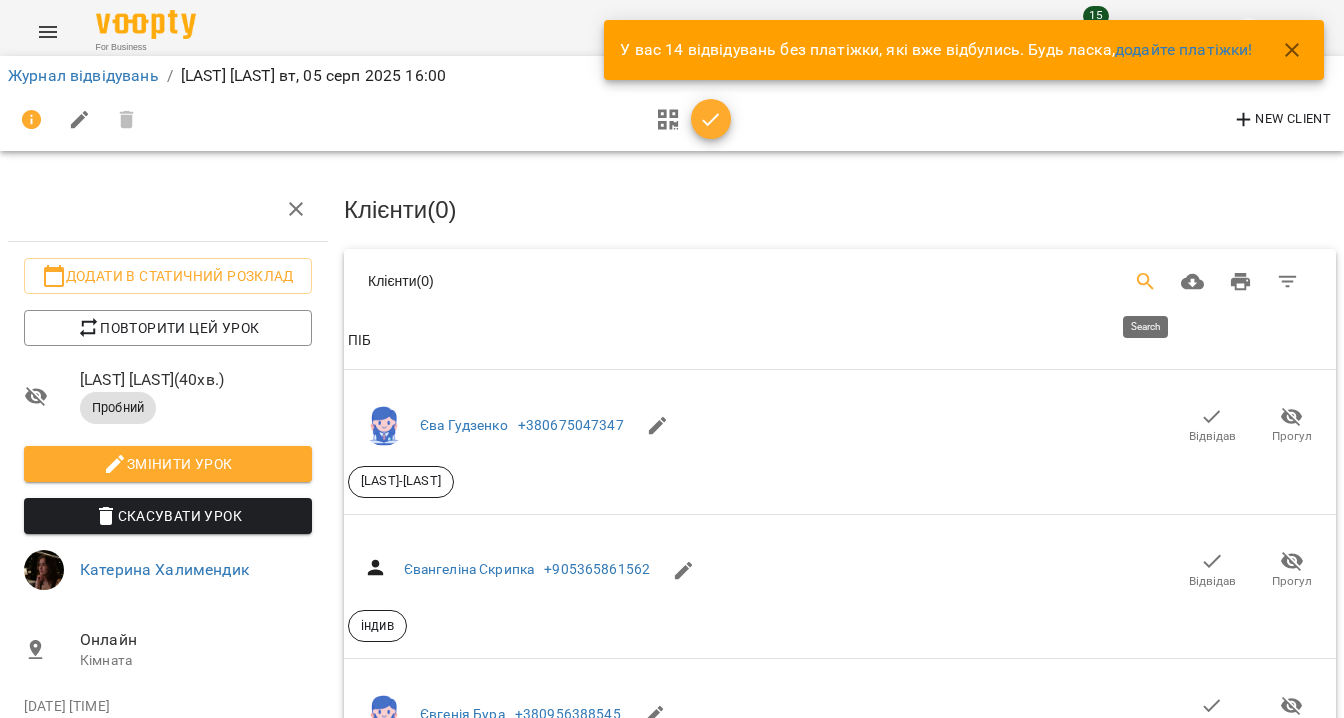 click 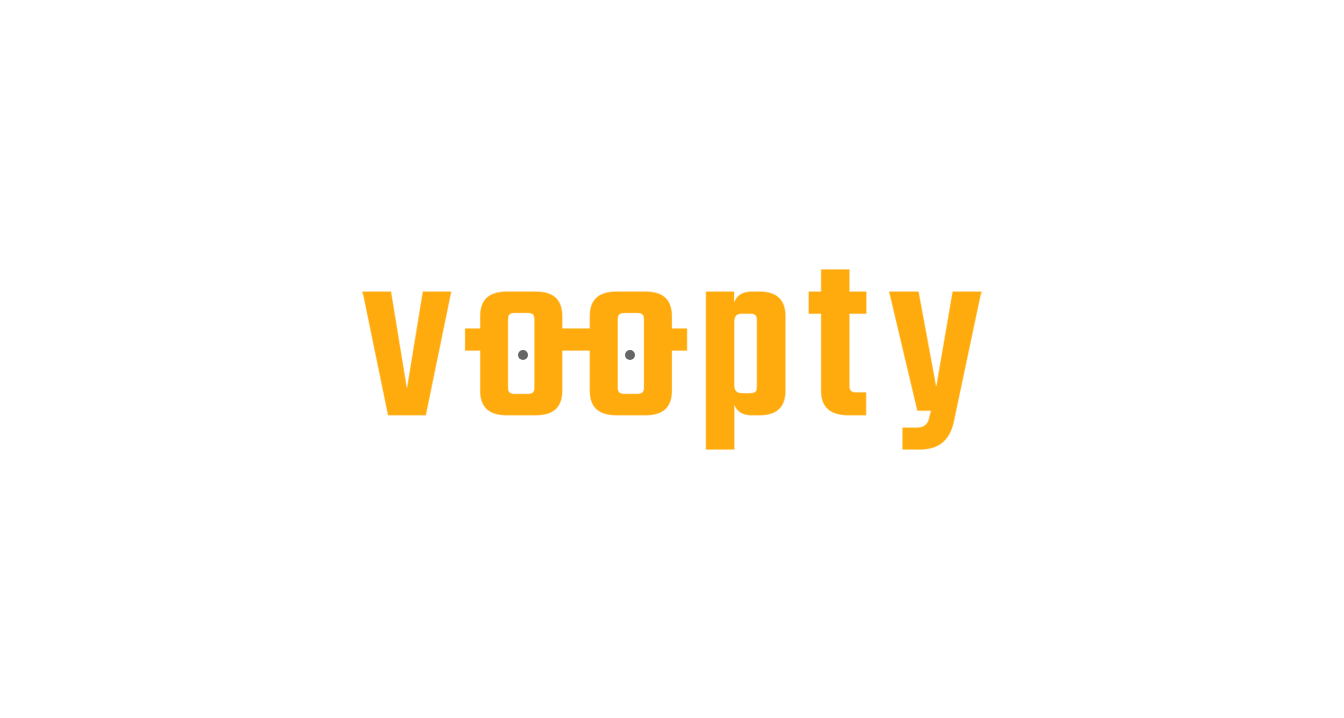 scroll, scrollTop: 0, scrollLeft: 0, axis: both 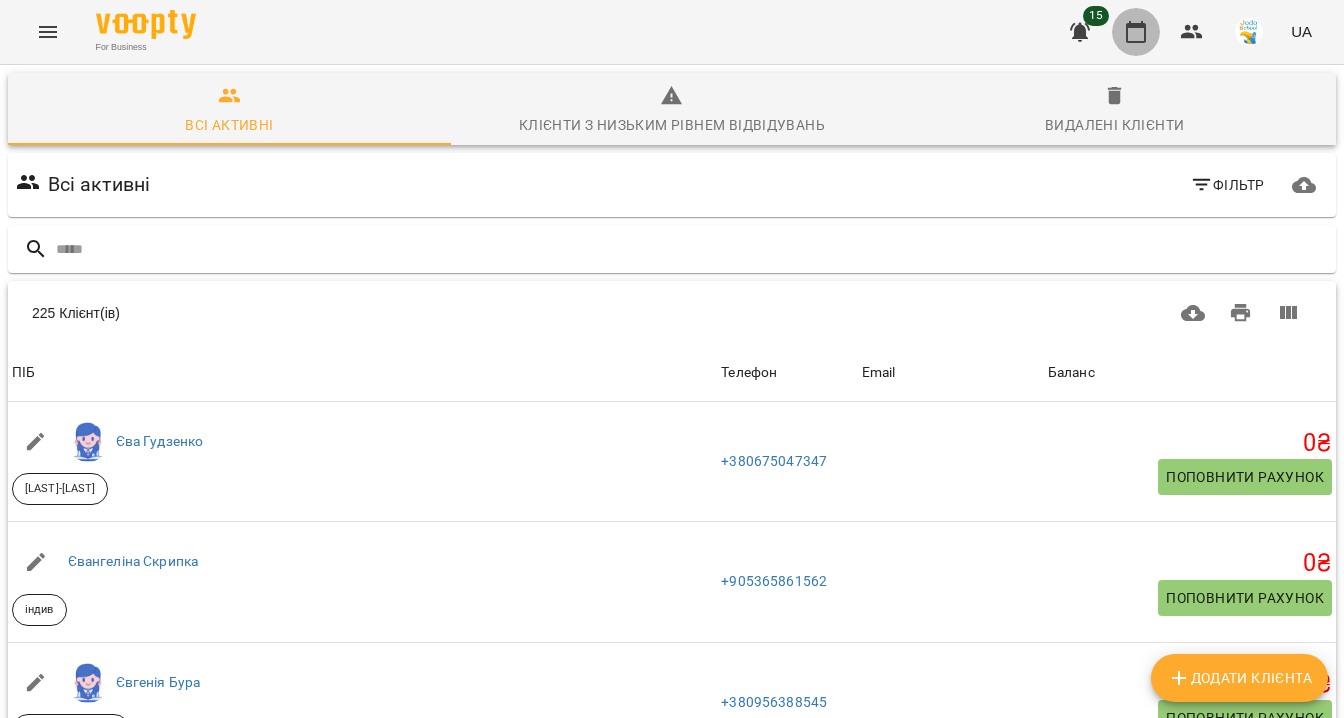 click 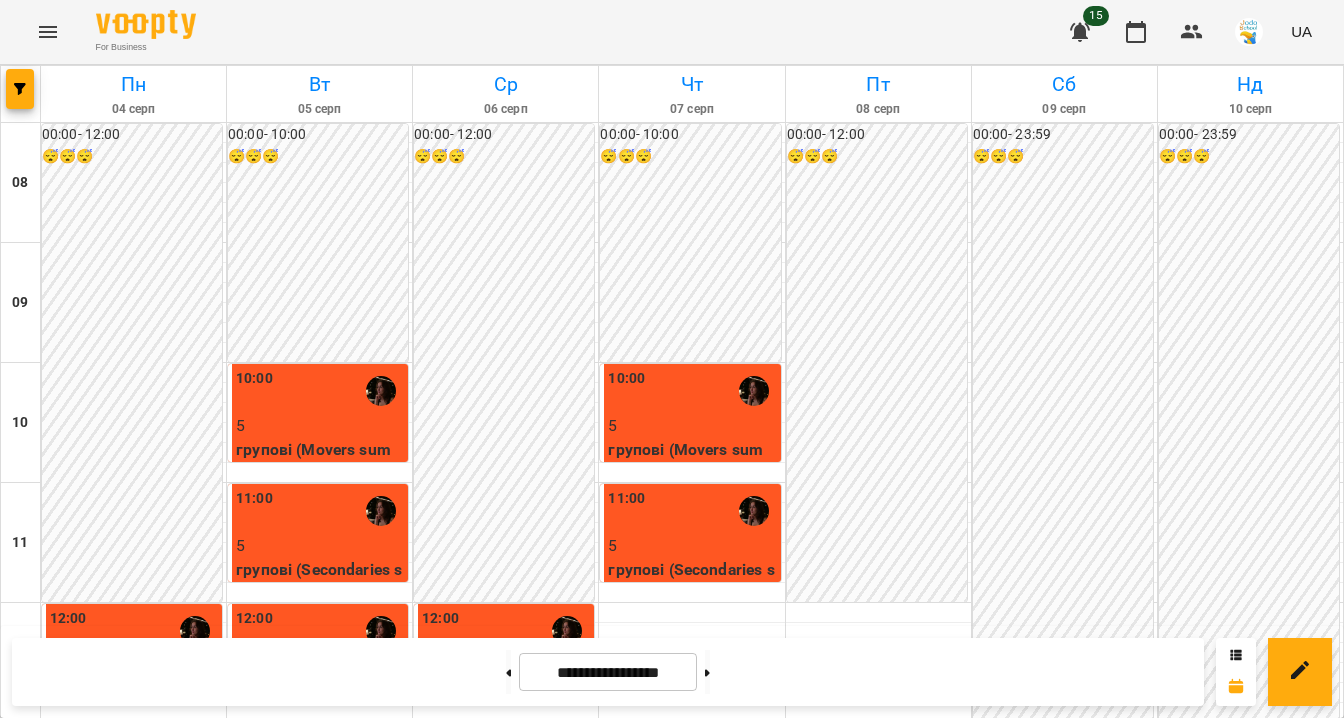 scroll, scrollTop: 847, scrollLeft: 0, axis: vertical 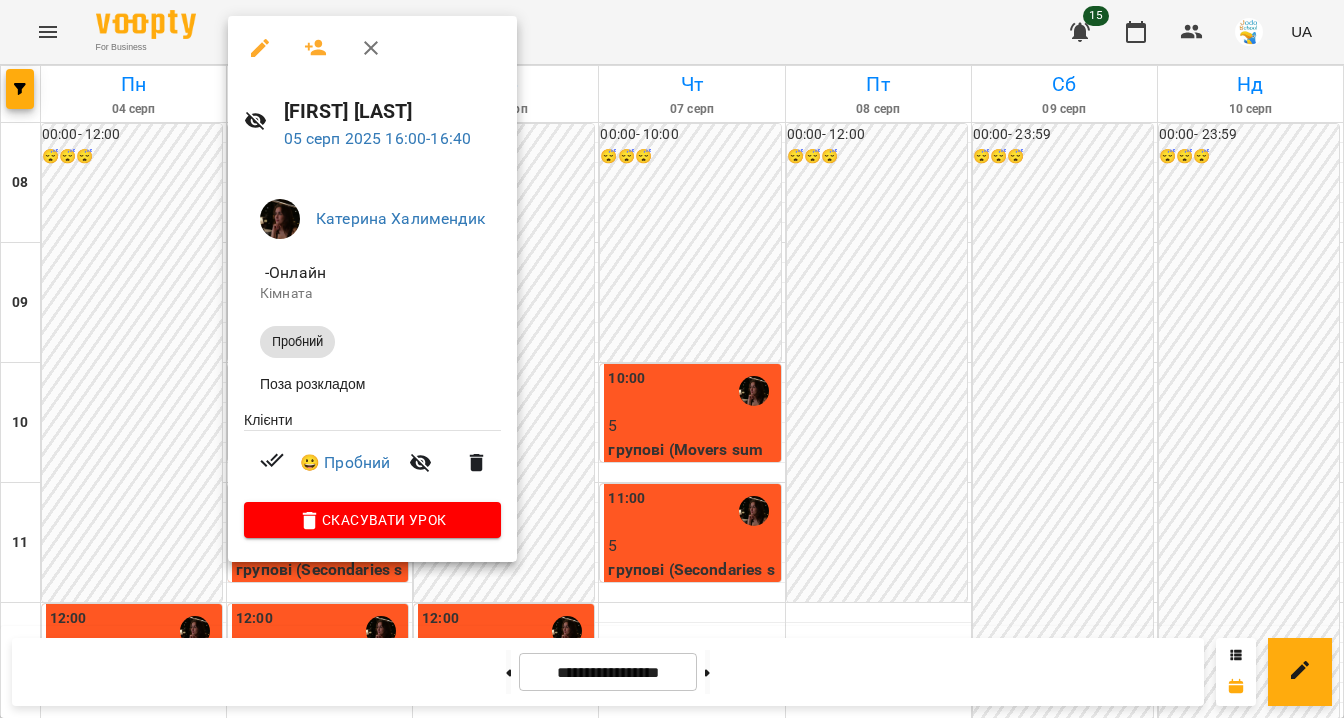 click 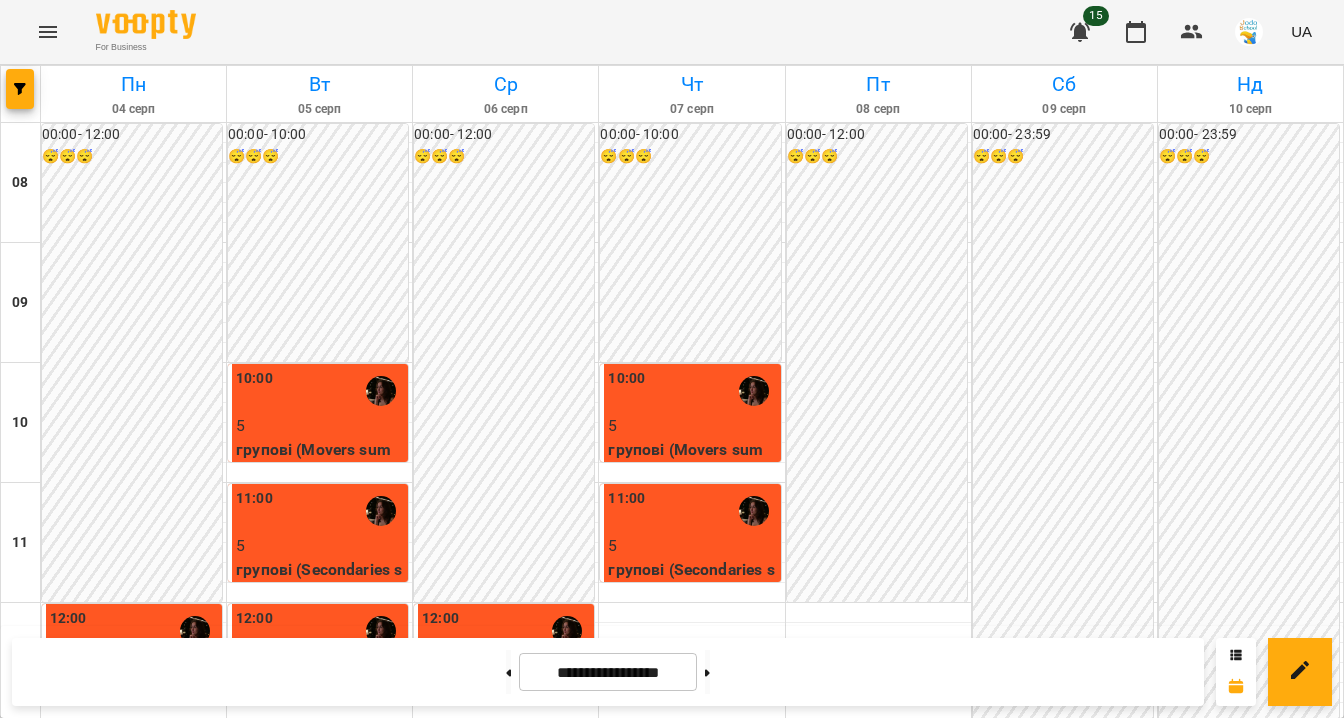 scroll, scrollTop: 781, scrollLeft: 0, axis: vertical 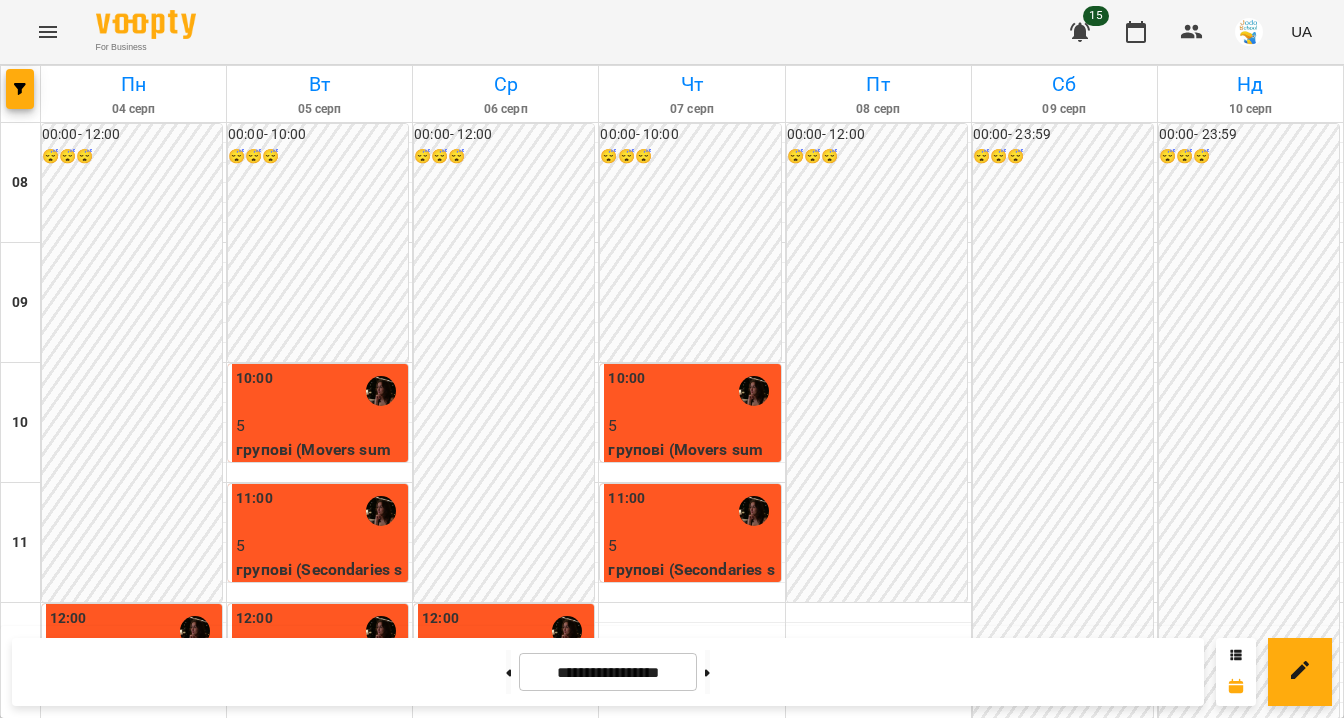 click at bounding box center [691, 973] 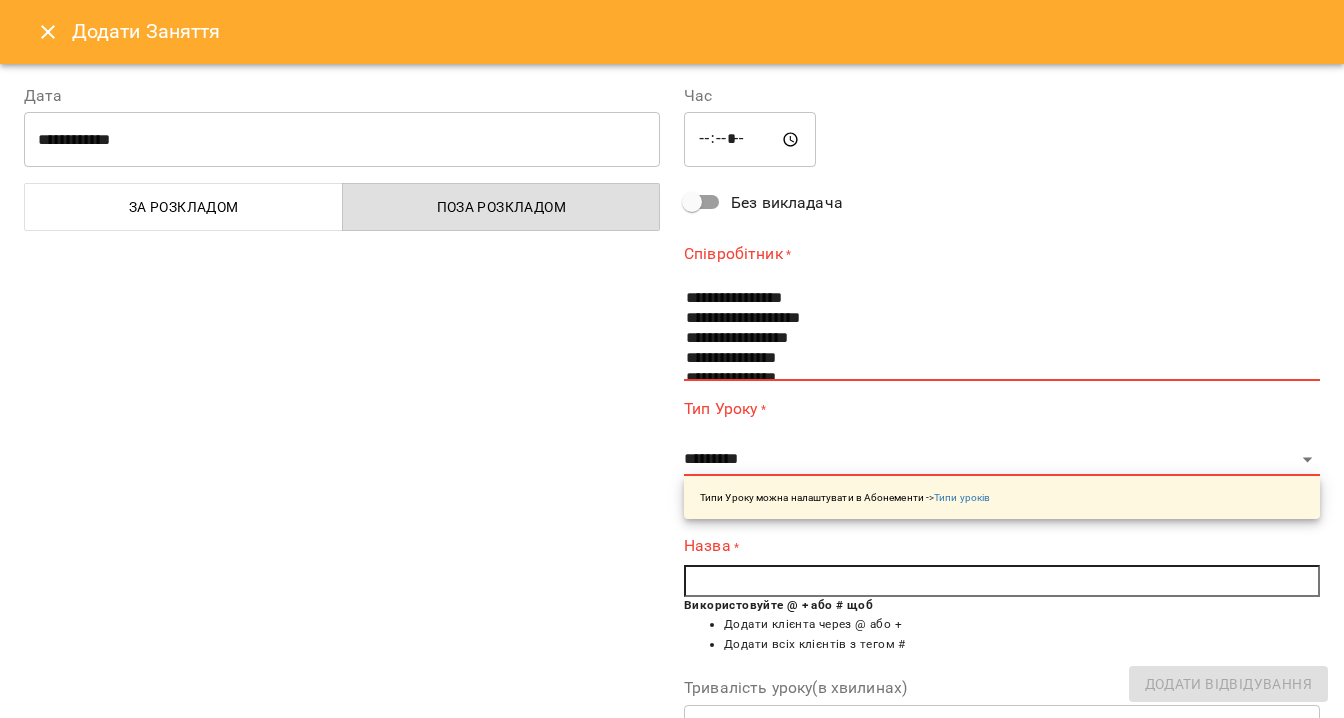 scroll, scrollTop: 201, scrollLeft: 0, axis: vertical 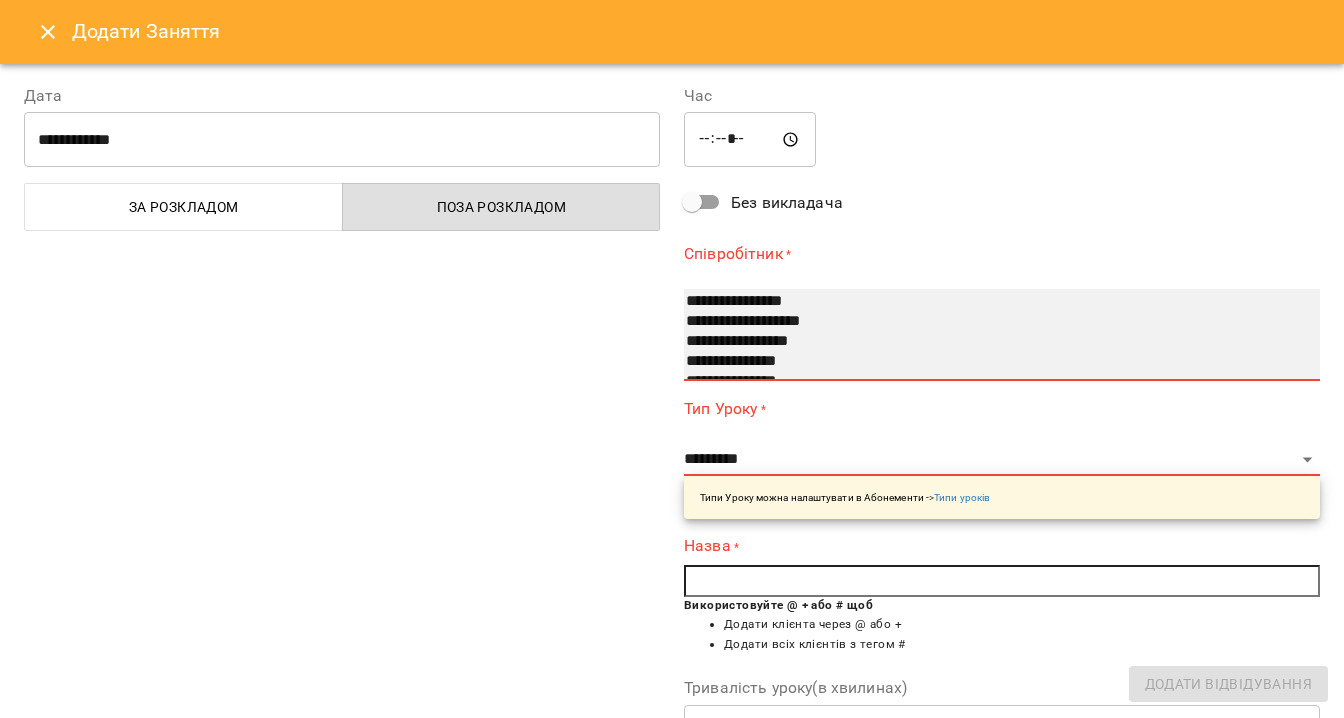 select on "**********" 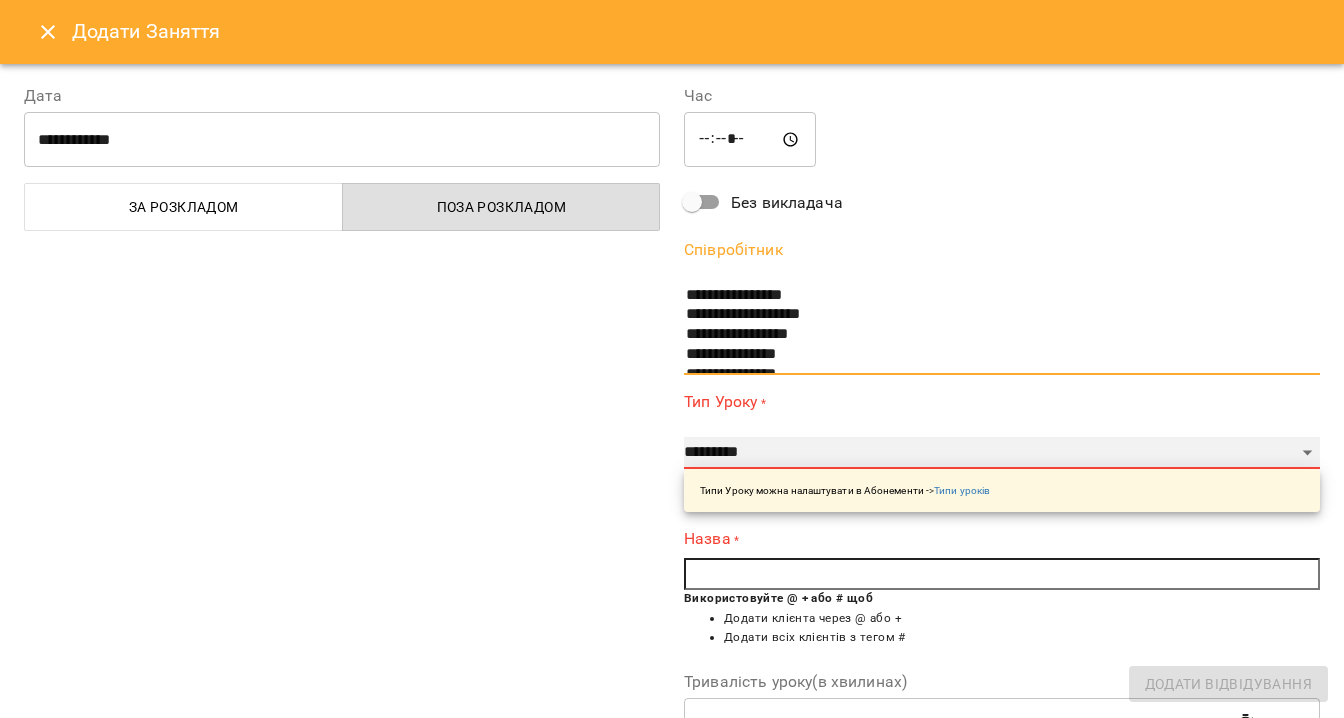click on "**********" at bounding box center [1002, 453] 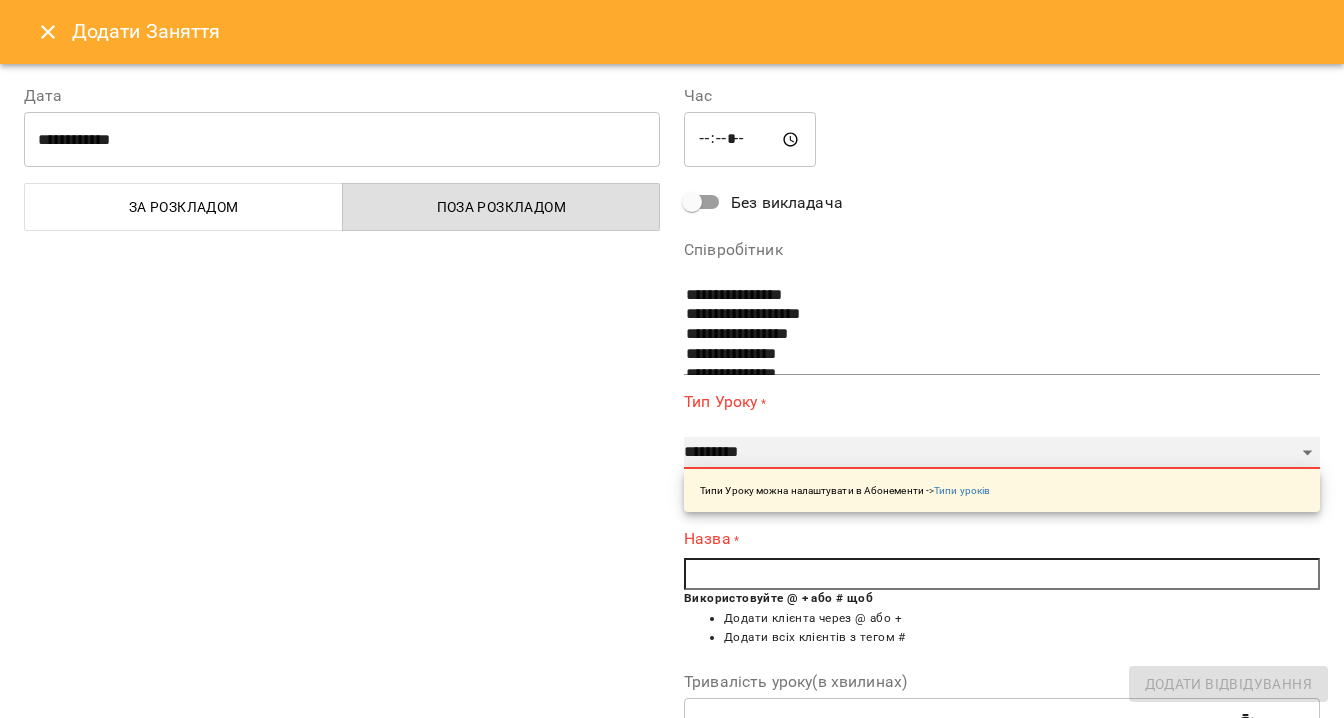 select on "*******" 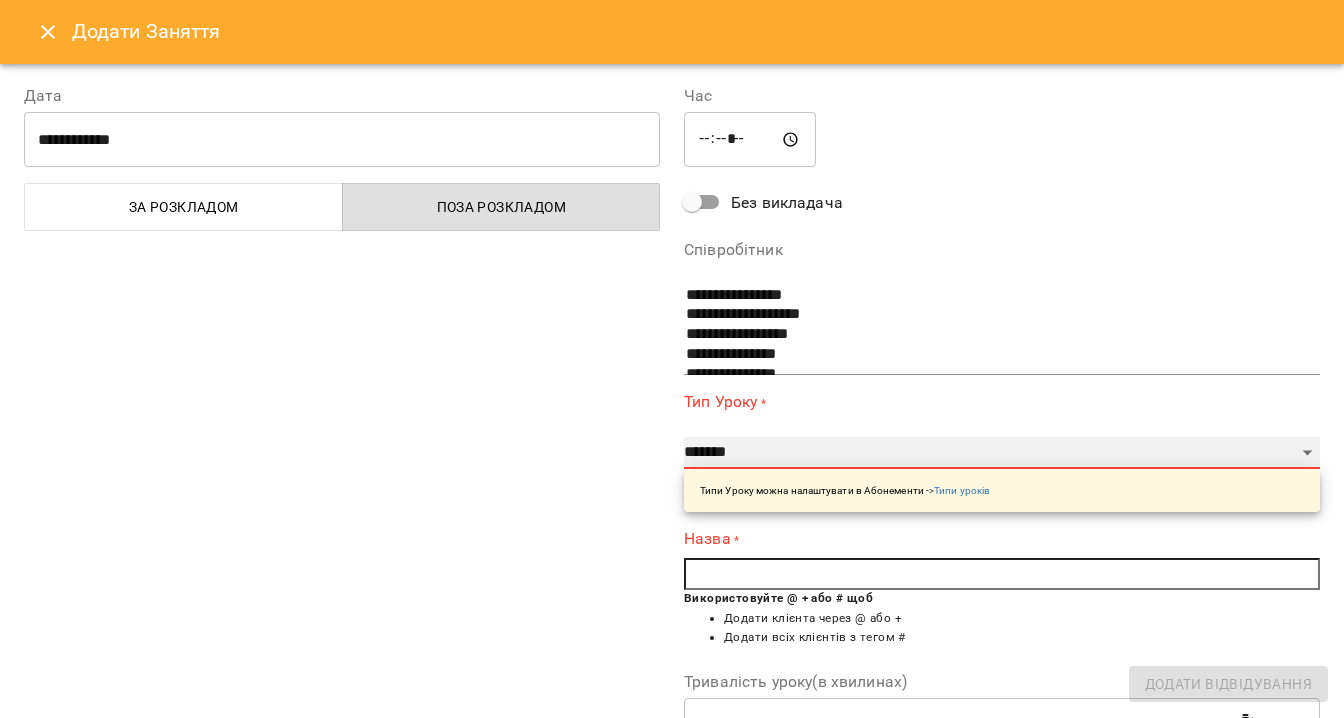 type on "**" 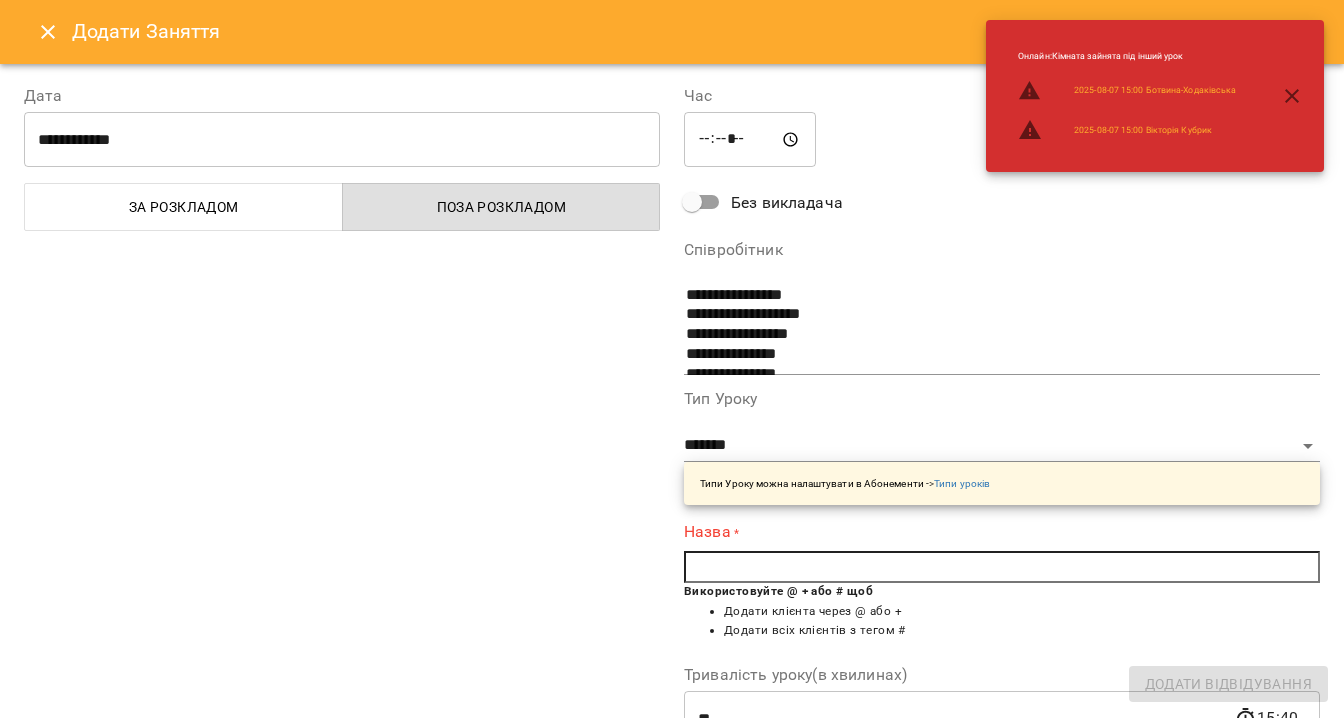 click at bounding box center [1002, 567] 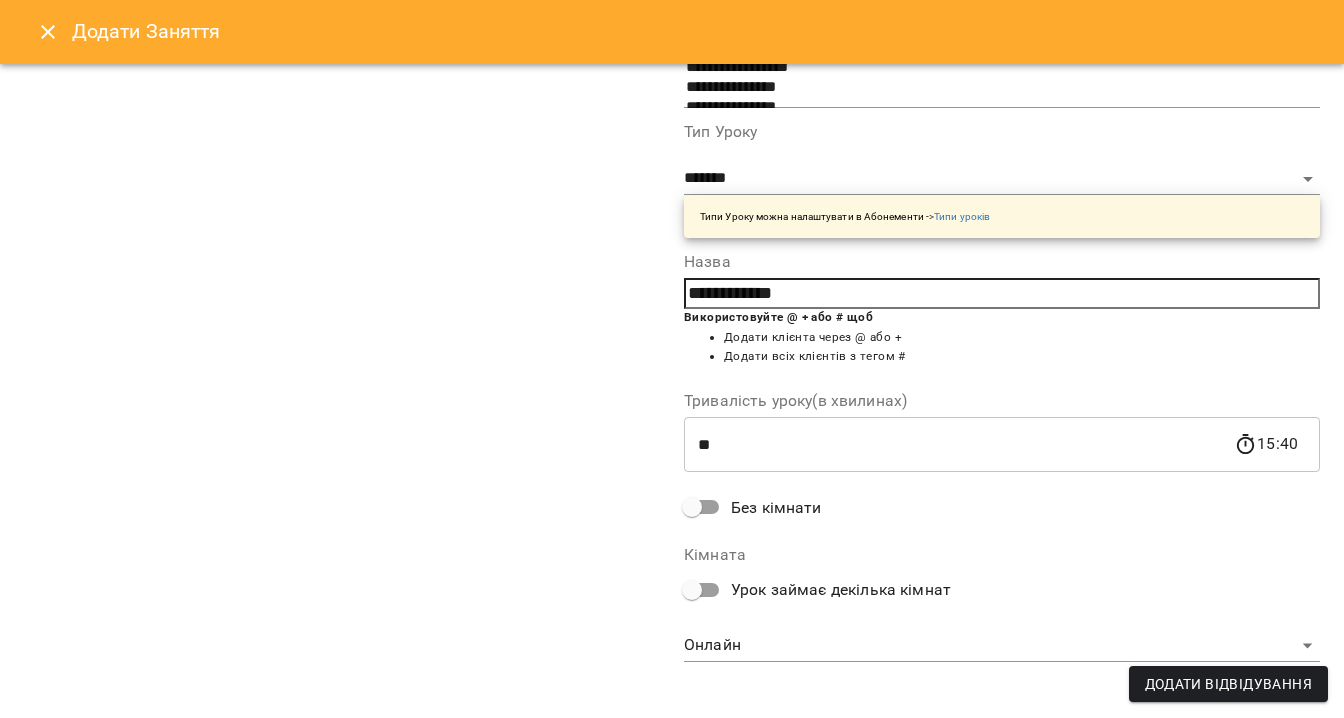 scroll, scrollTop: 278, scrollLeft: 0, axis: vertical 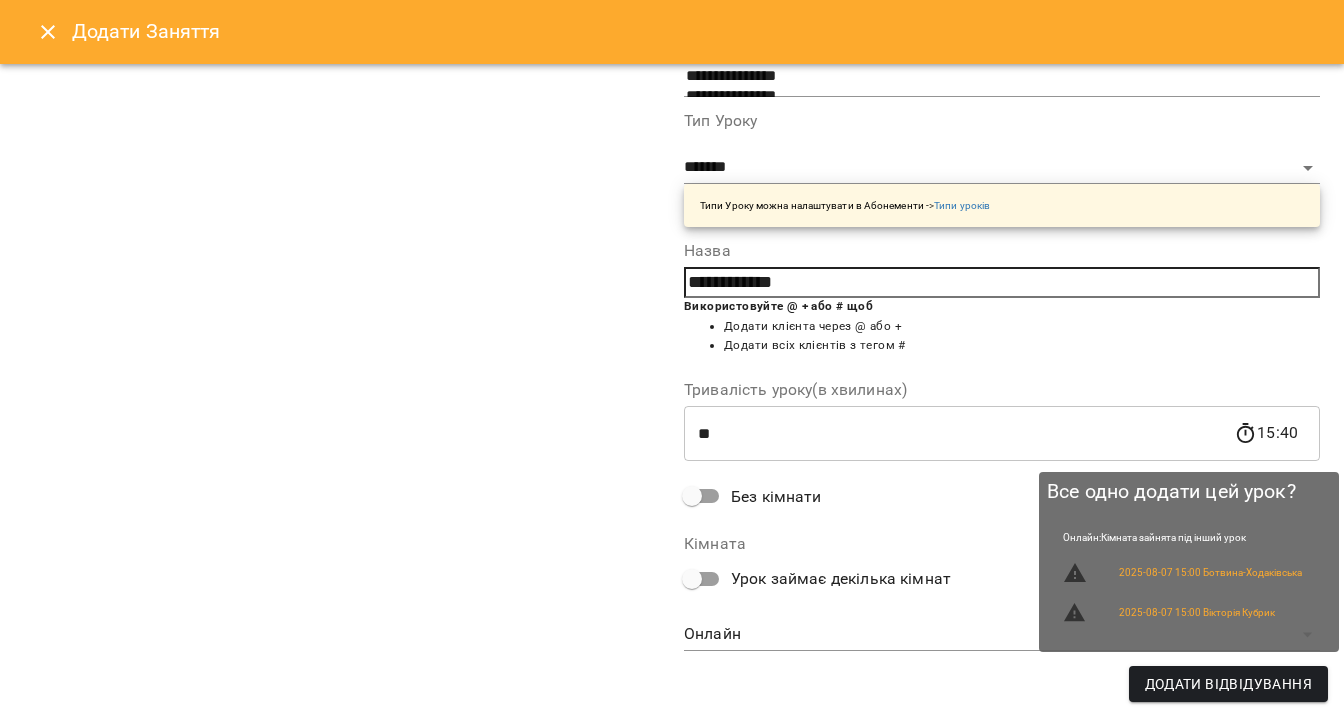 type on "**********" 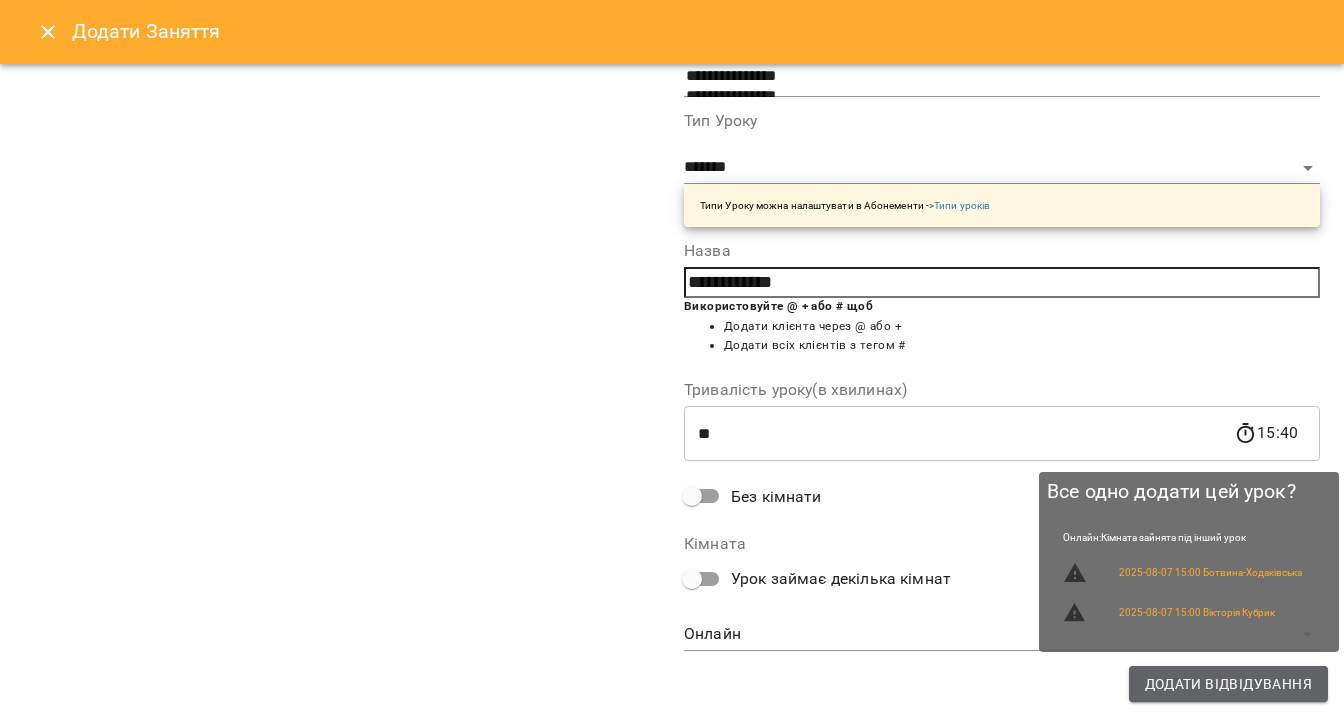 click on "Додати Відвідування" at bounding box center [1228, 684] 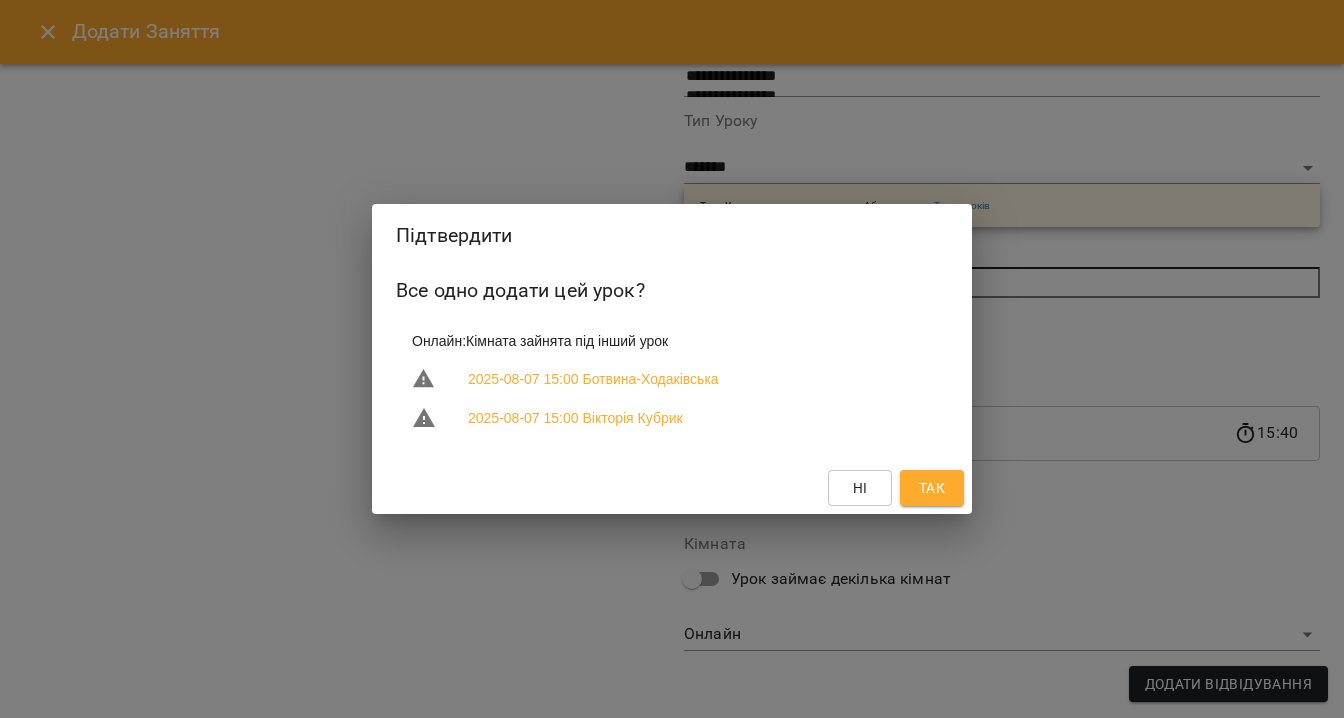 click on "Так" at bounding box center [932, 488] 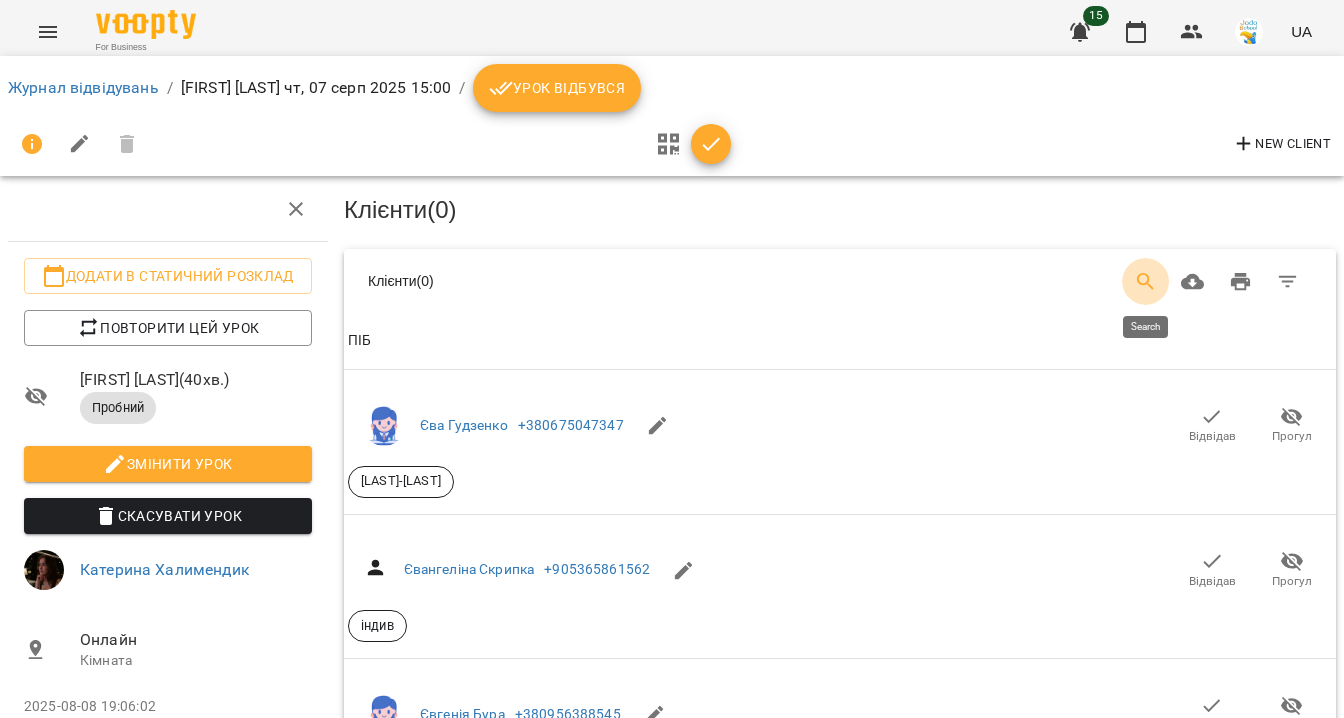click 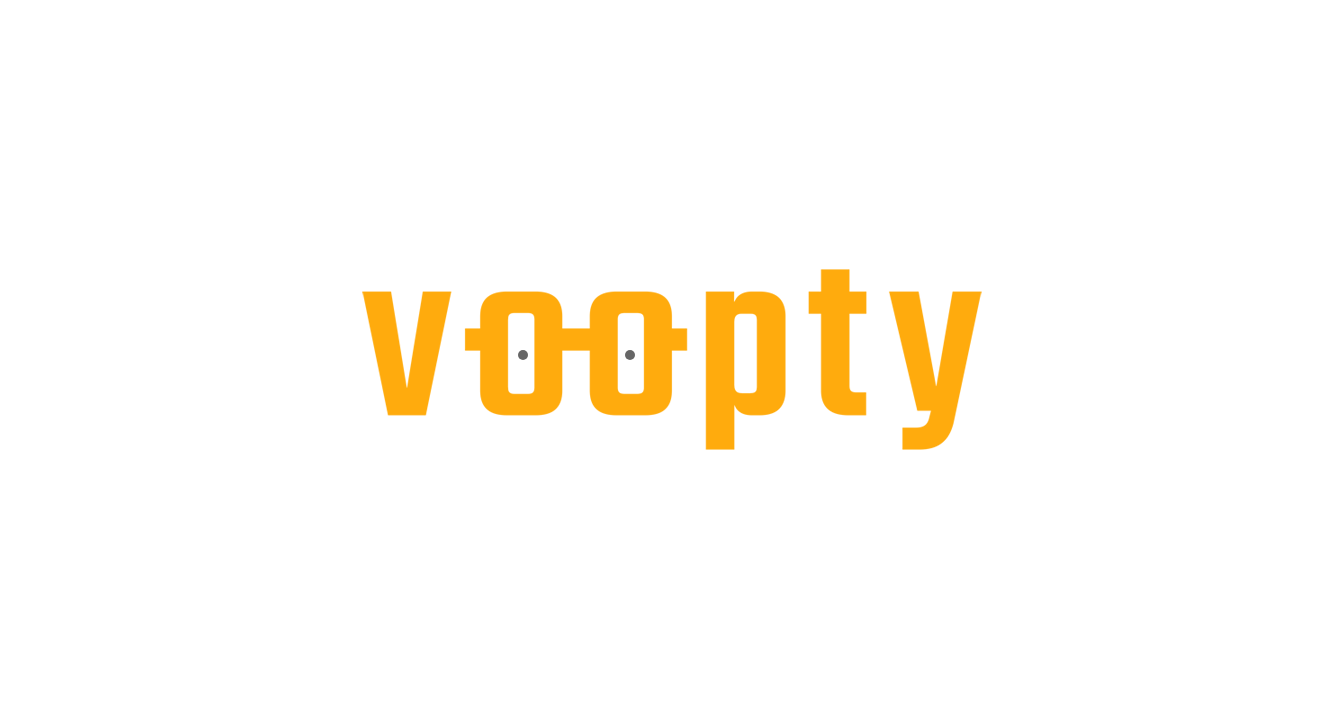 scroll, scrollTop: 0, scrollLeft: 0, axis: both 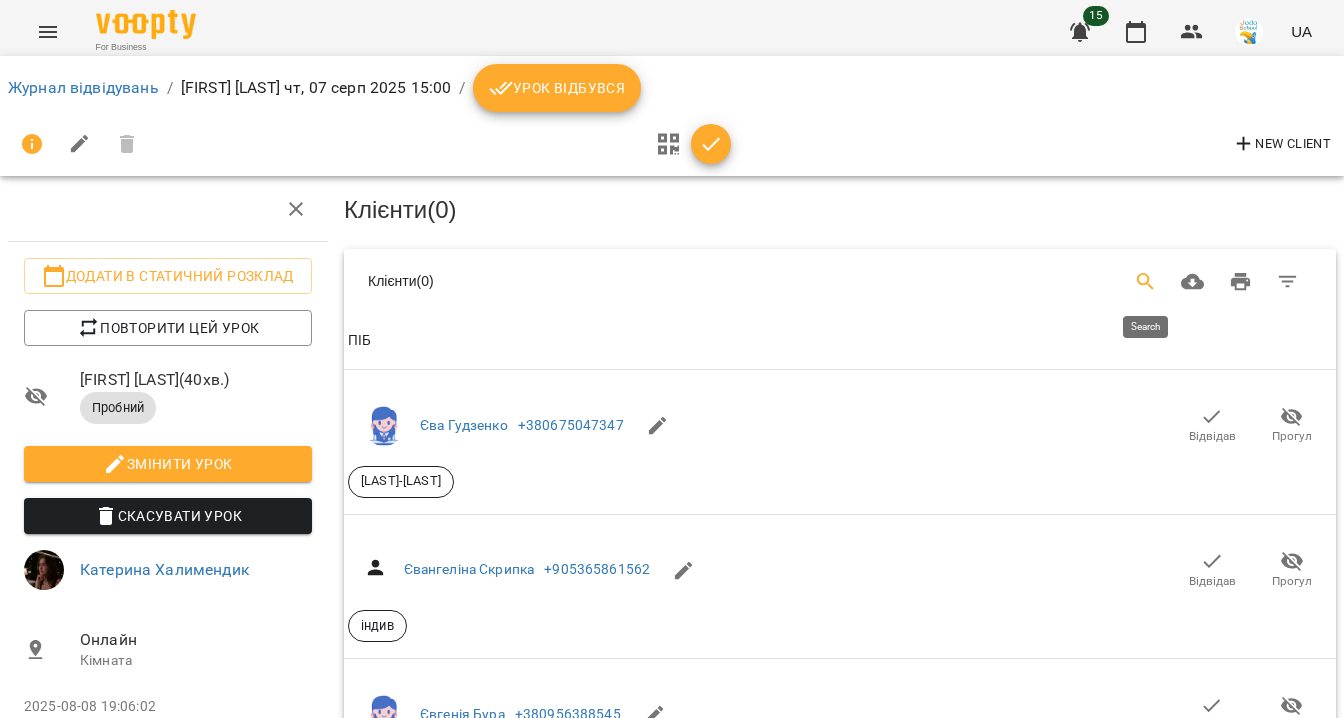 click 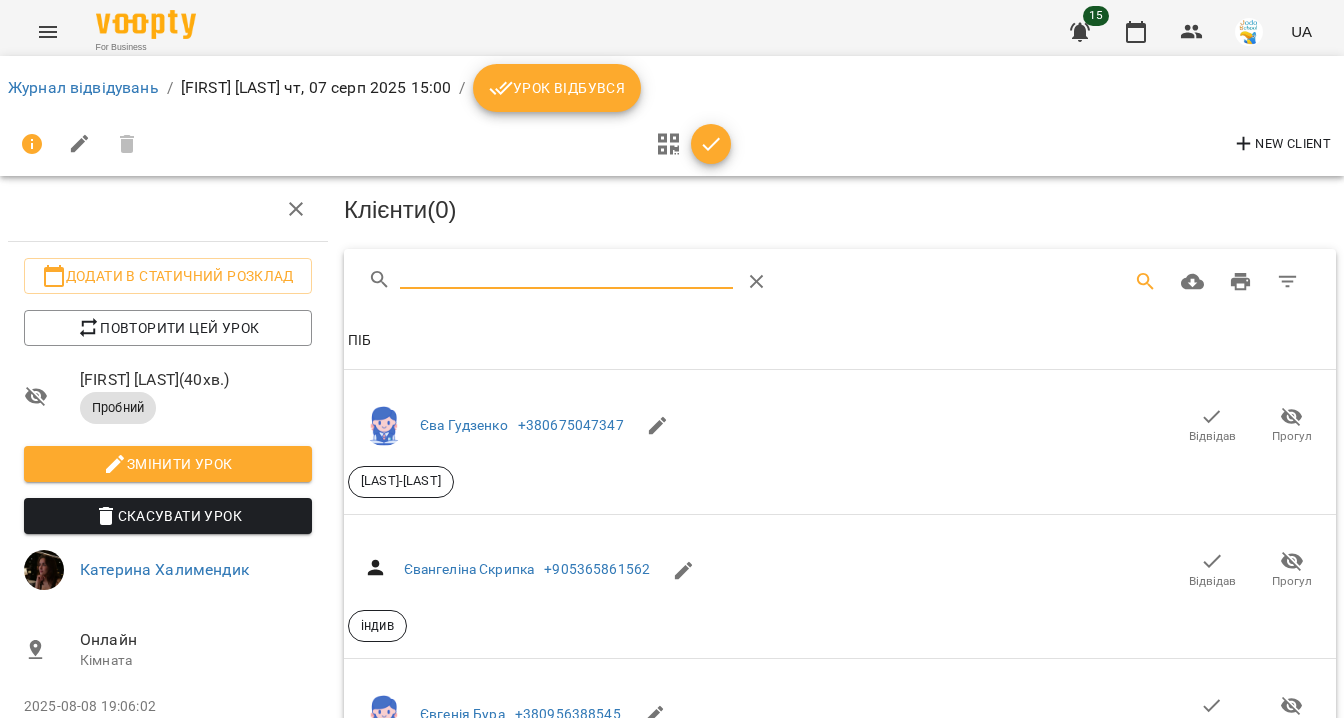 type on "*" 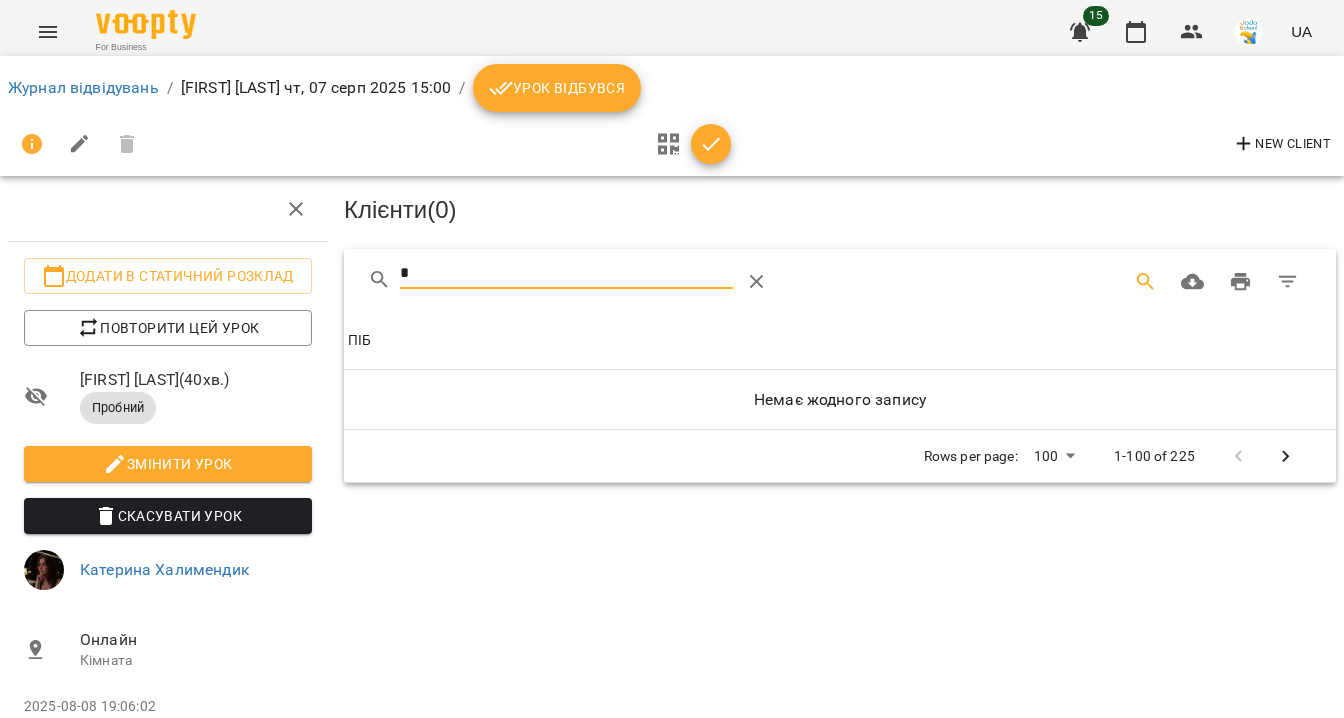 type 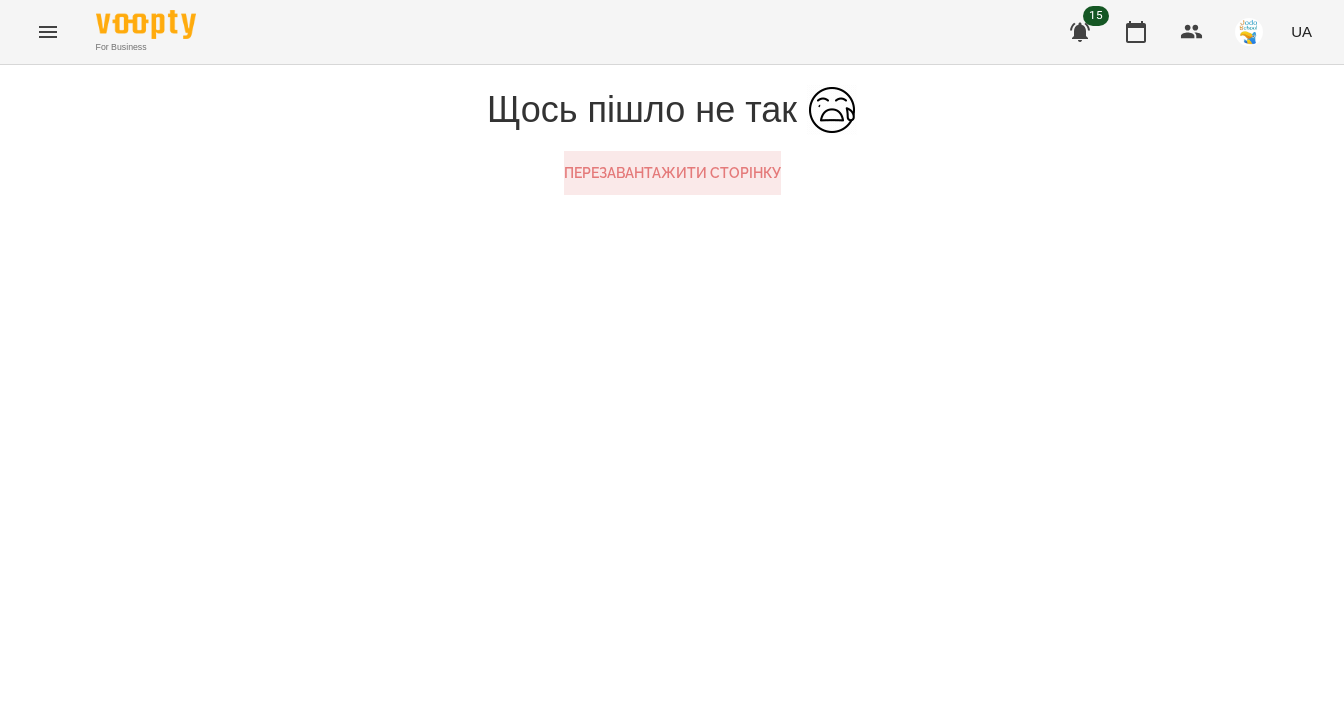 click on "Перезавантажити сторінку" at bounding box center [672, 173] 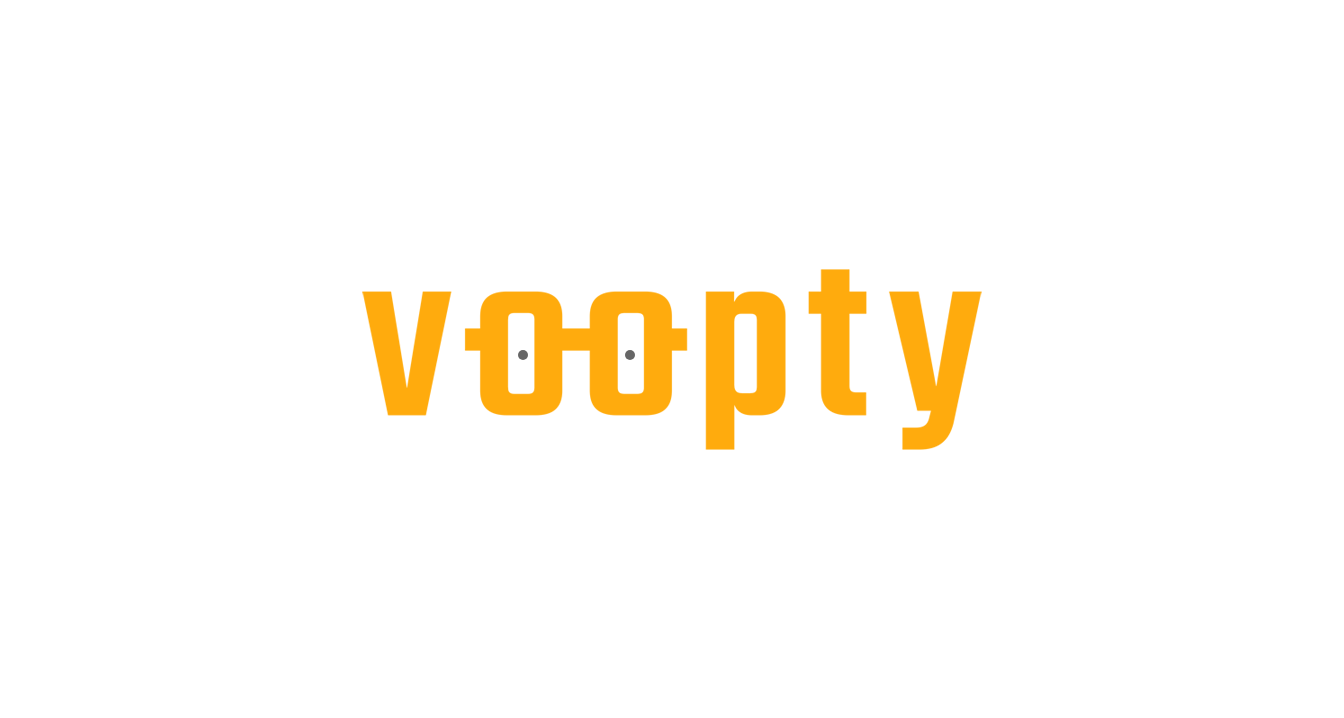 scroll, scrollTop: 0, scrollLeft: 0, axis: both 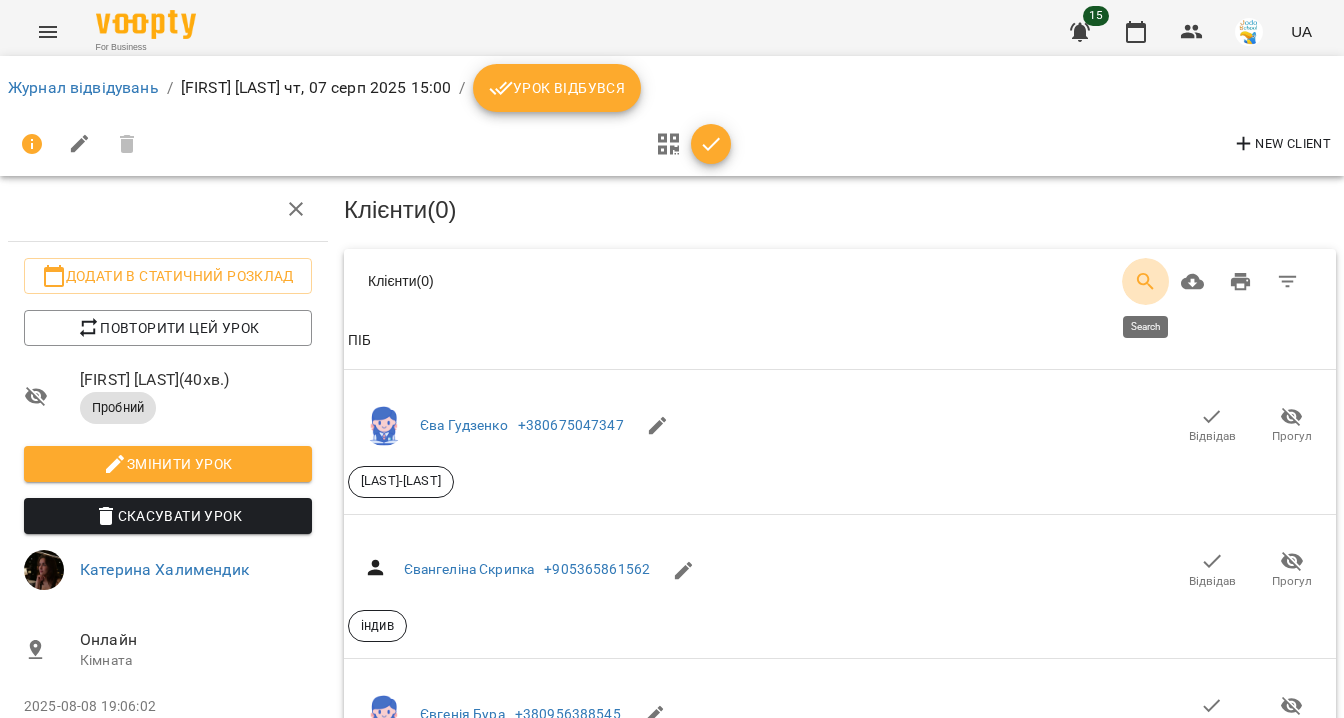 click 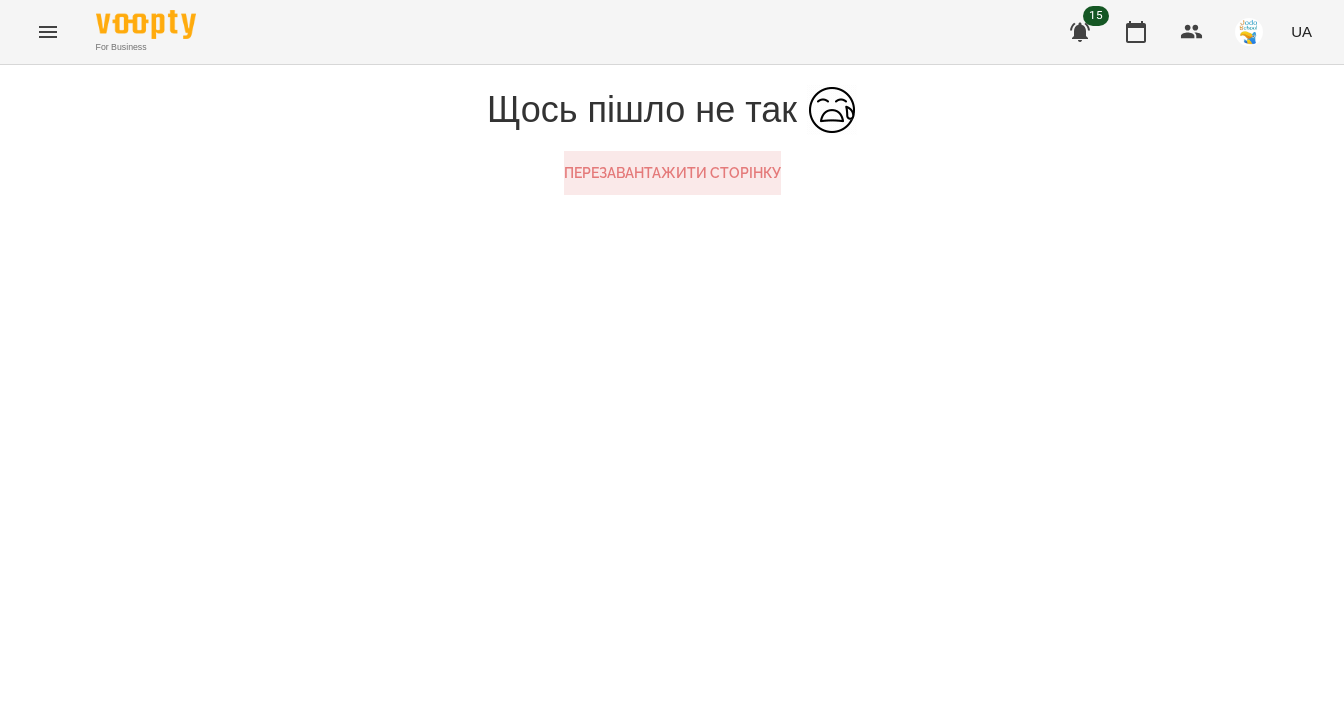 click on "Перезавантажити сторінку" at bounding box center (672, 173) 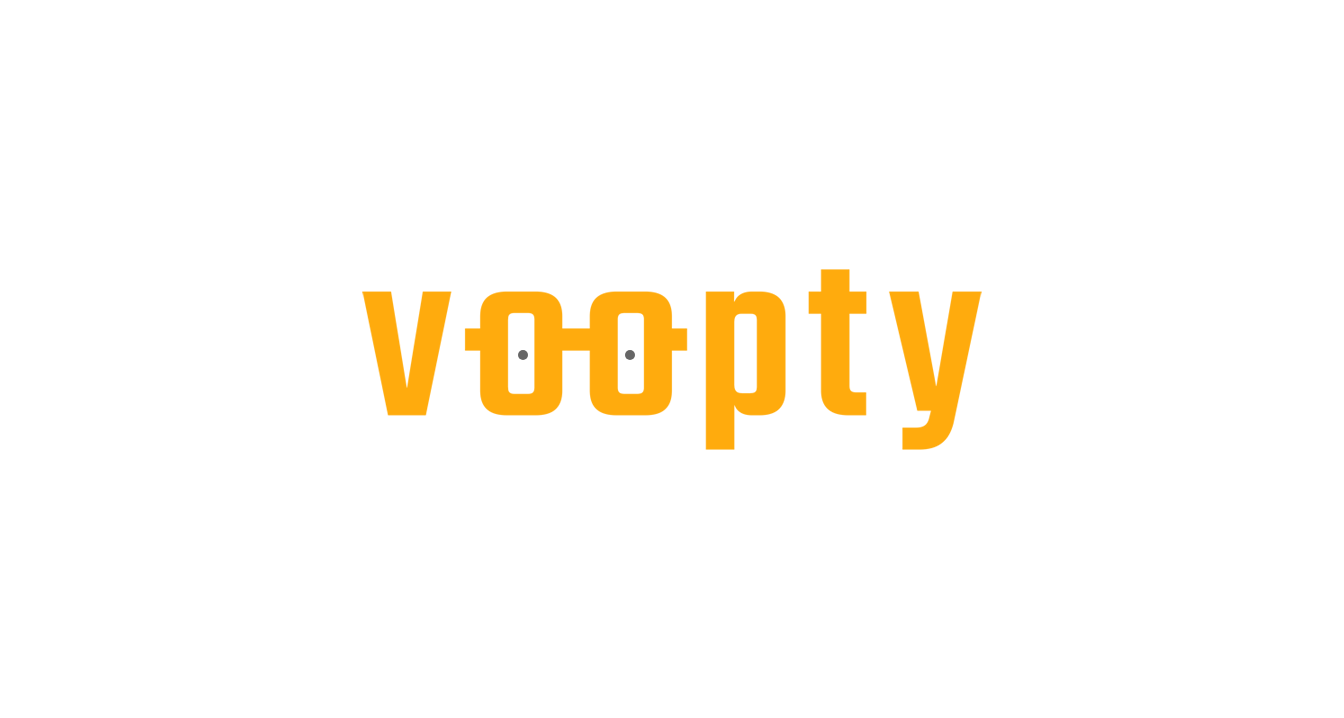 scroll, scrollTop: 0, scrollLeft: 0, axis: both 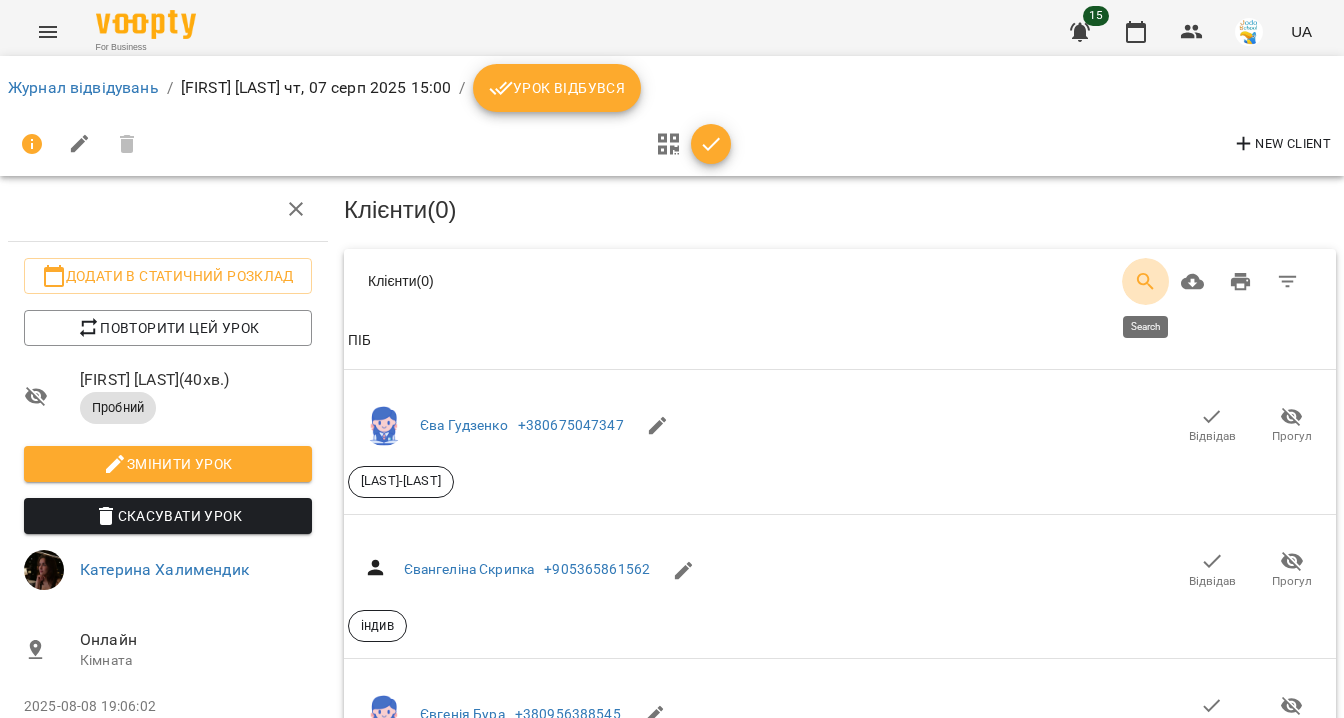 click at bounding box center [1146, 282] 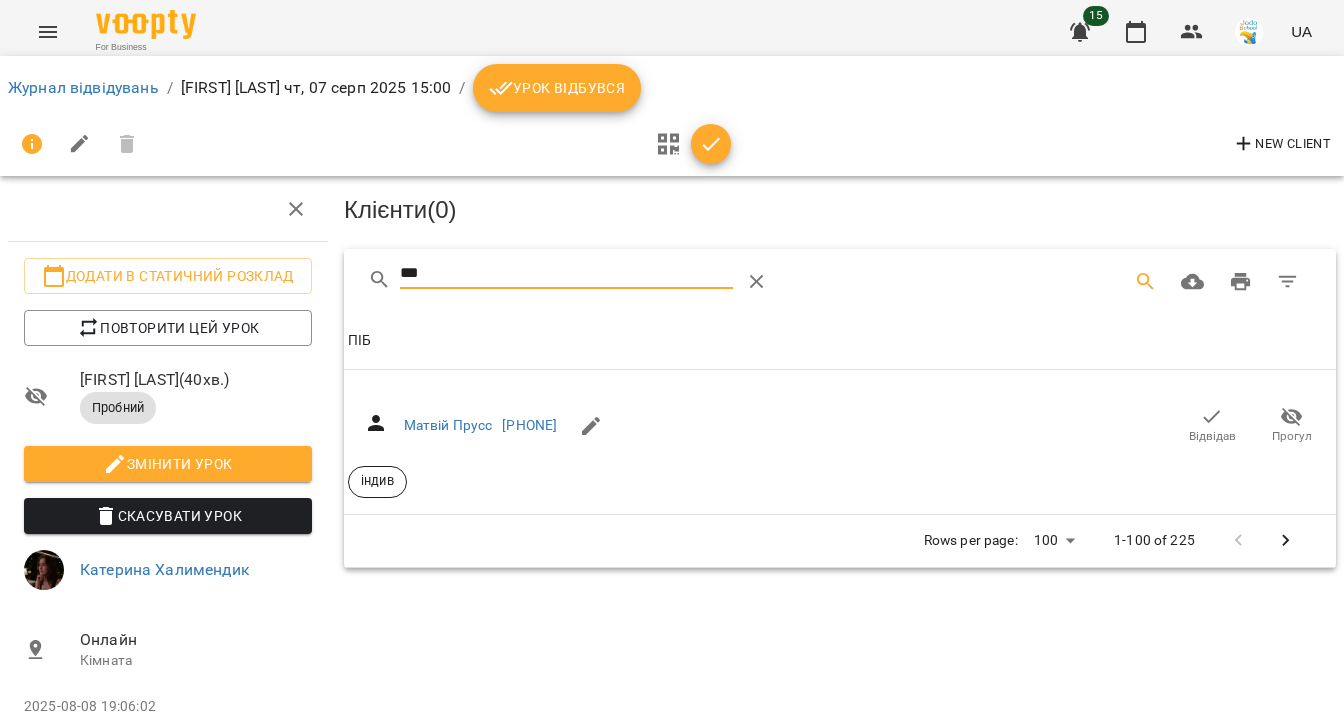type on "*" 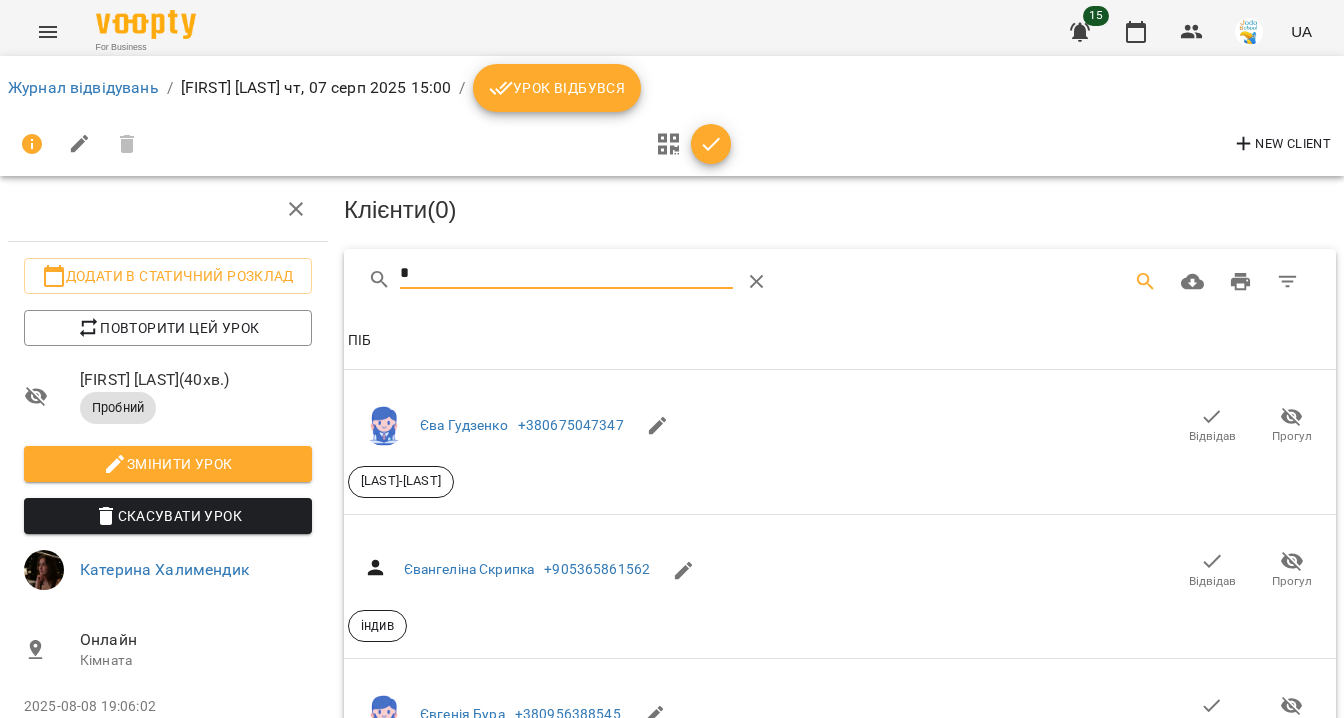 type 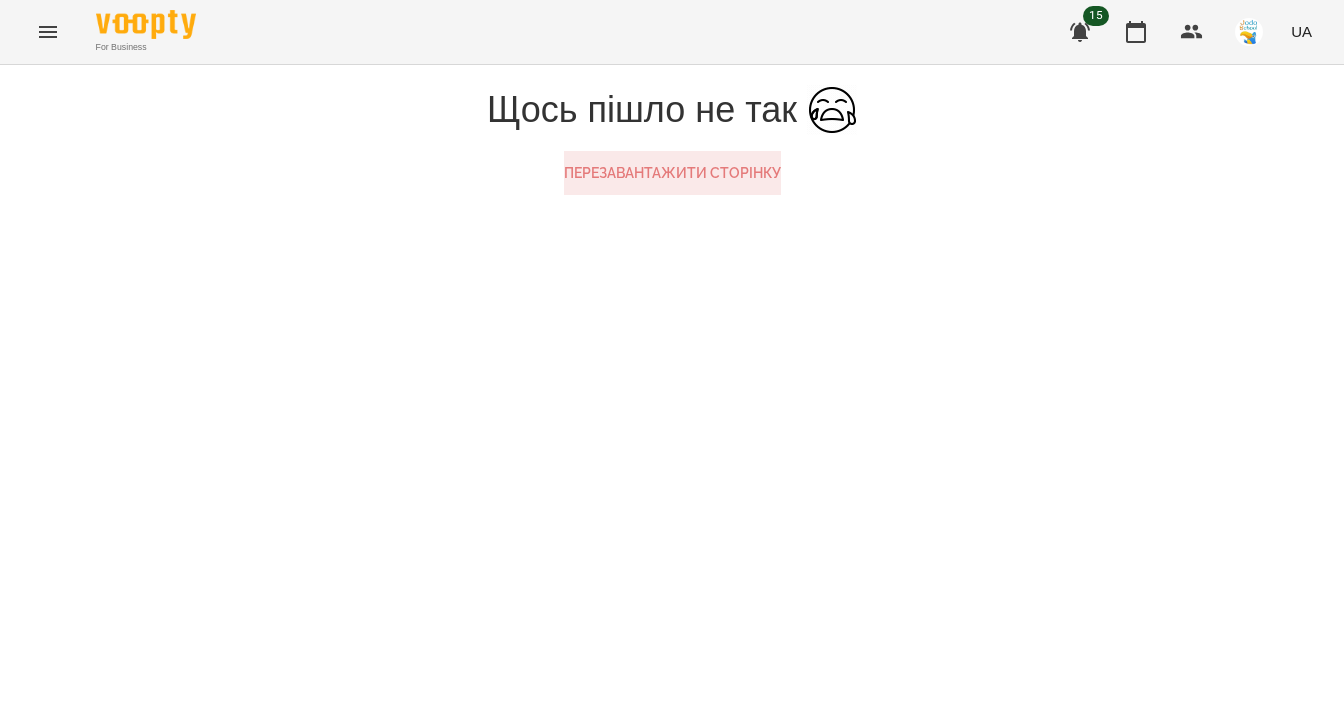 click on "Перезавантажити сторінку" at bounding box center [672, 173] 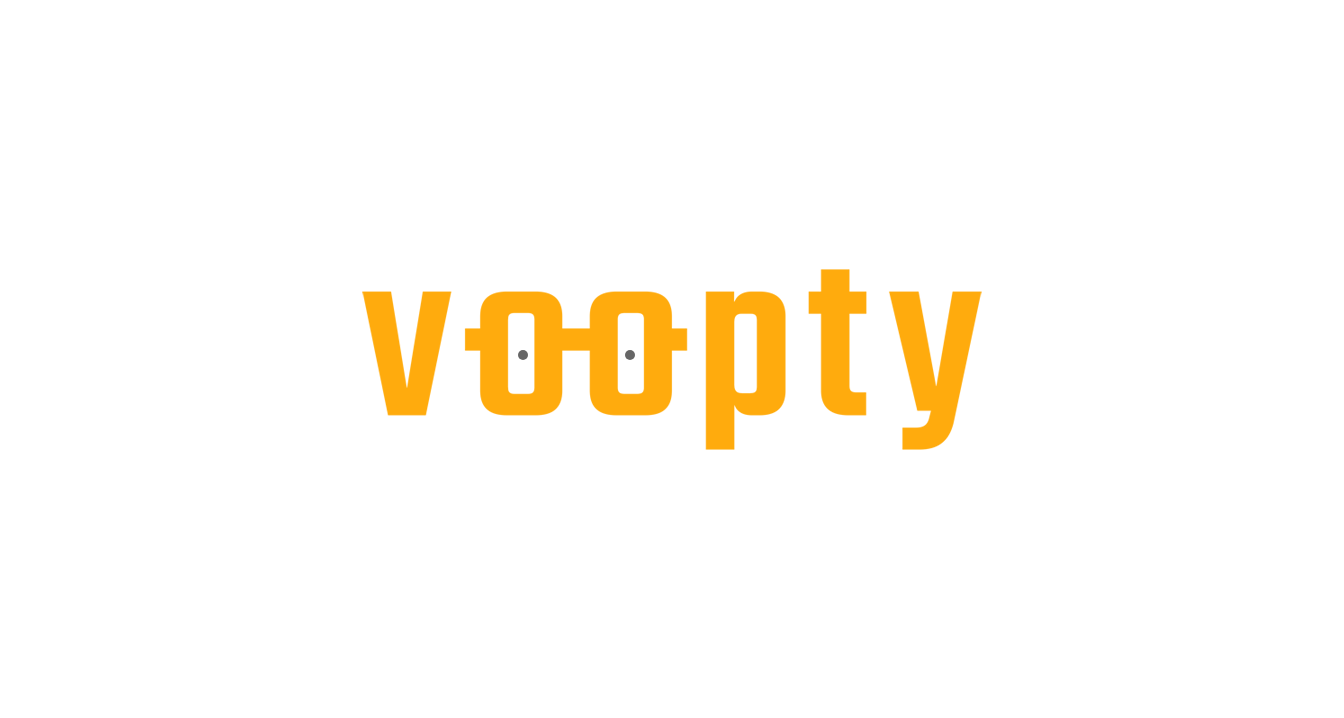 scroll, scrollTop: 0, scrollLeft: 0, axis: both 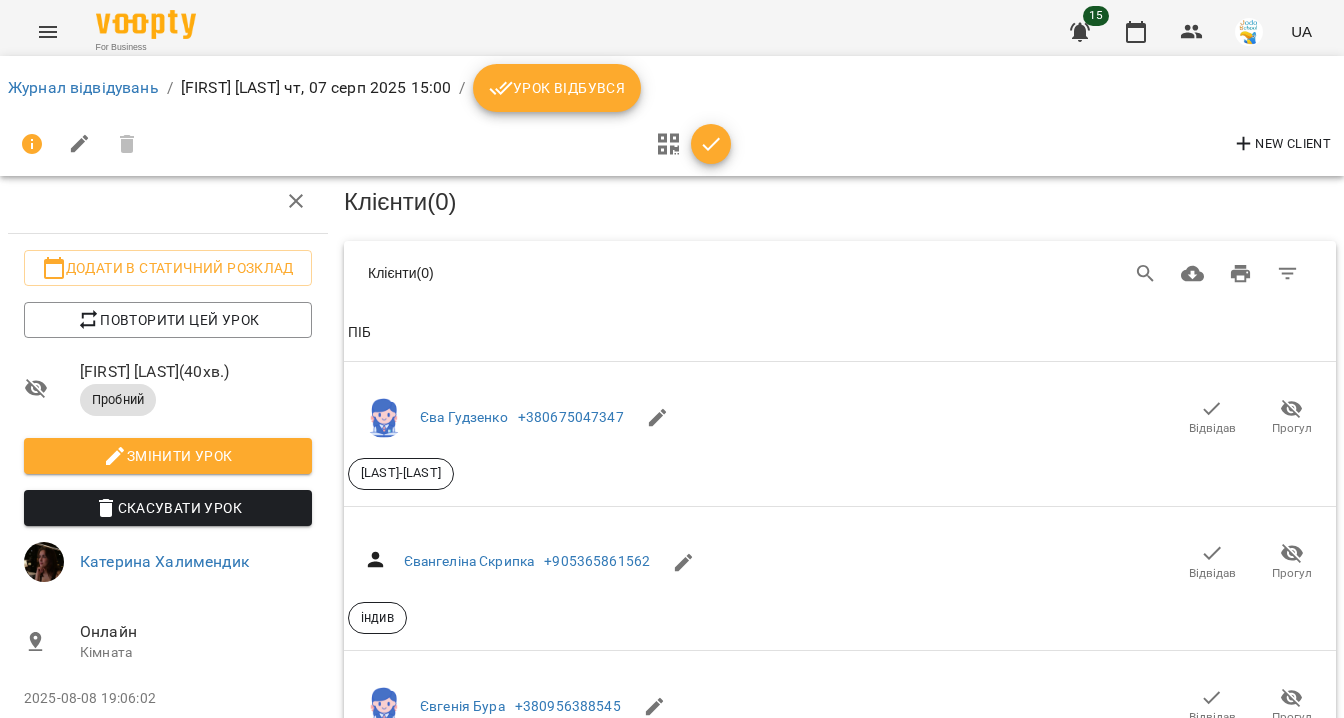 click 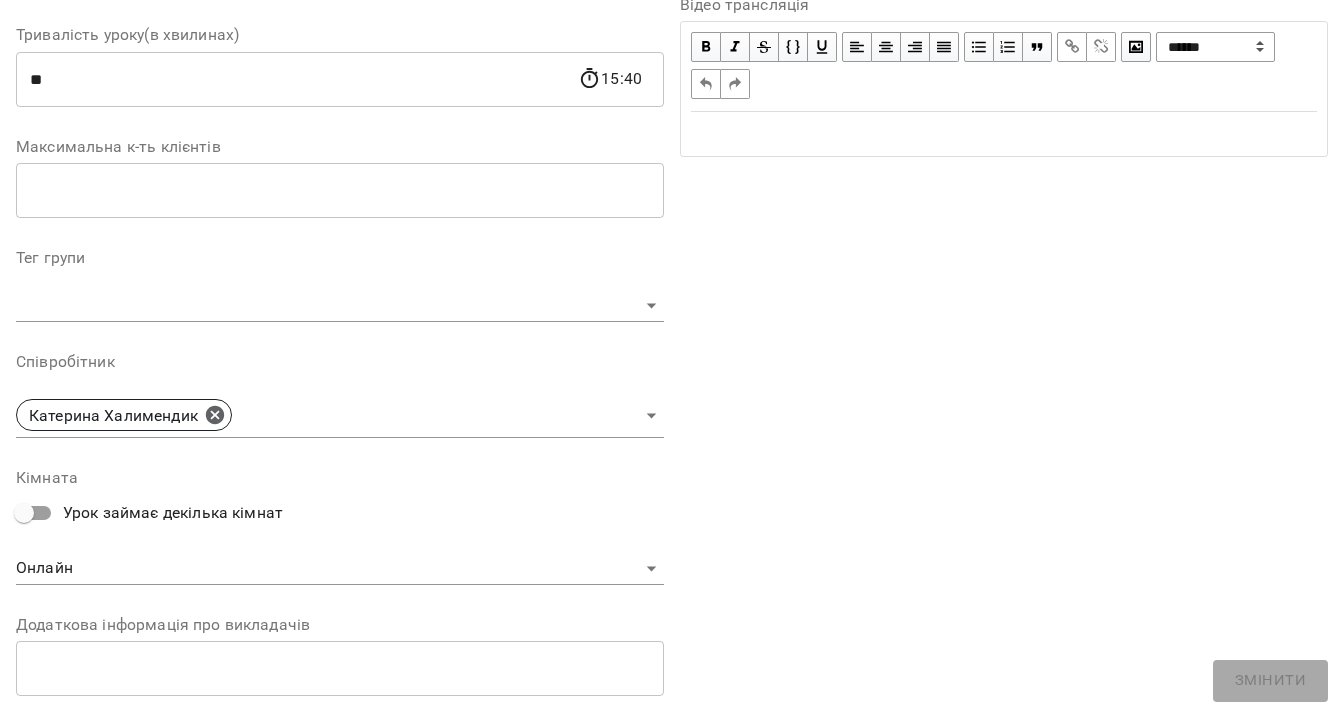 scroll, scrollTop: 0, scrollLeft: 0, axis: both 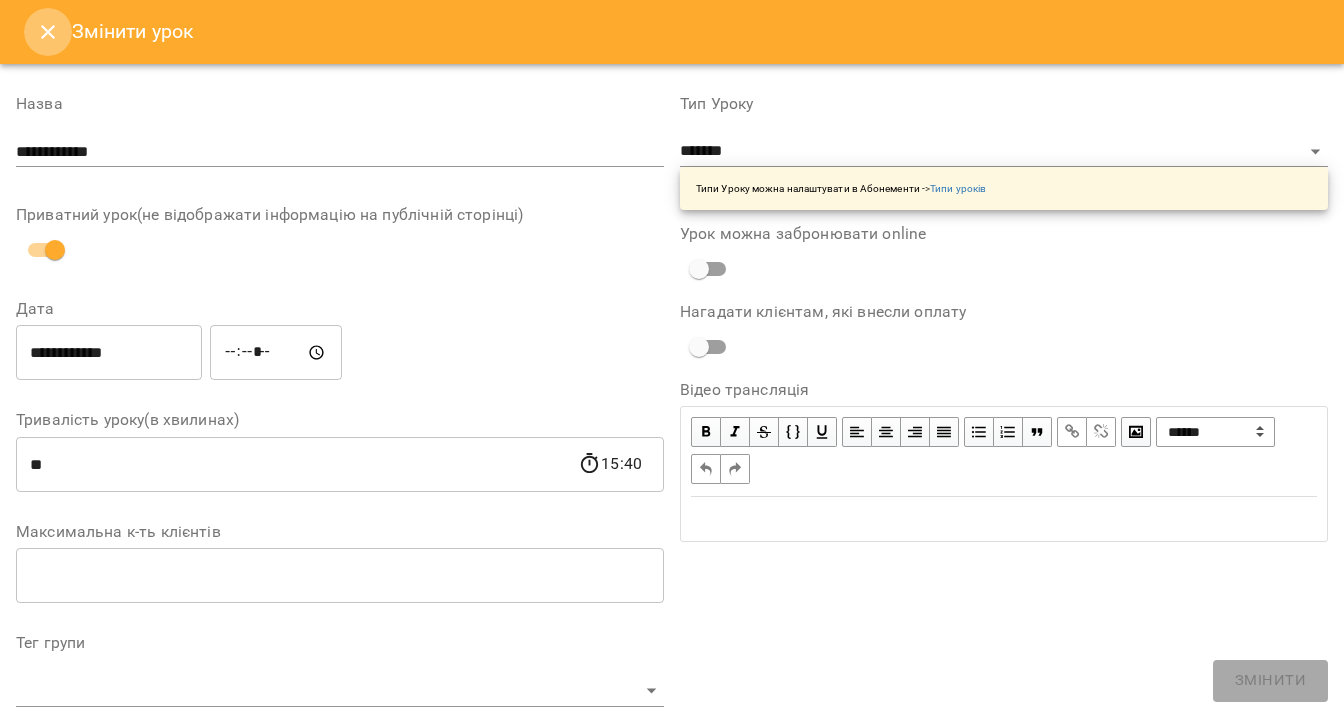 click at bounding box center (48, 32) 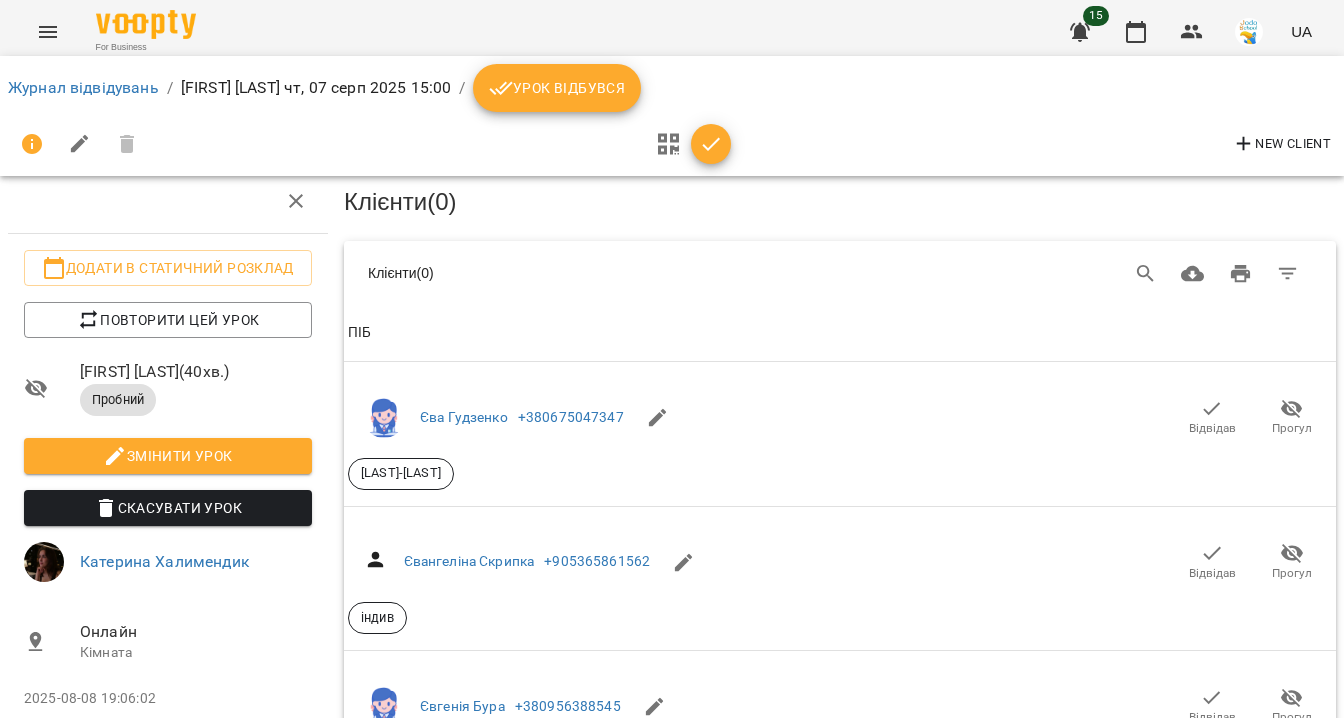 scroll, scrollTop: 0, scrollLeft: 0, axis: both 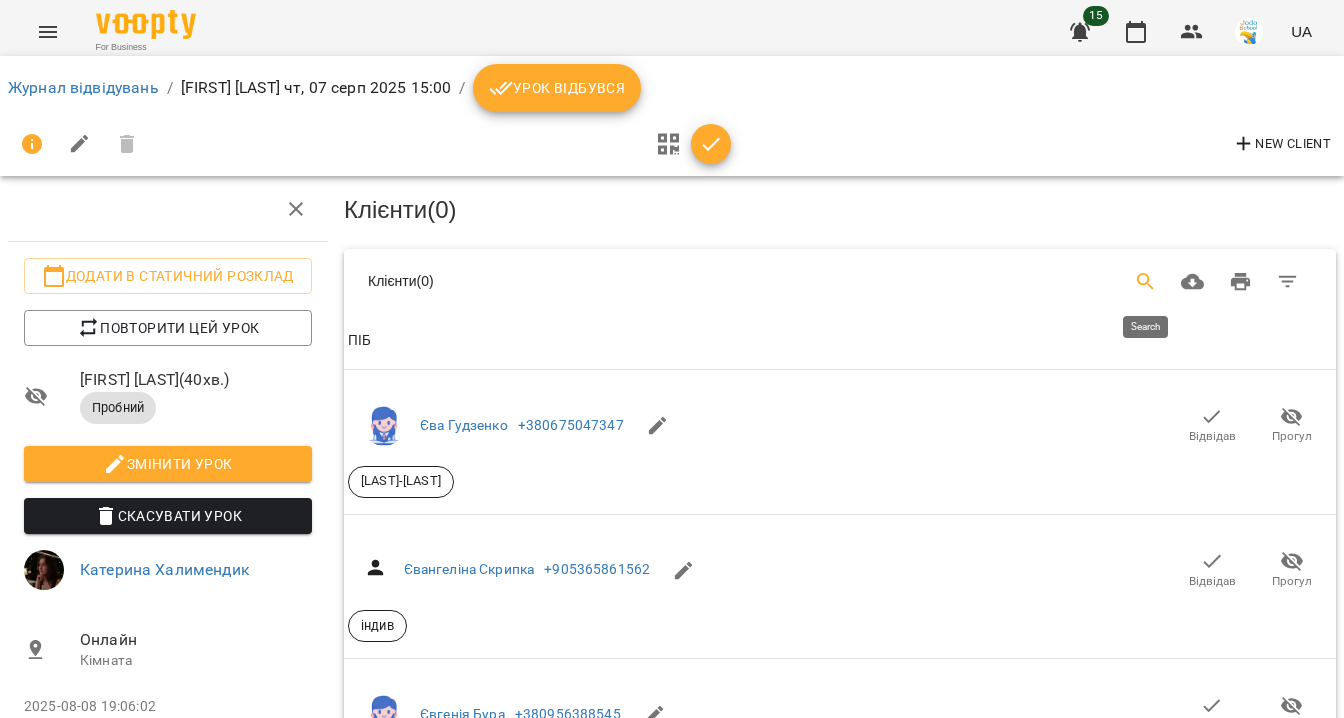 click 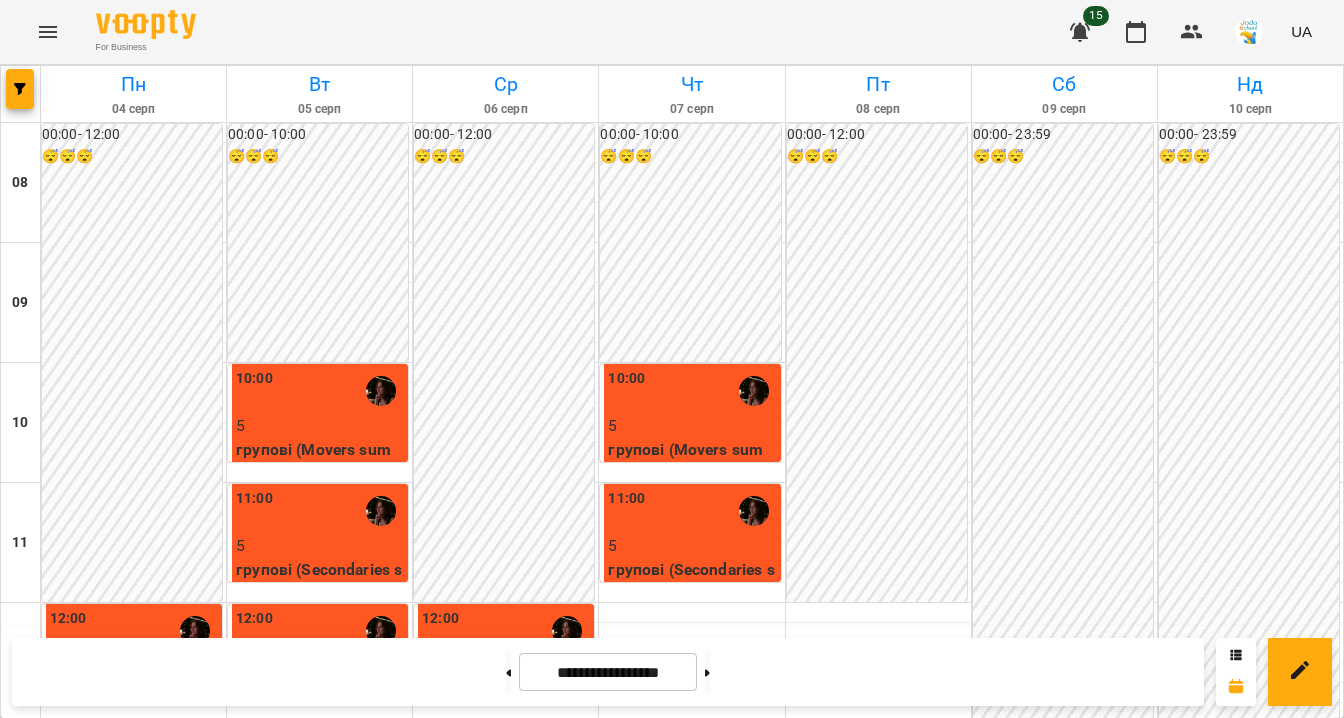 scroll, scrollTop: 707, scrollLeft: 0, axis: vertical 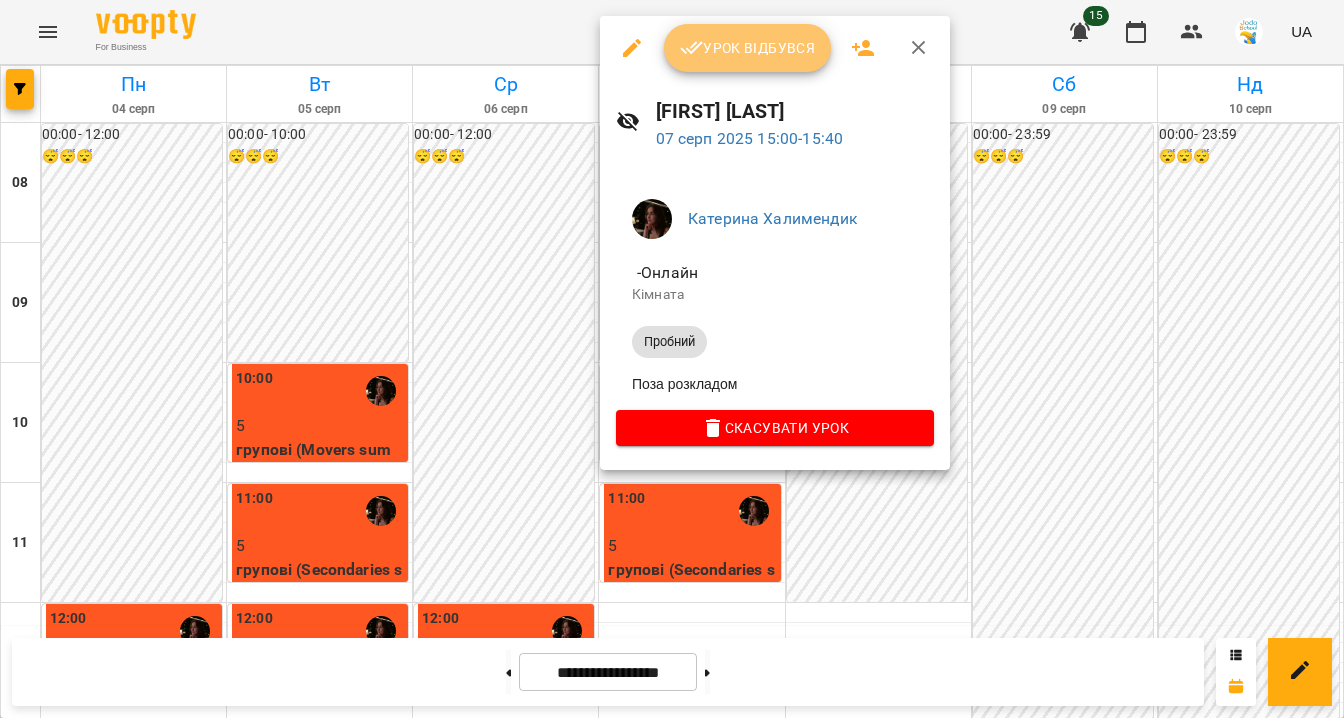 click on "Урок відбувся" at bounding box center [748, 48] 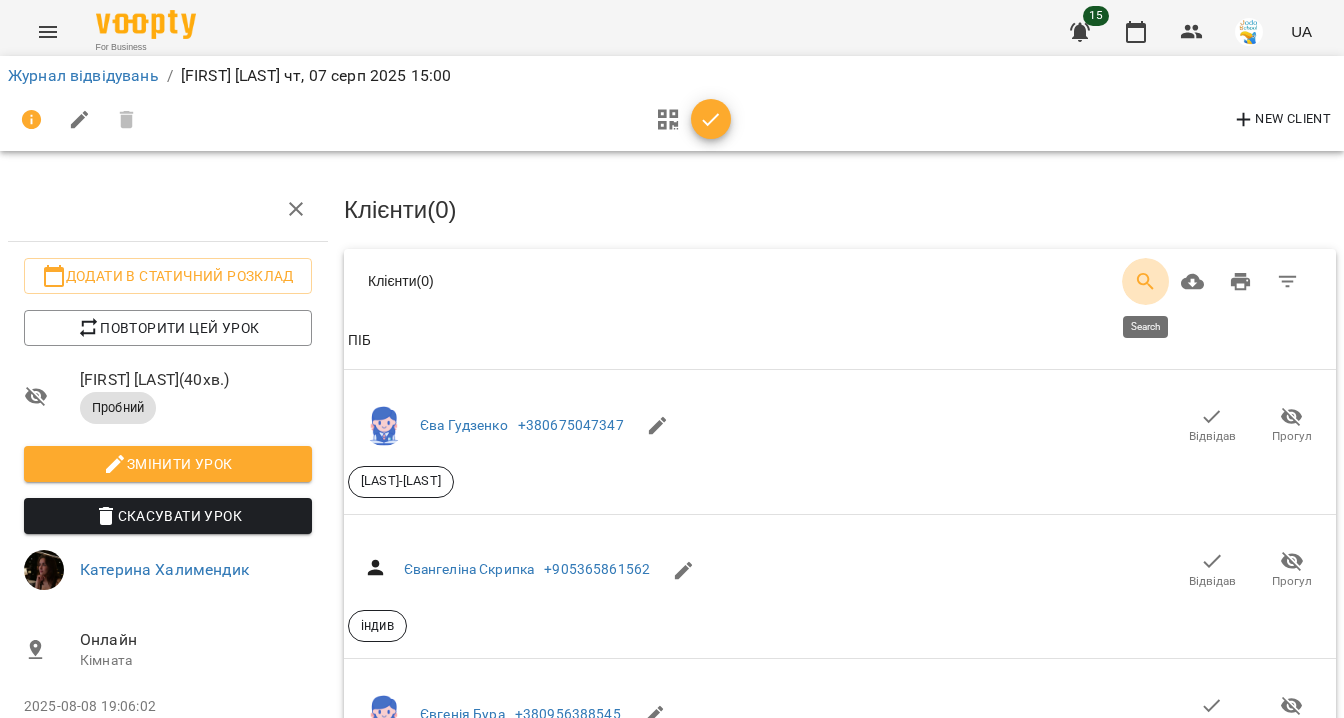 click 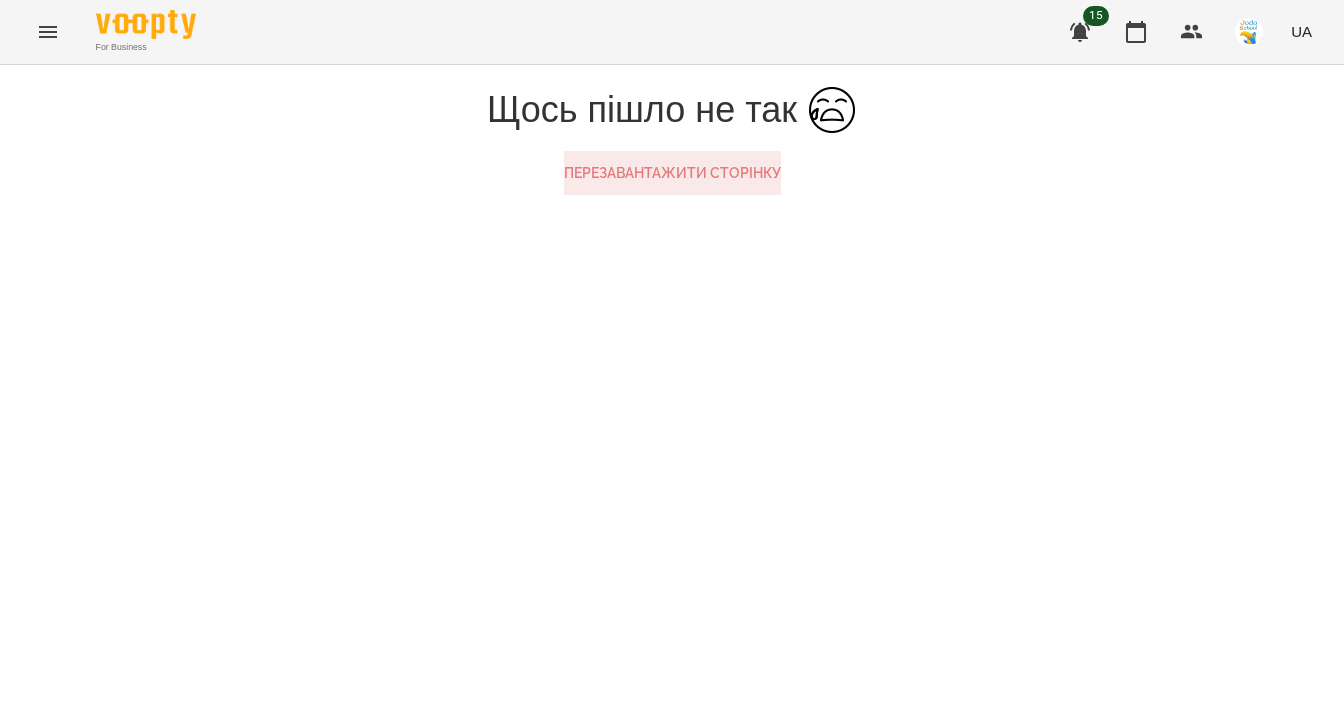 click on "Перезавантажити сторінку" at bounding box center (672, 173) 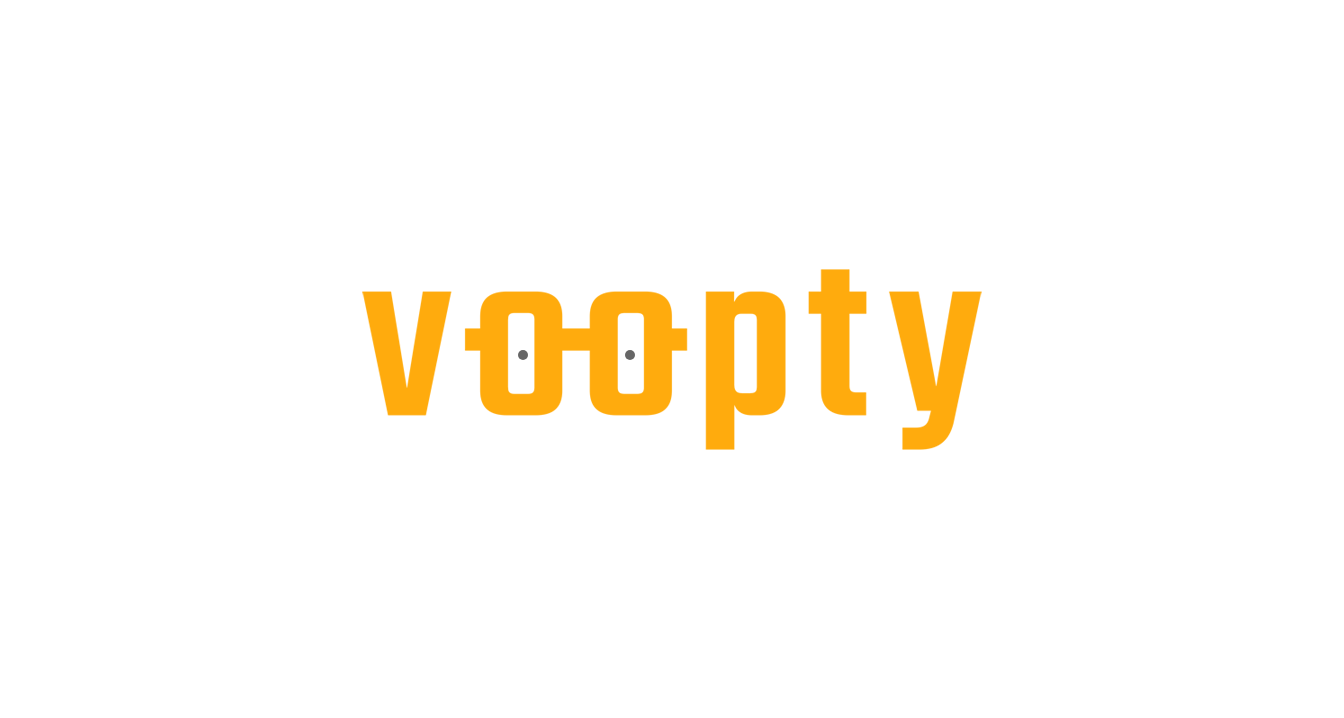 scroll, scrollTop: 0, scrollLeft: 0, axis: both 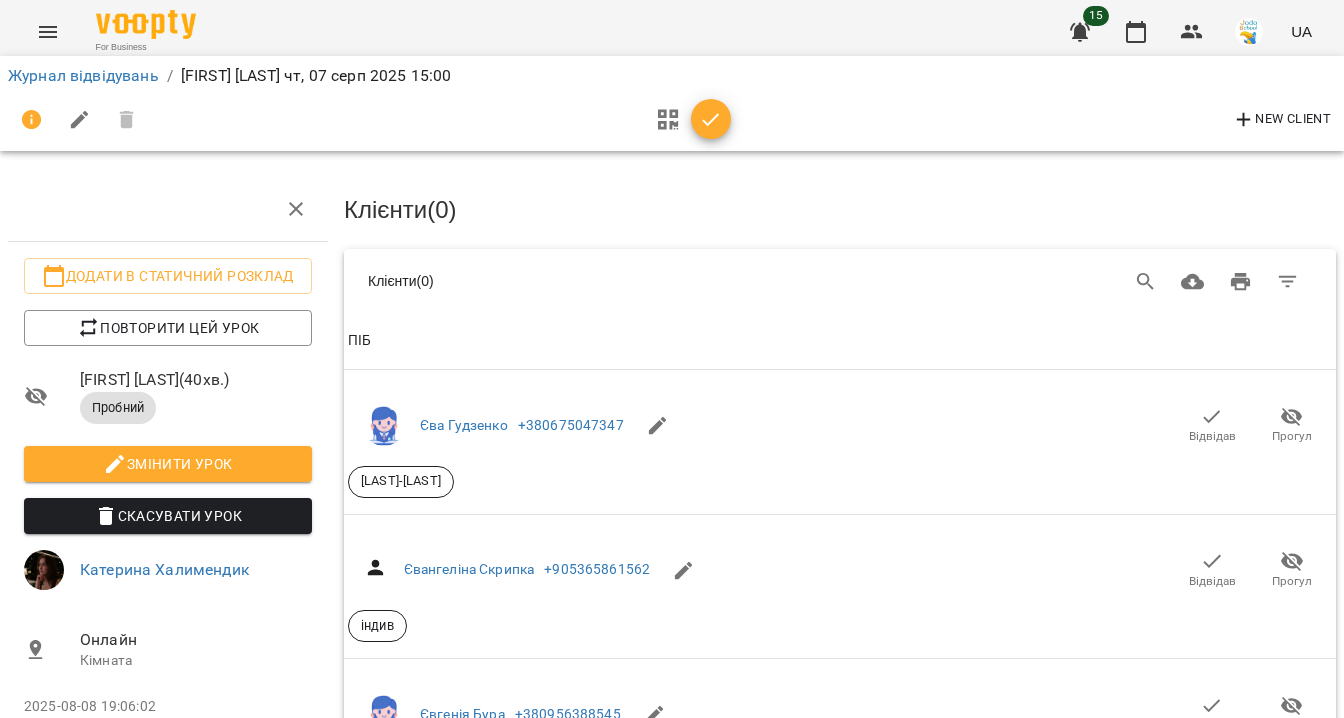click 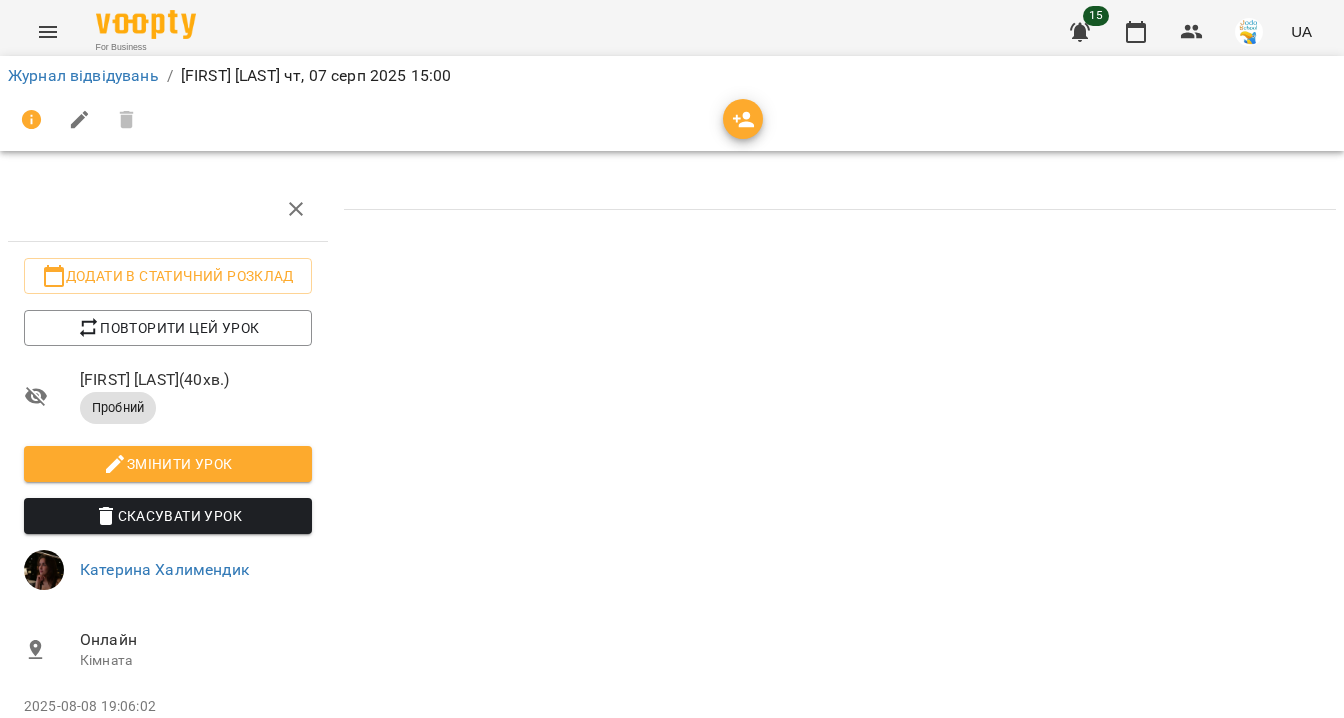 click 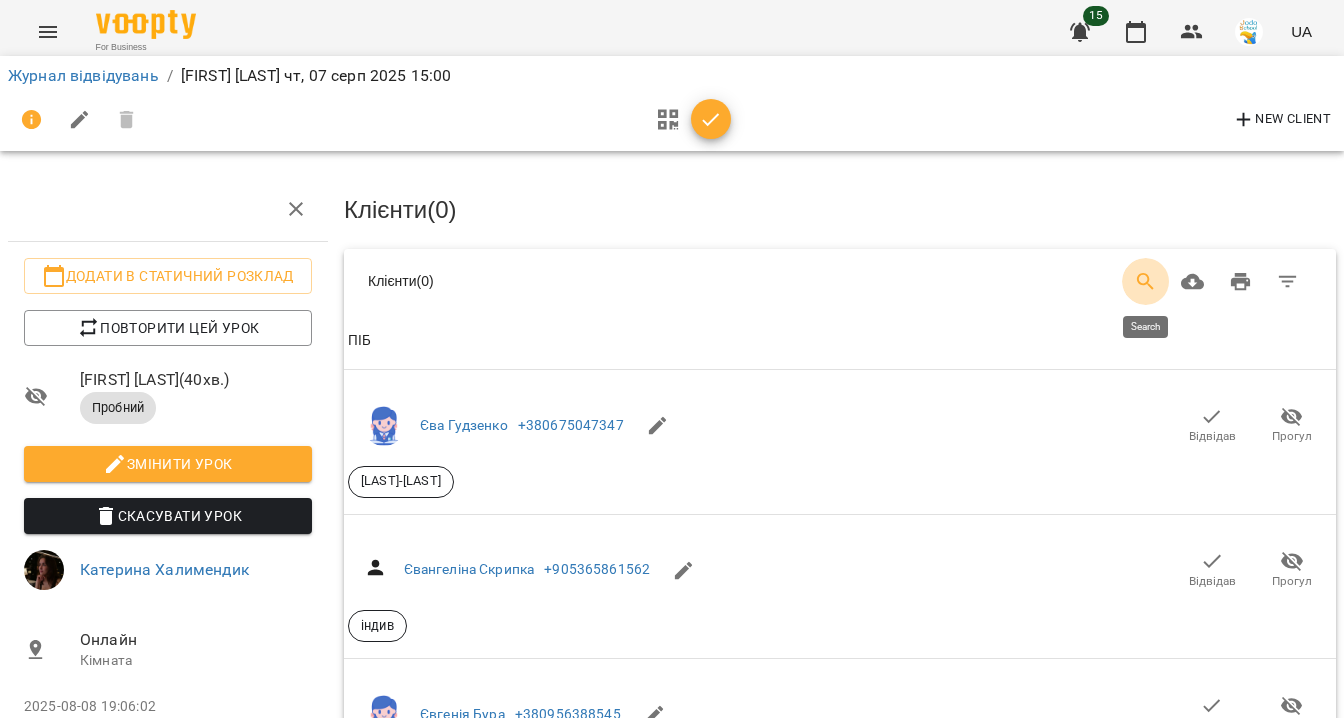 click at bounding box center (1146, 282) 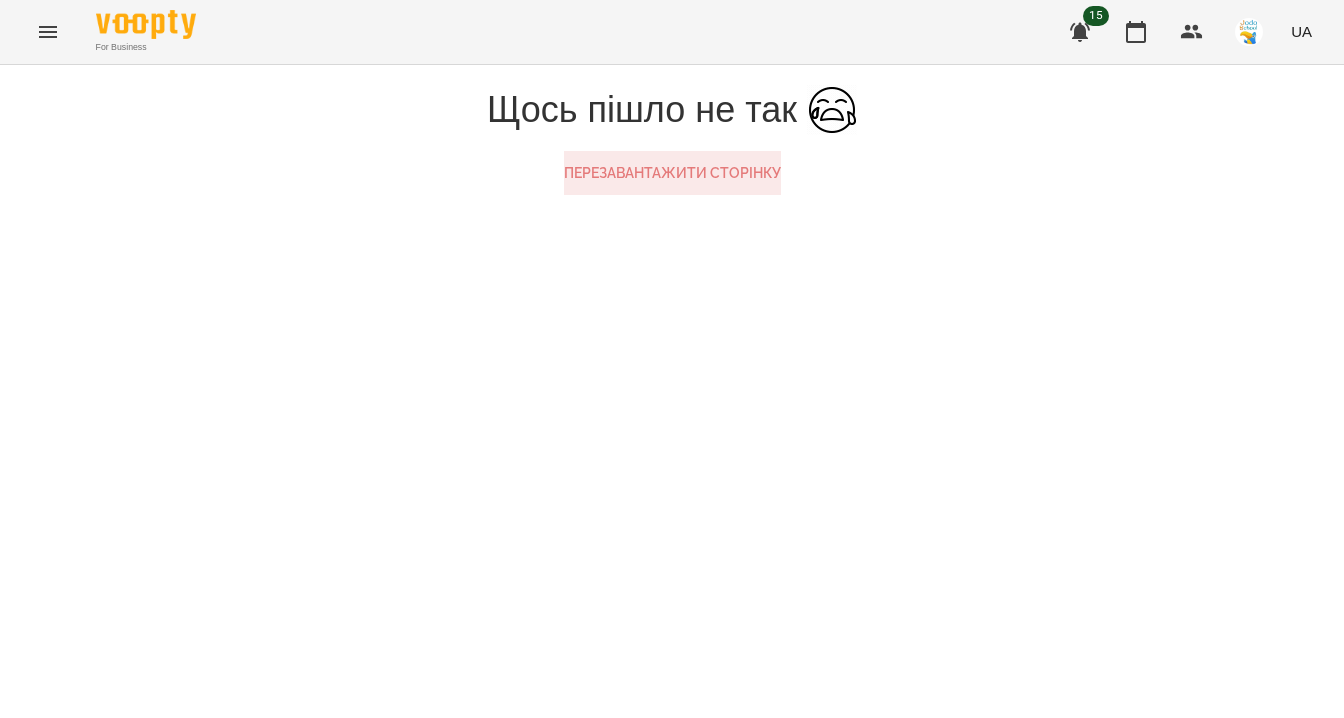 click on "Перезавантажити сторінку" at bounding box center (672, 173) 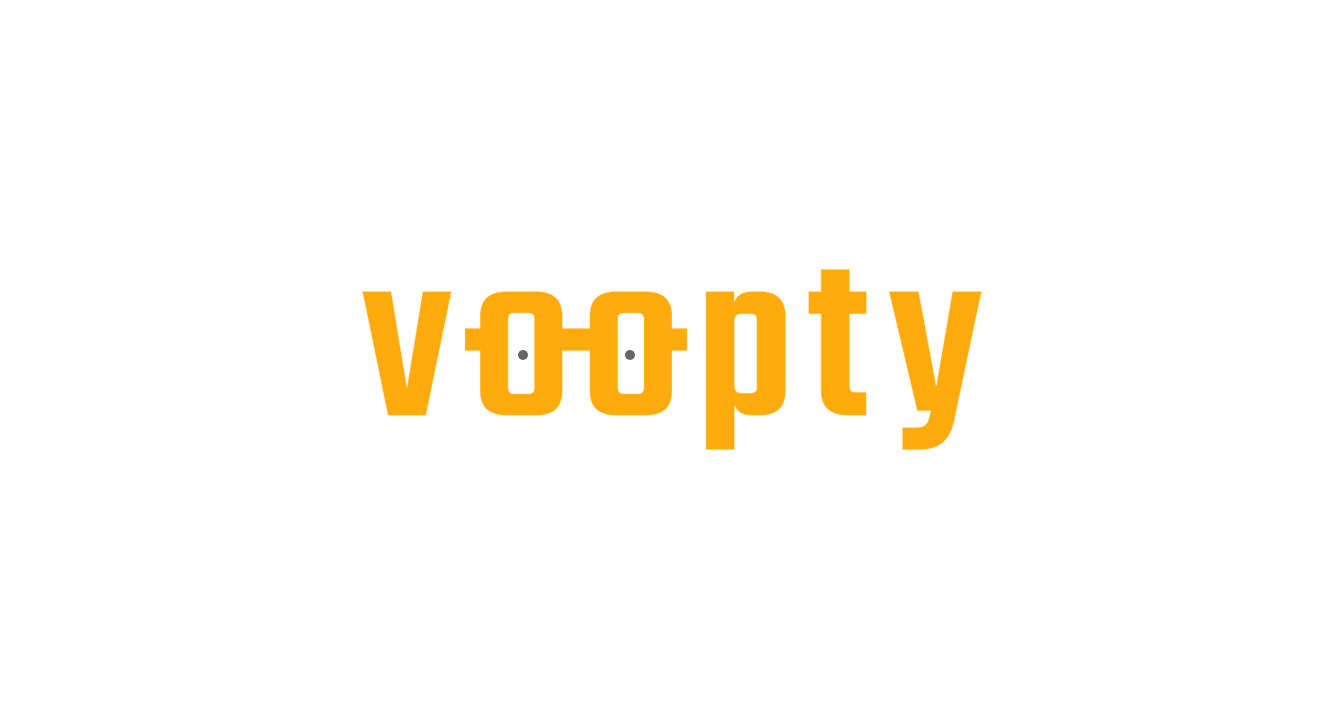 scroll, scrollTop: 0, scrollLeft: 0, axis: both 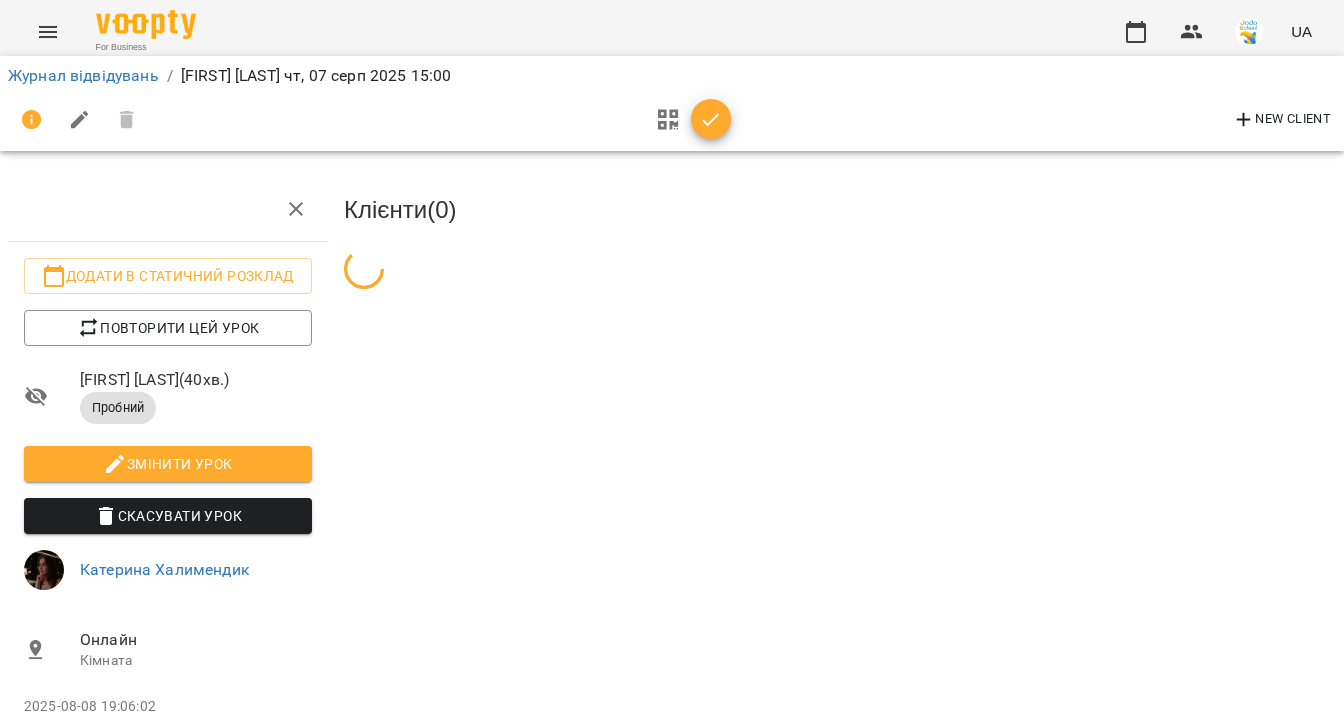 click 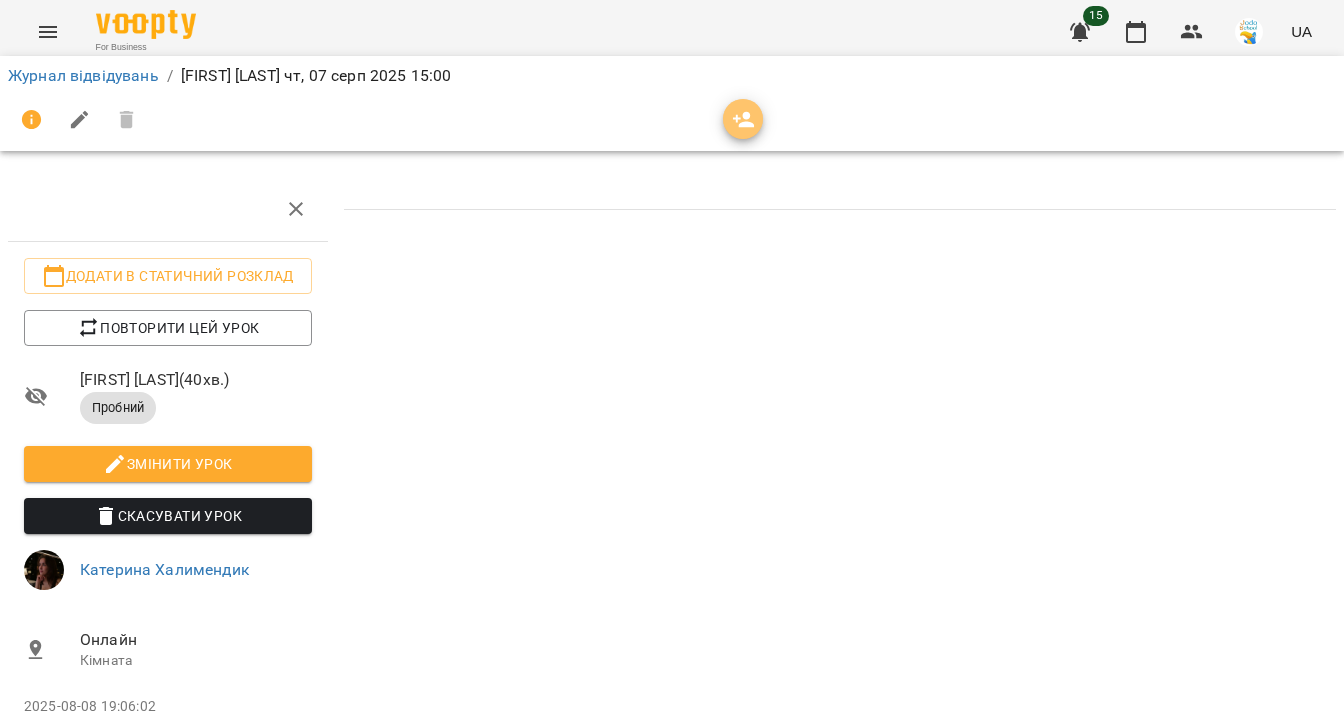 click 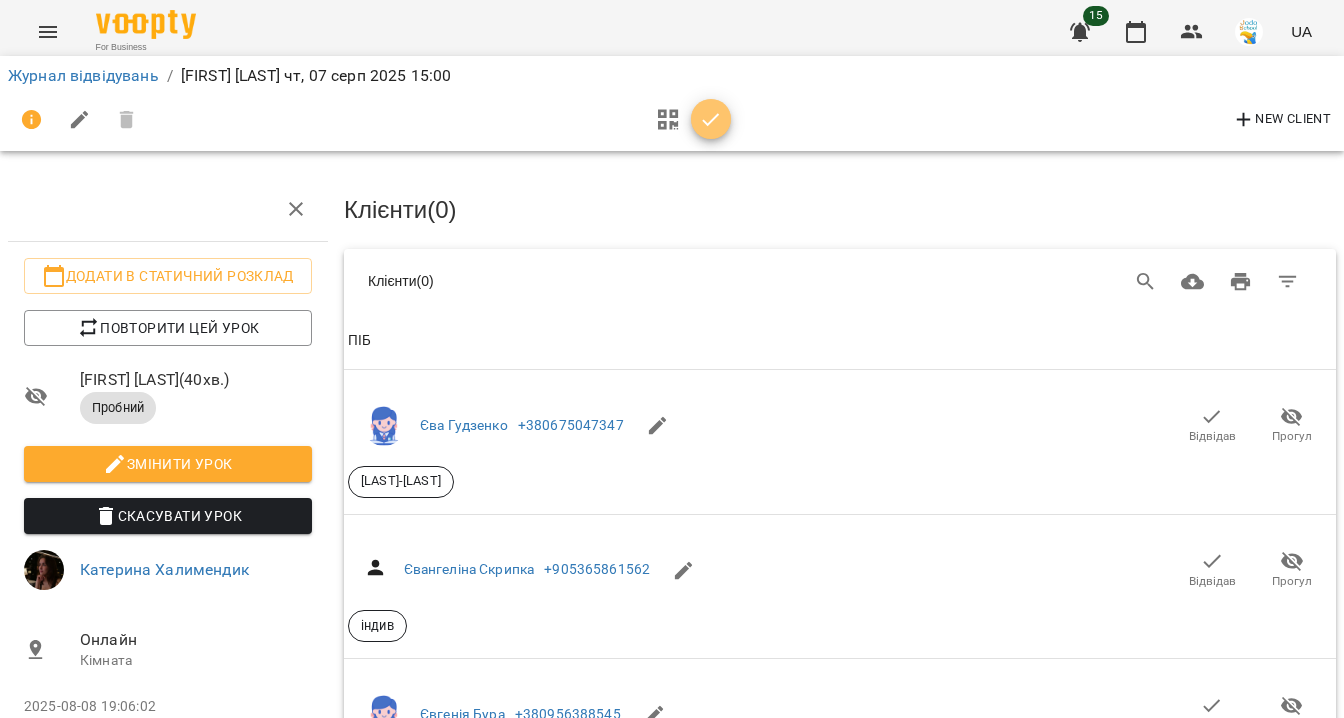 click 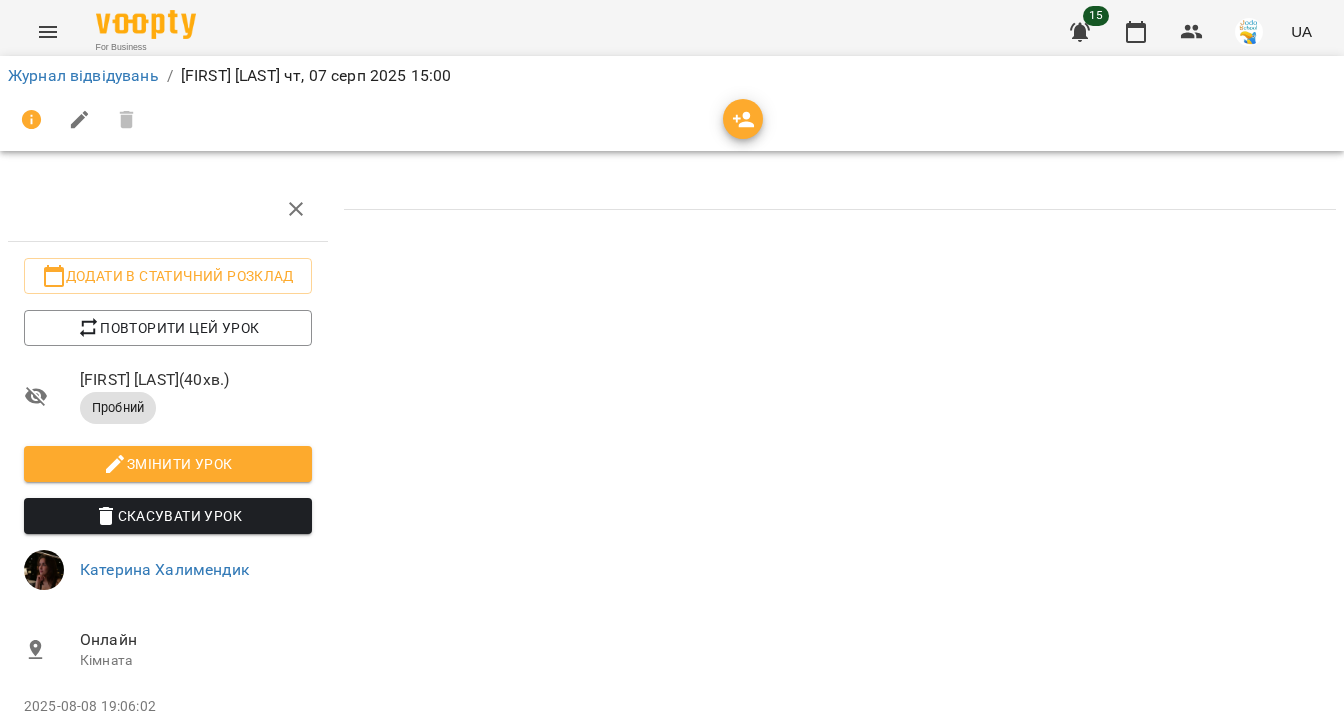 click 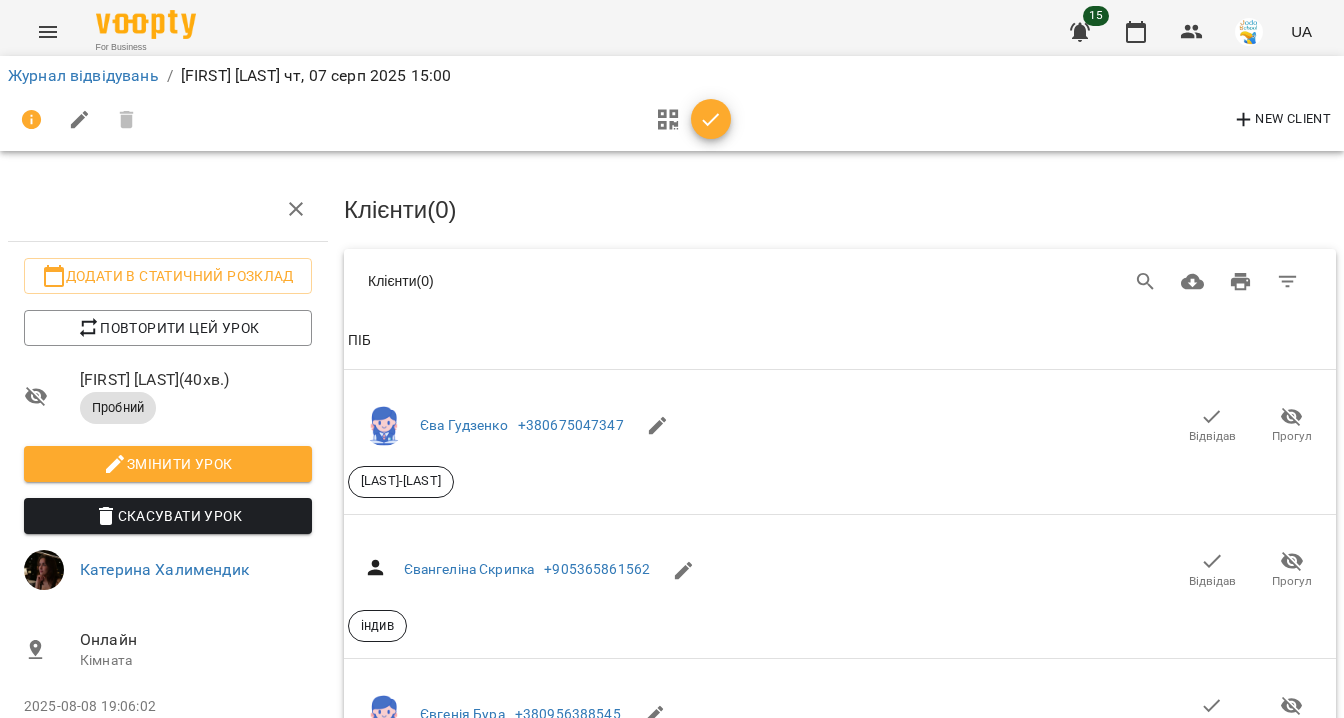click 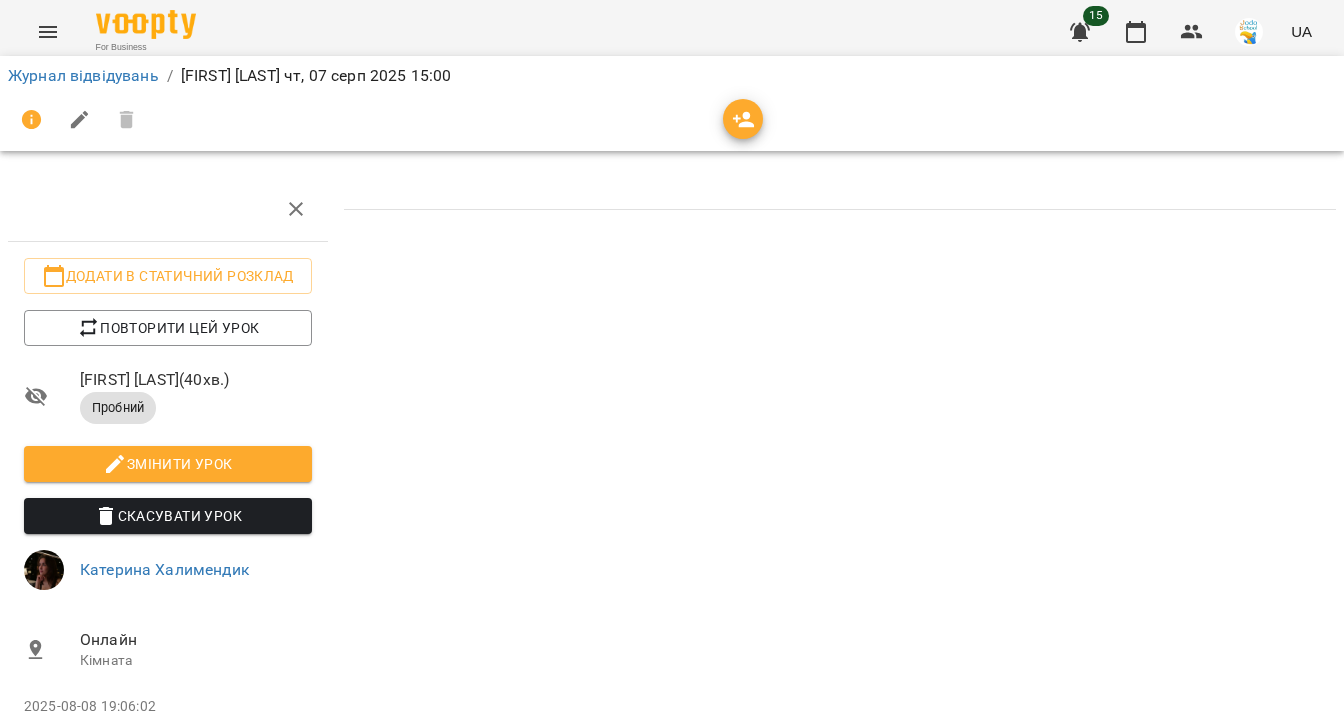 click at bounding box center [840, 193] 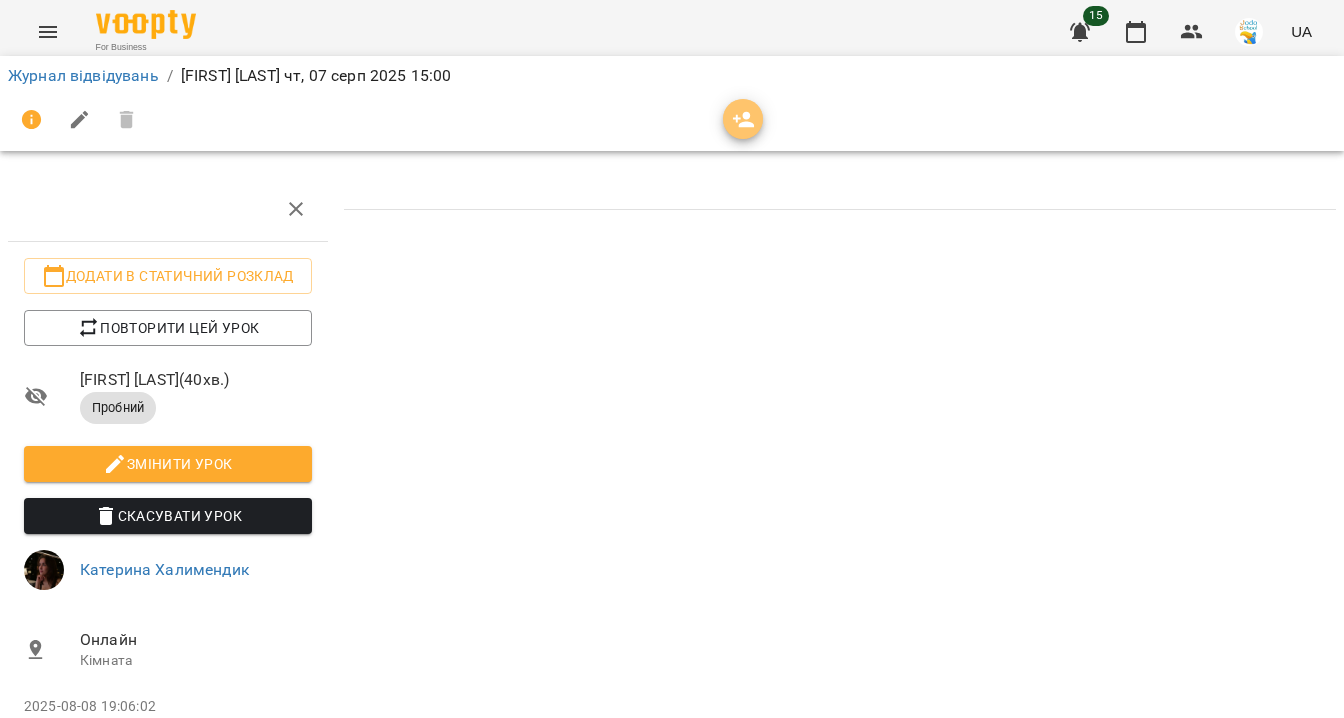 click 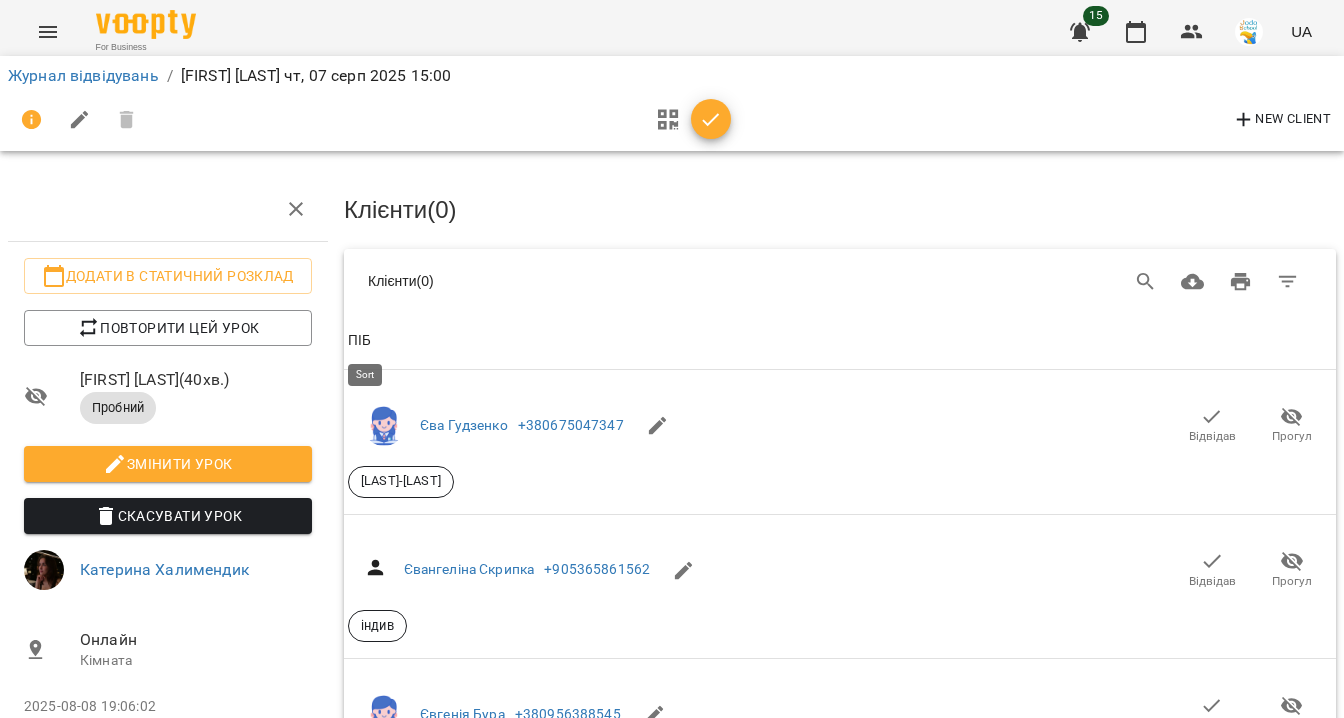 click on "ПІБ" at bounding box center [359, 341] 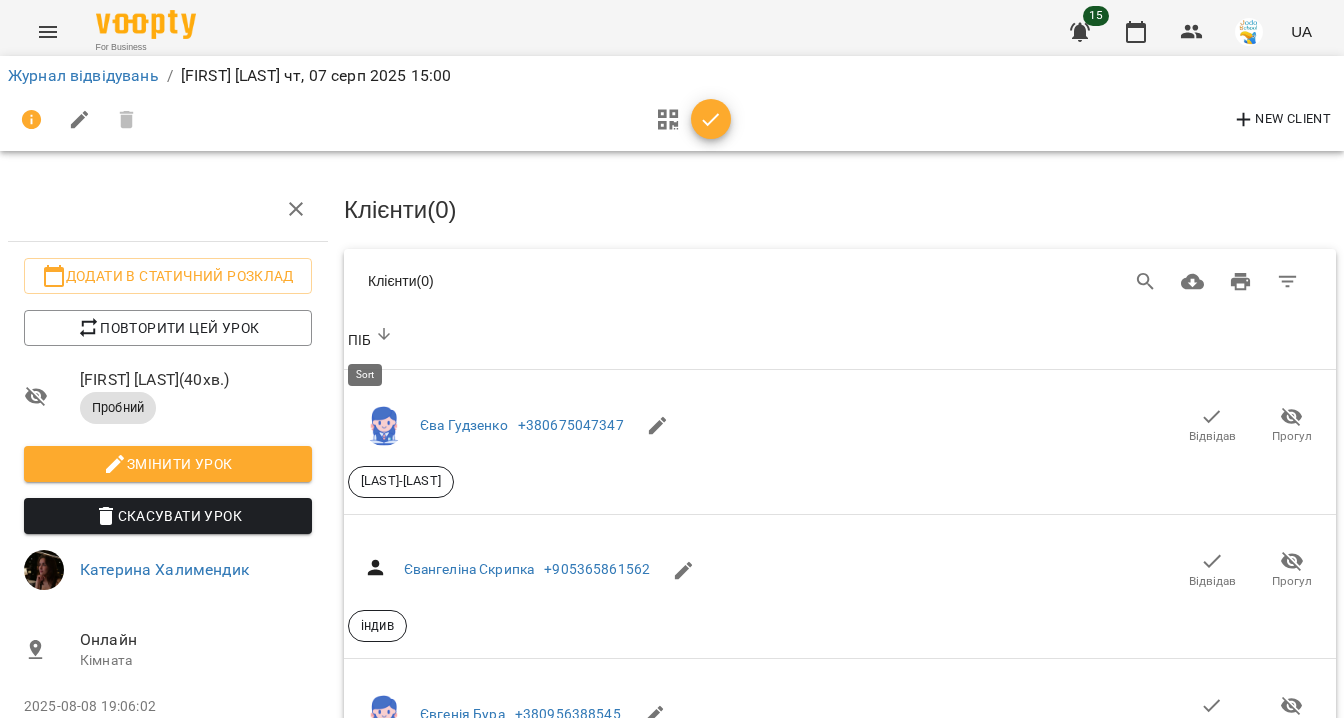 click 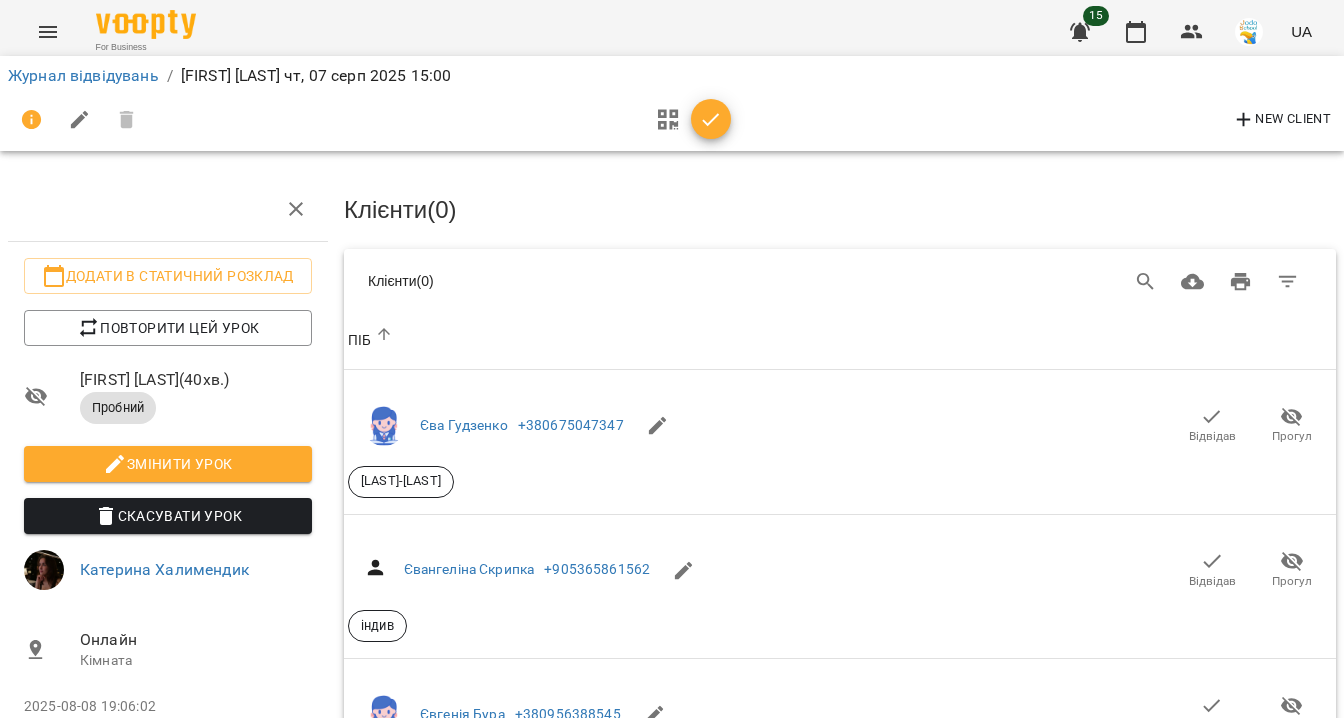 click on "ПІБ" at bounding box center (840, 341) 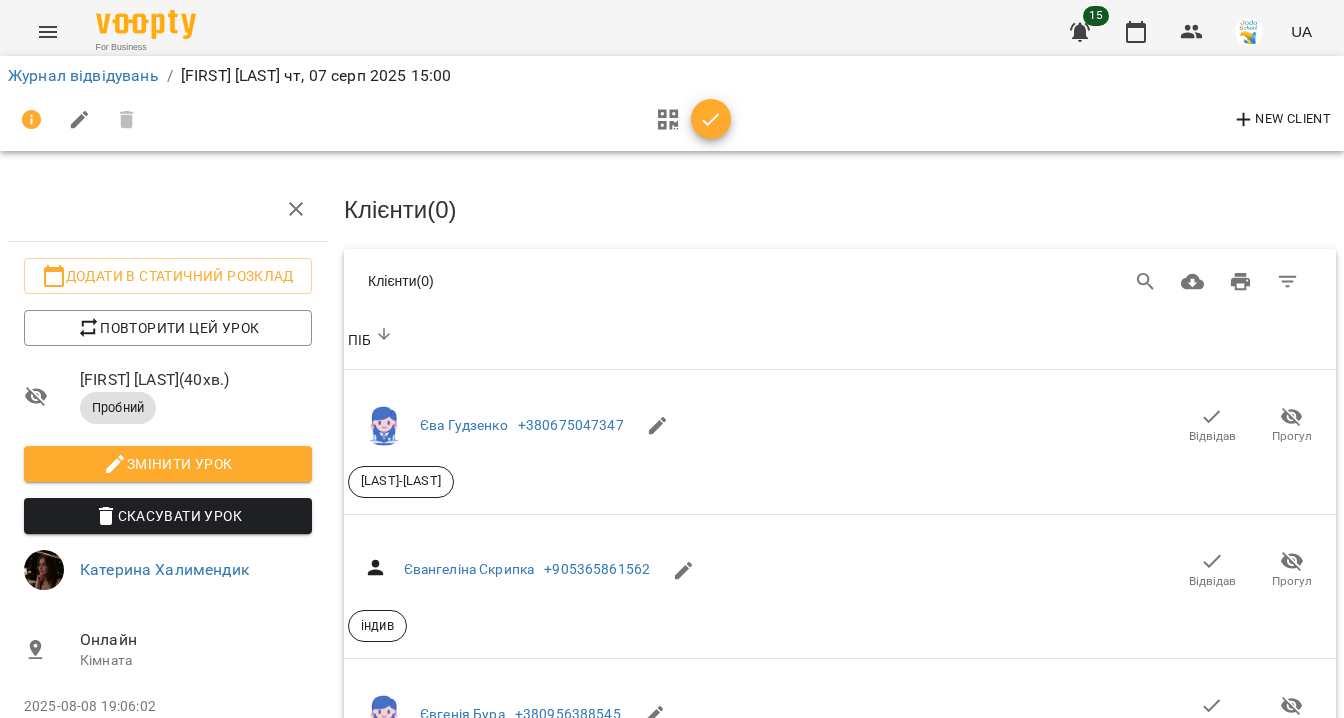 click on "ПІБ" at bounding box center (840, 341) 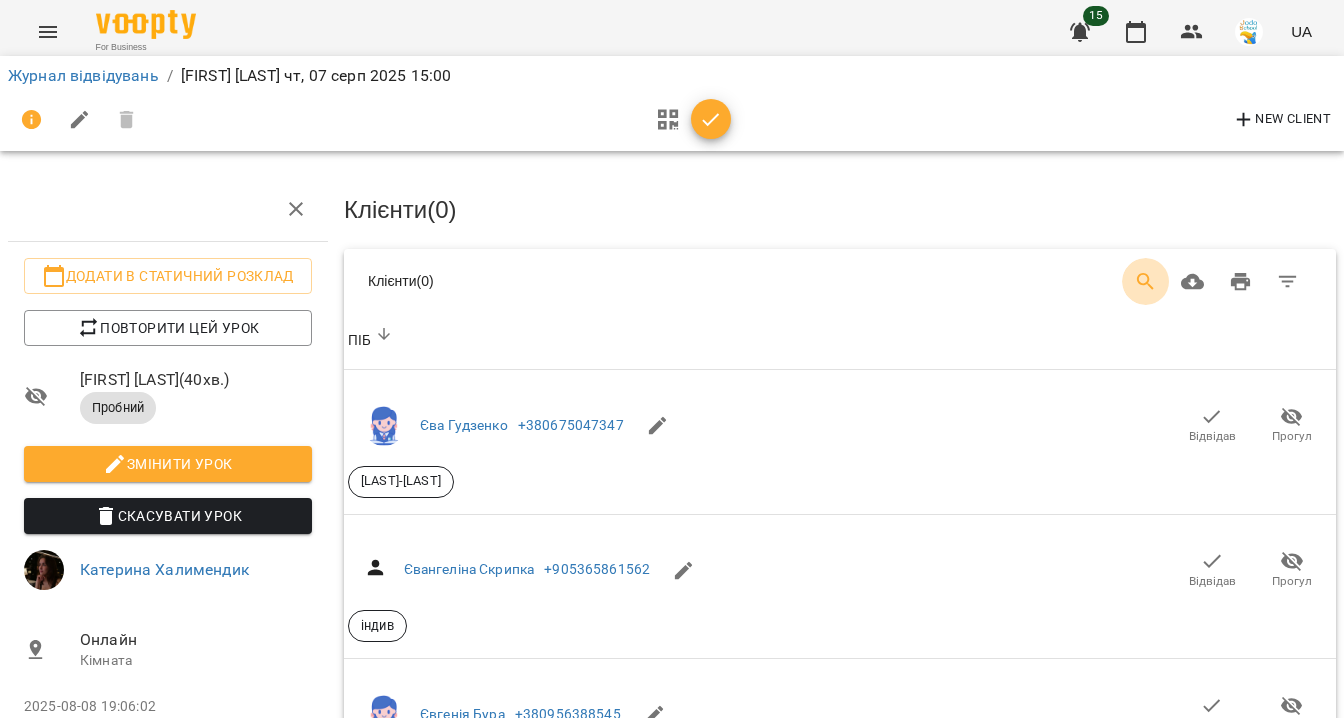 click at bounding box center (1146, 282) 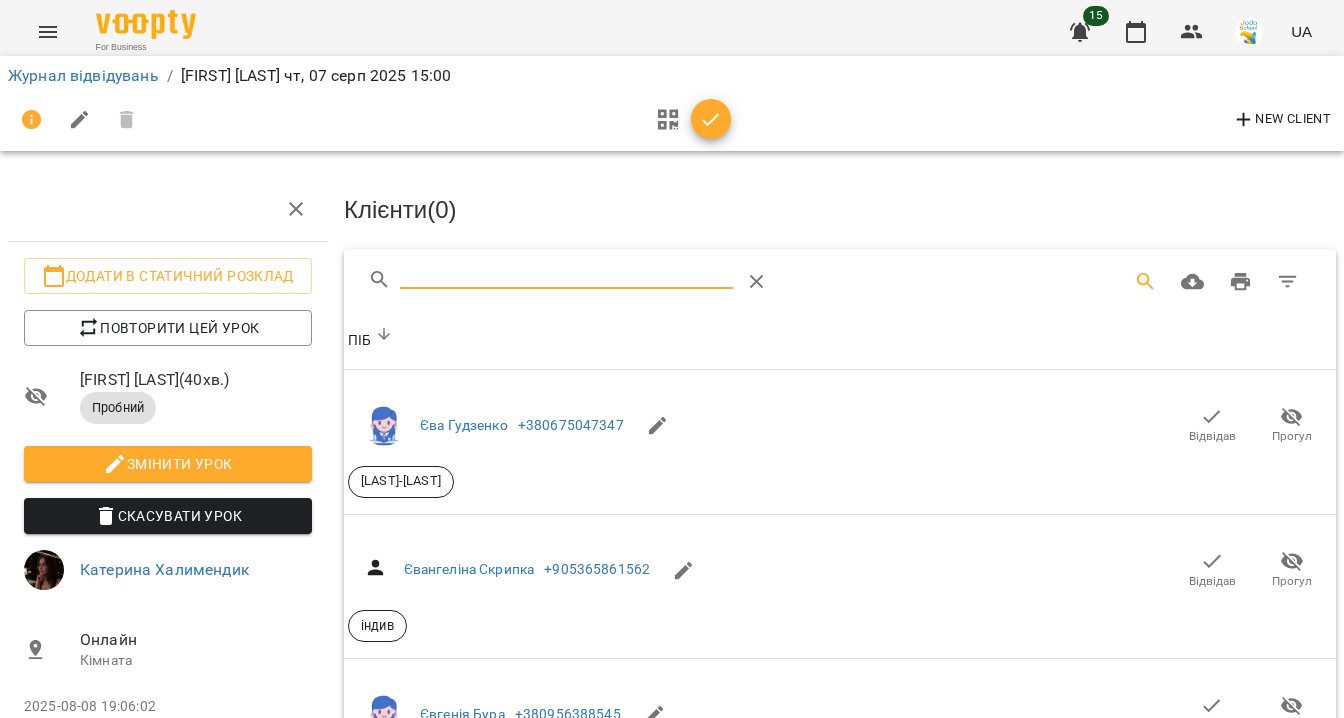 type on "*" 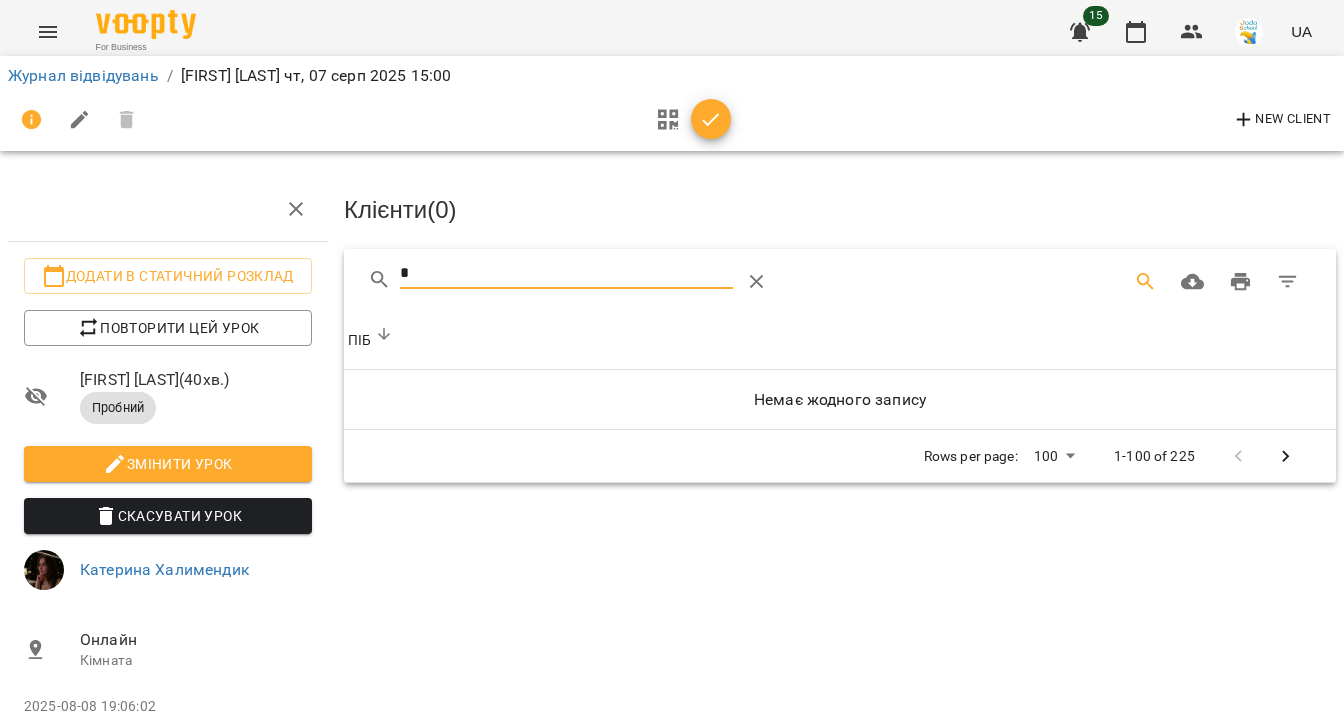 type 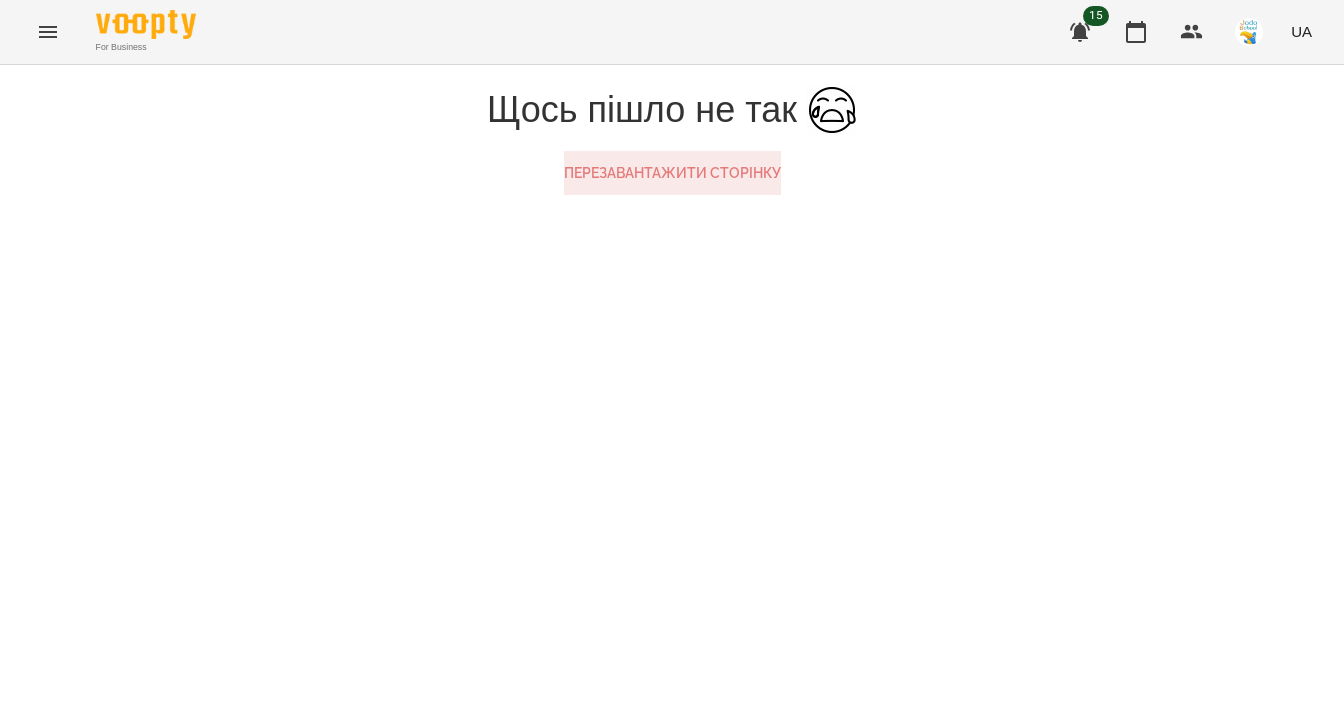 click on "Щось пішло не так Перезавантажити сторінку" at bounding box center (672, 140) 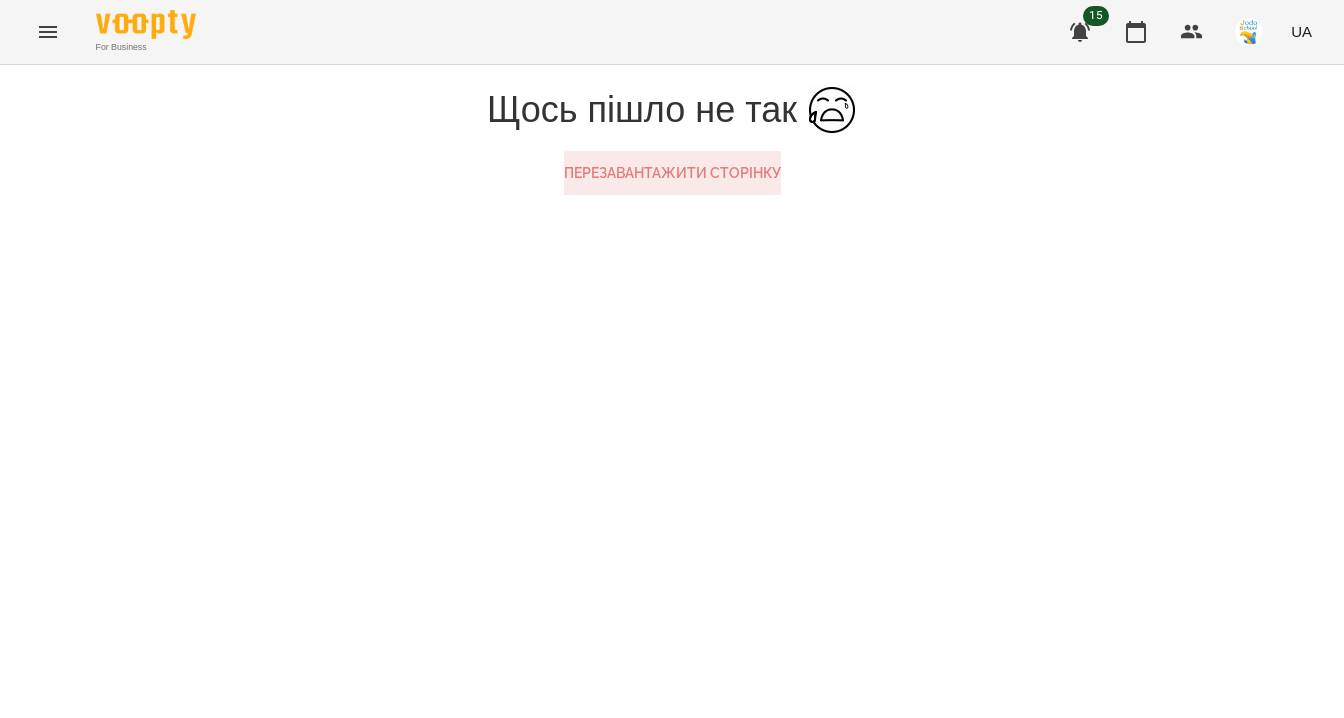 click on "Перезавантажити сторінку" at bounding box center (672, 173) 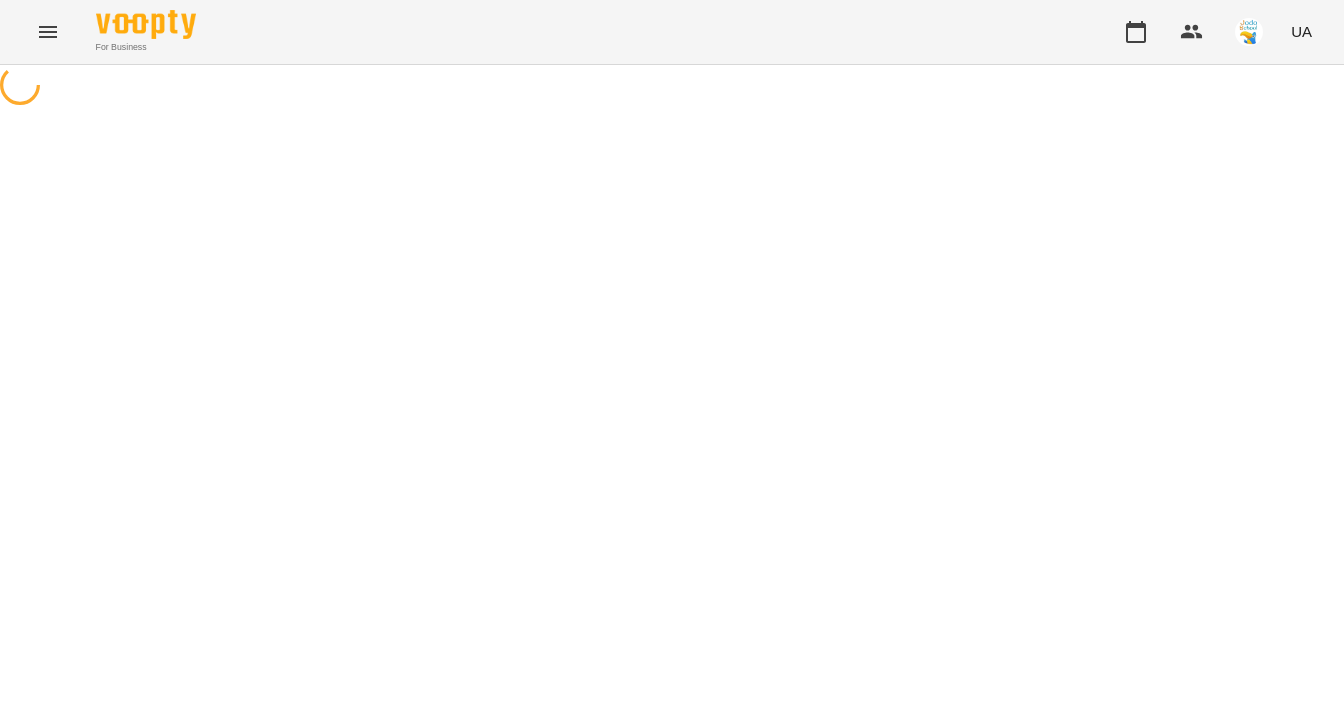 scroll, scrollTop: 0, scrollLeft: 0, axis: both 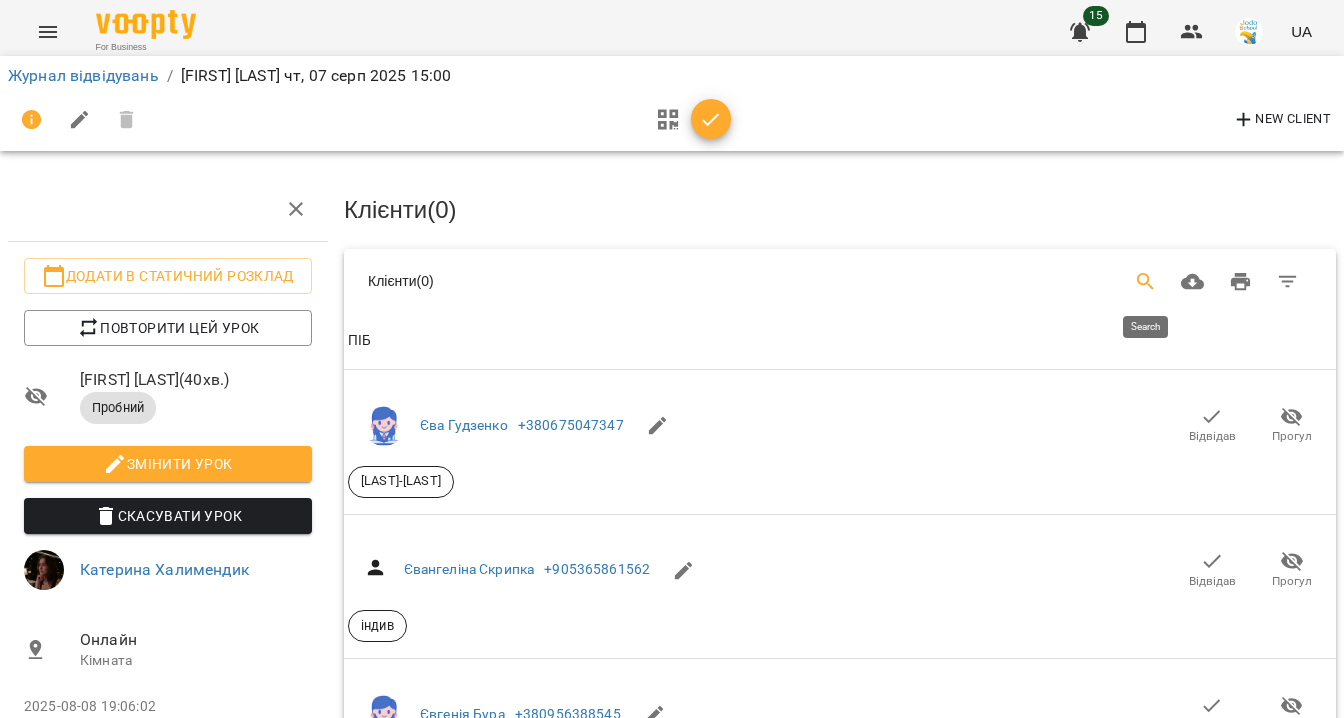 click 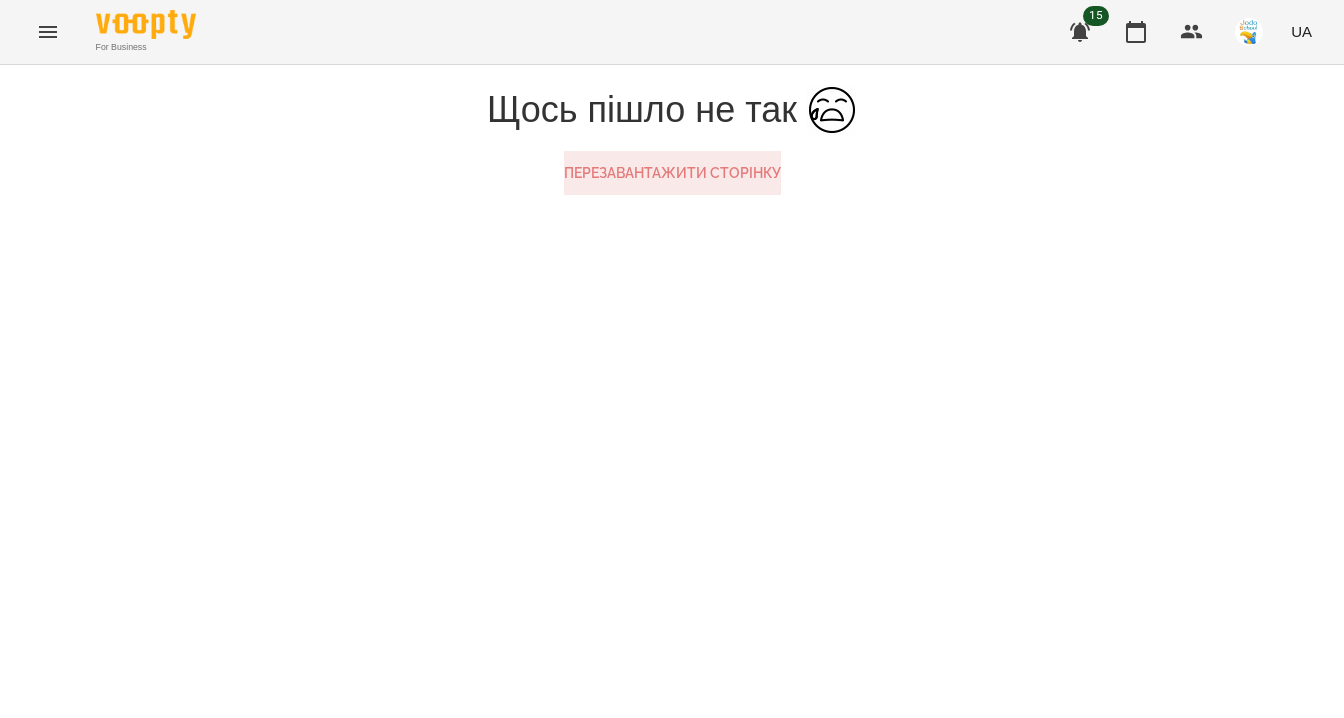 click on "Перезавантажити сторінку" at bounding box center [672, 173] 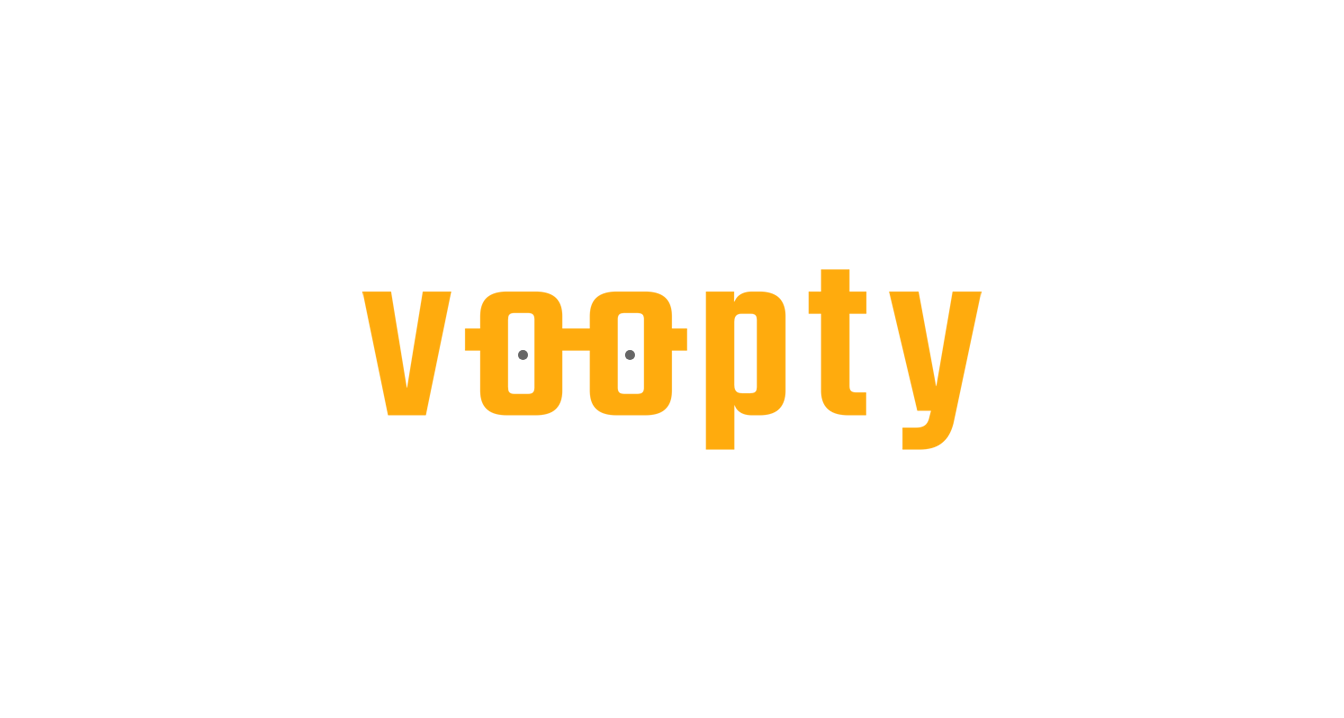 scroll, scrollTop: 0, scrollLeft: 0, axis: both 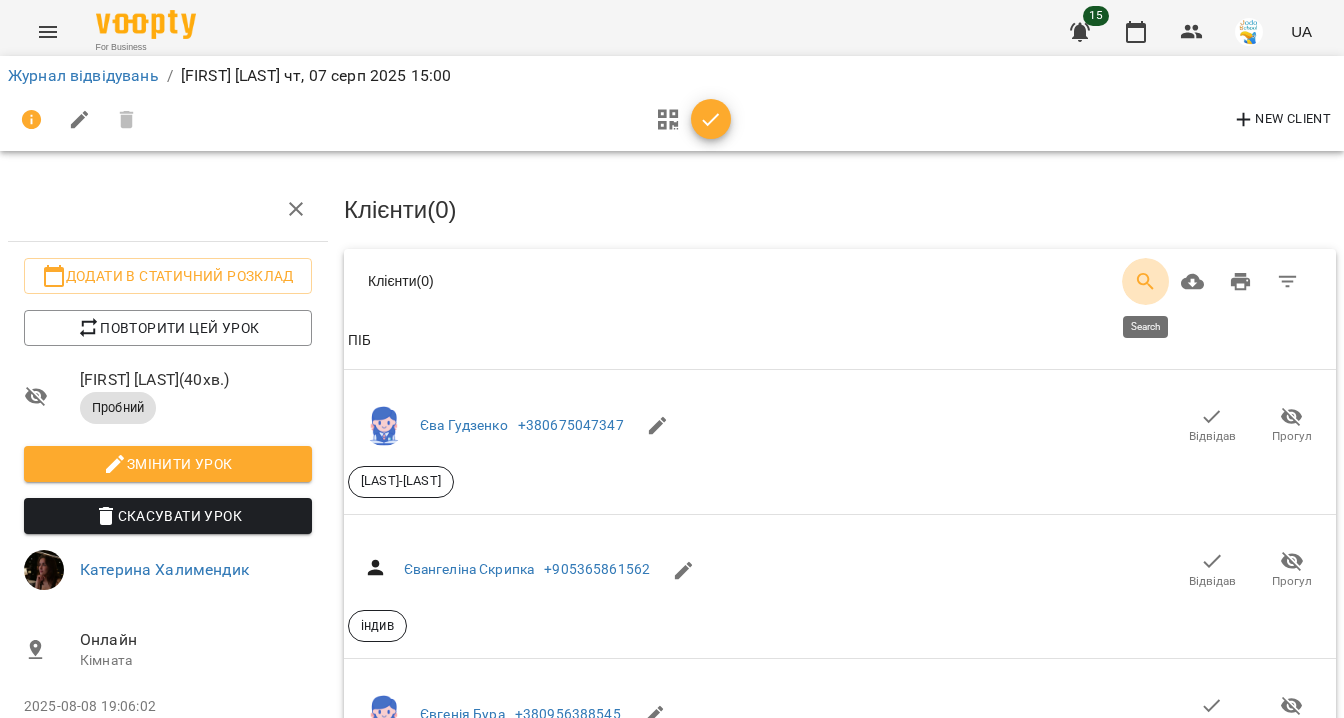 click 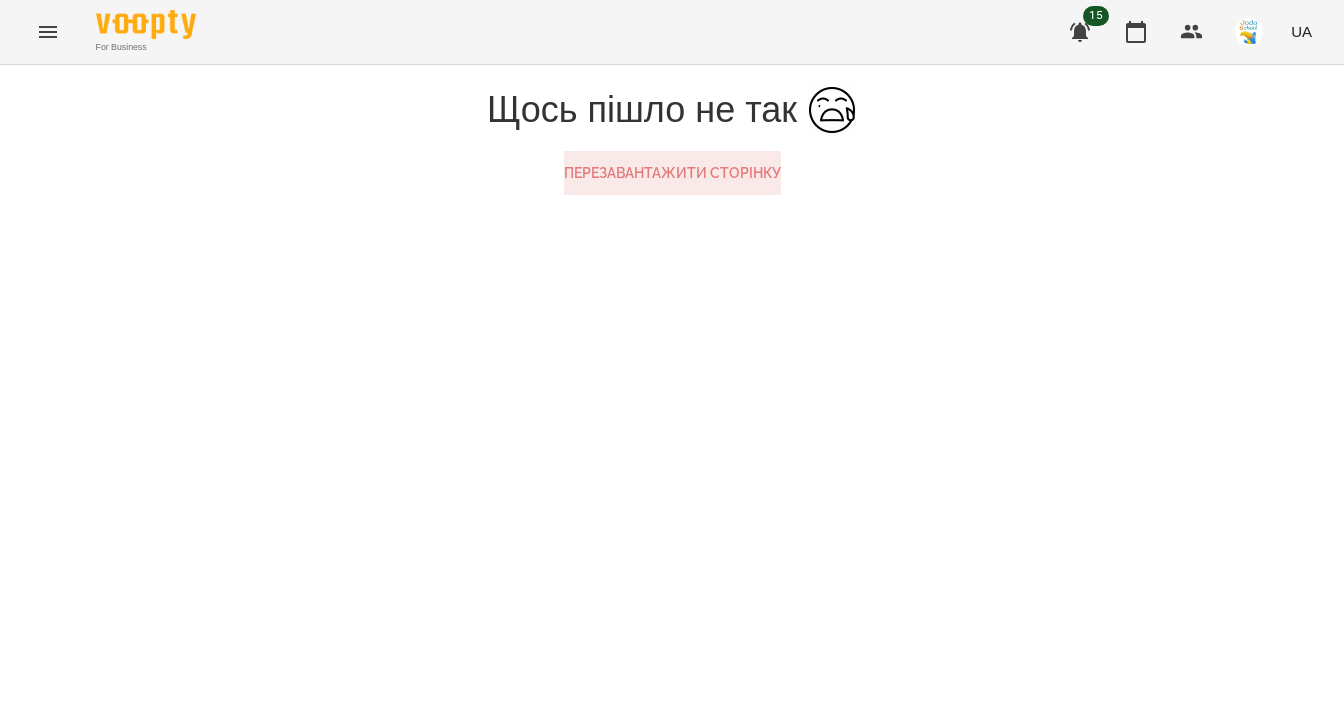 click on "Перезавантажити сторінку" at bounding box center [672, 173] 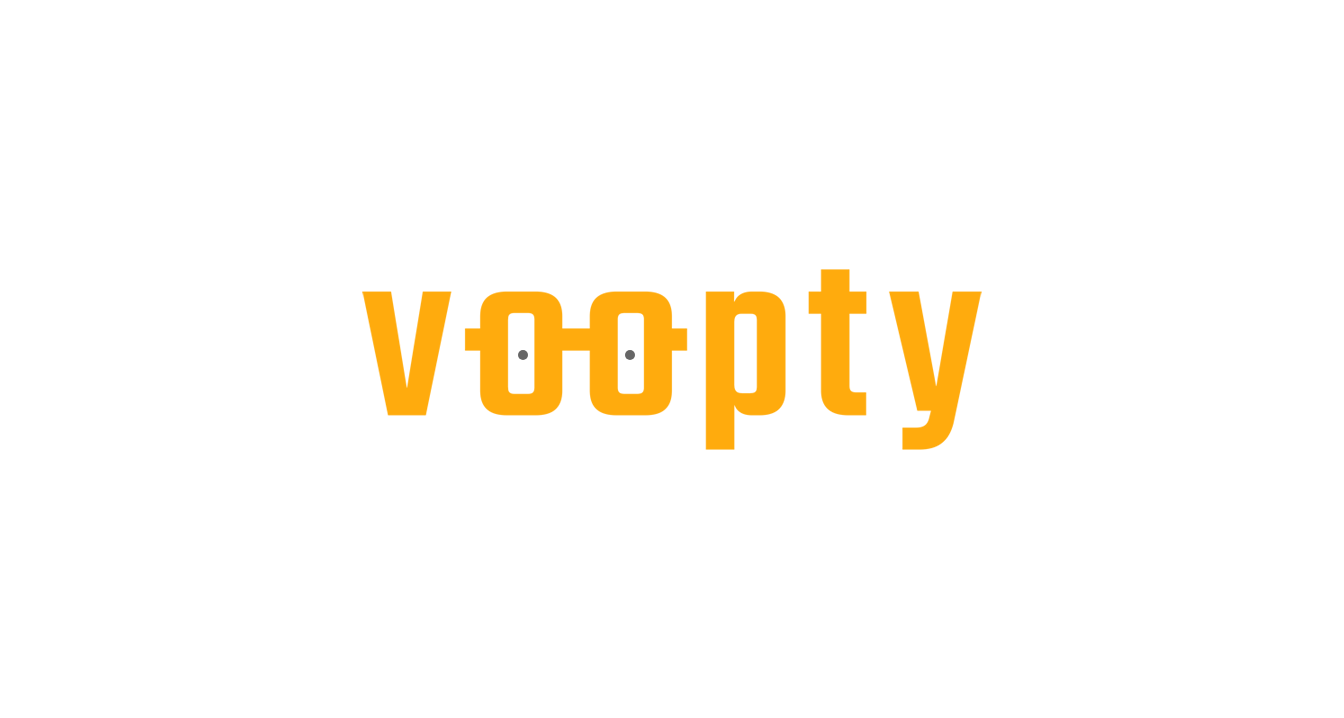 scroll, scrollTop: 0, scrollLeft: 0, axis: both 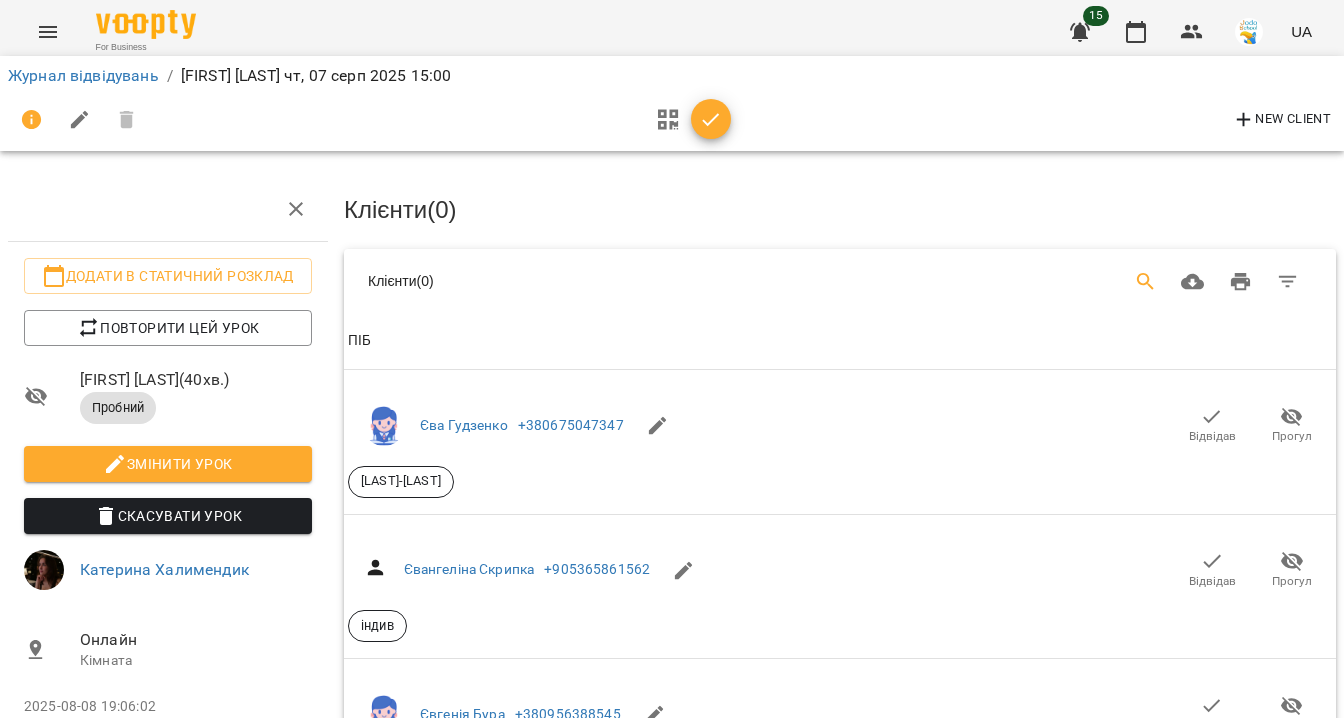 click 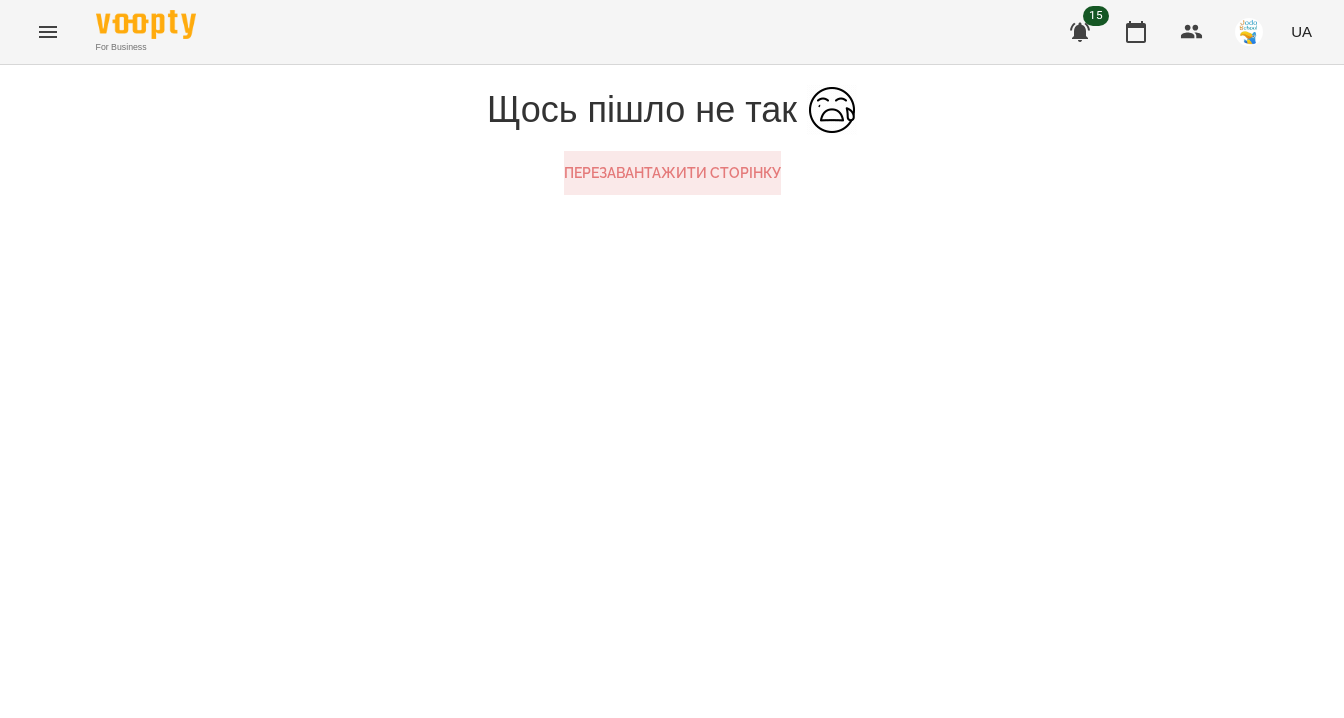 click on "Перезавантажити сторінку" at bounding box center (672, 173) 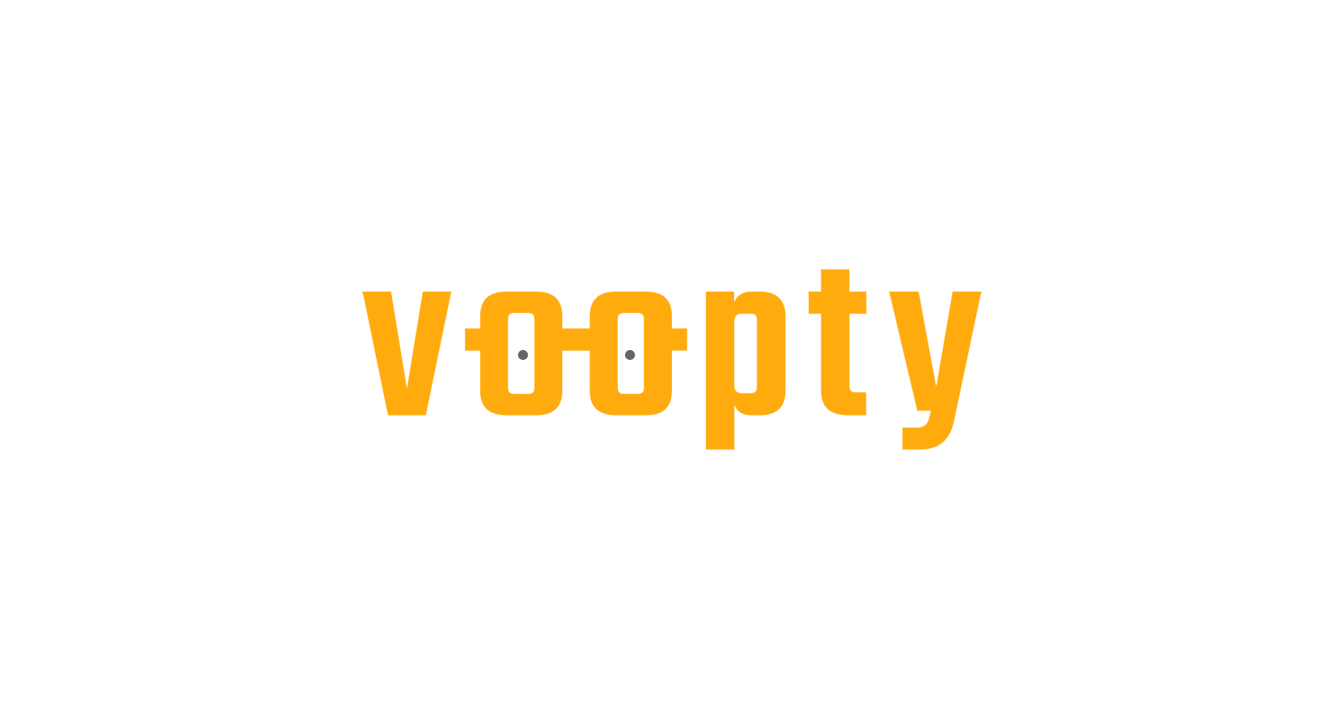 scroll, scrollTop: 0, scrollLeft: 0, axis: both 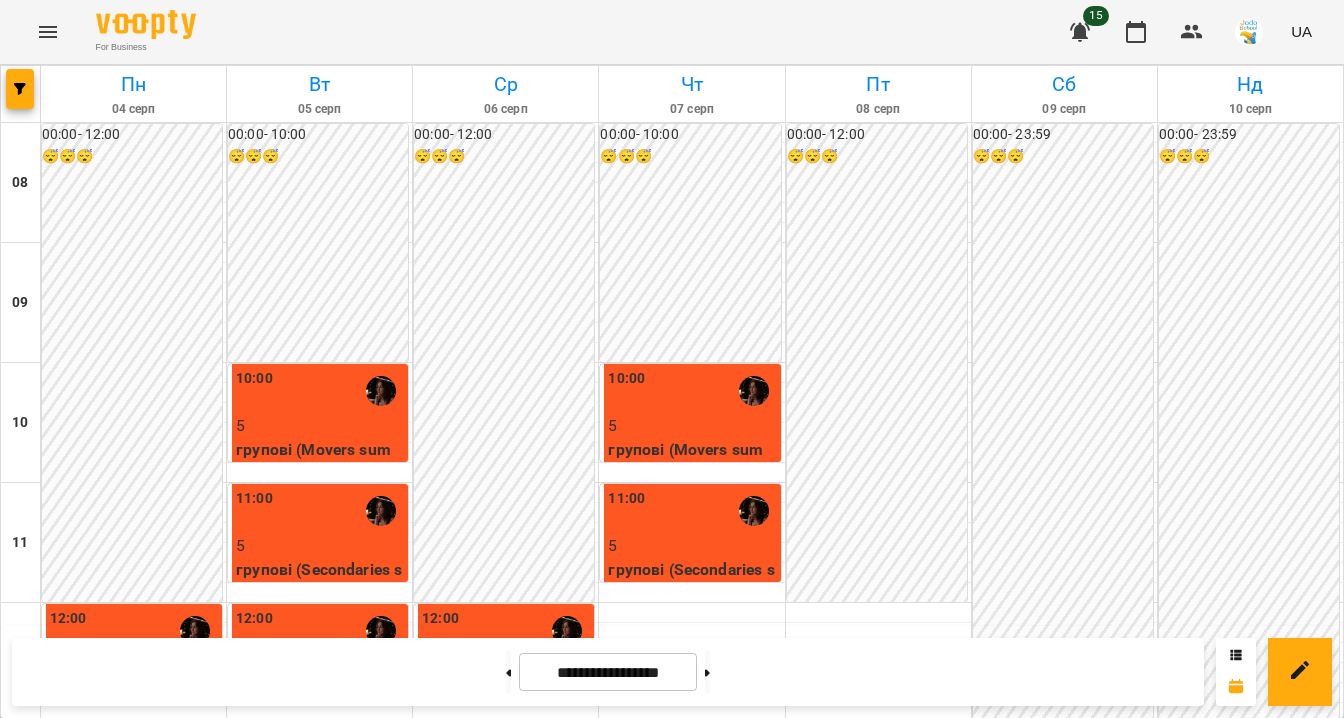 click on "15:00" at bounding box center [692, 991] 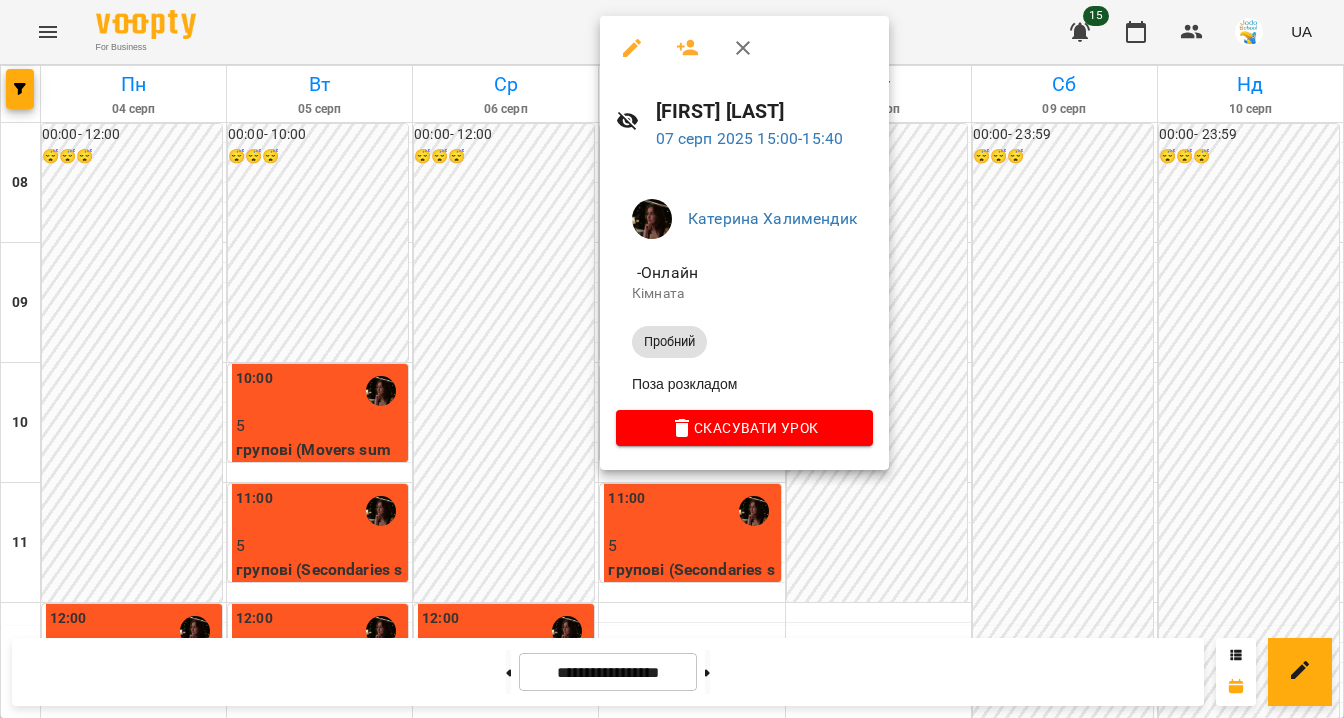 click 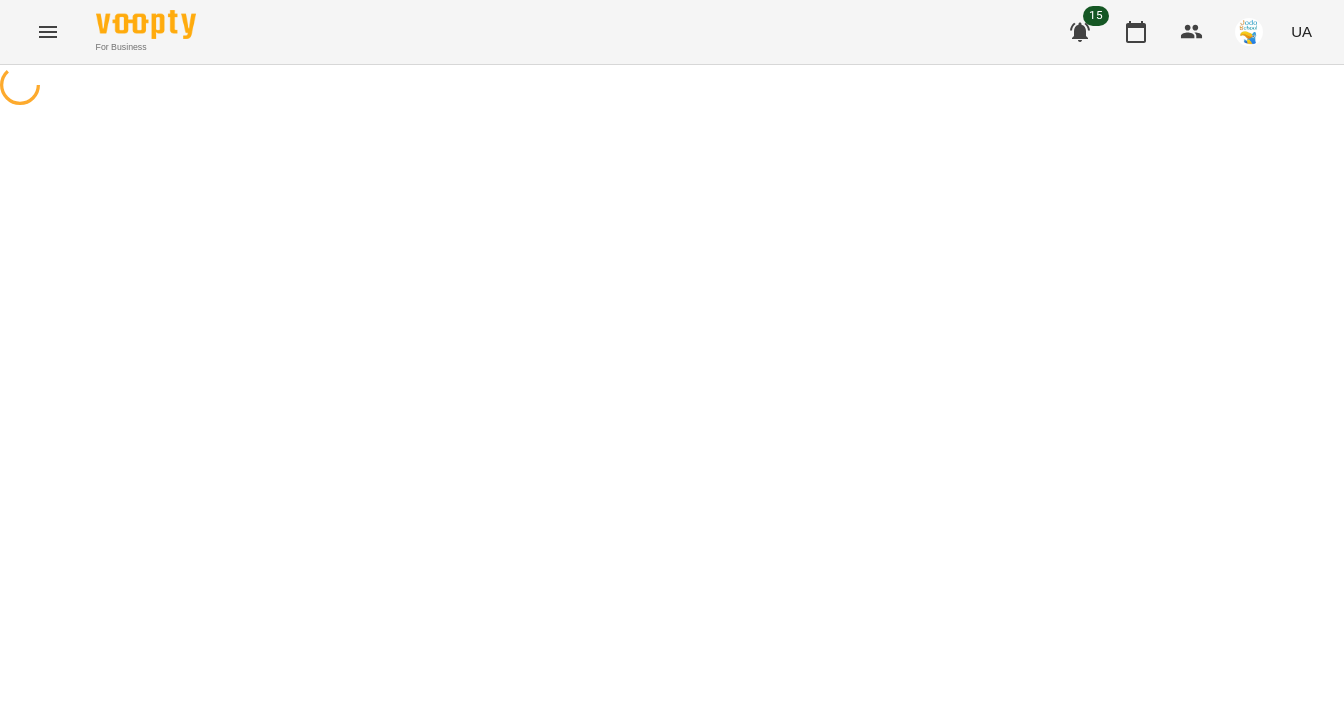 select on "*******" 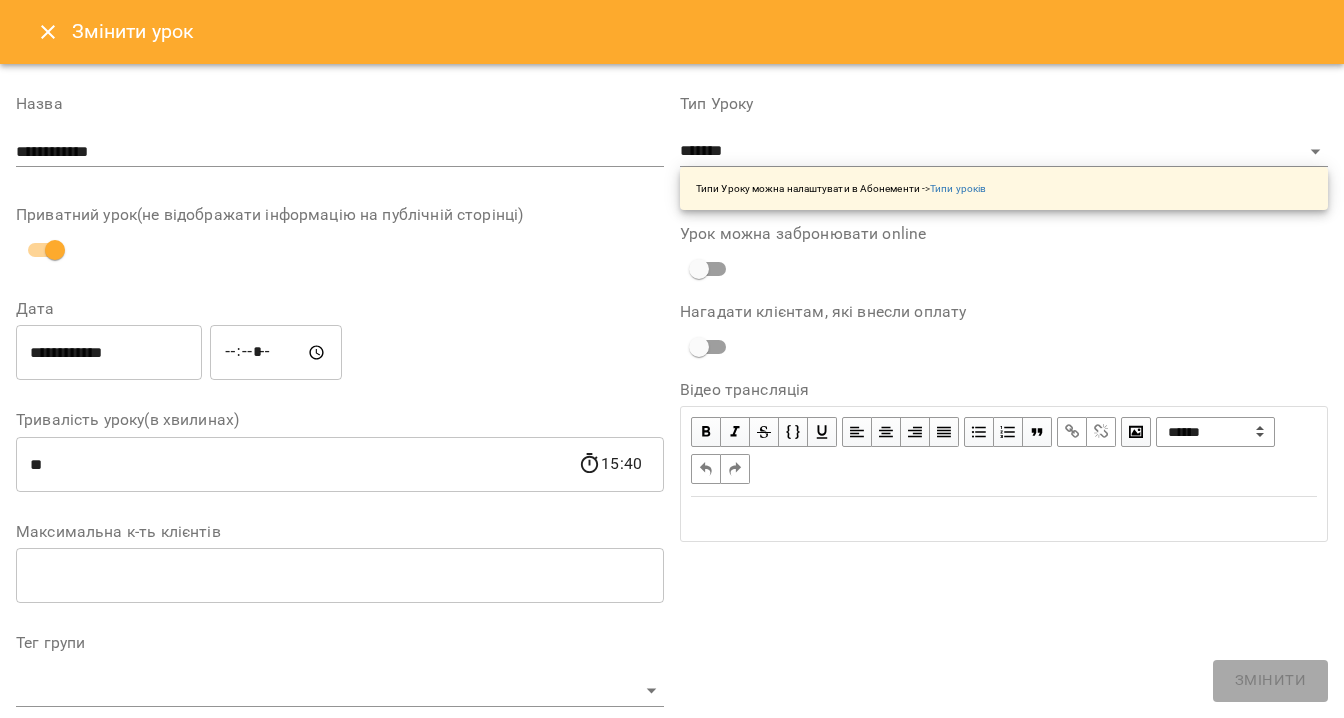 click 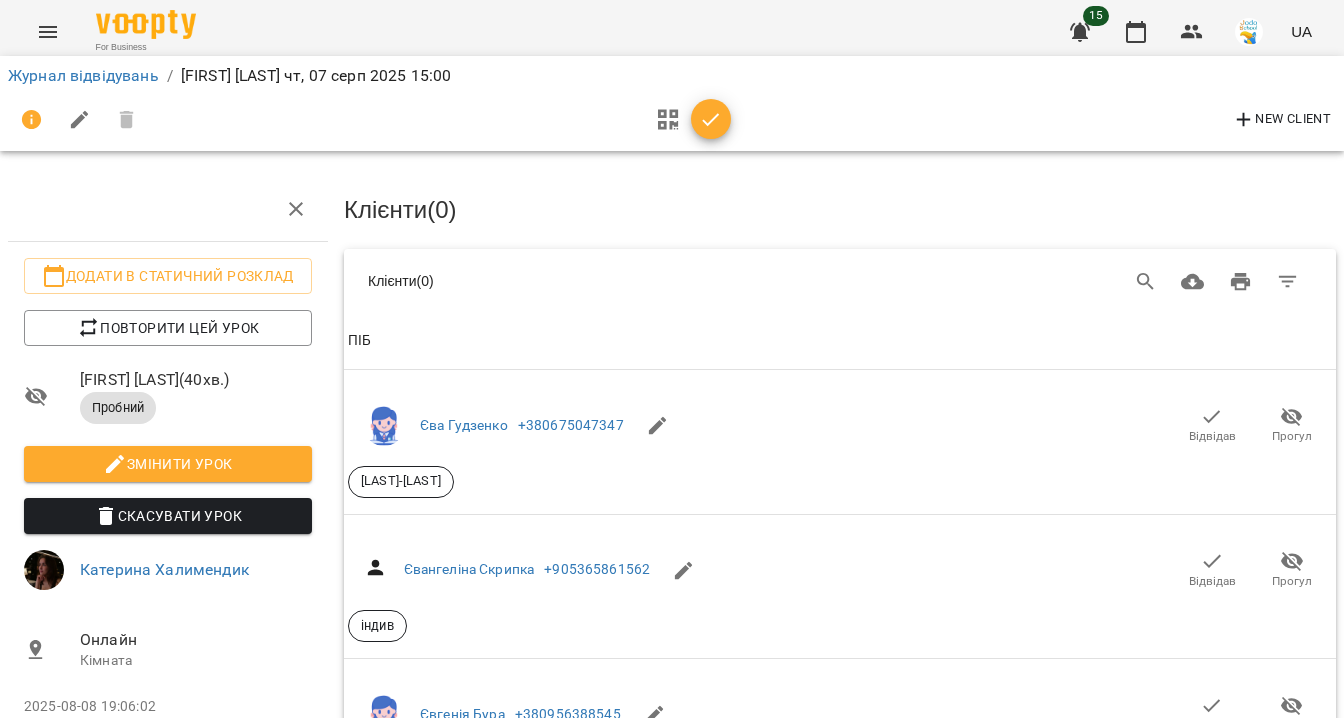 click on "ПІБ" at bounding box center (840, 341) 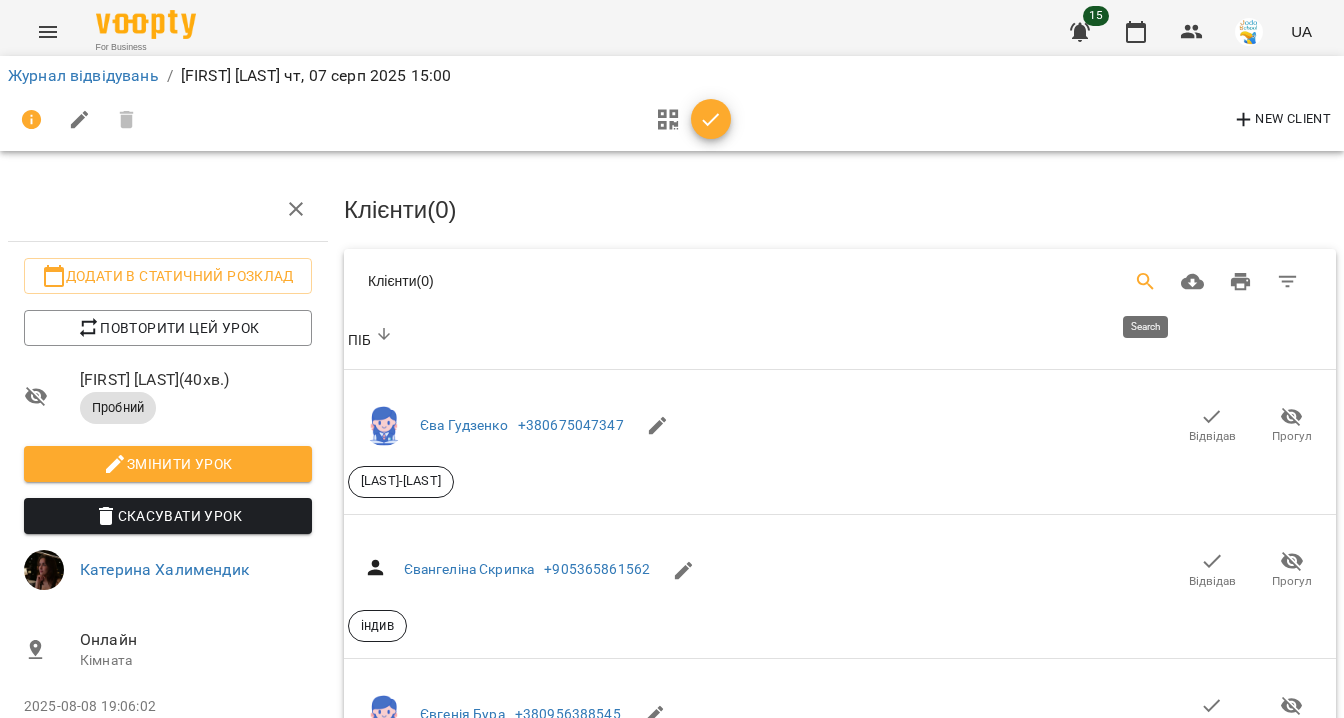 click at bounding box center (1146, 282) 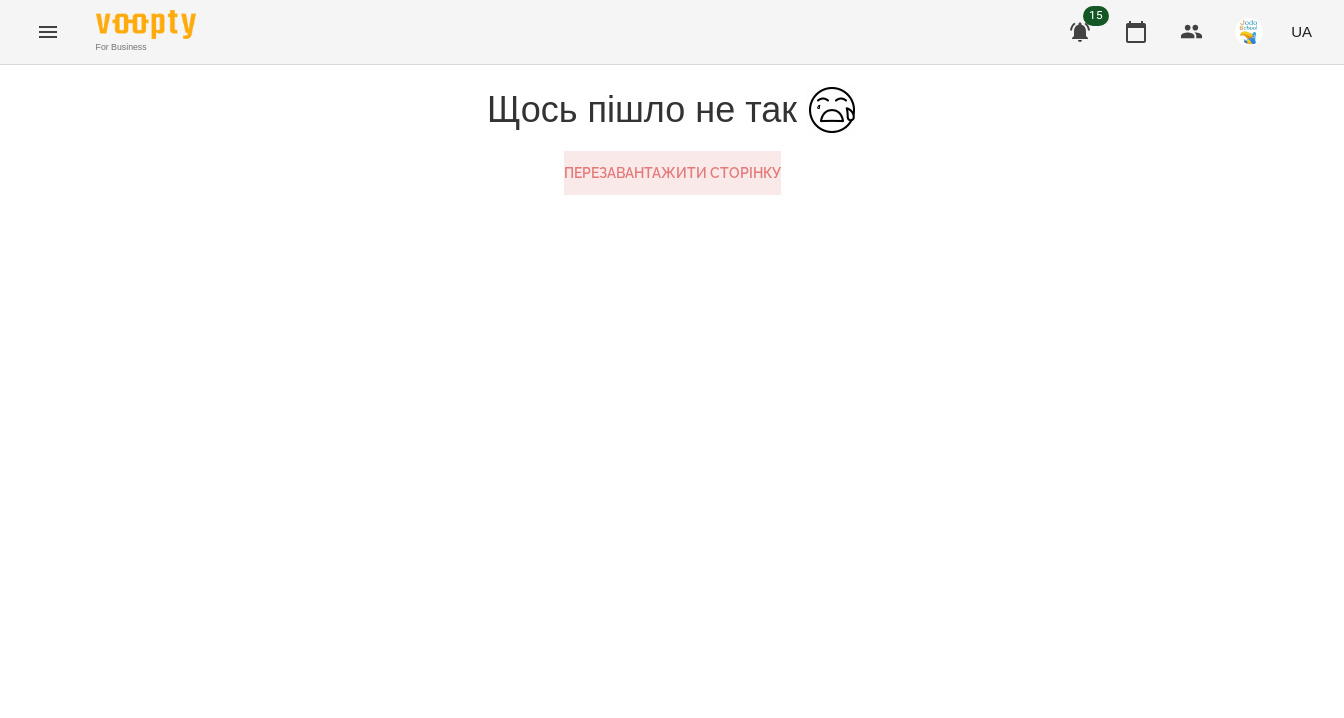 click on "Перезавантажити сторінку" at bounding box center (672, 173) 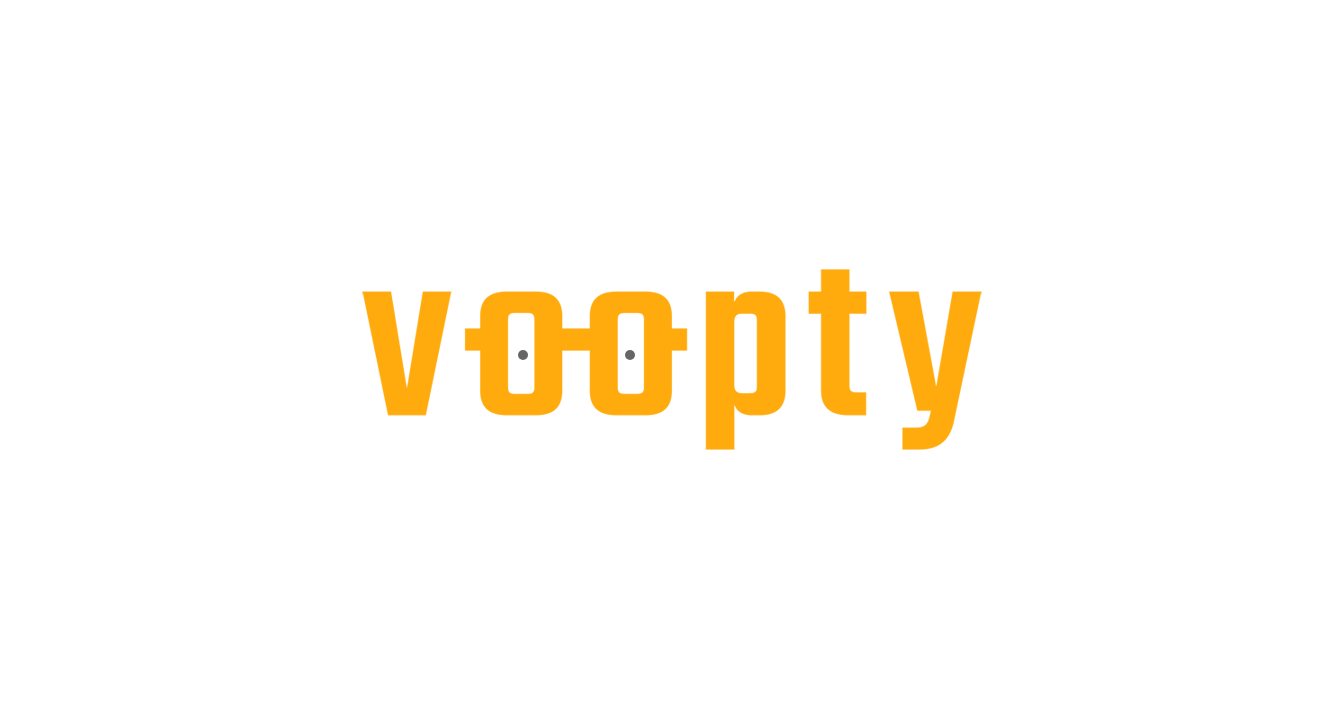 scroll, scrollTop: 0, scrollLeft: 0, axis: both 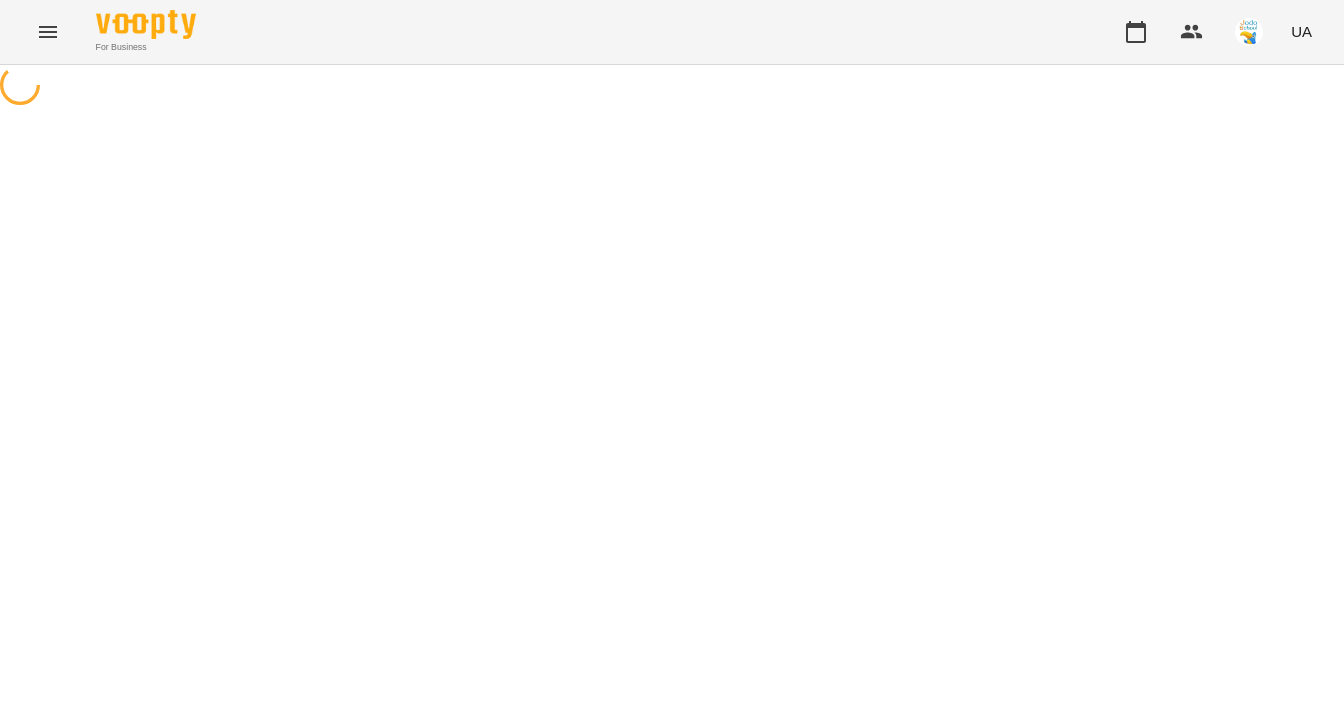 select on "*******" 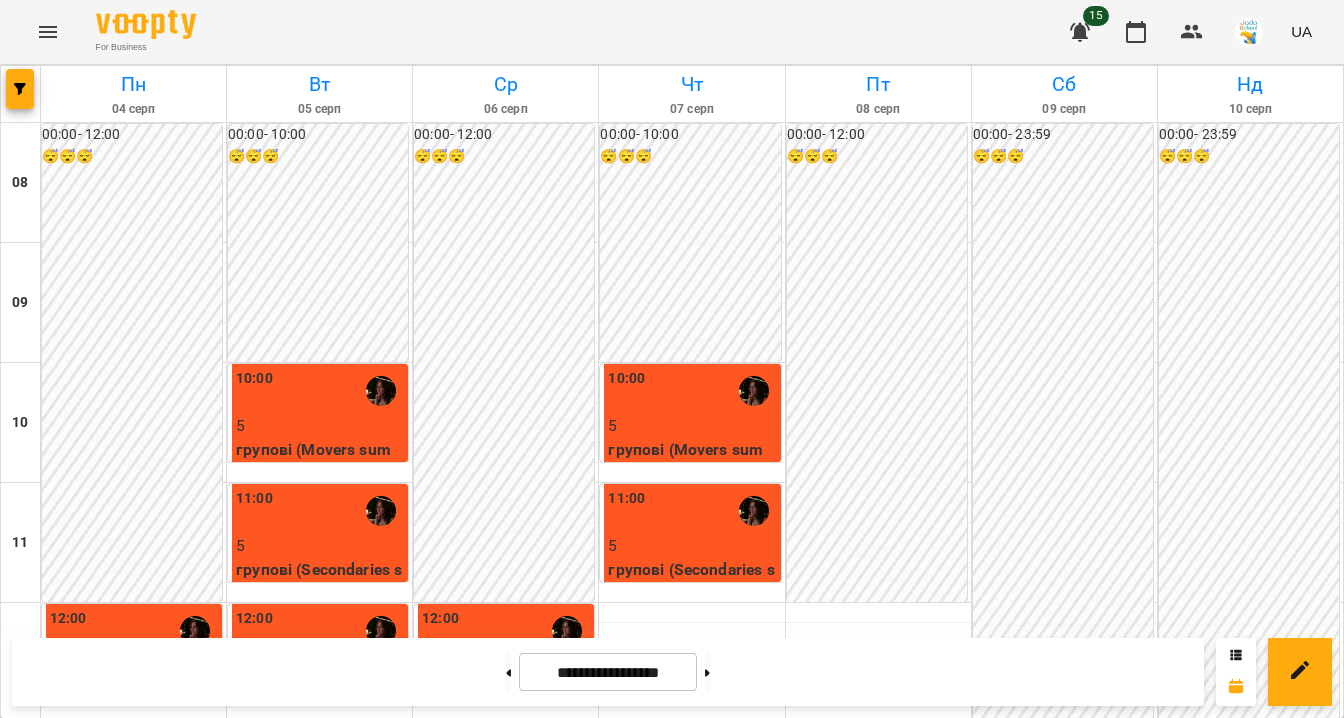 scroll, scrollTop: 528, scrollLeft: 0, axis: vertical 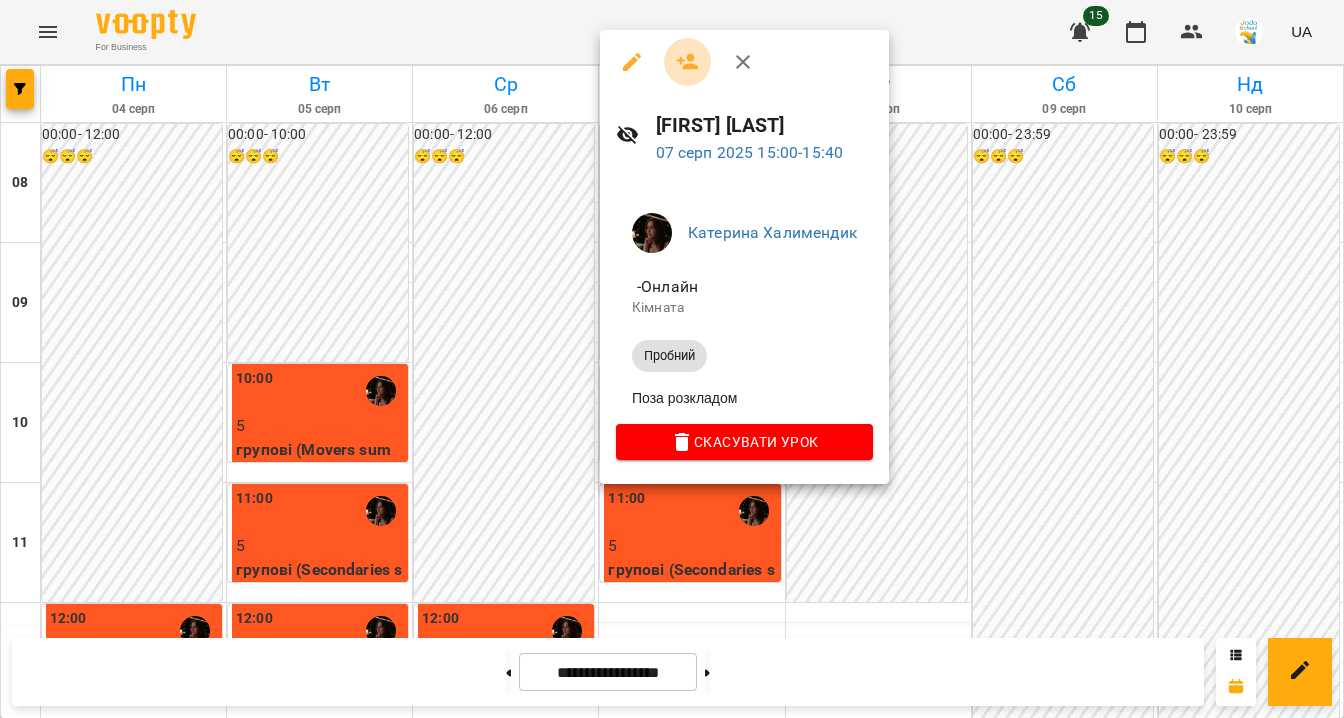 click 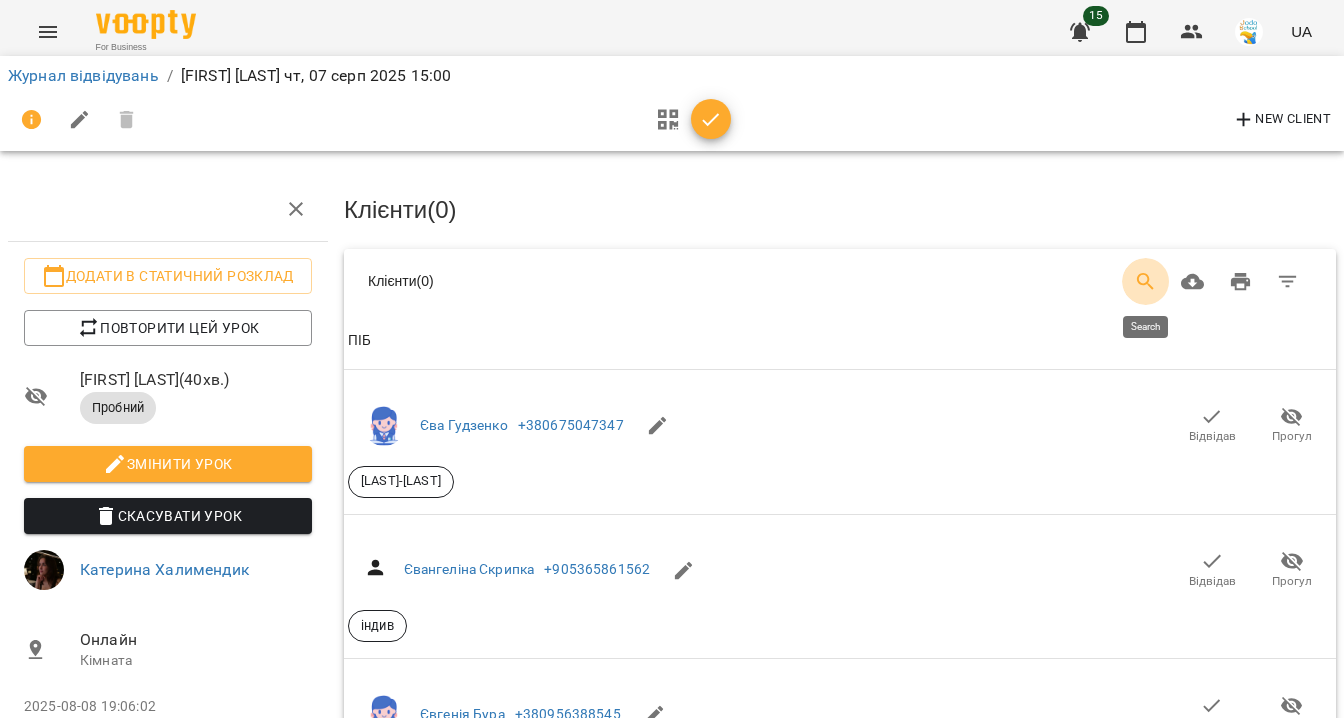 click at bounding box center (1146, 282) 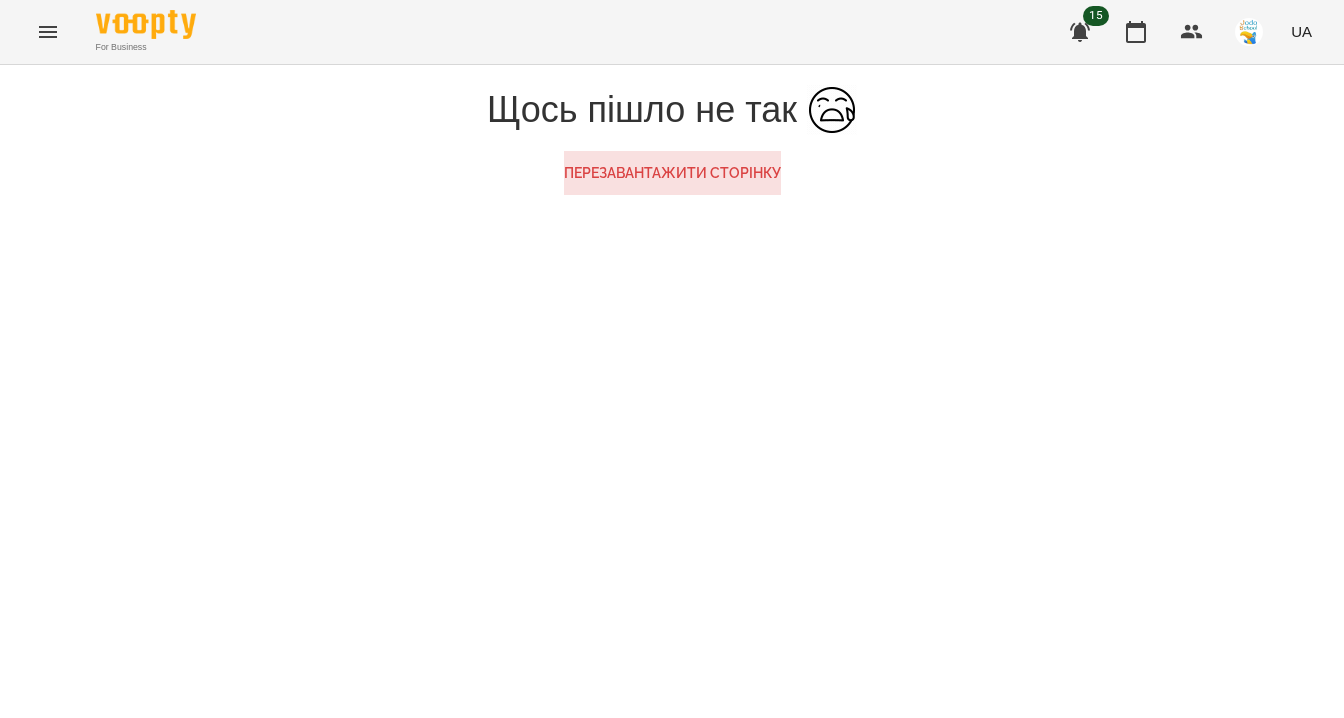 click on "Щось пішло не так Перезавантажити сторінку" at bounding box center [672, 140] 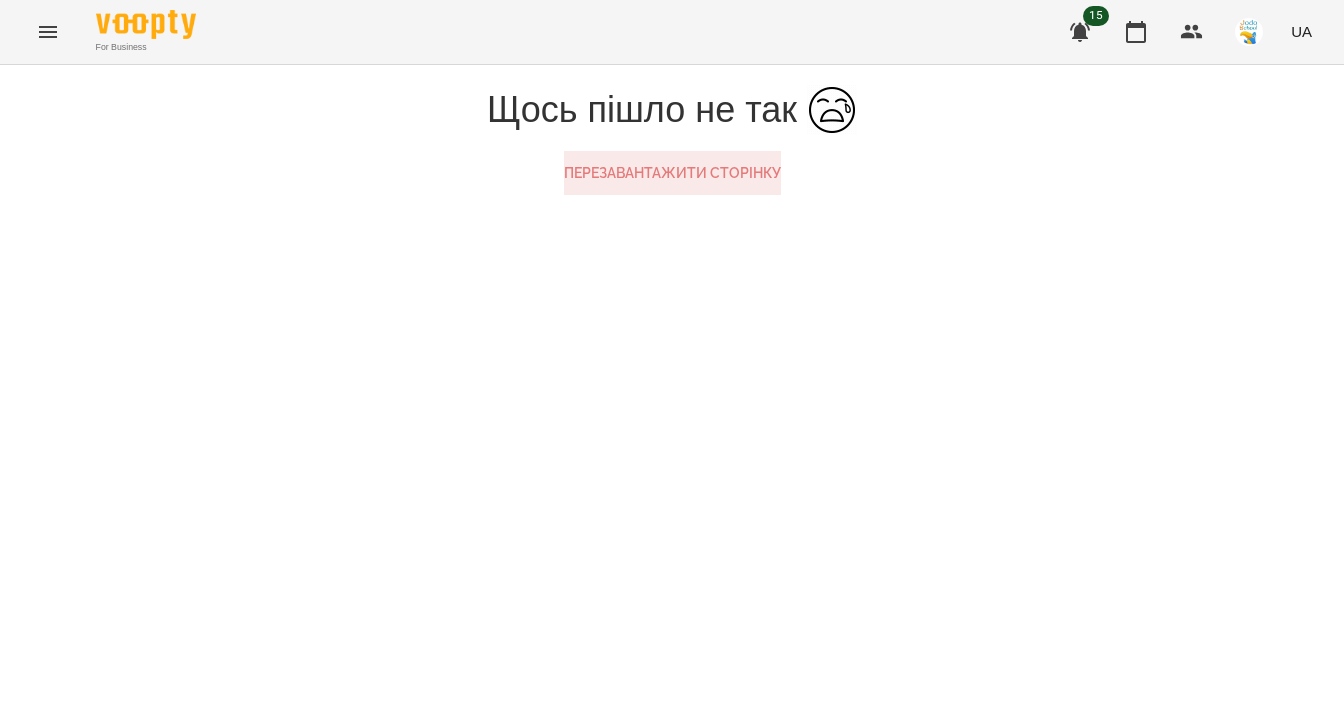 click on "Перезавантажити сторінку" at bounding box center (672, 173) 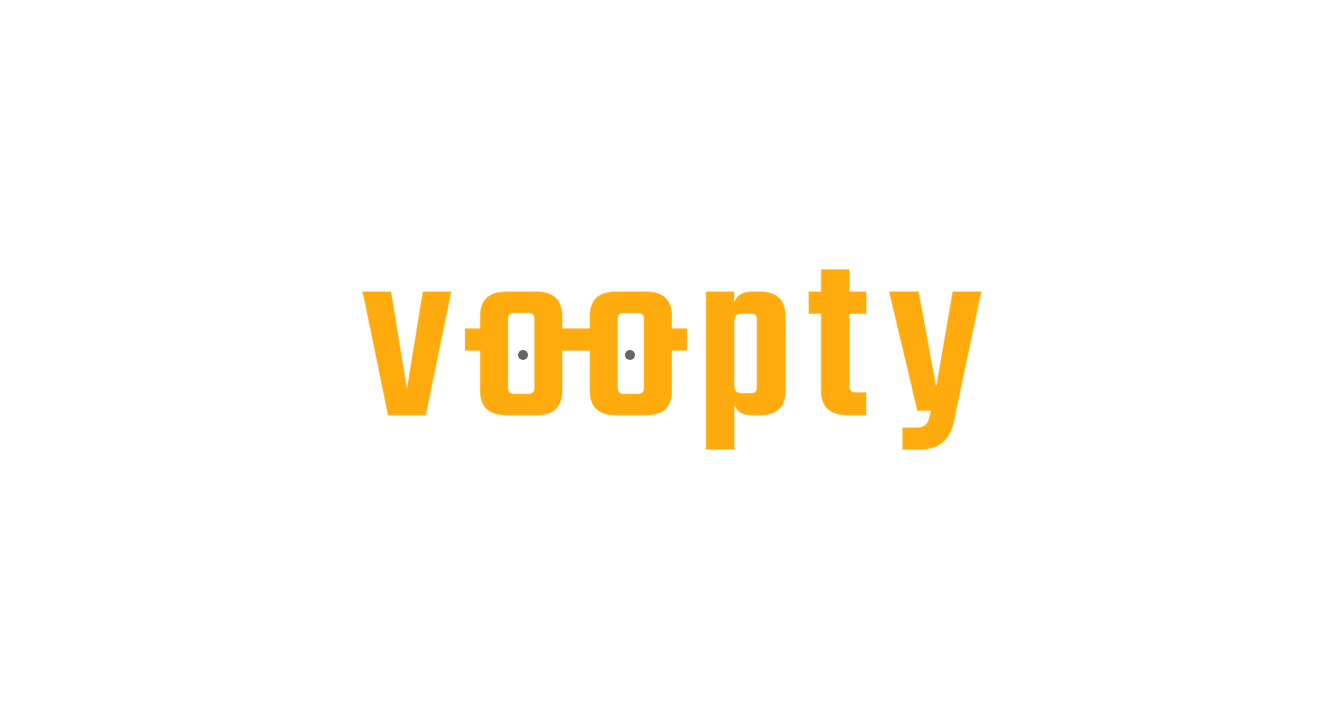 scroll, scrollTop: 0, scrollLeft: 0, axis: both 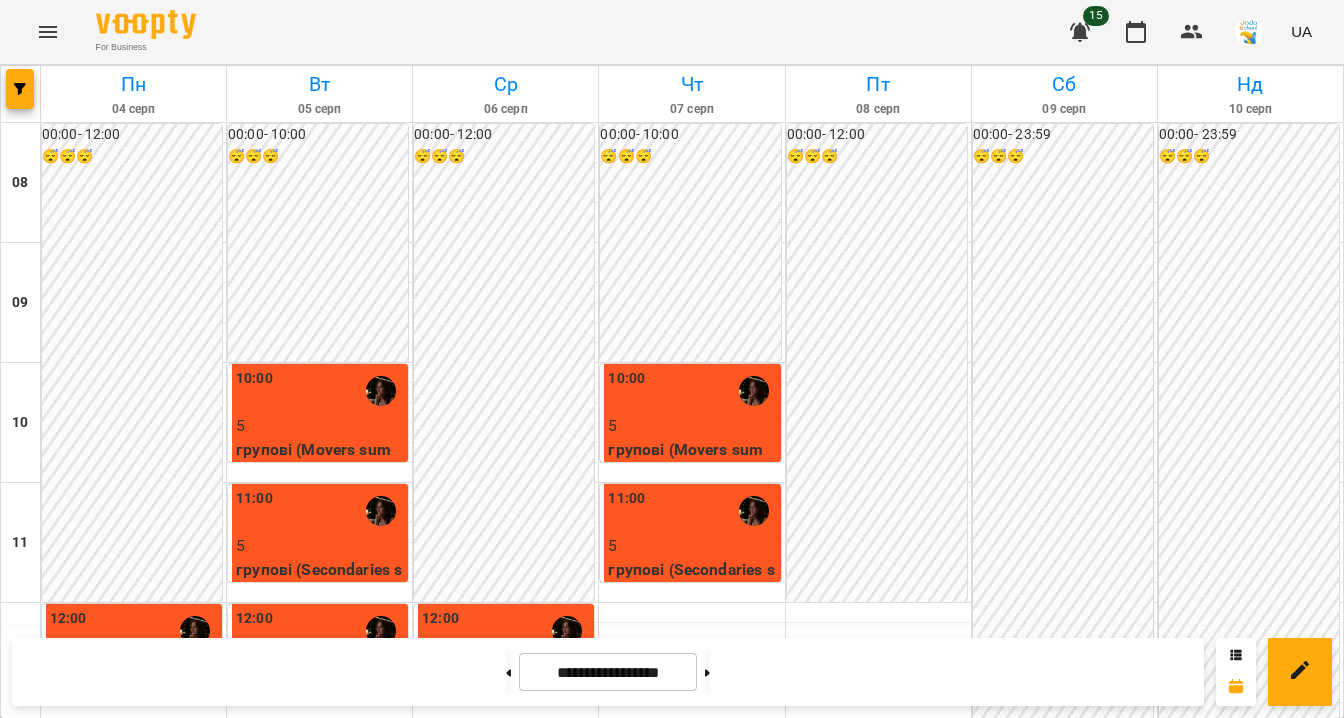 click on "15:00" at bounding box center [692, 991] 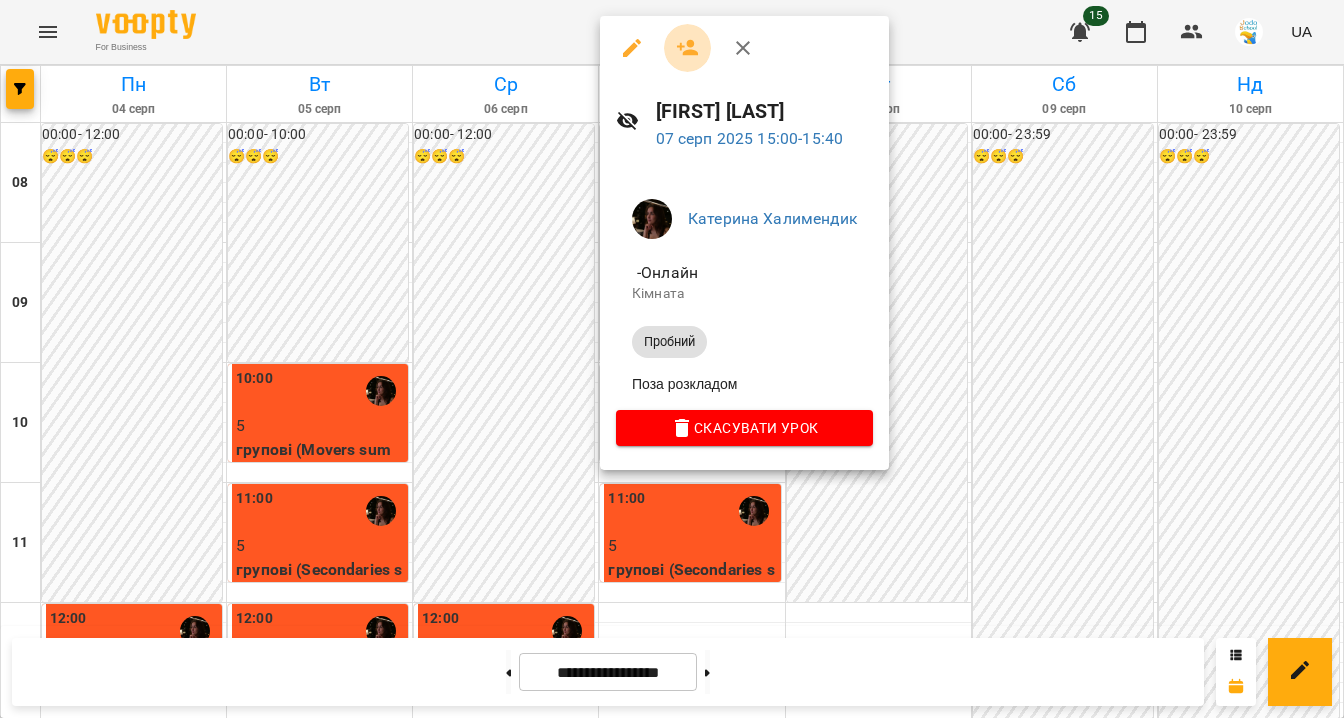 click 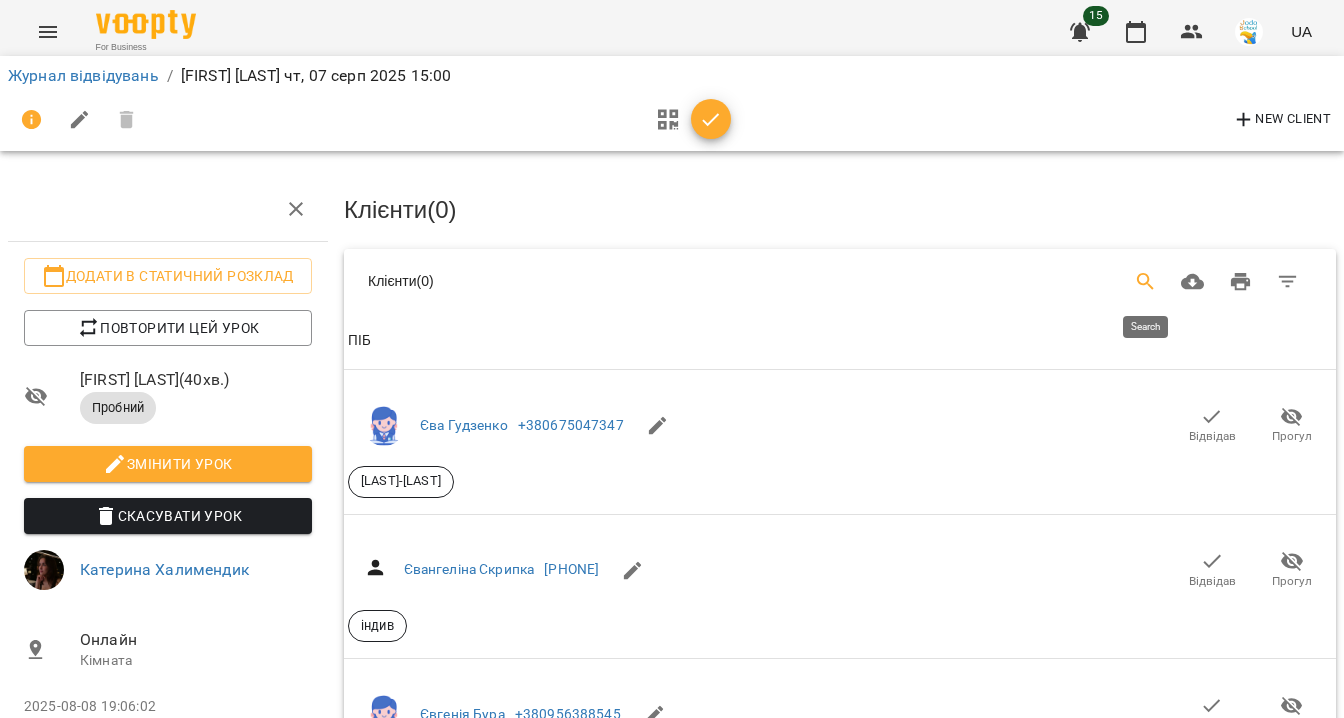 click 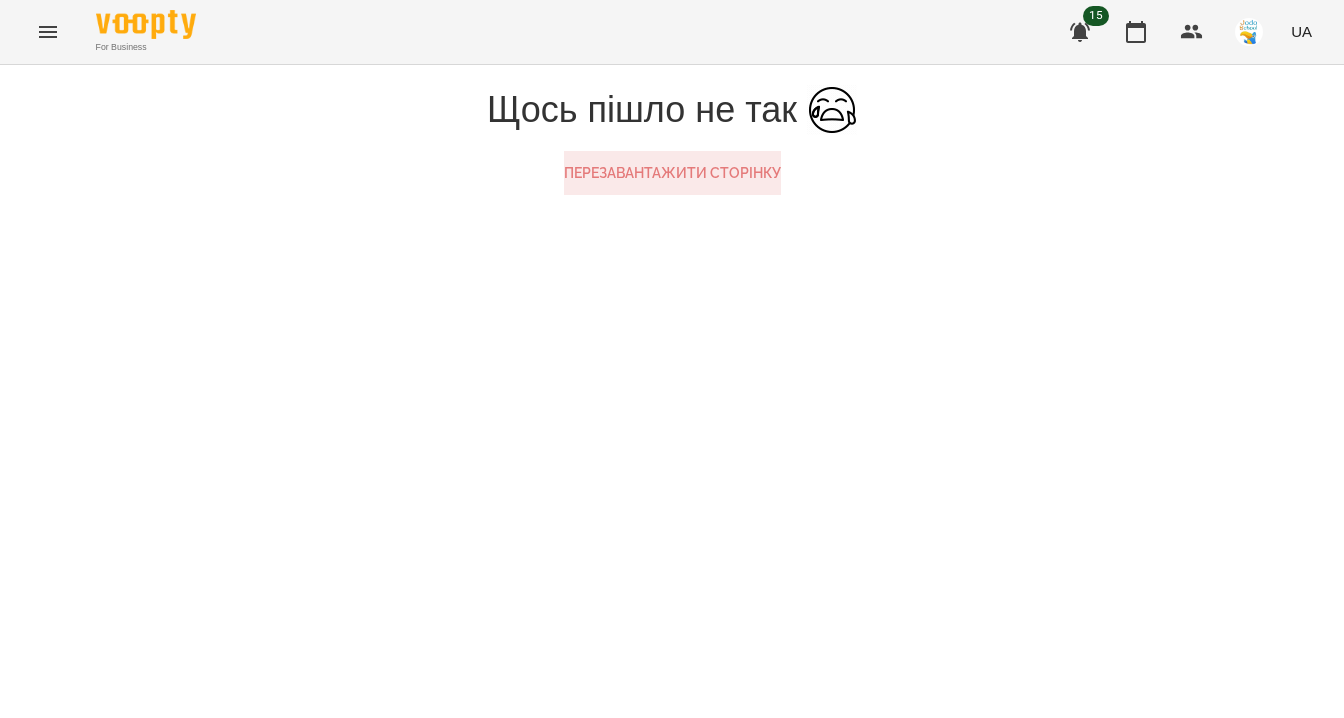 click on "Перезавантажити сторінку" 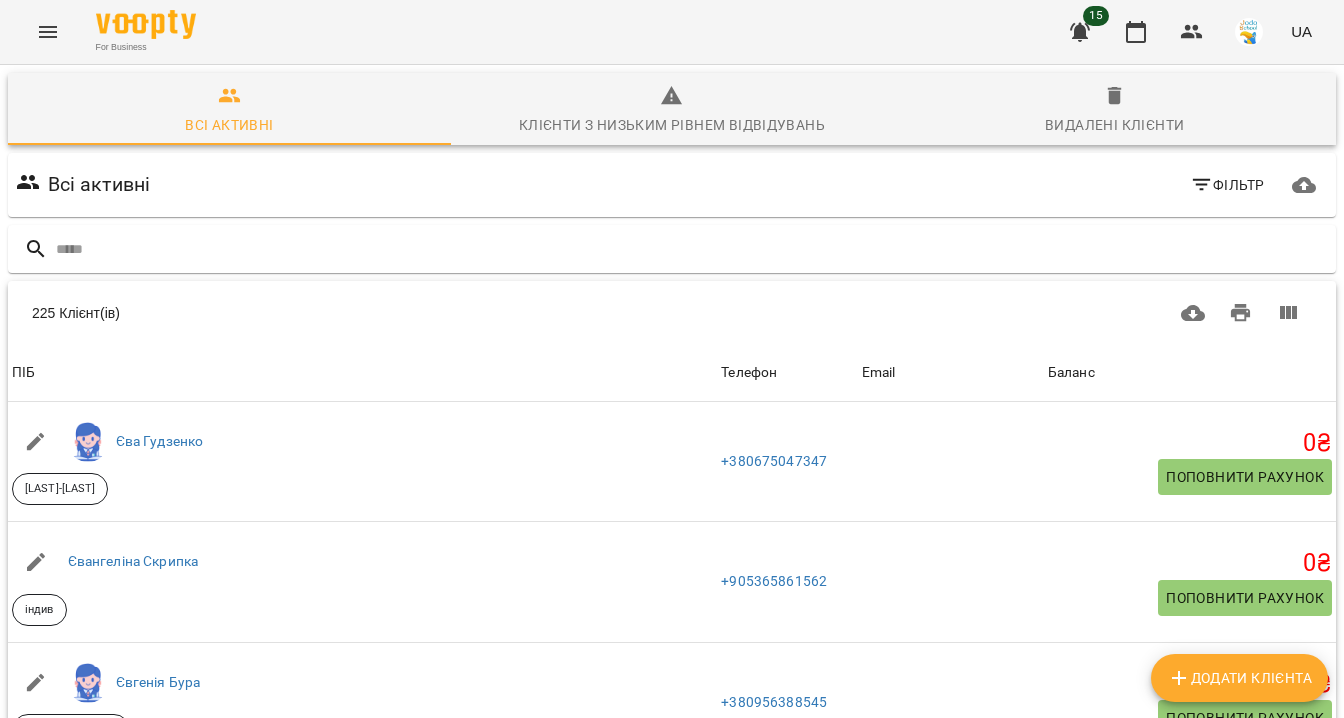 scroll, scrollTop: 0, scrollLeft: 0, axis: both 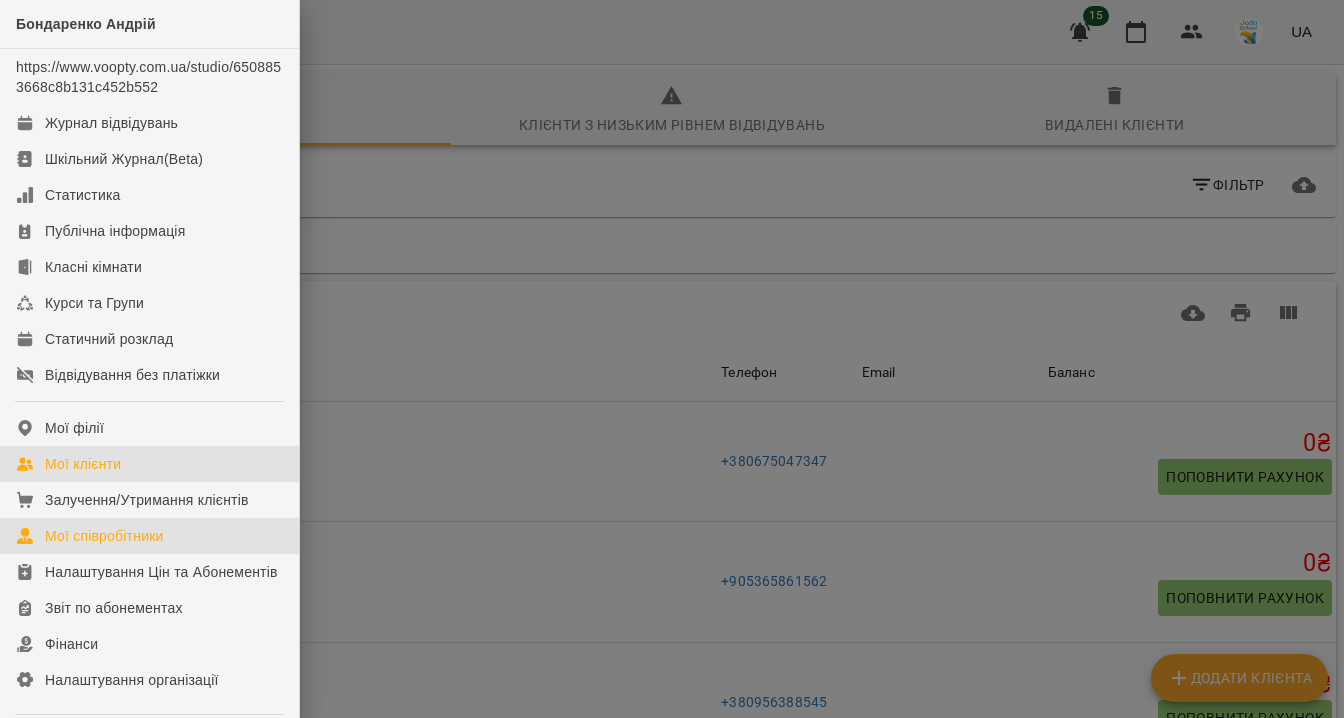 click on "Мої співробітники" at bounding box center [104, 536] 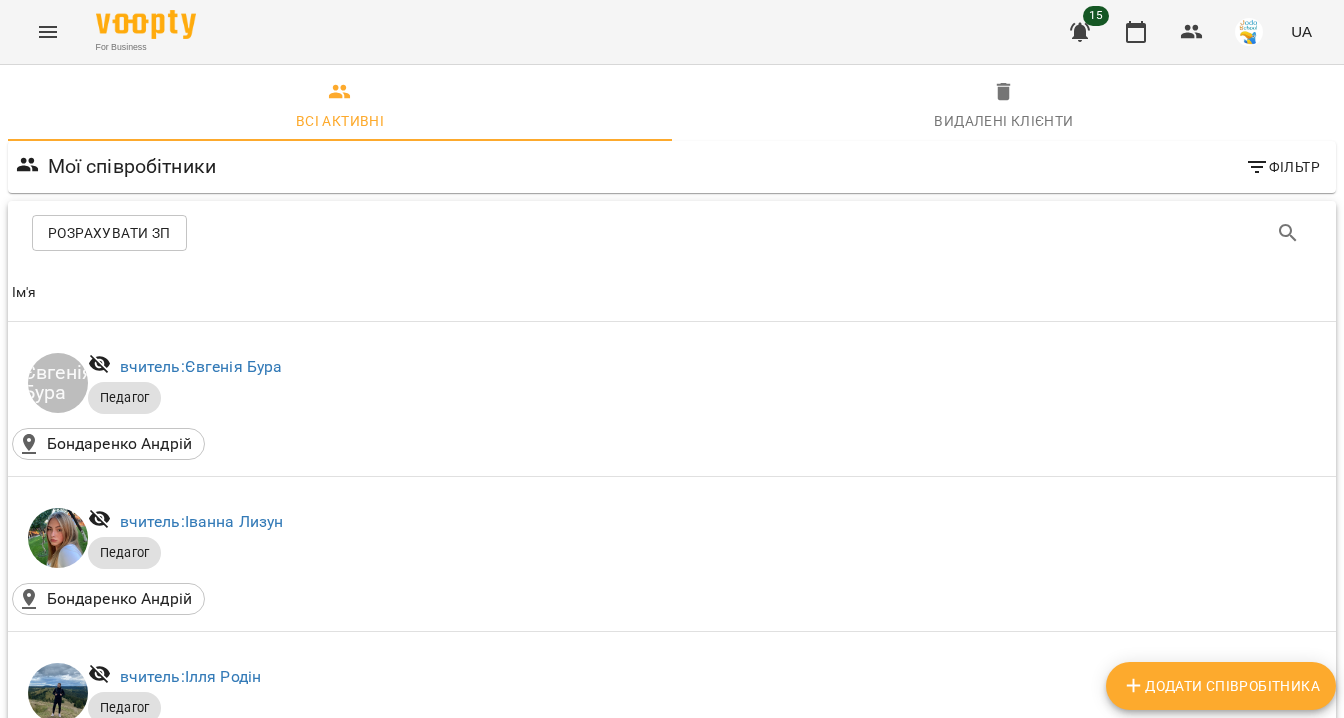 scroll, scrollTop: 1700, scrollLeft: 0, axis: vertical 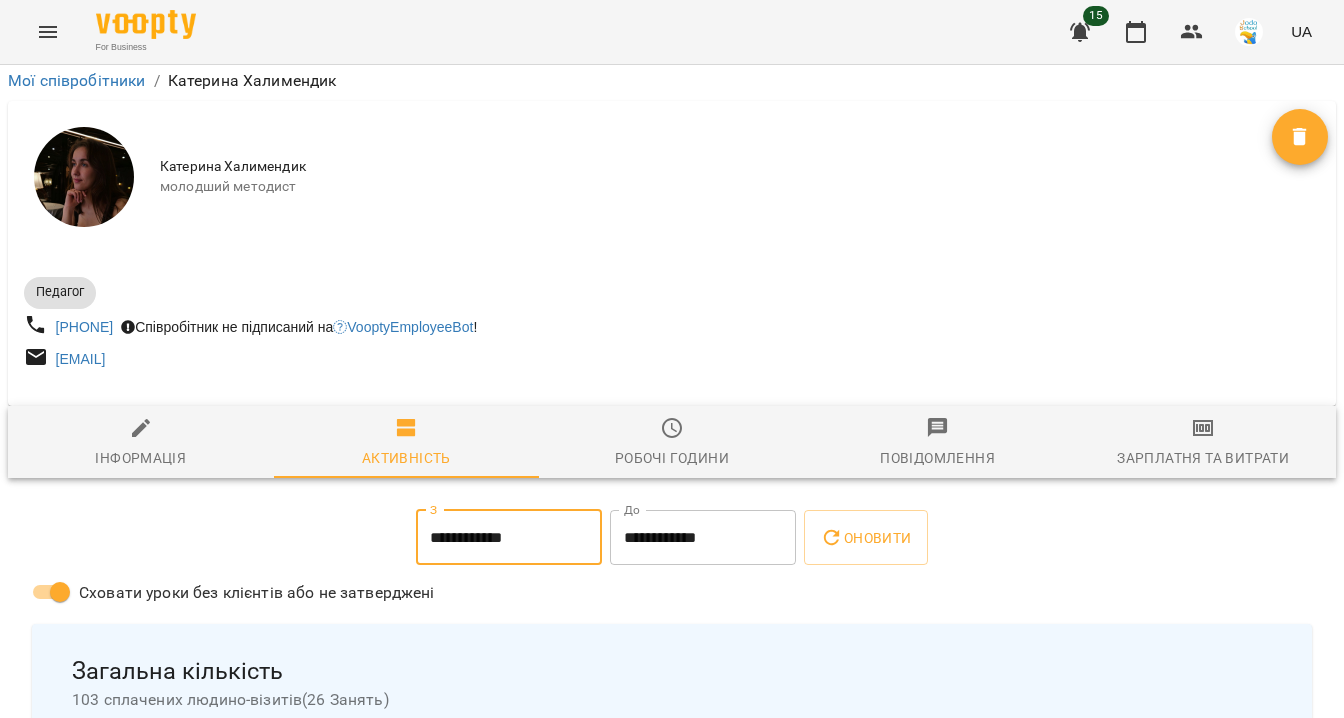 click on "**********" at bounding box center [509, 538] 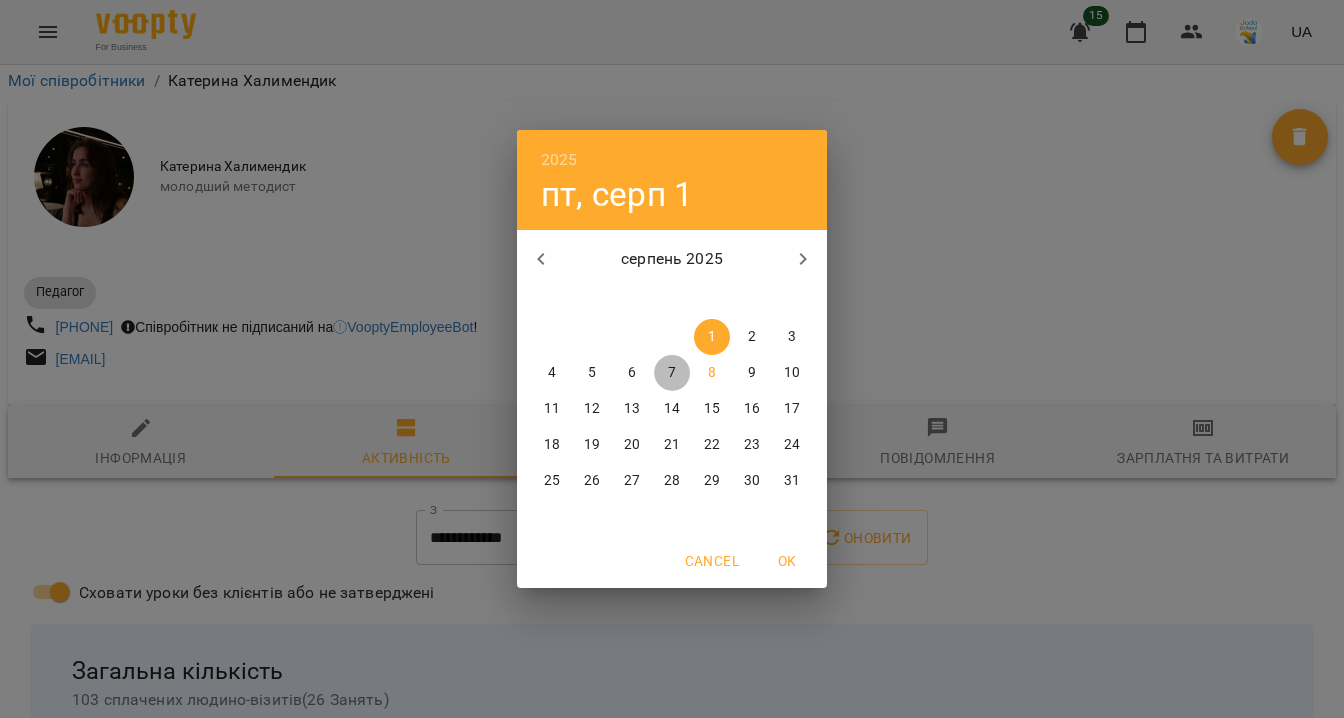 click on "7" at bounding box center [672, 373] 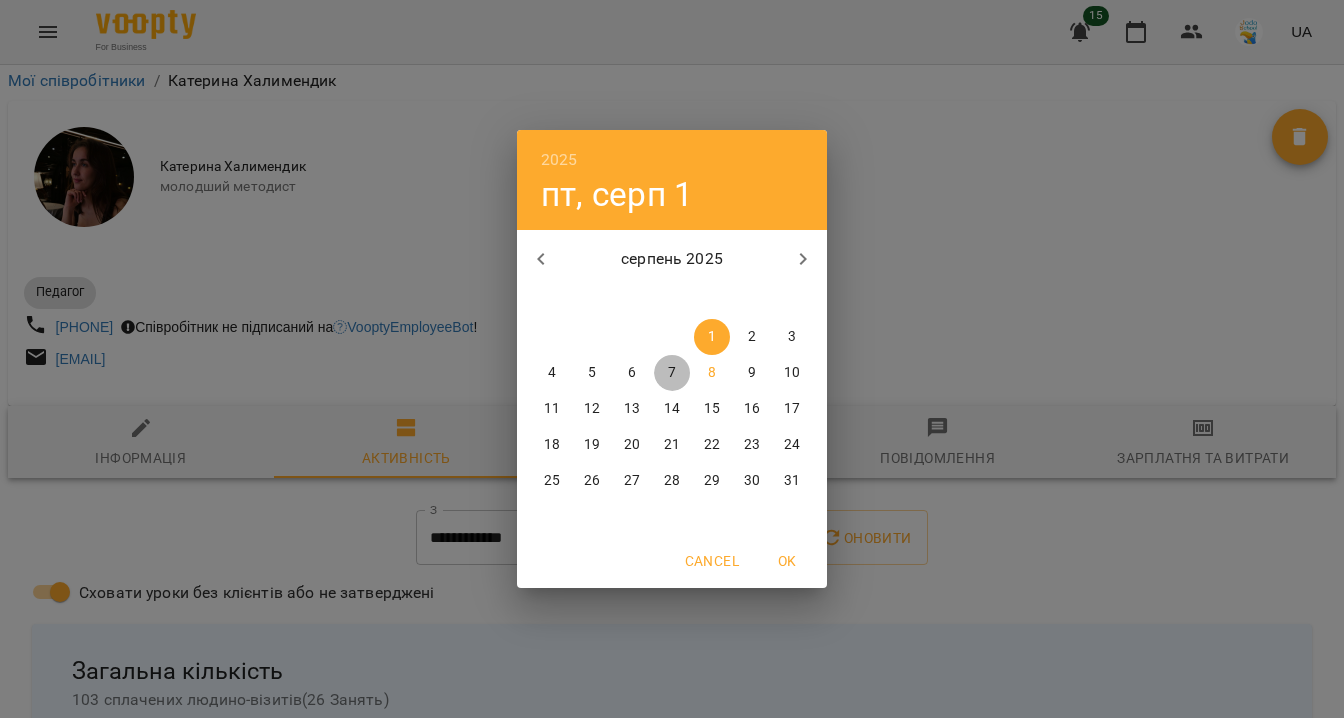 type on "**********" 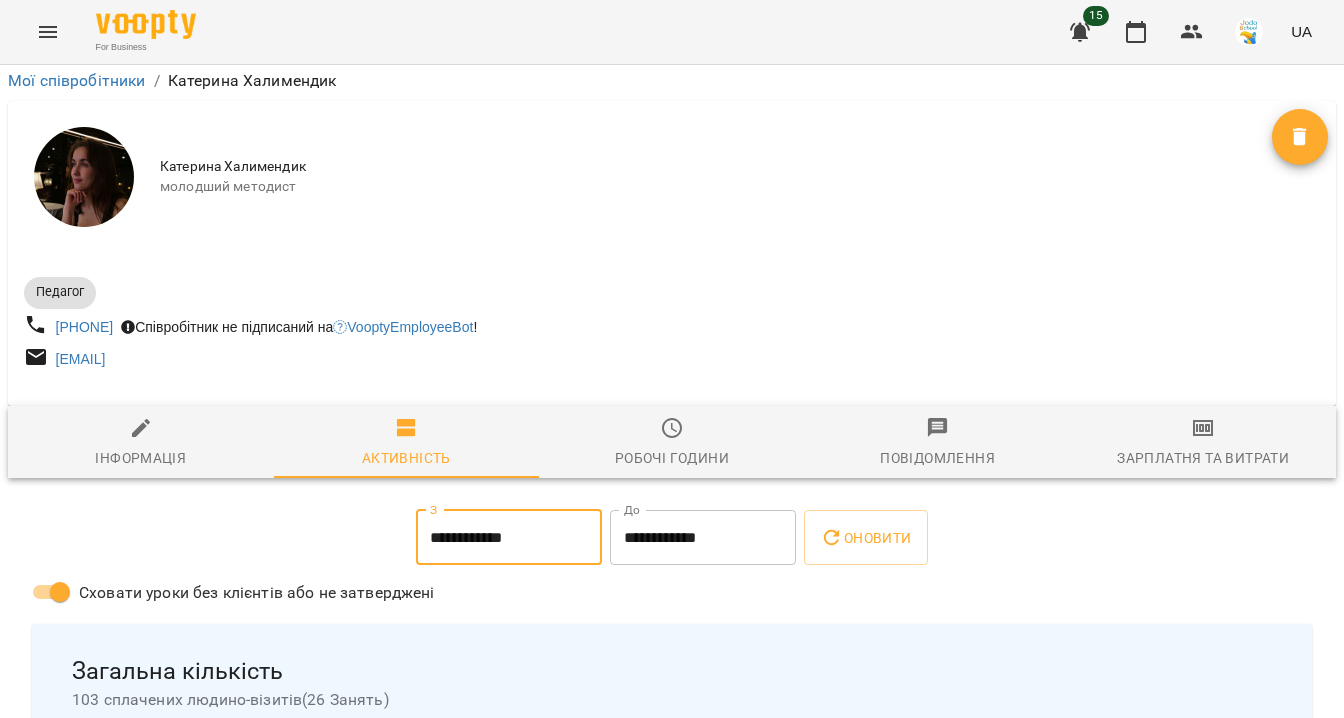 click on "**********" at bounding box center (703, 538) 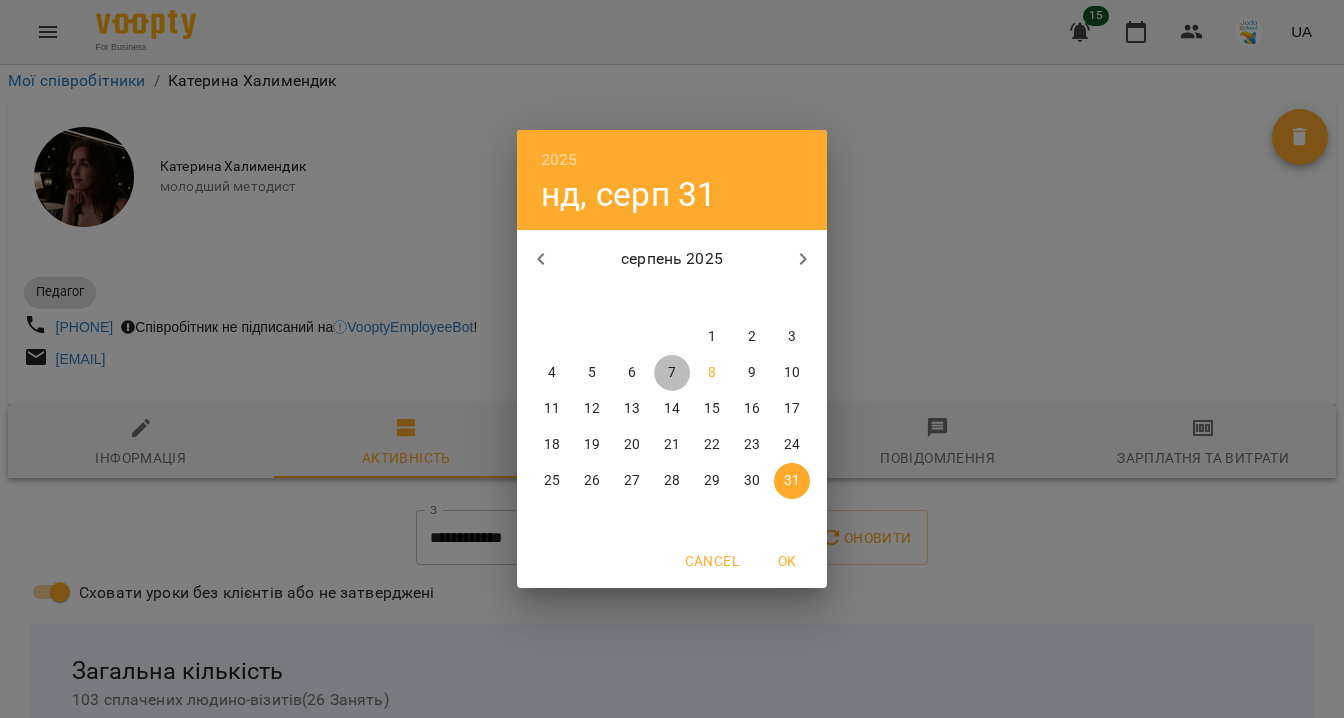 click on "7" at bounding box center [672, 373] 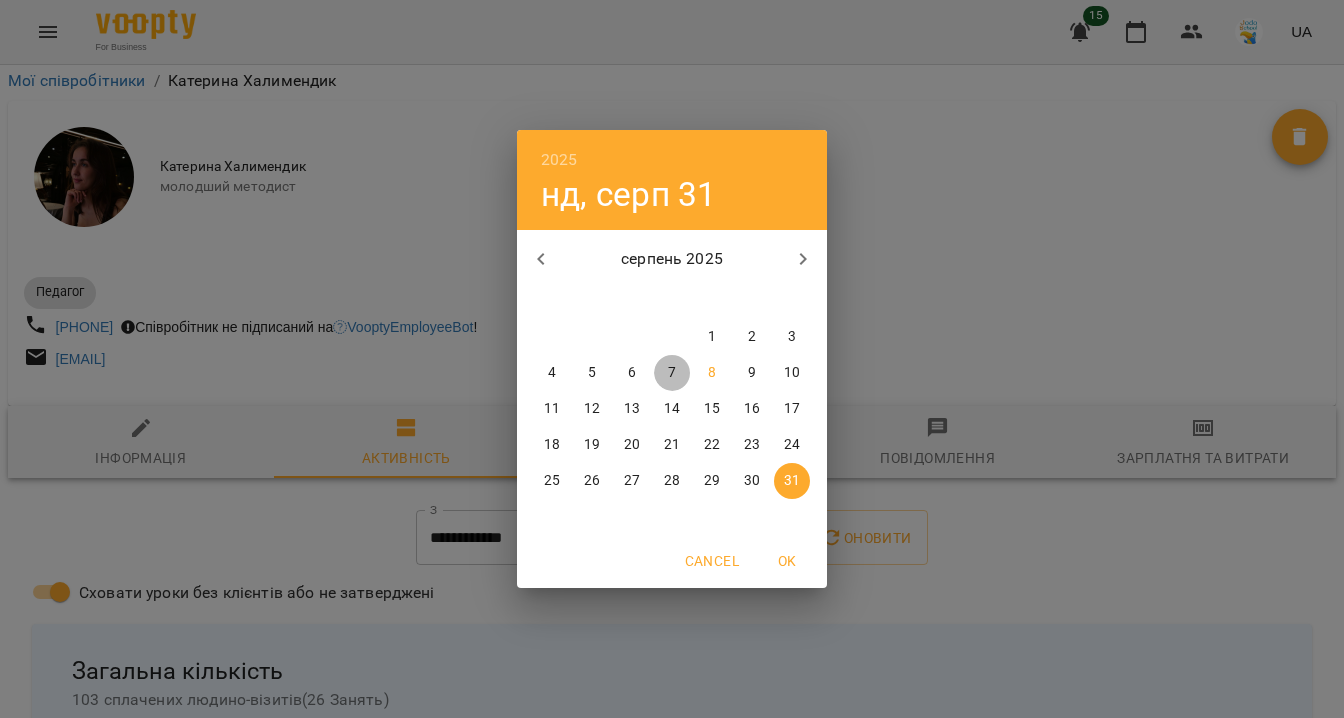 type on "**********" 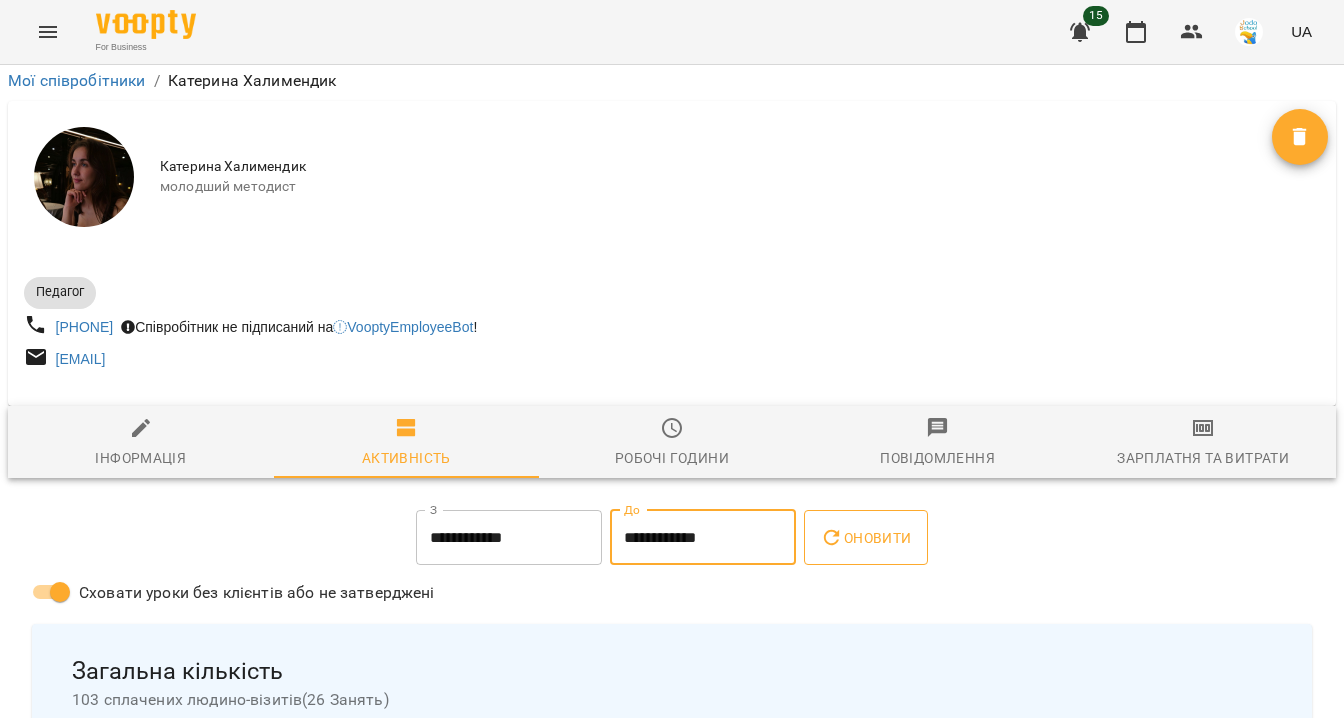click on "Оновити" at bounding box center (865, 538) 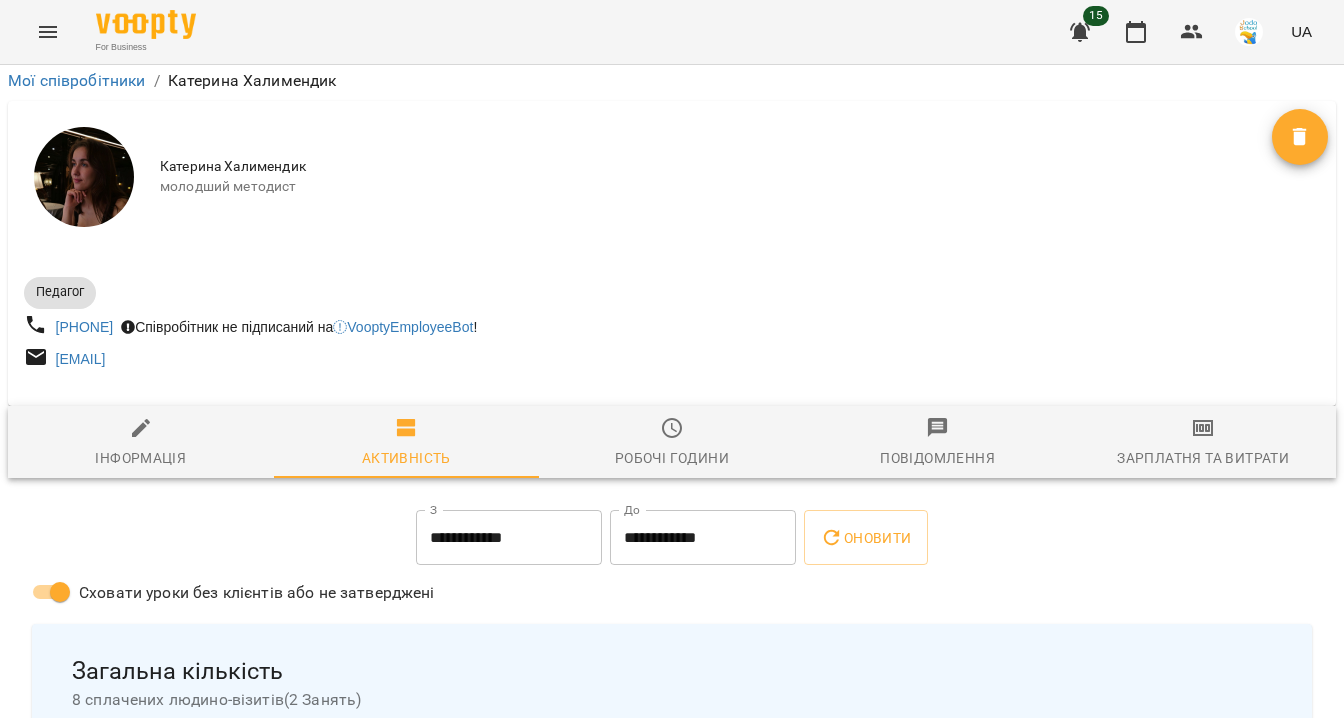 scroll, scrollTop: 0, scrollLeft: 0, axis: both 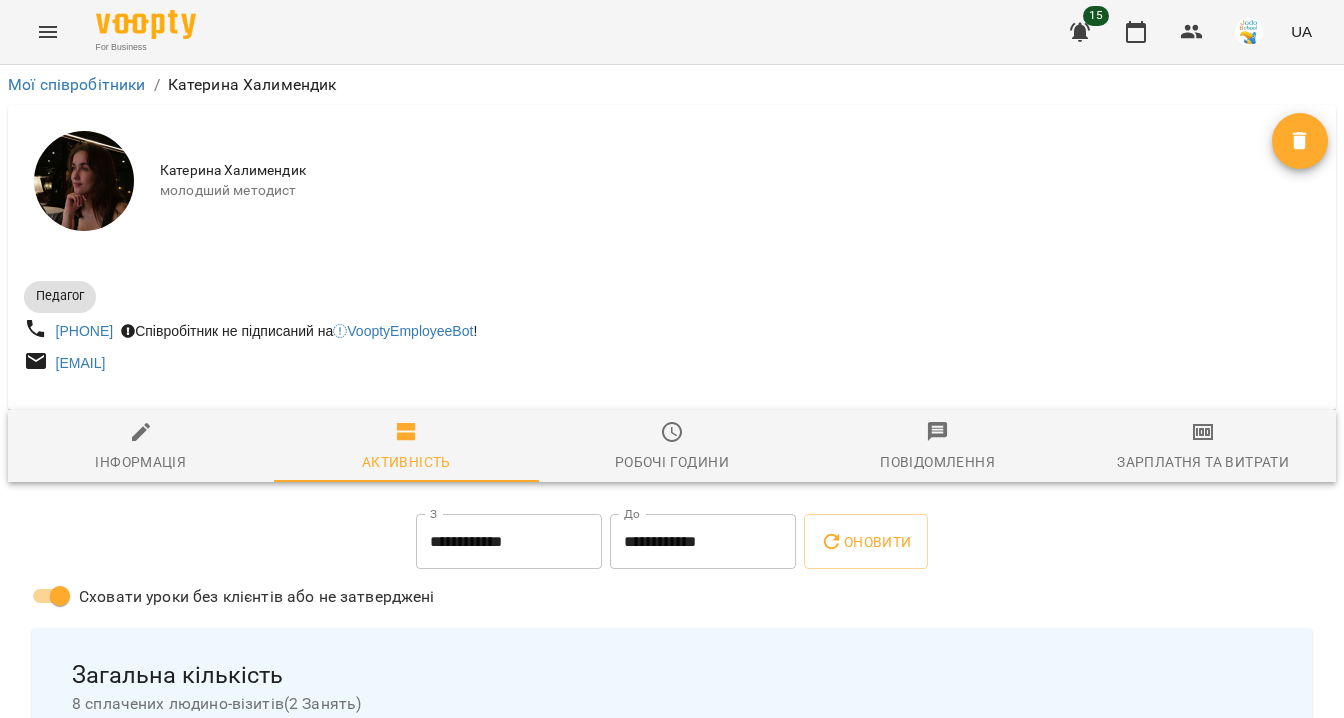 click on "**********" at bounding box center [509, 542] 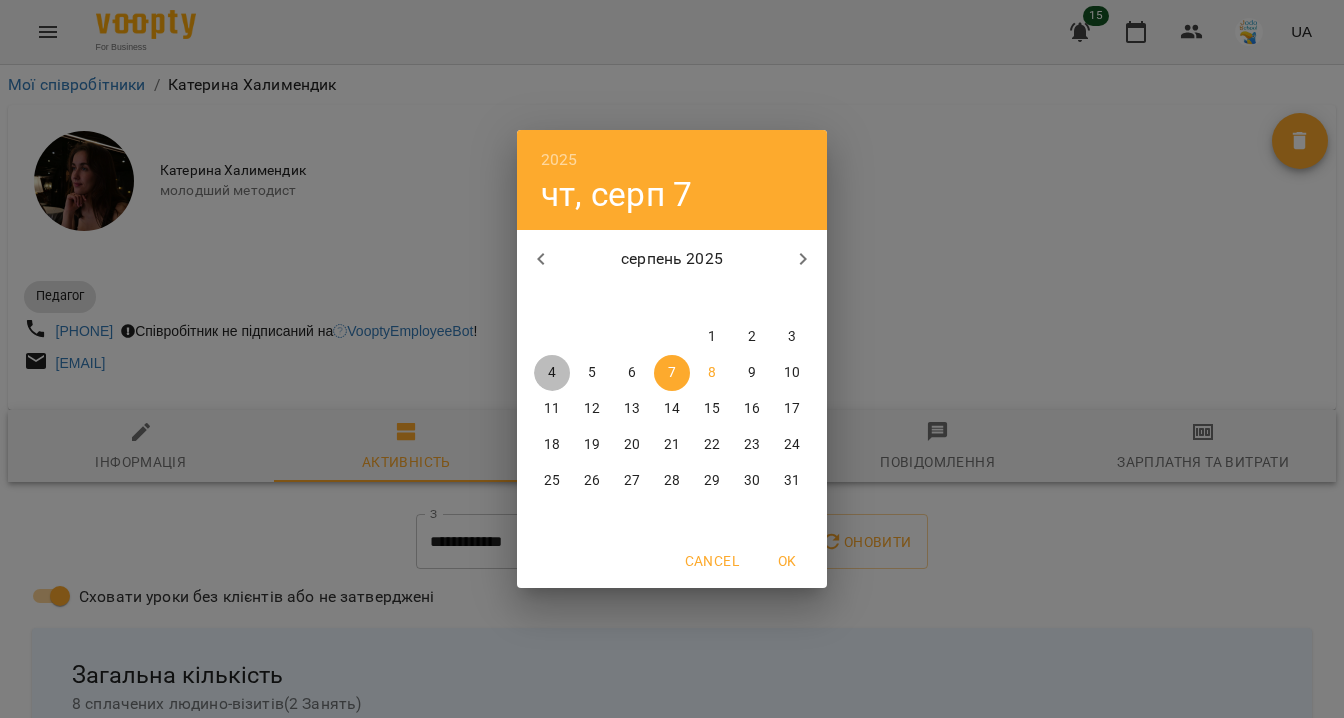 click on "4" at bounding box center [552, 373] 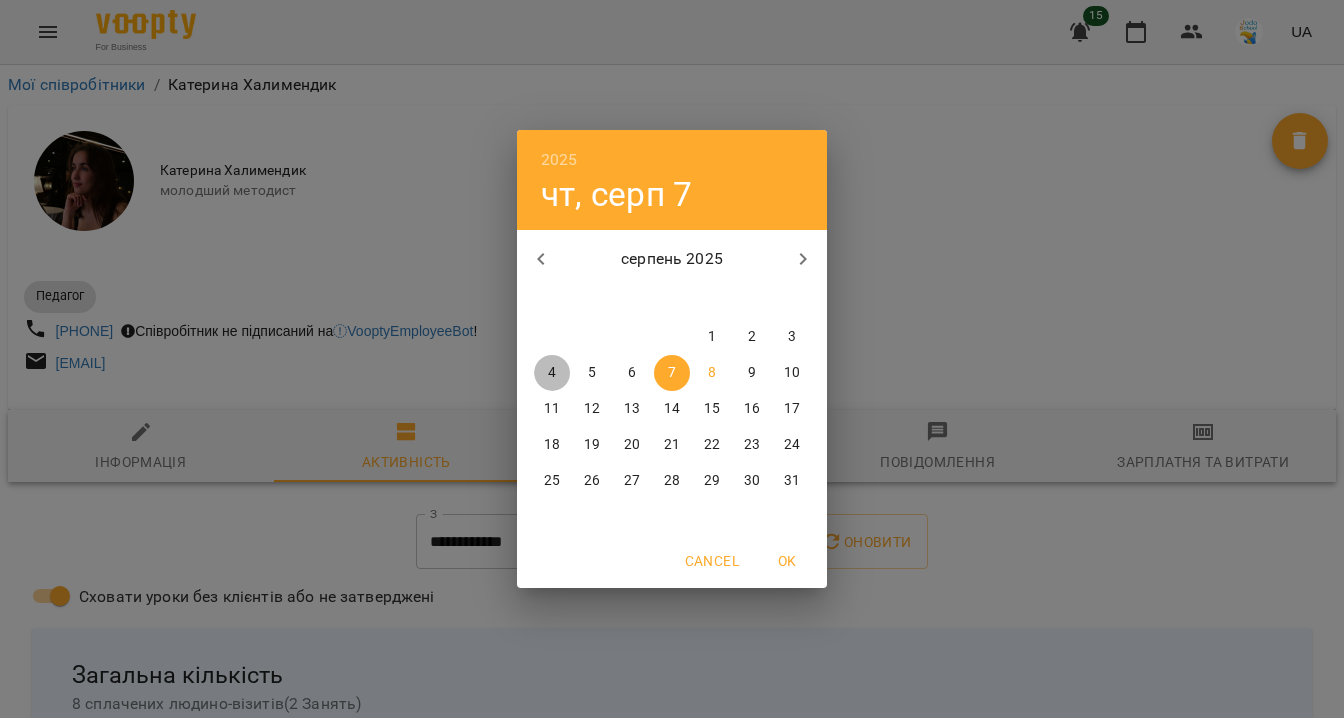 type on "**********" 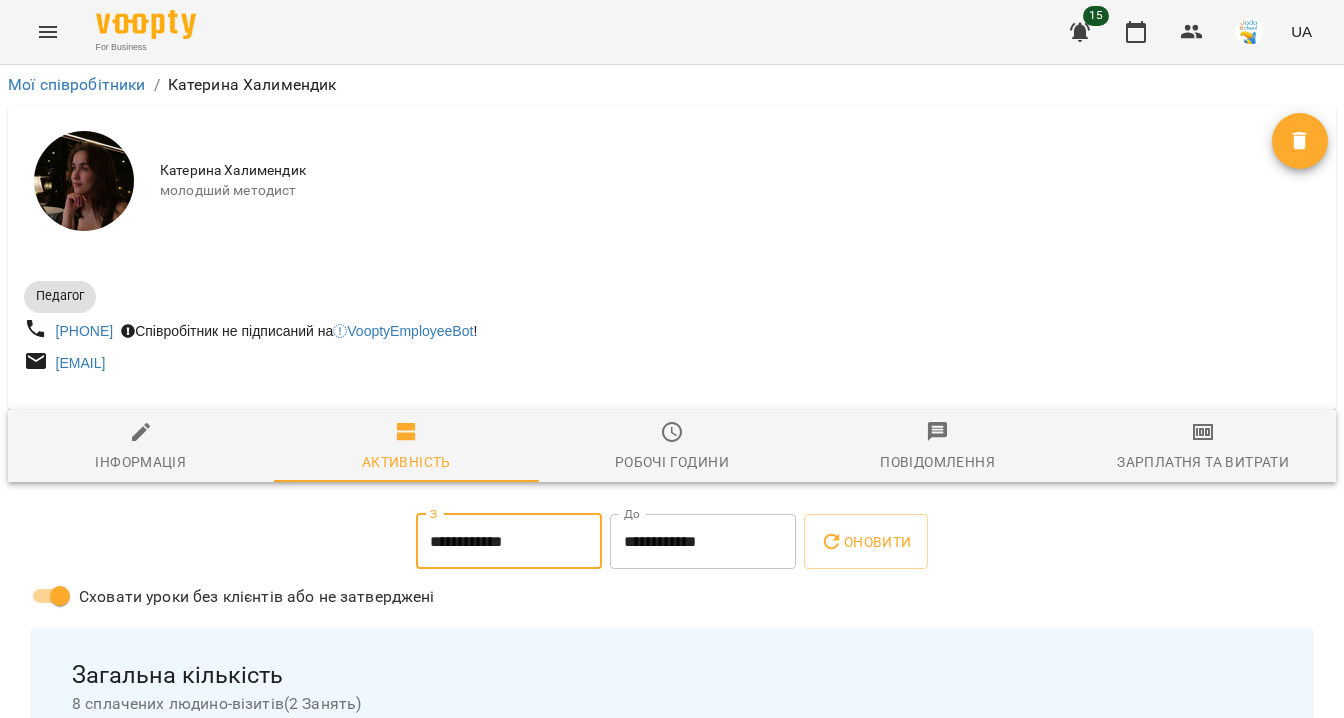 click on "**********" at bounding box center [703, 542] 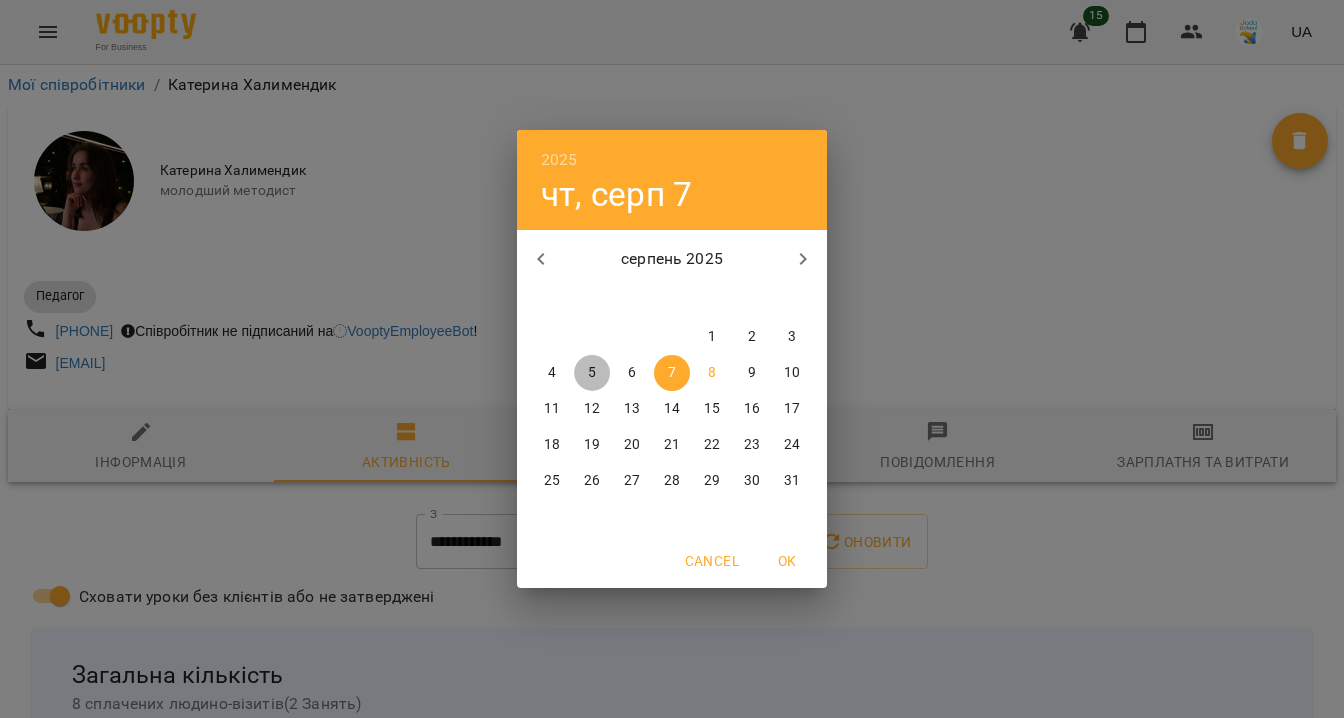 click on "5" at bounding box center (592, 373) 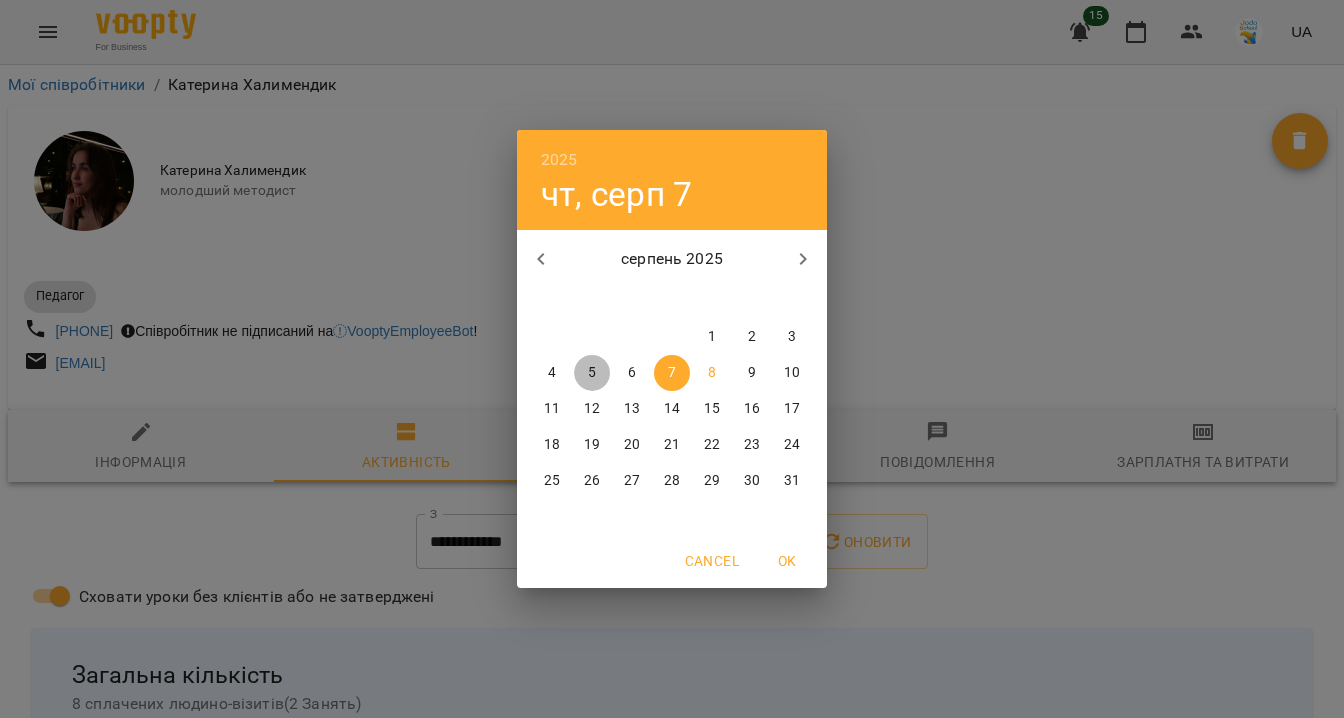 type on "**********" 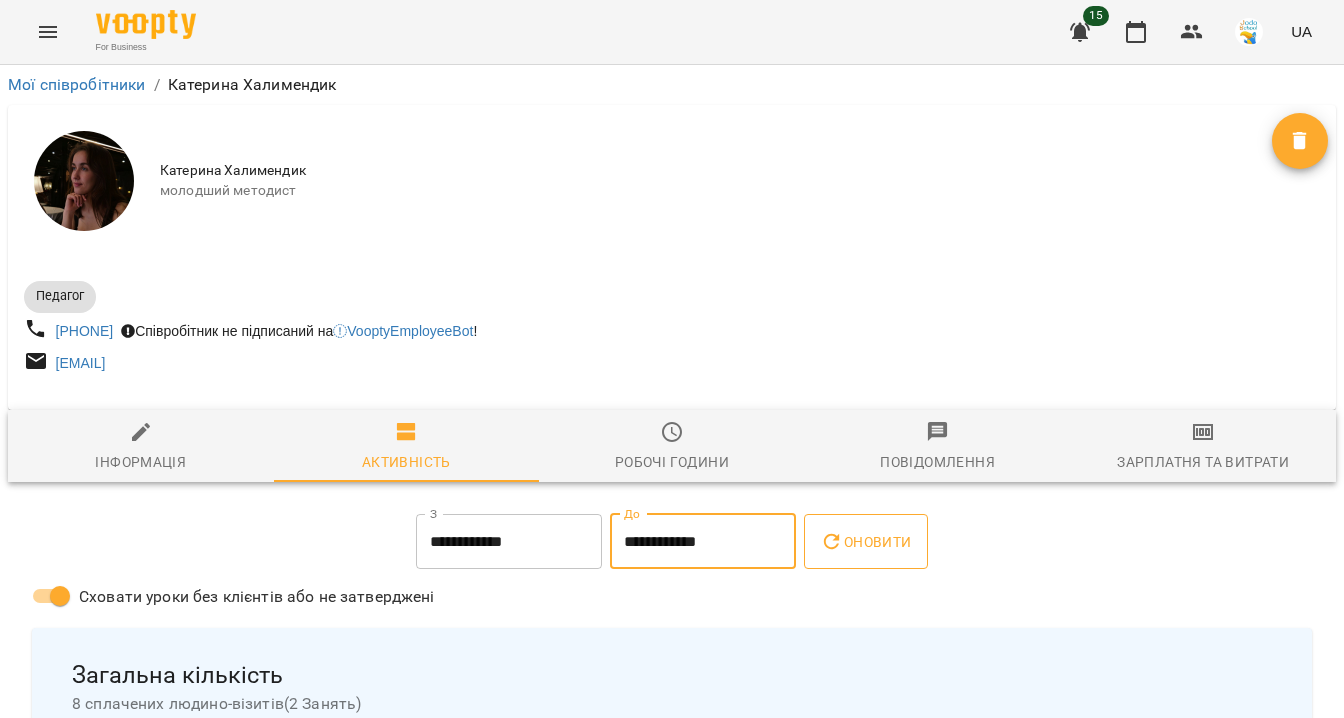 click on "Оновити" at bounding box center (865, 542) 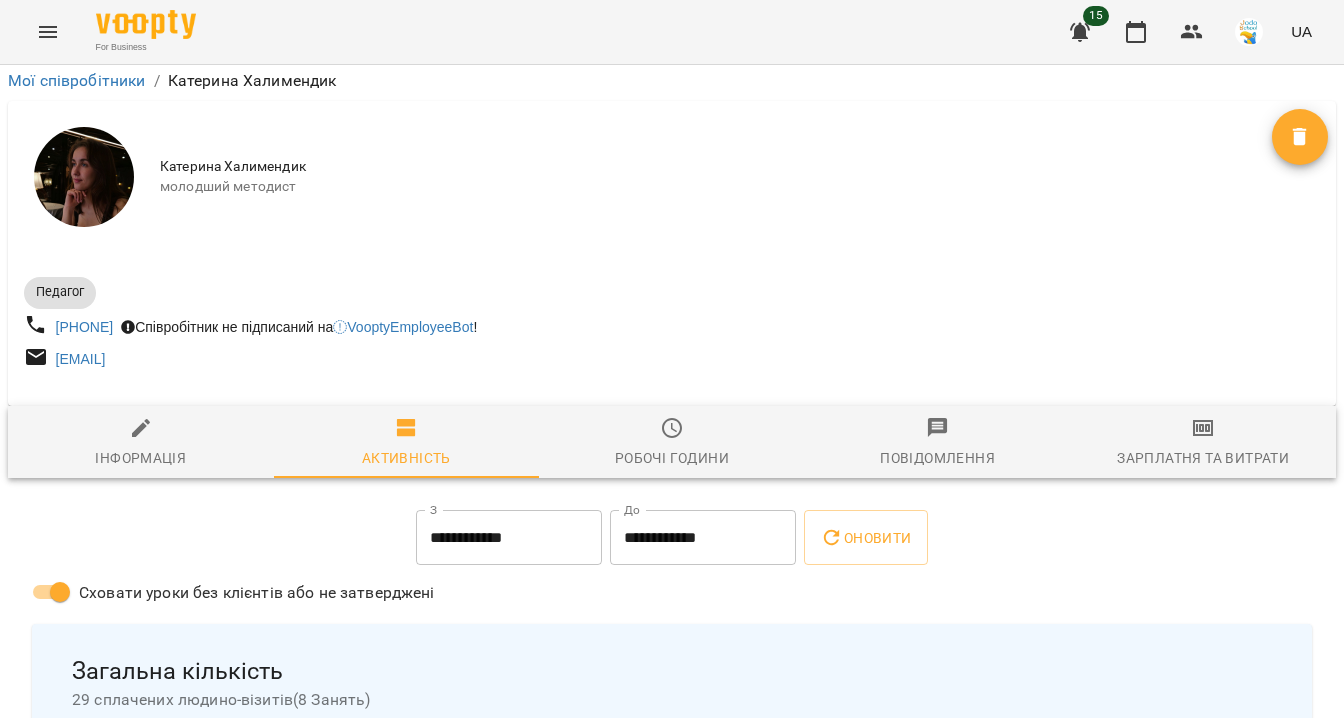 scroll, scrollTop: 832, scrollLeft: 0, axis: vertical 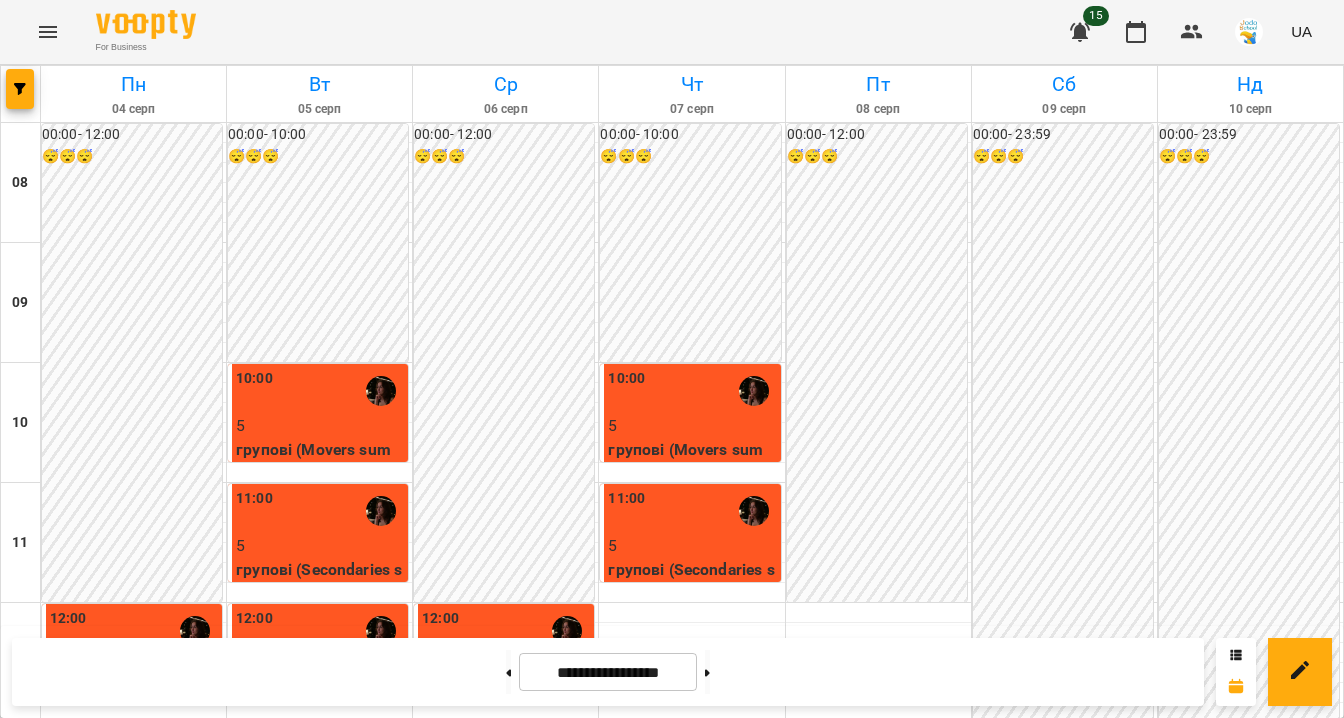 click at bounding box center (691, 1093) 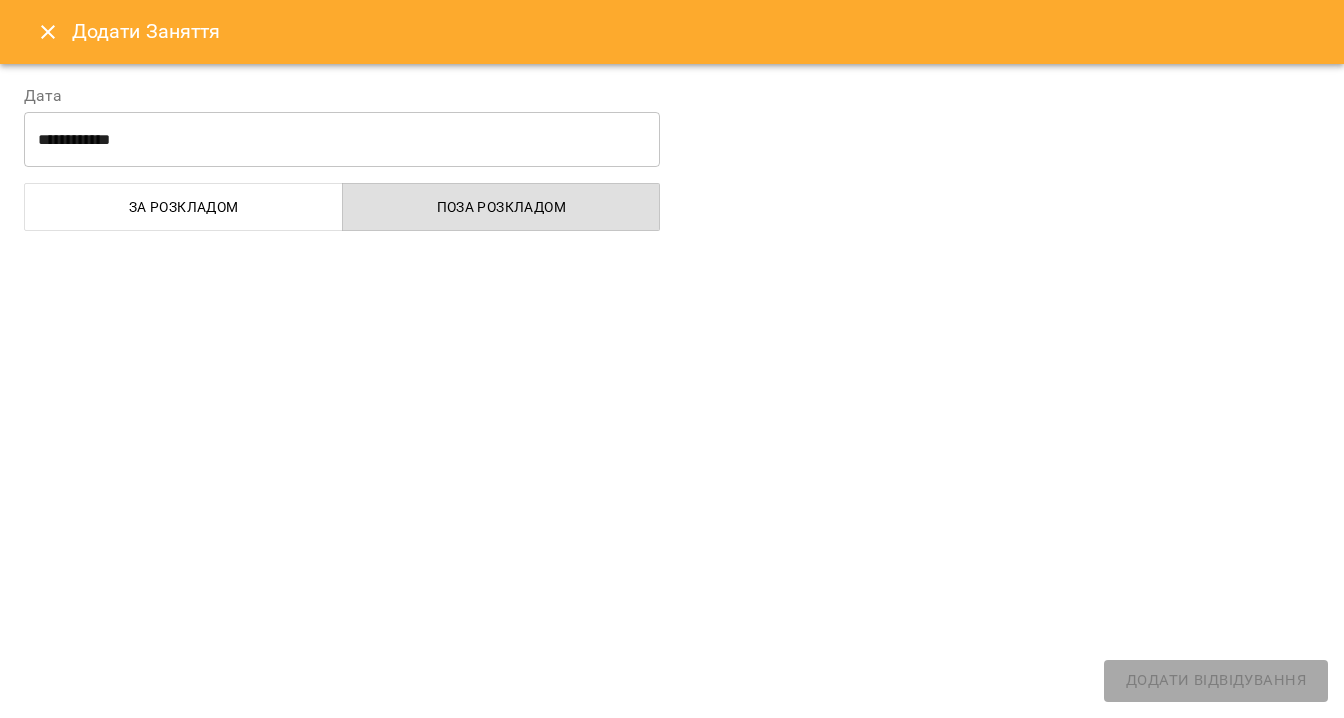 select 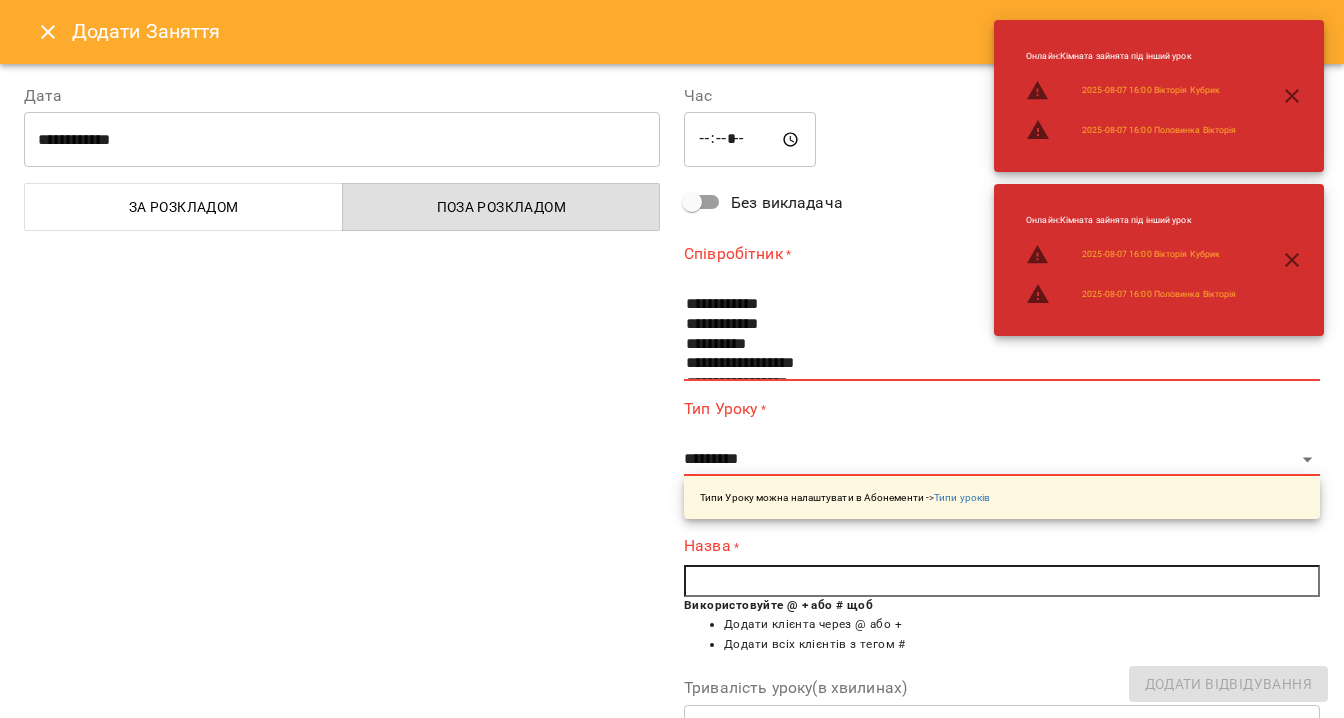 scroll, scrollTop: 41, scrollLeft: 0, axis: vertical 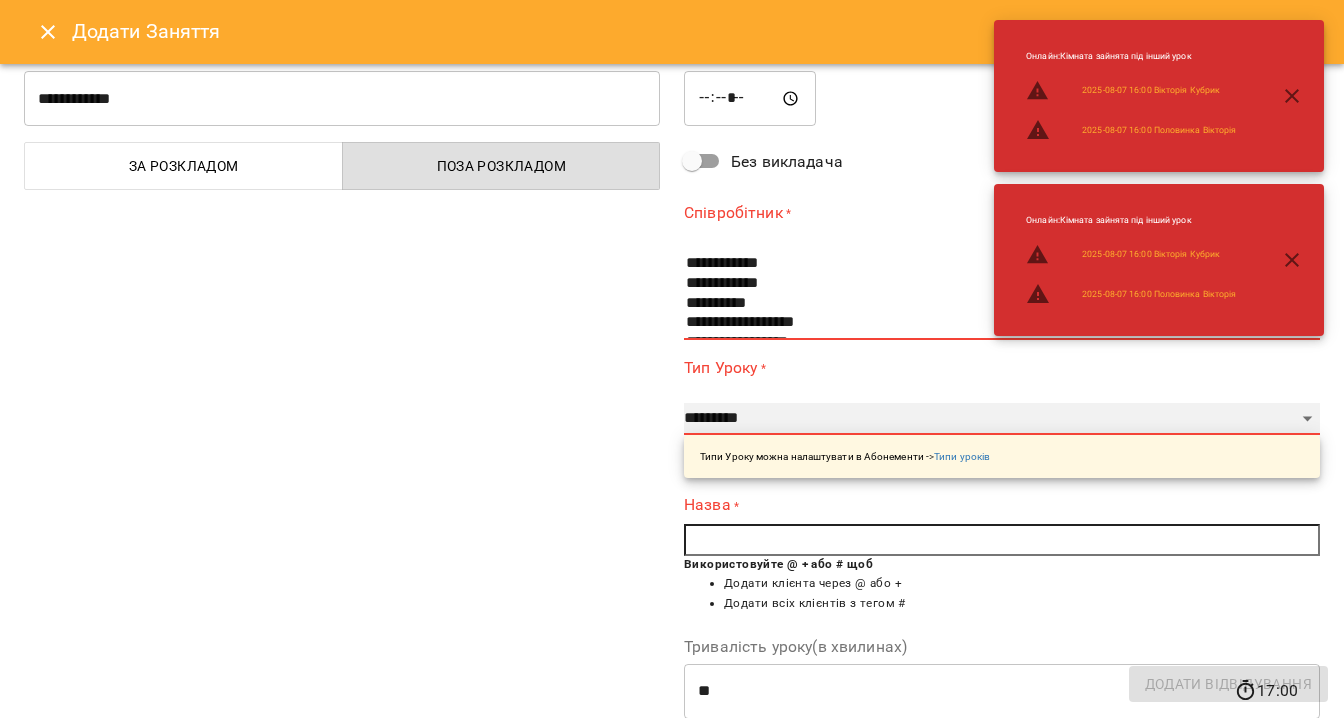 click on "**********" at bounding box center [1002, 419] 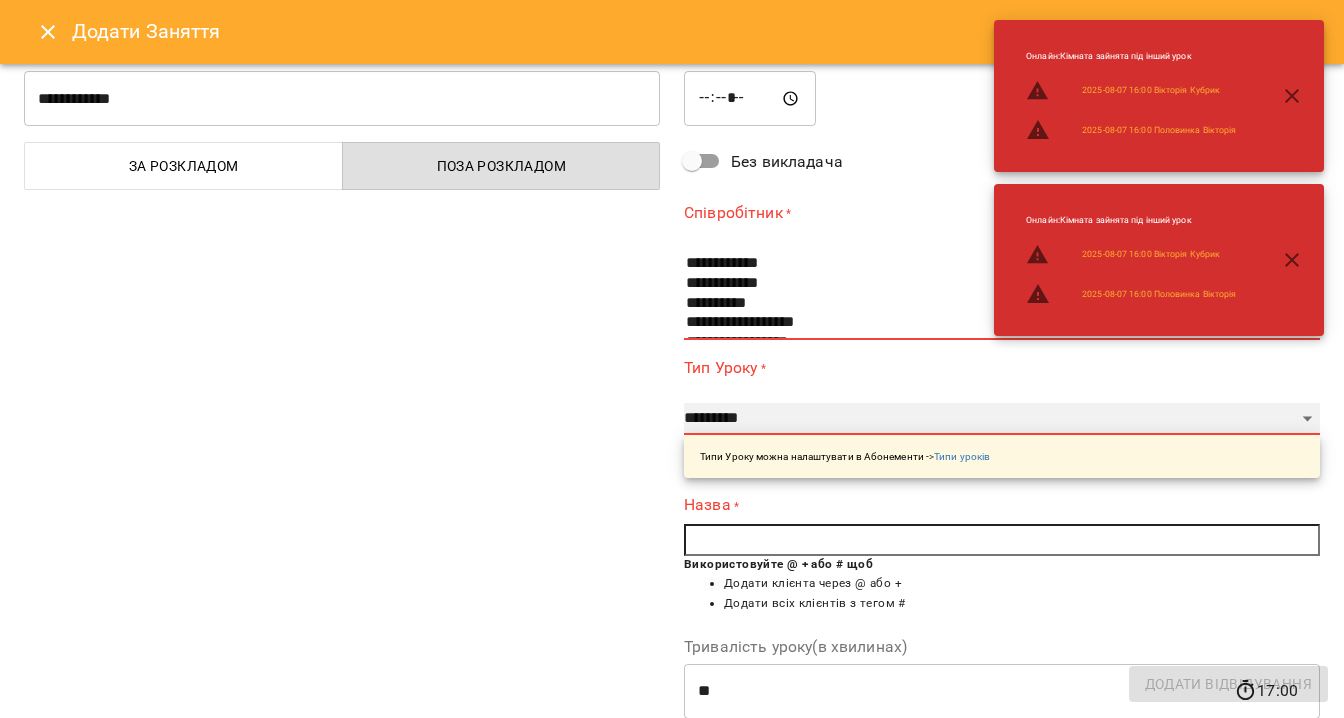 select on "*******" 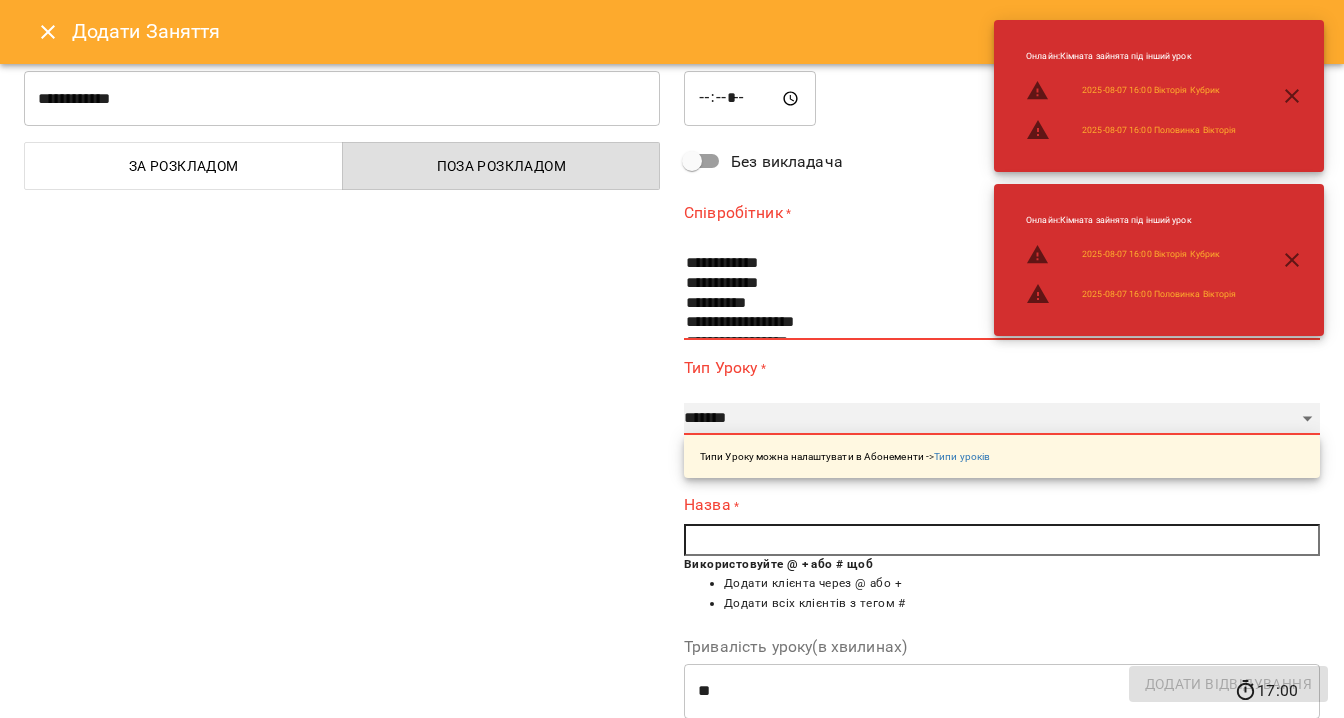 type on "**" 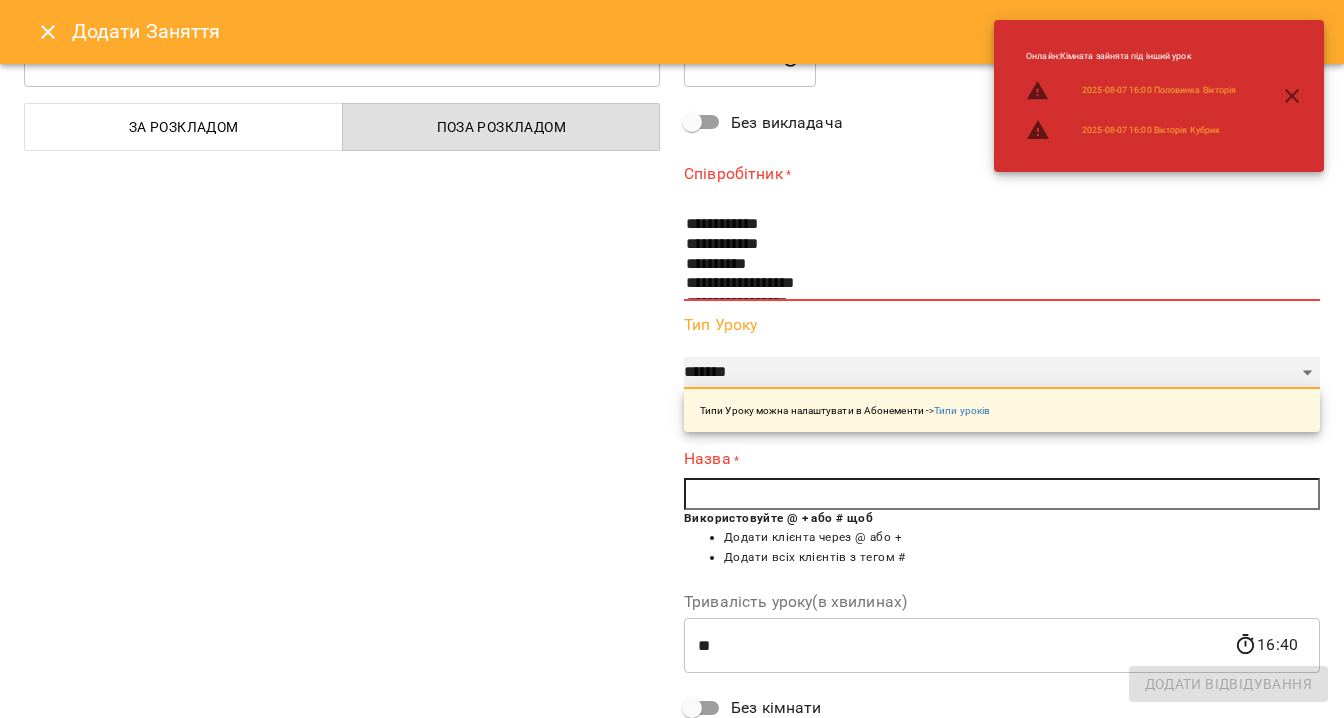 scroll, scrollTop: 87, scrollLeft: 0, axis: vertical 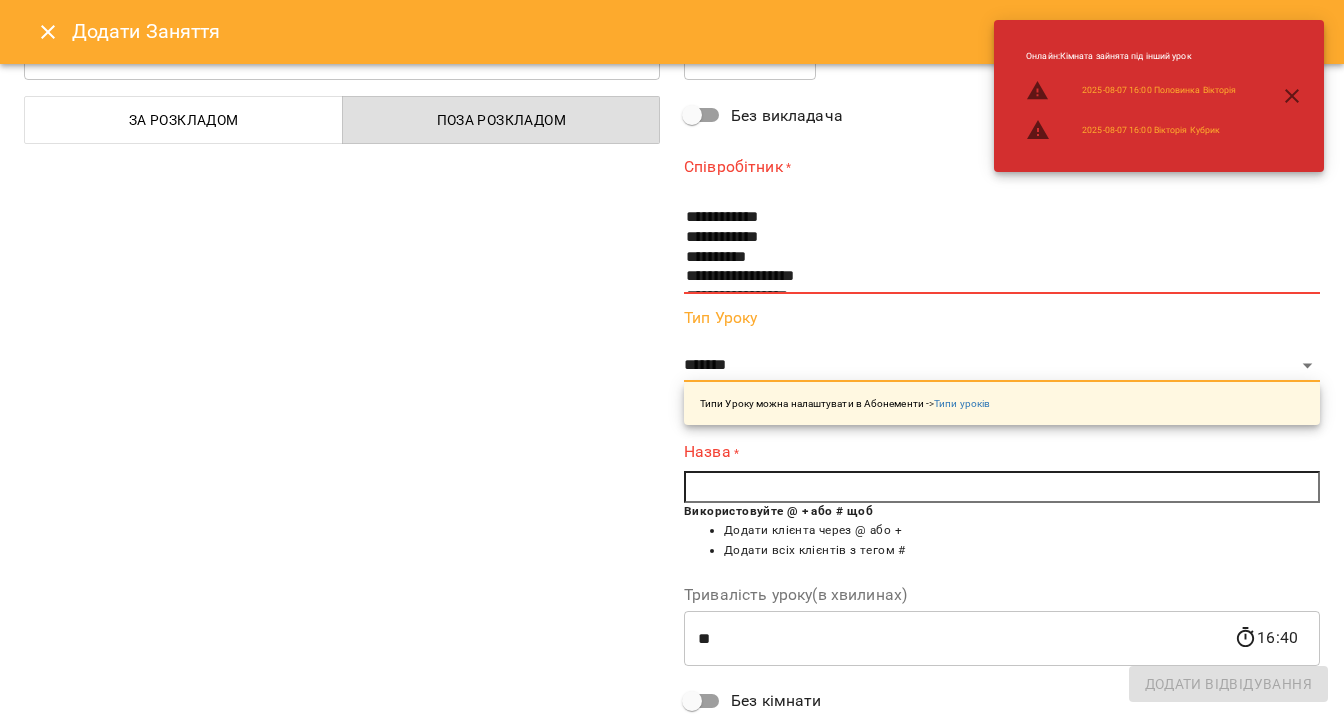 click at bounding box center (1002, 487) 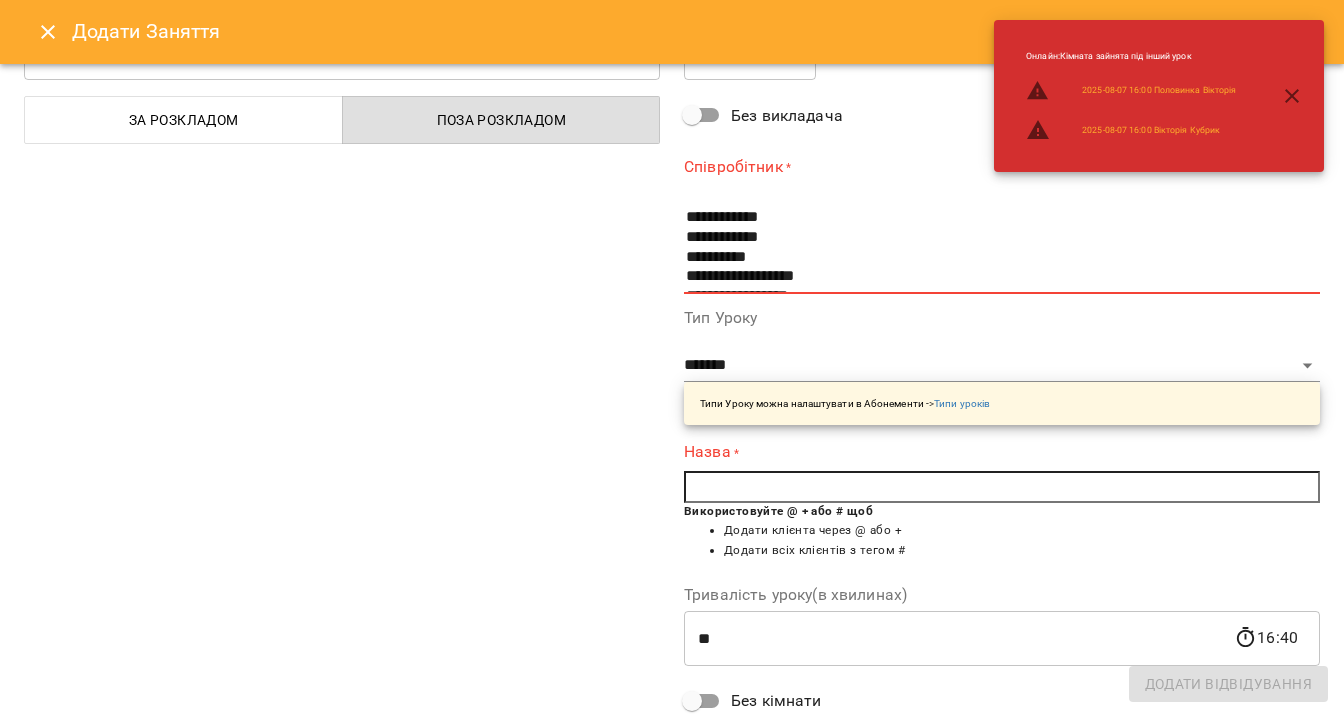 paste on "**********" 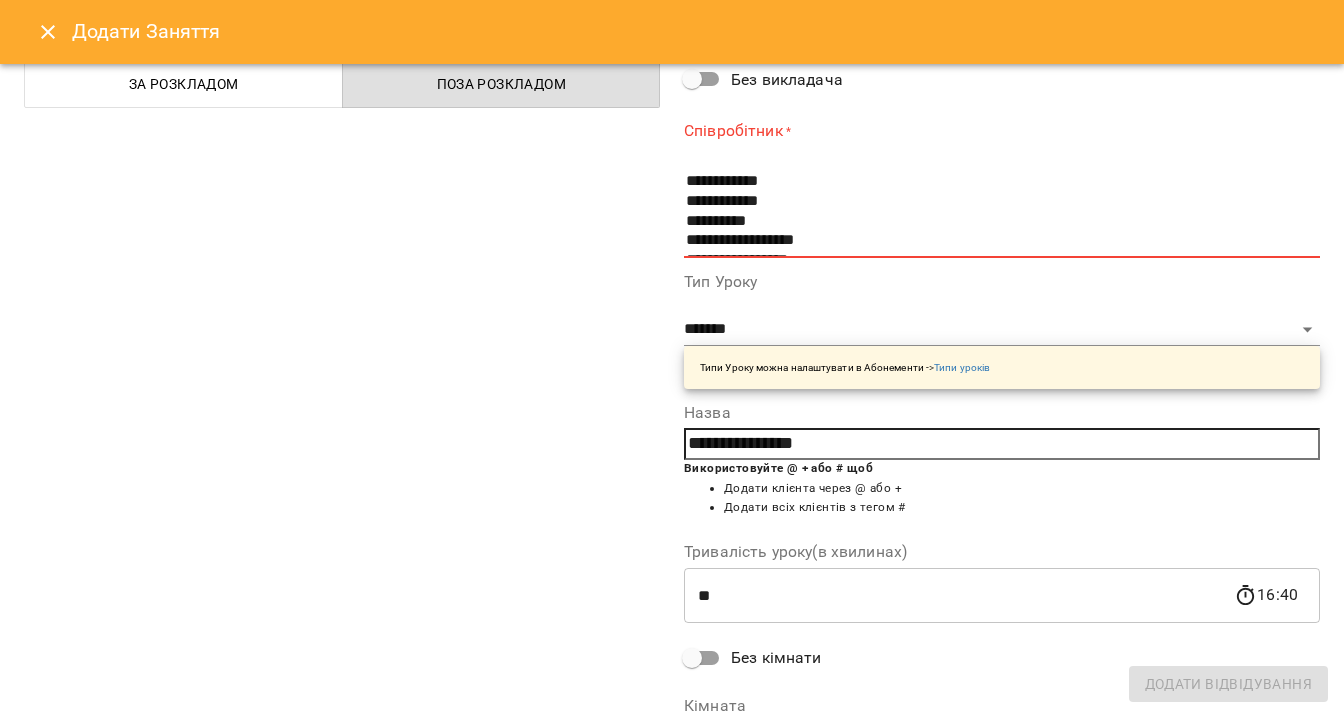 scroll, scrollTop: 101, scrollLeft: 0, axis: vertical 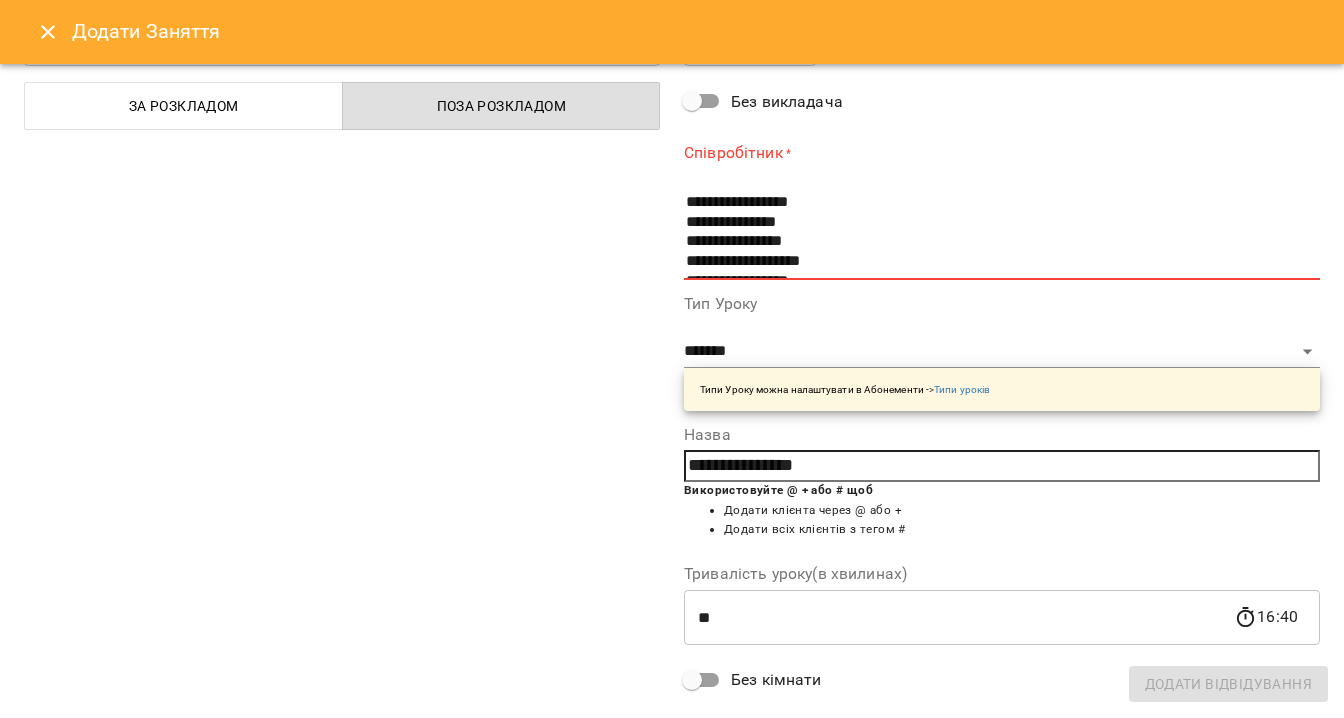 type on "**********" 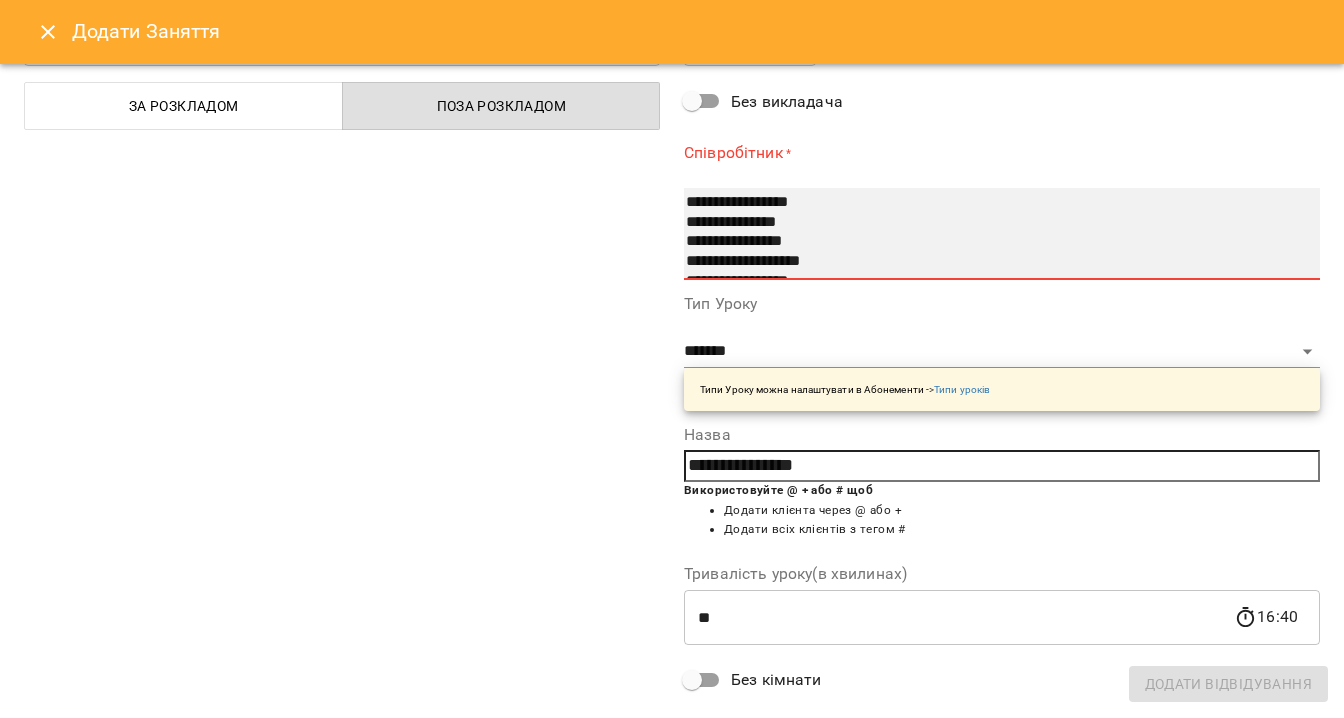 select on "**********" 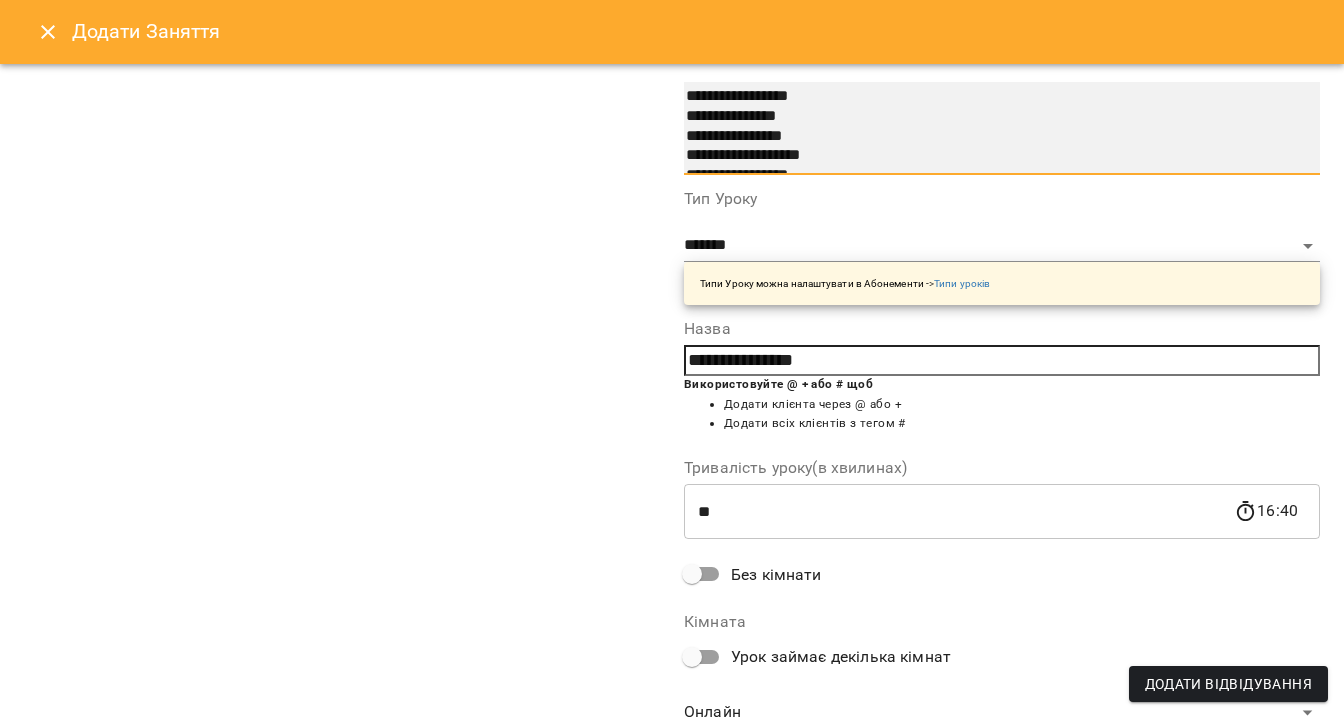 scroll, scrollTop: 278, scrollLeft: 0, axis: vertical 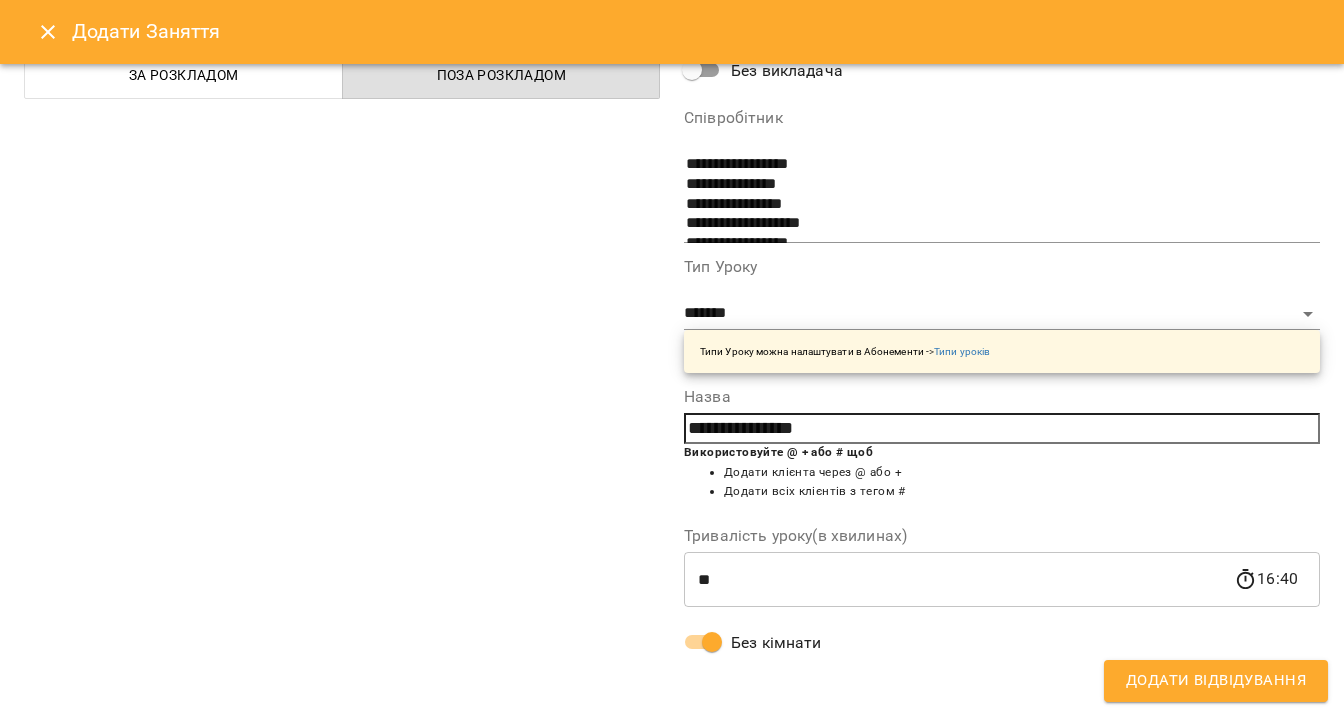 click on "Додати Відвідування" at bounding box center [1216, 681] 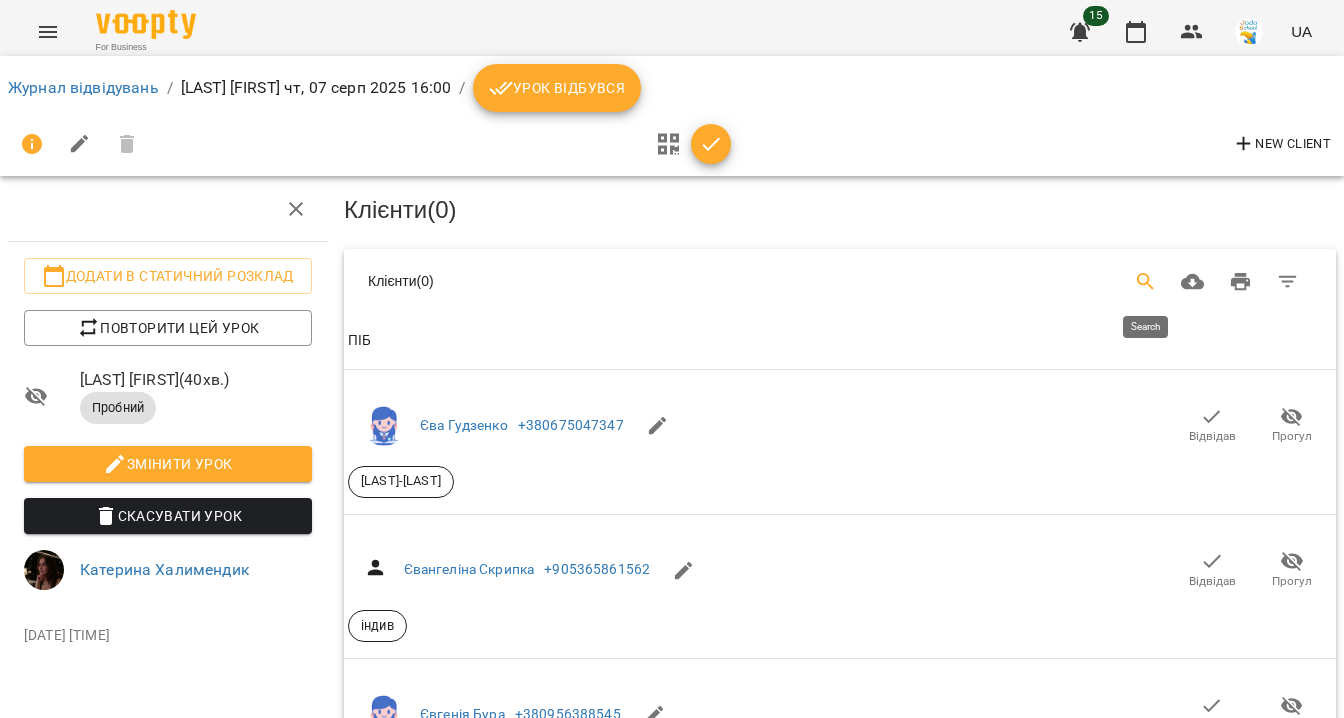 click 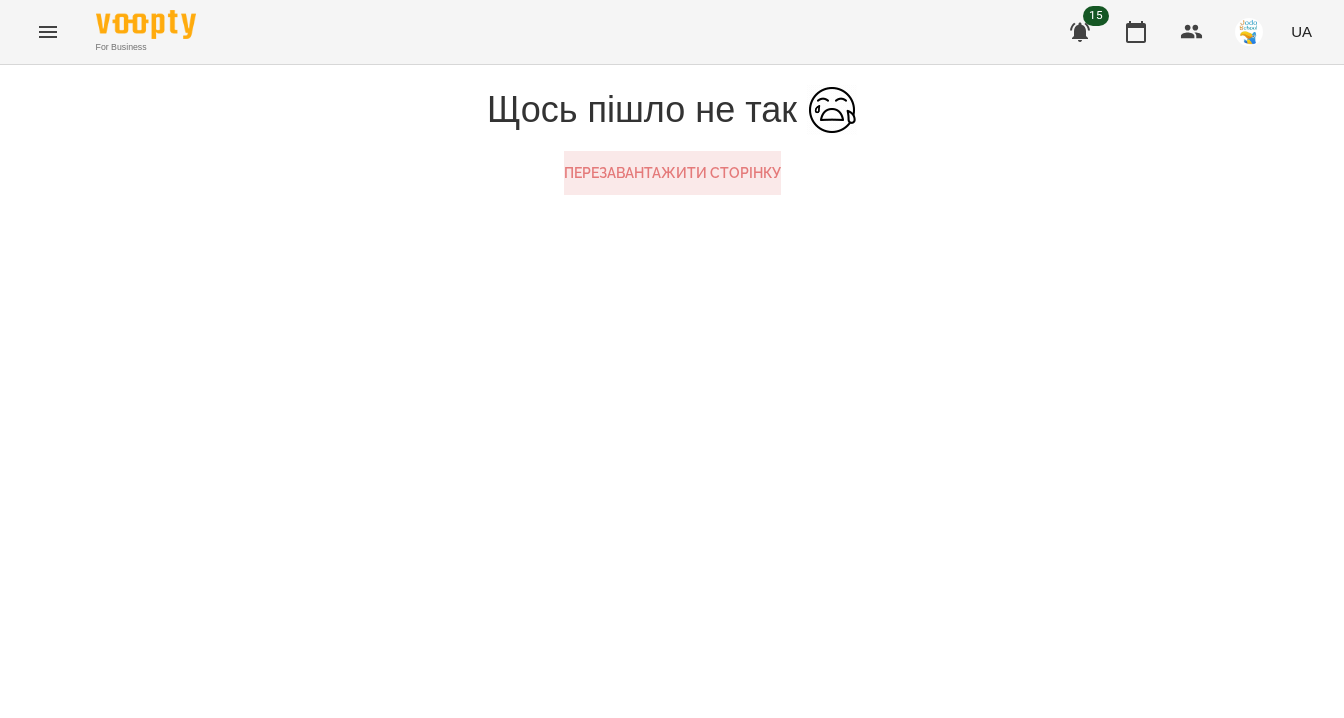 click on "Перезавантажити сторінку" at bounding box center (672, 173) 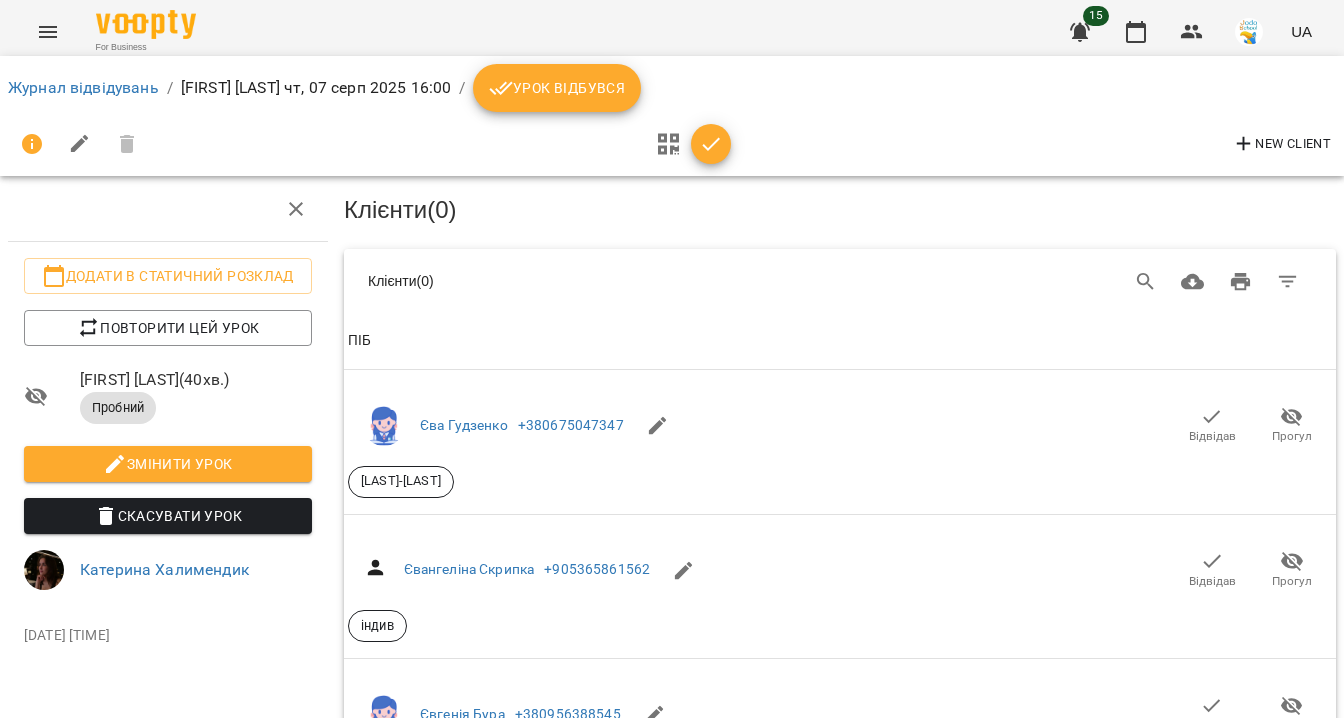 scroll, scrollTop: 0, scrollLeft: 0, axis: both 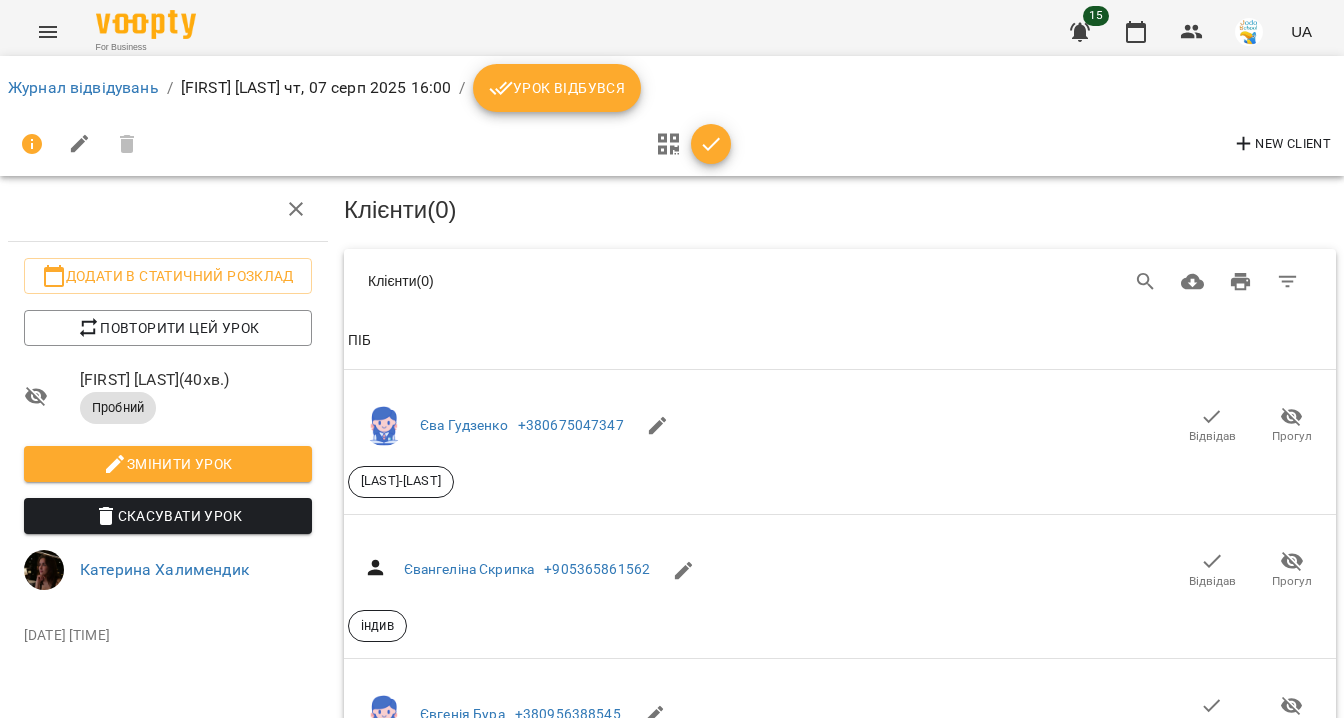 click 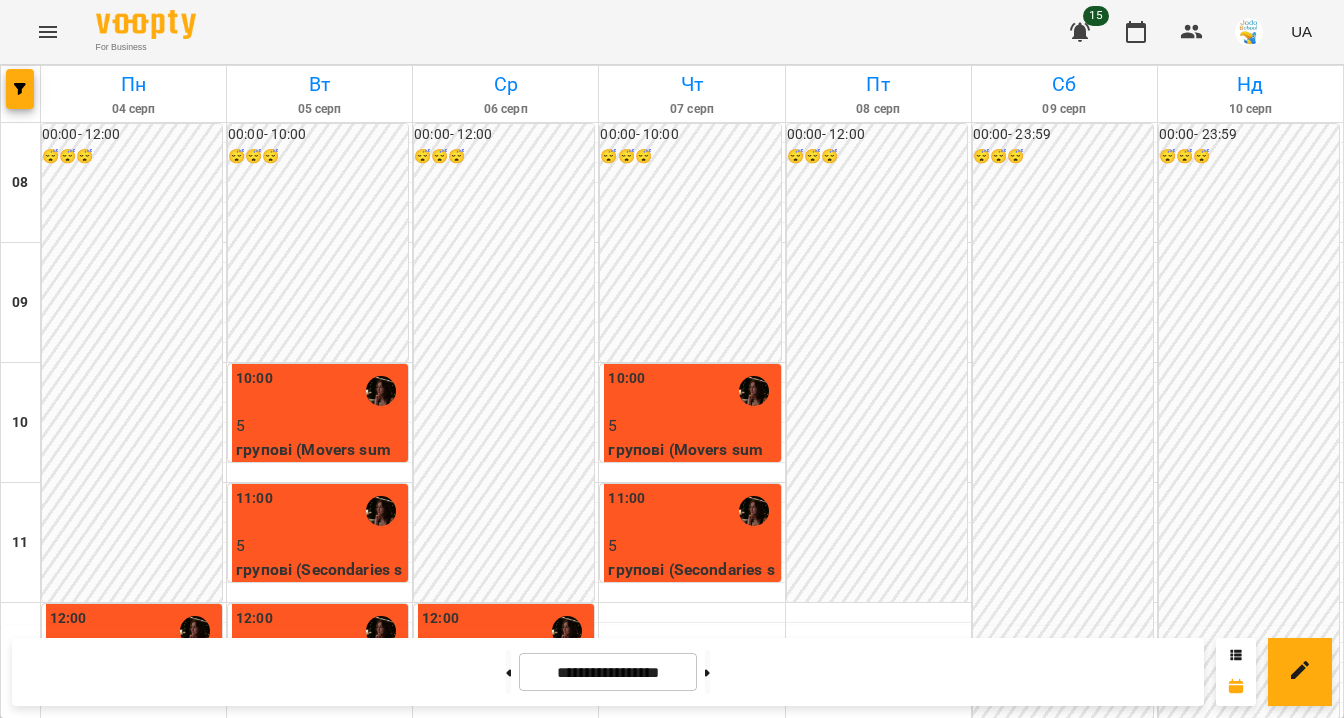 scroll, scrollTop: 697, scrollLeft: 0, axis: vertical 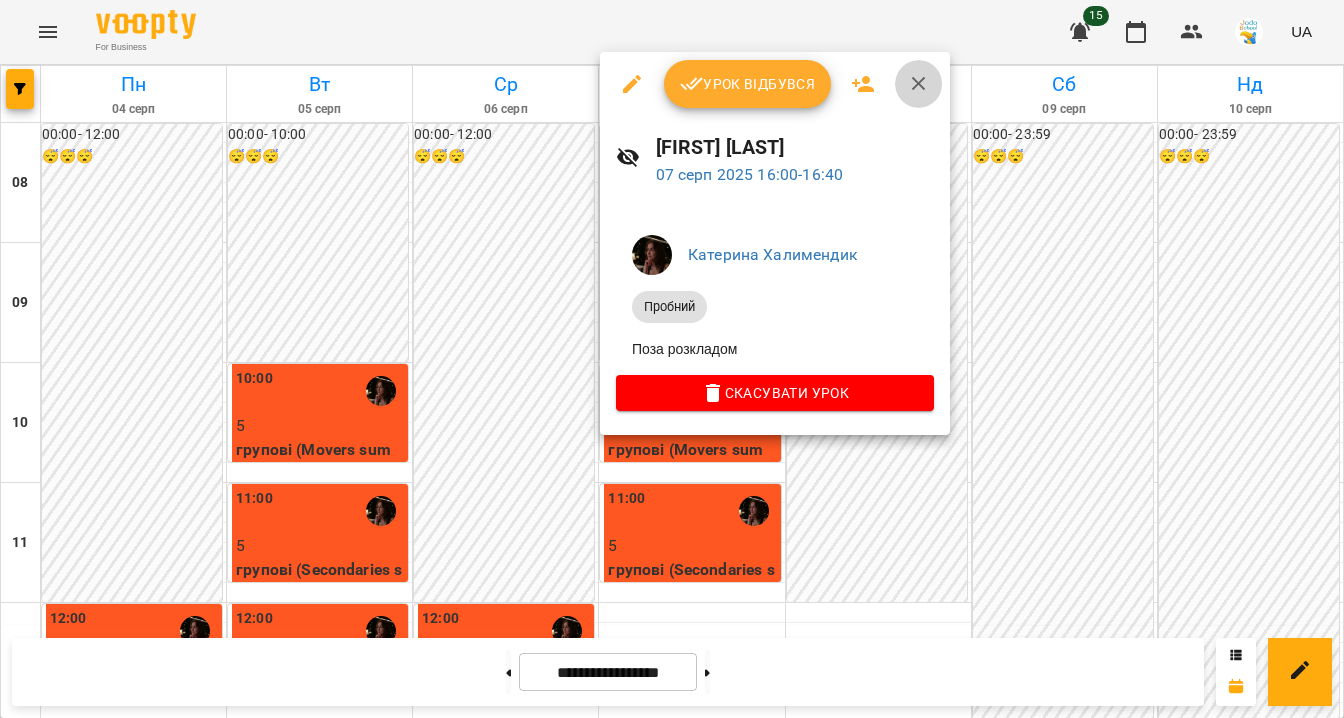 click 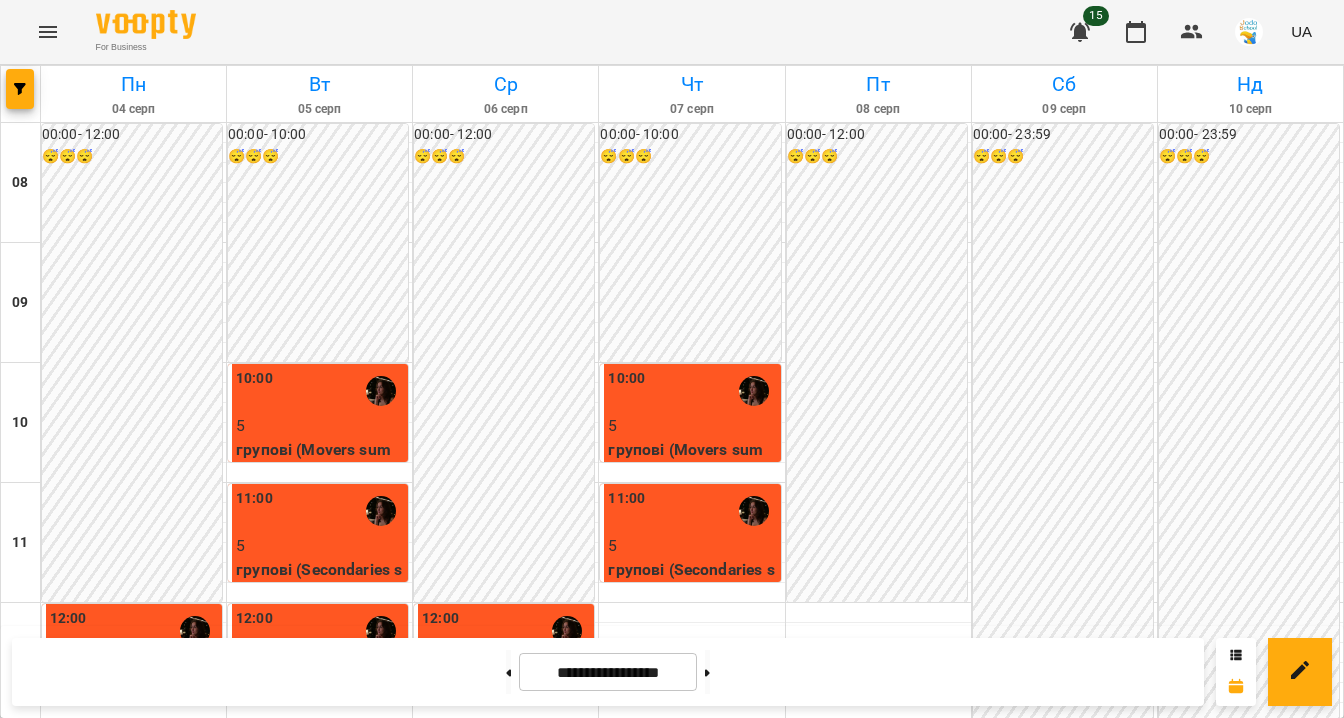 scroll, scrollTop: 730, scrollLeft: 0, axis: vertical 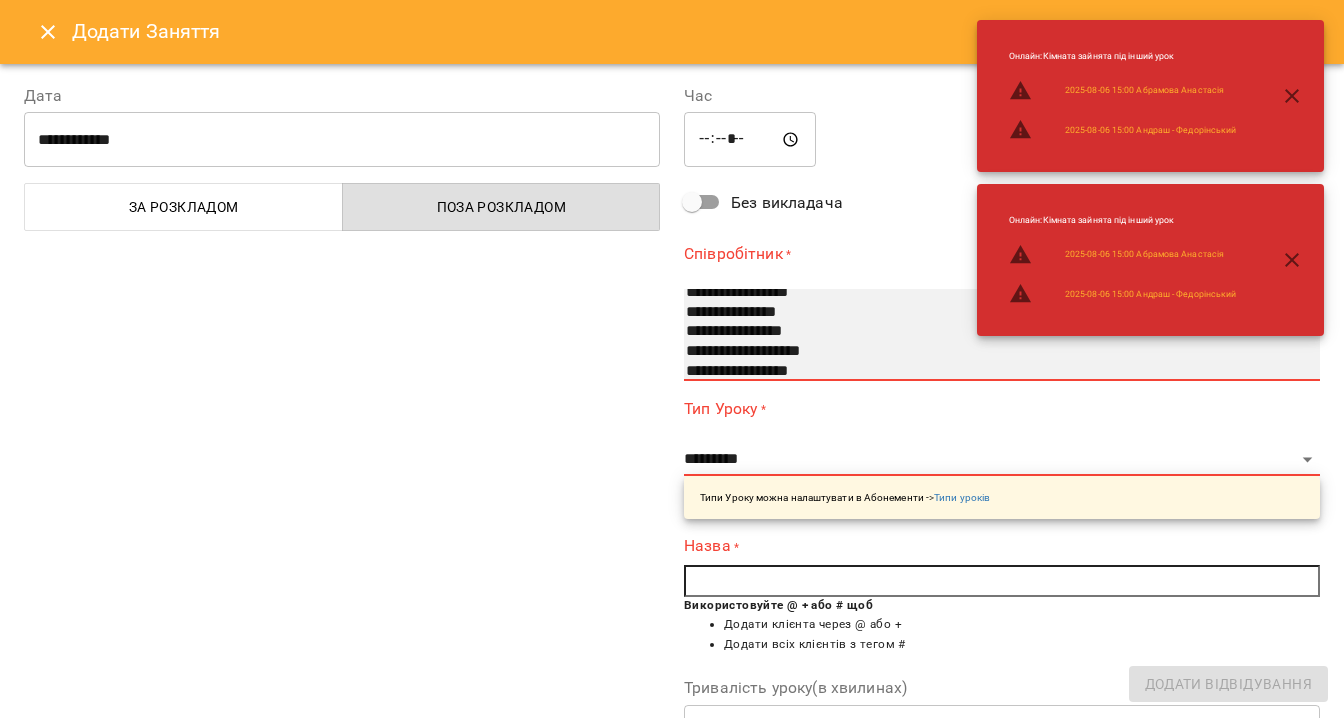 select on "**********" 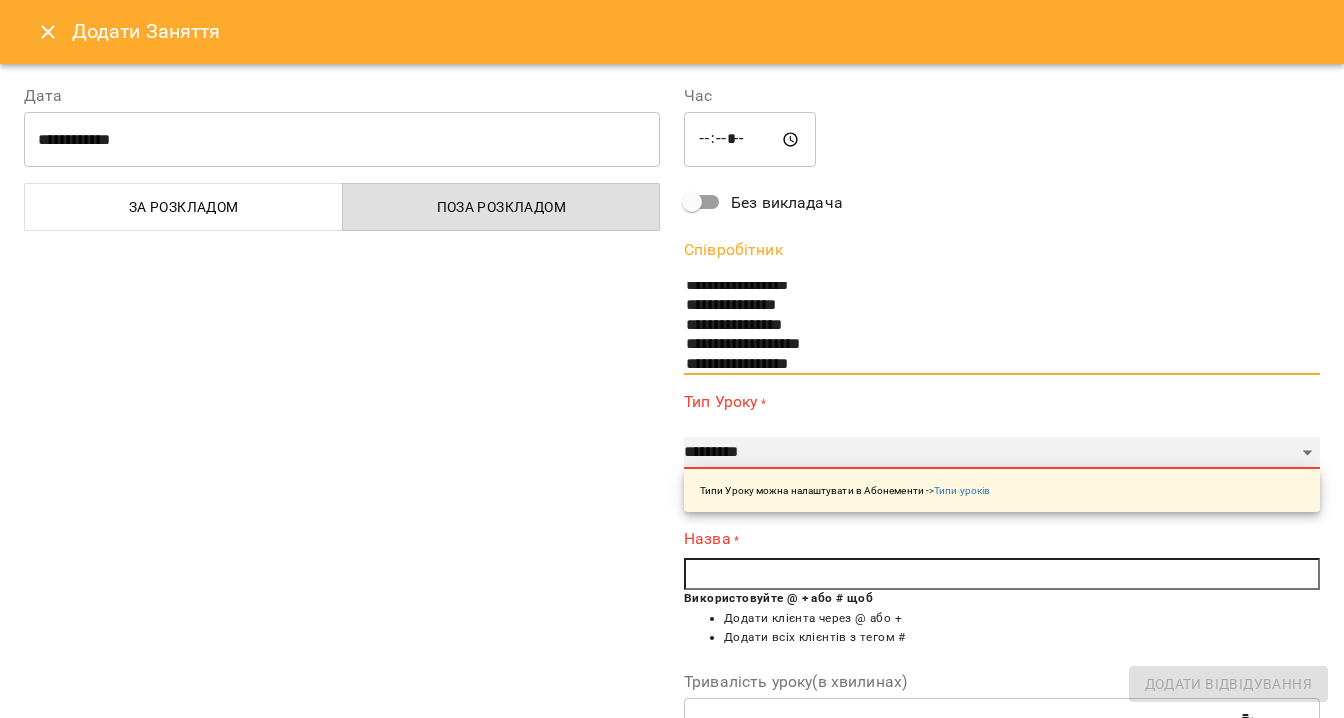 click on "**********" at bounding box center (1002, 453) 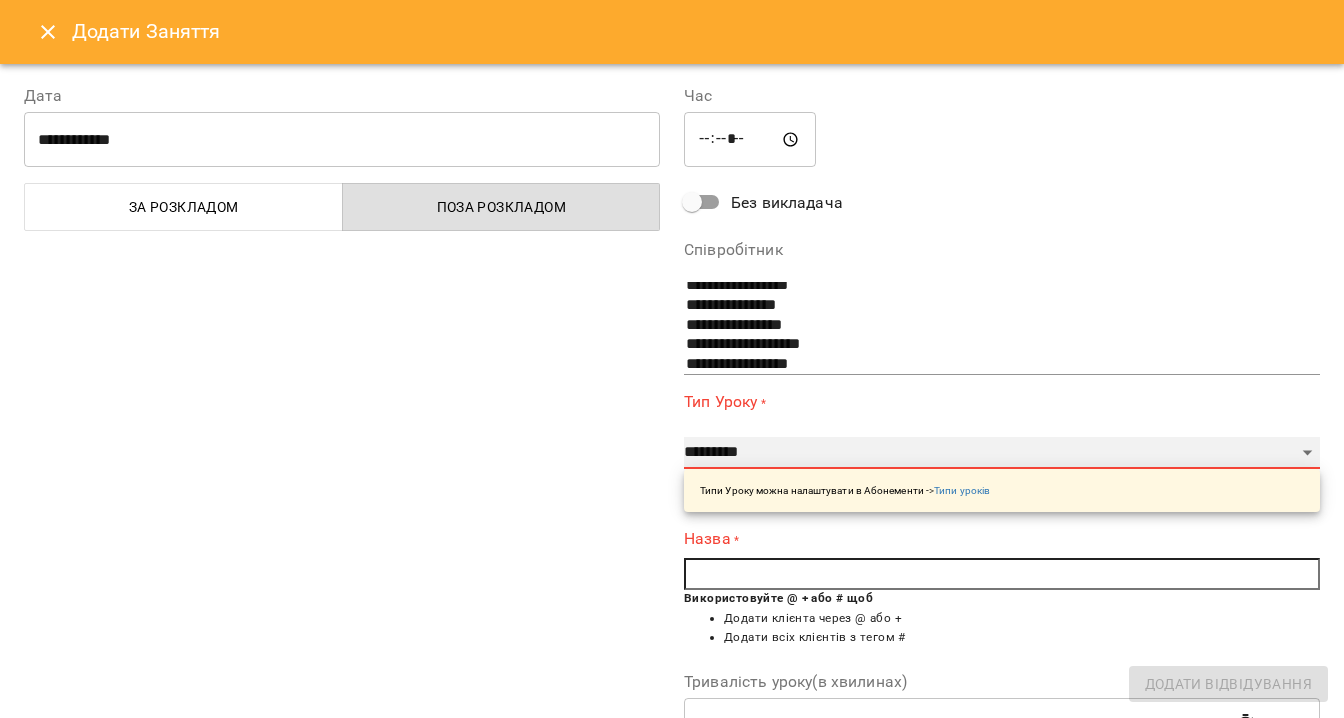 select on "*******" 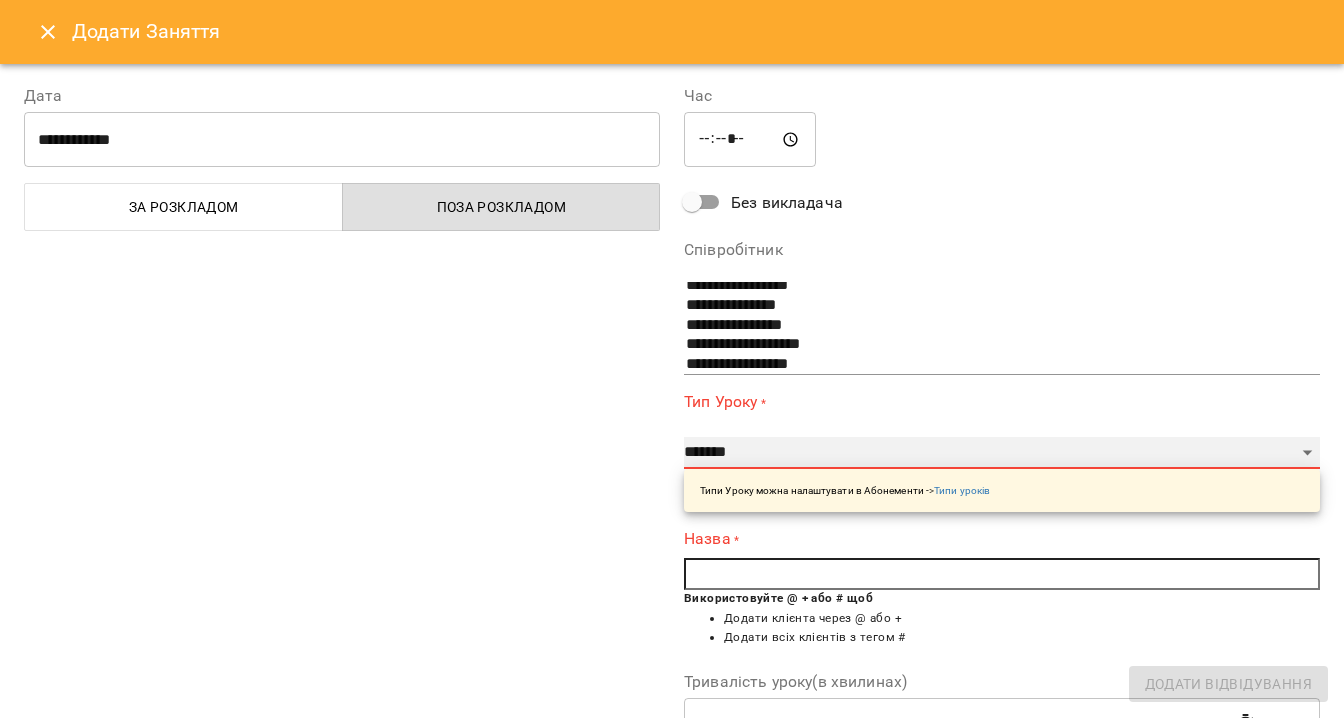 type on "**" 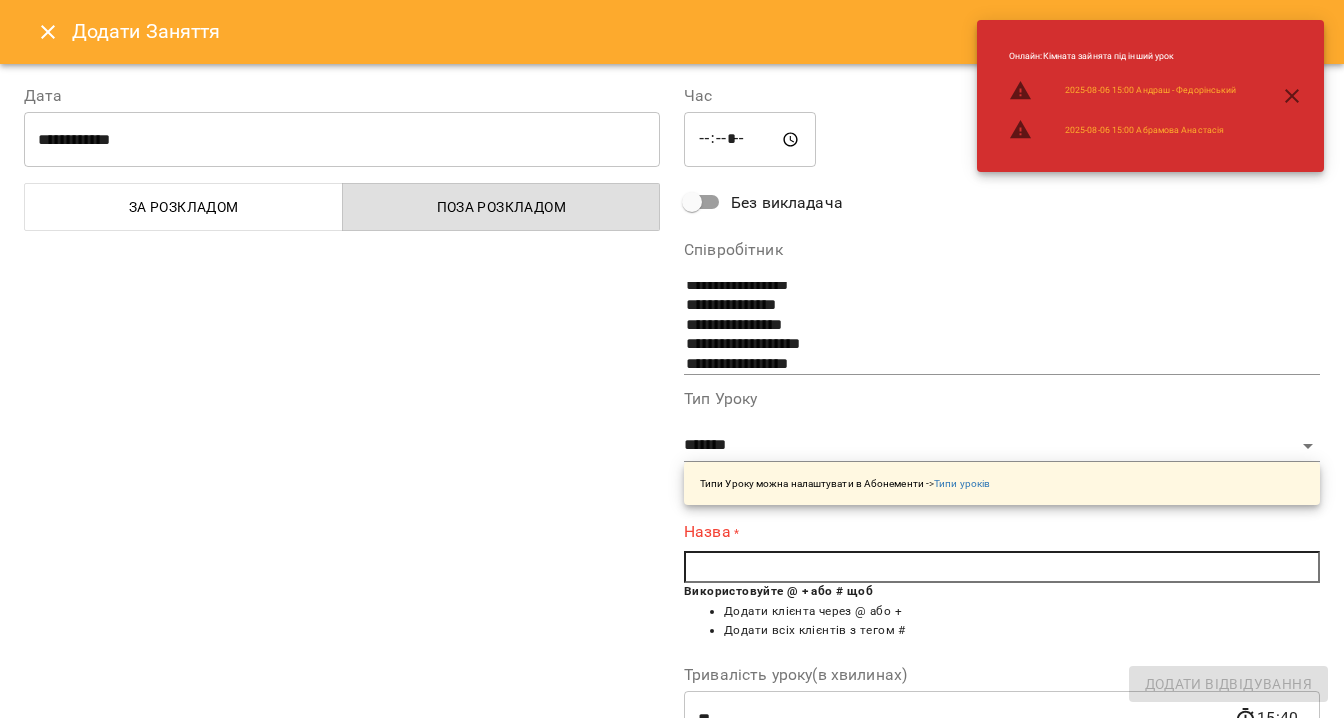 click at bounding box center [1002, 567] 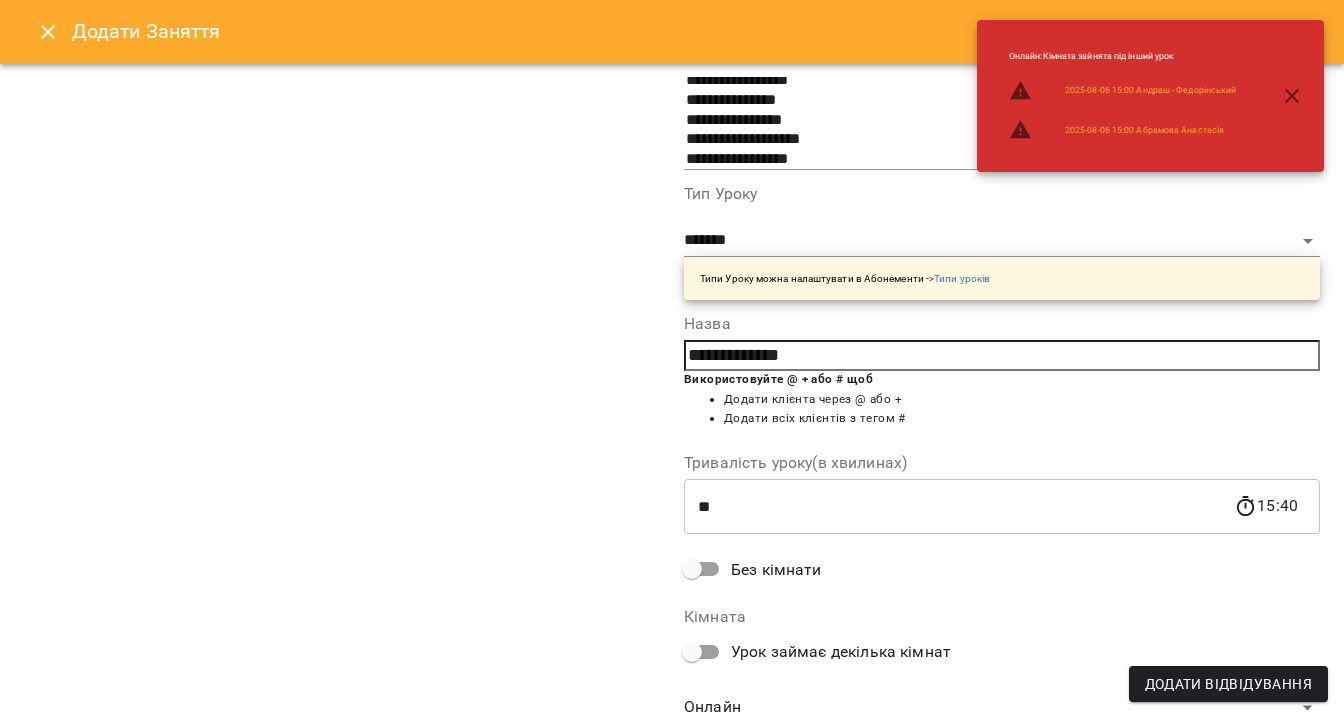 scroll, scrollTop: 278, scrollLeft: 0, axis: vertical 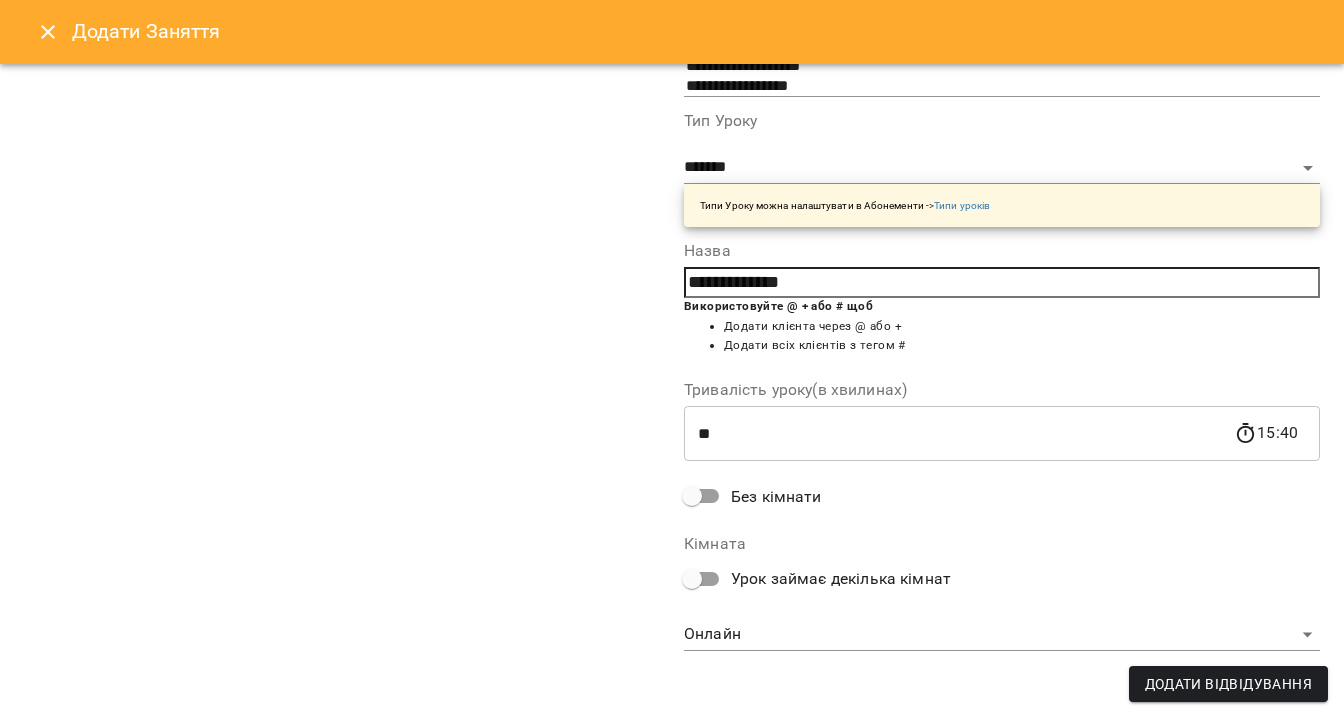 type on "**********" 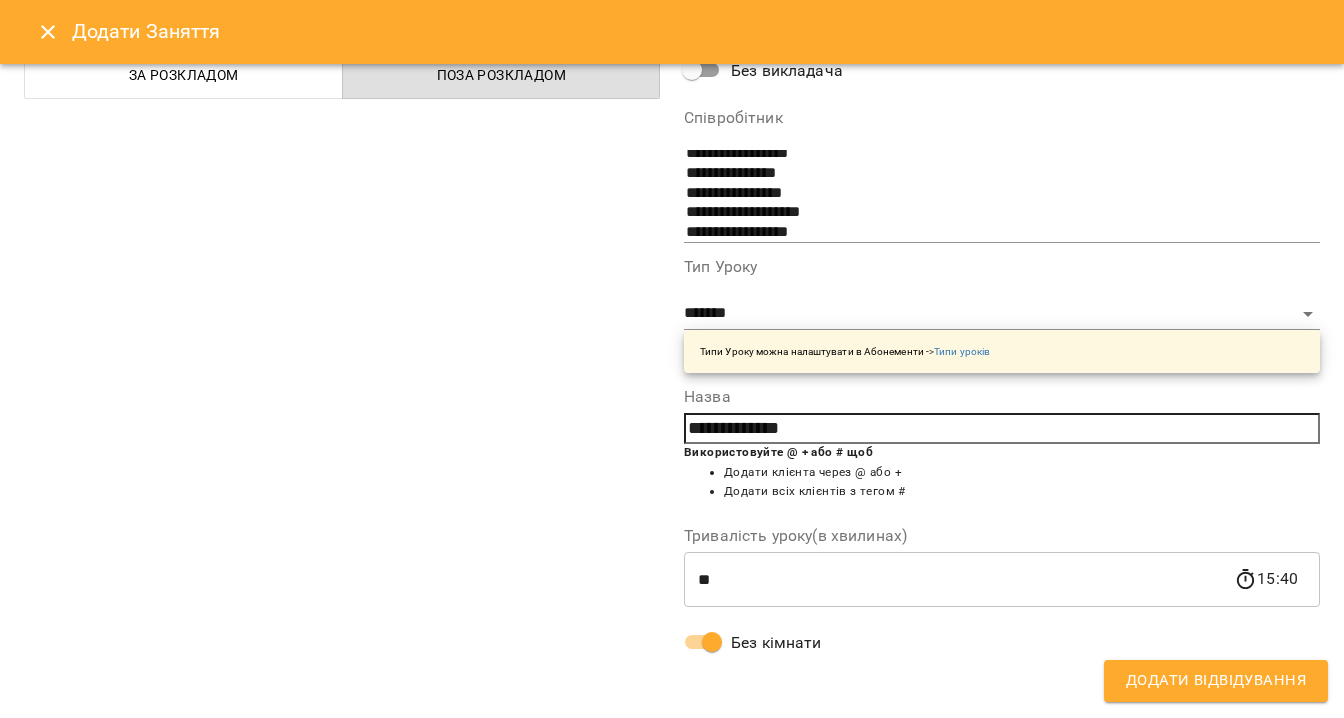 scroll, scrollTop: 132, scrollLeft: 0, axis: vertical 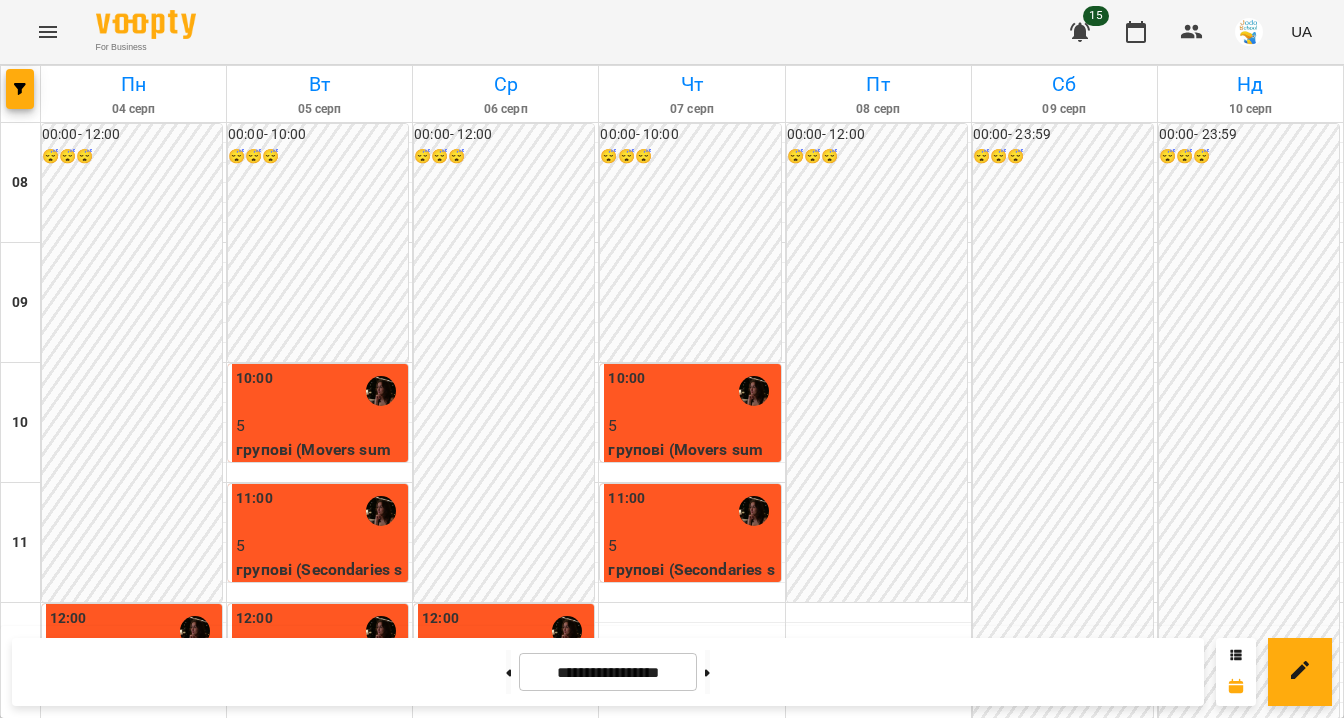 click at bounding box center [133, 973] 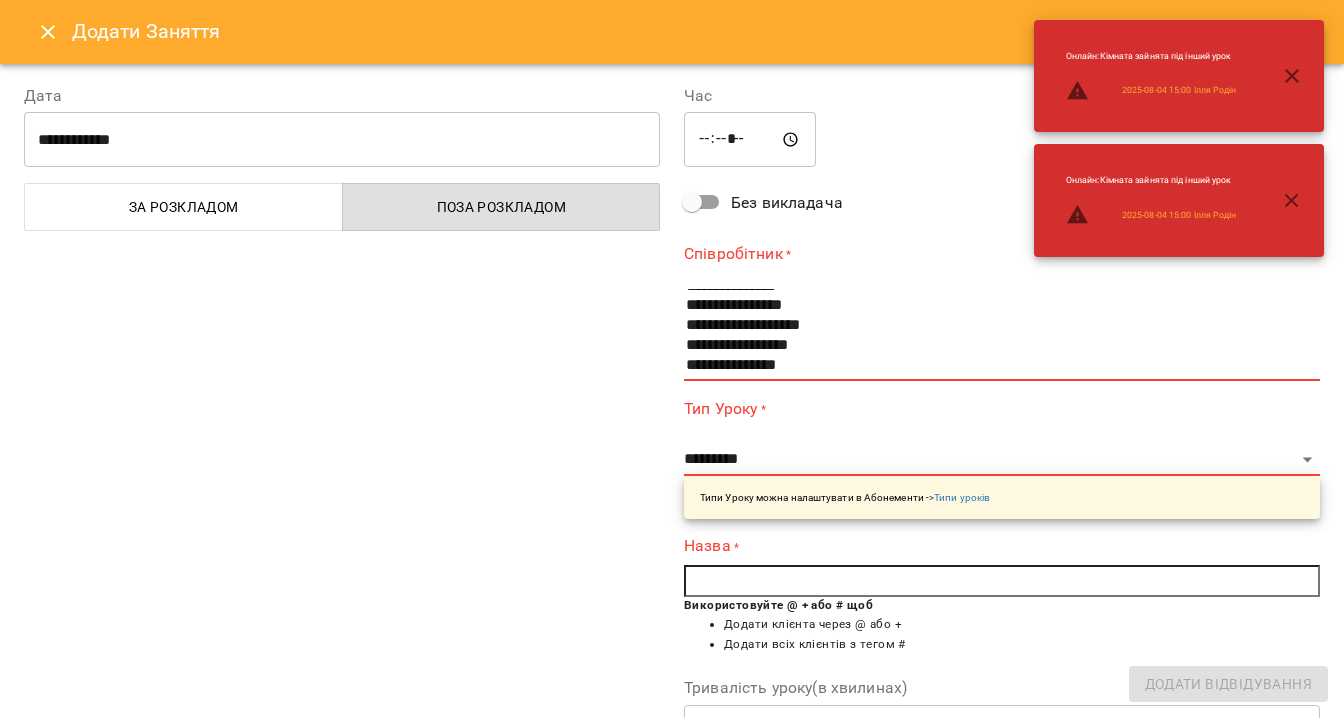 scroll, scrollTop: 199, scrollLeft: 0, axis: vertical 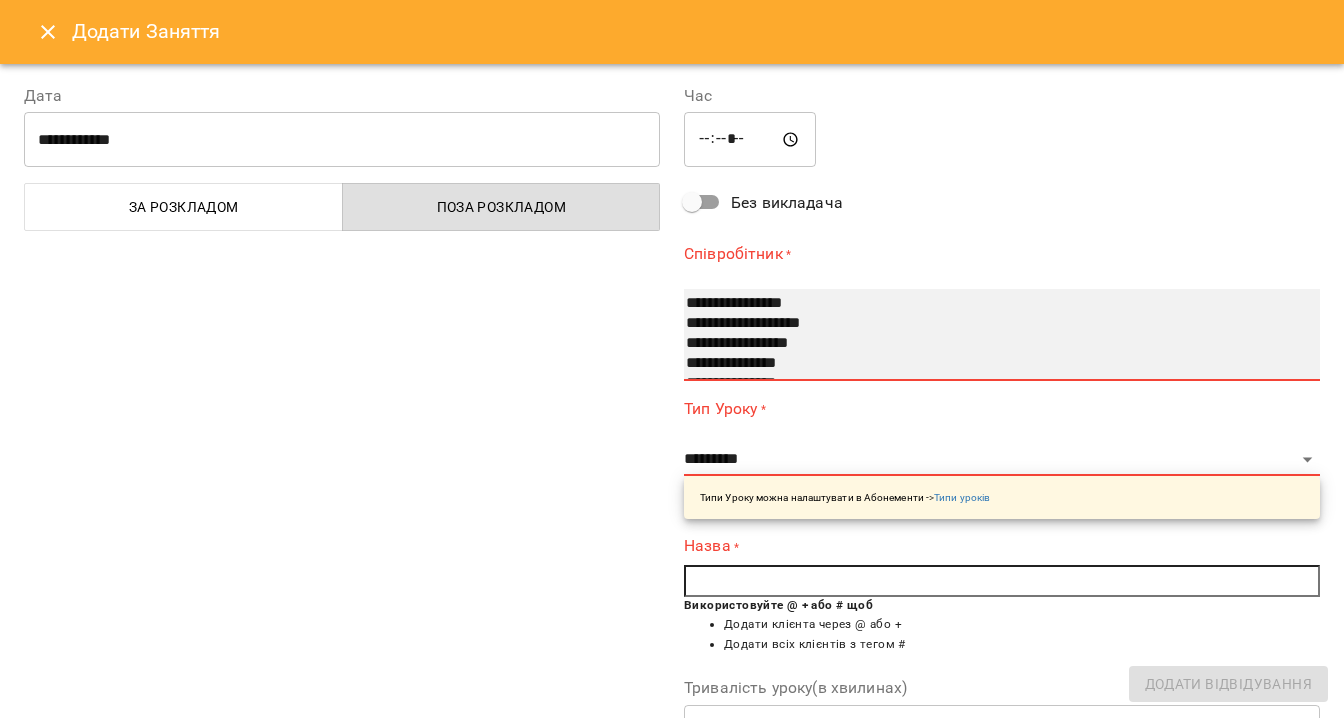 select on "**********" 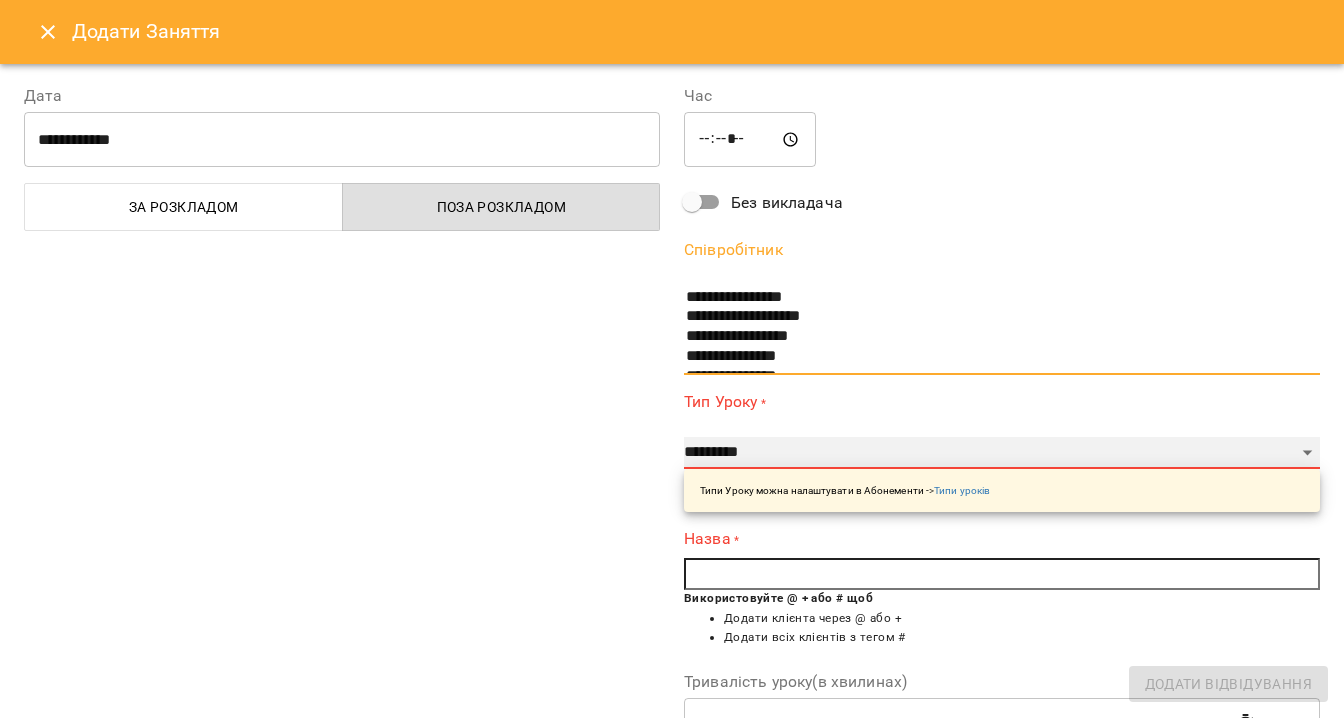 click on "**********" at bounding box center [1002, 453] 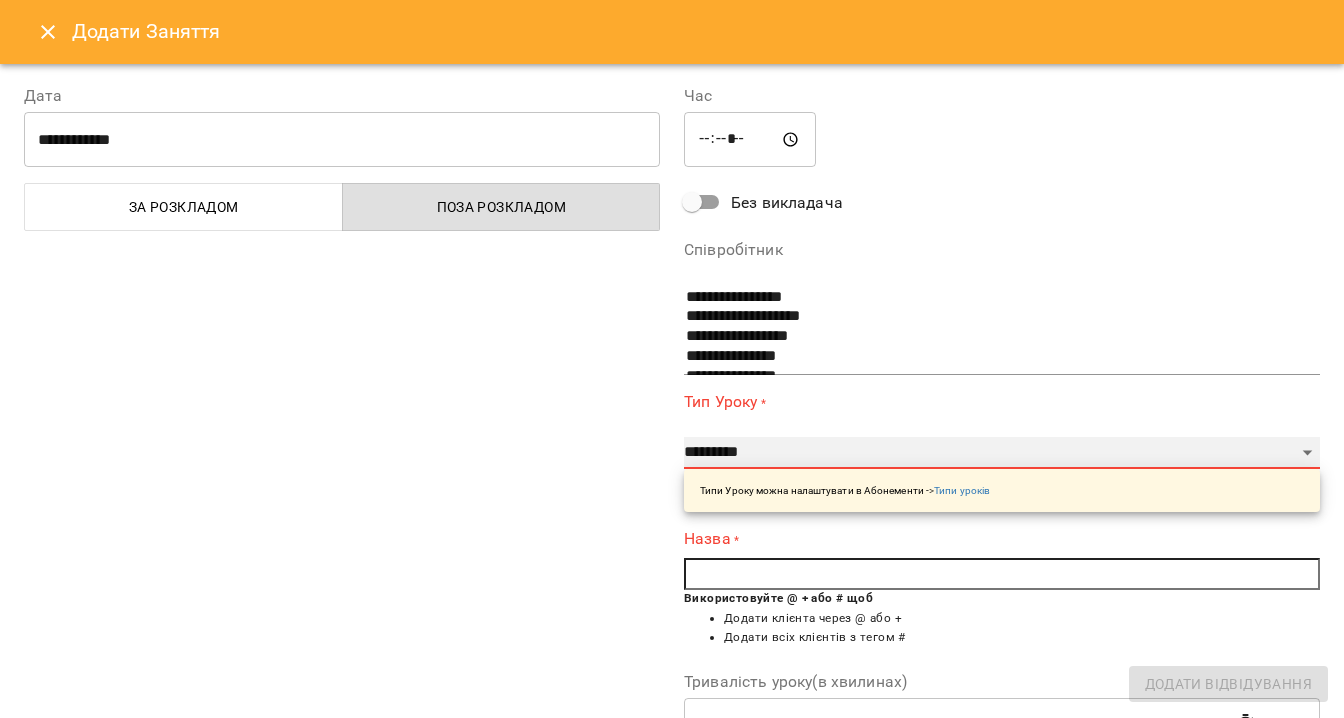 select on "*******" 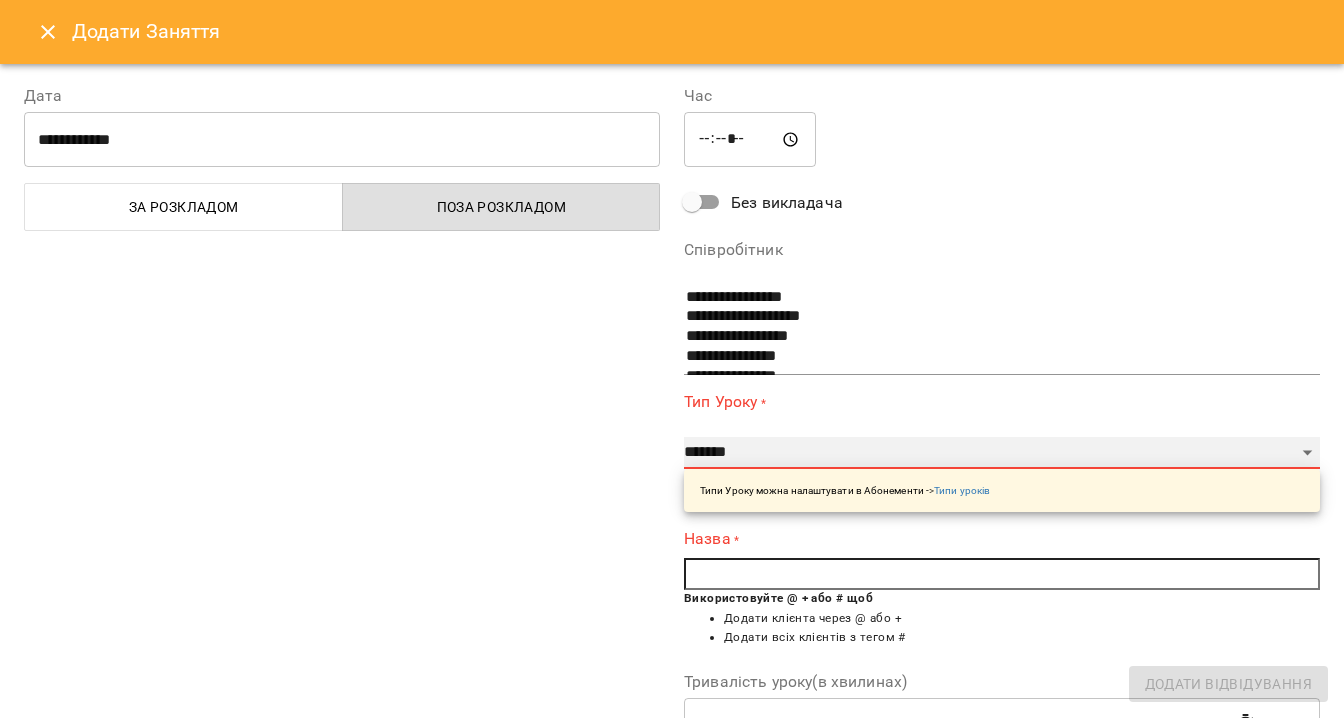 type on "**" 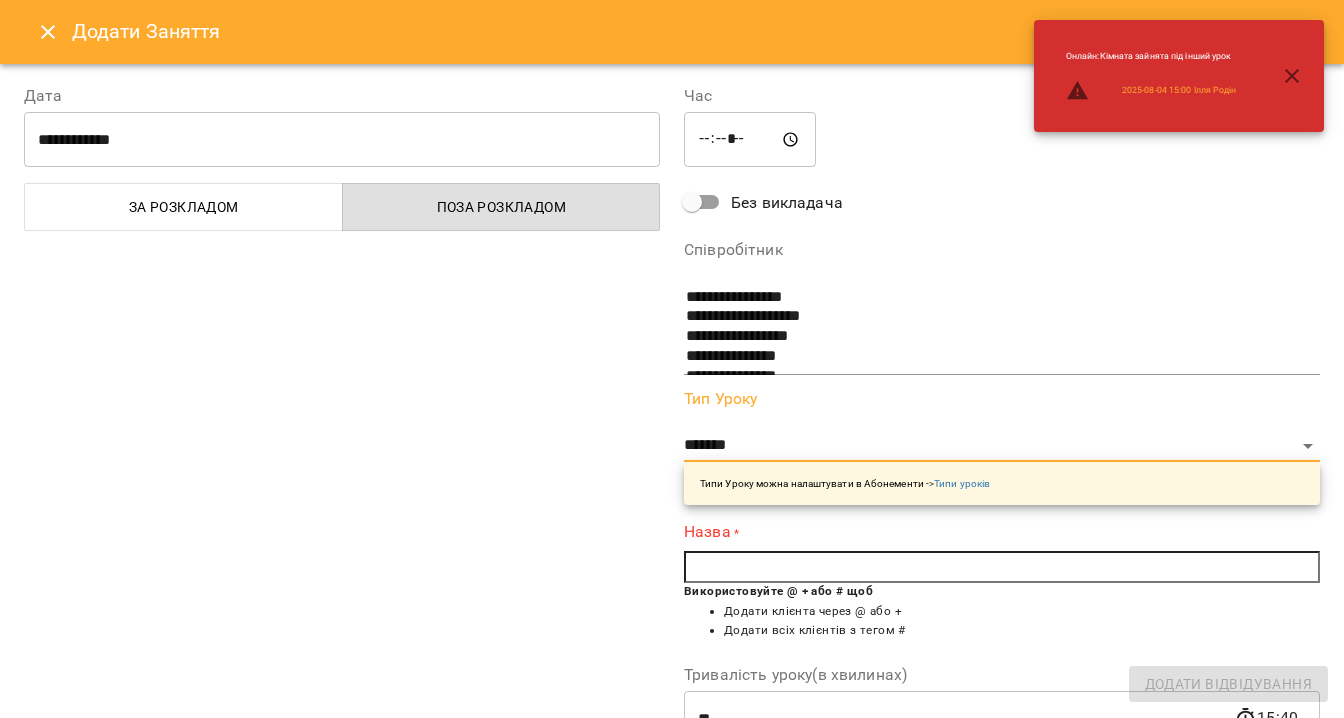 click at bounding box center [1002, 567] 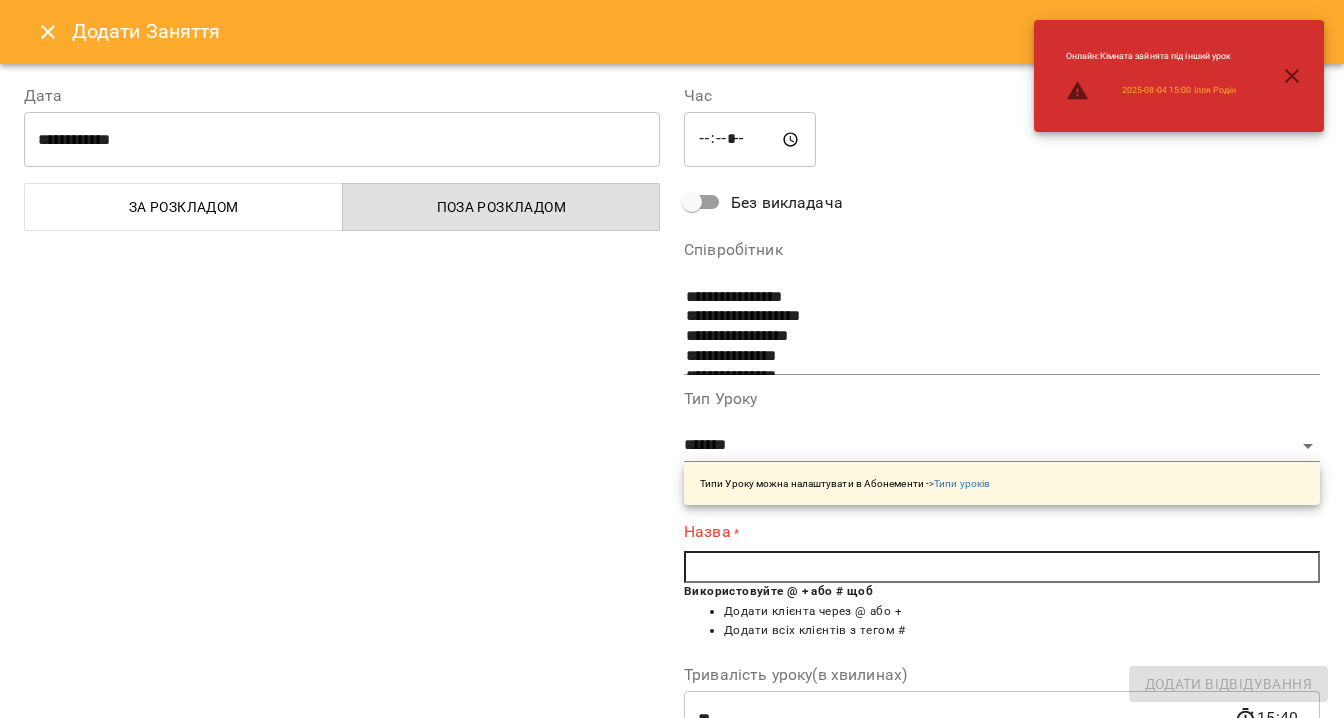 paste on "**********" 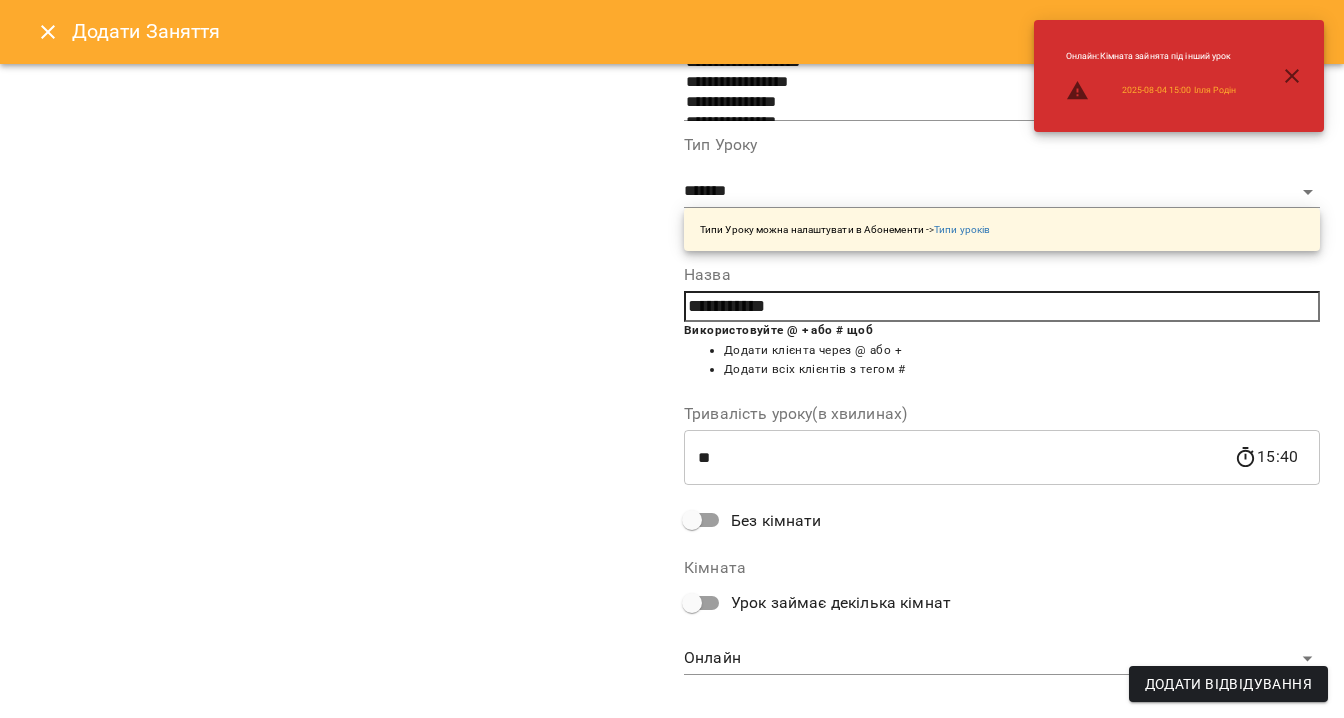 scroll, scrollTop: 278, scrollLeft: 0, axis: vertical 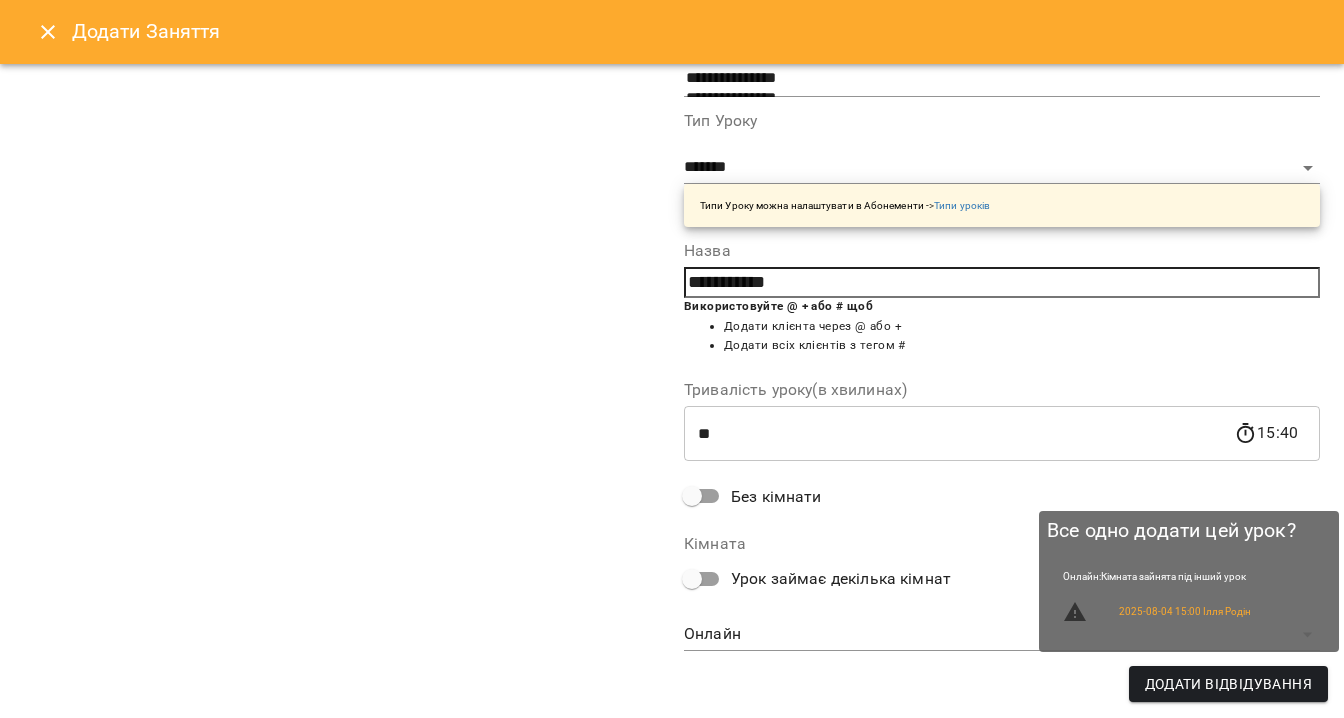 type on "**********" 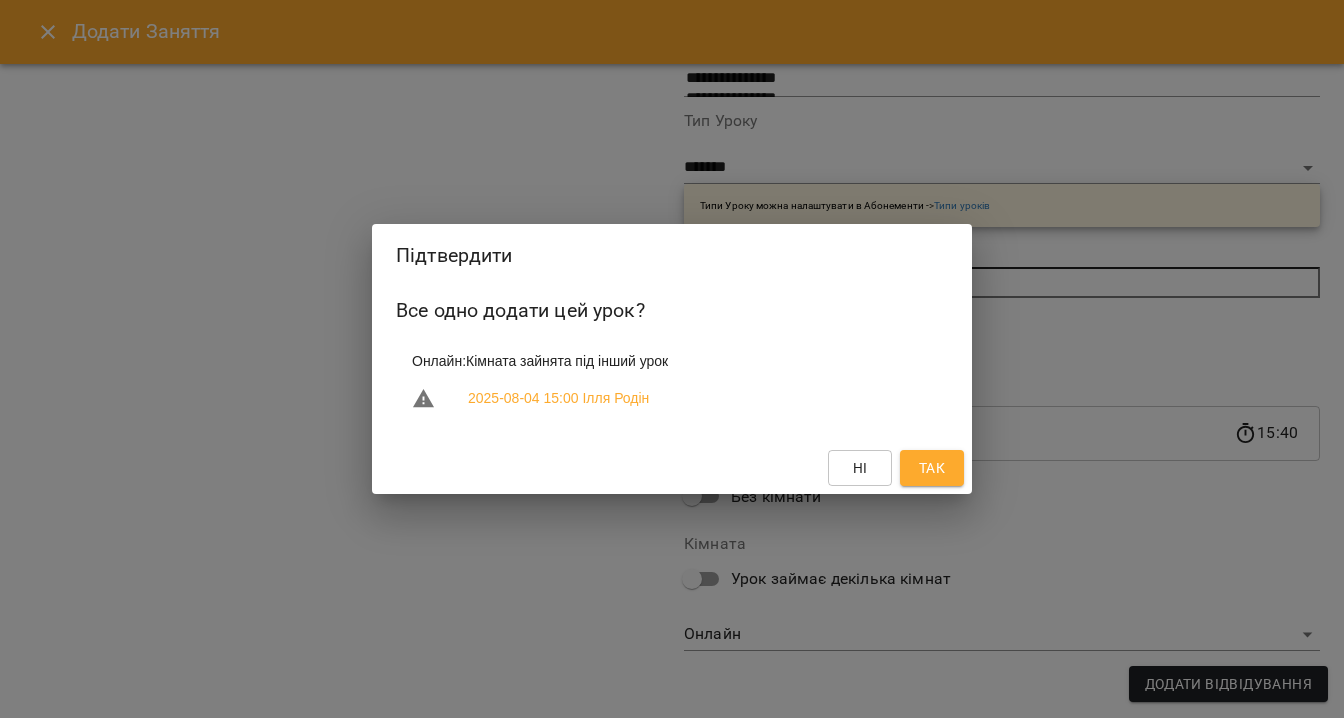 click on "Так" at bounding box center [932, 468] 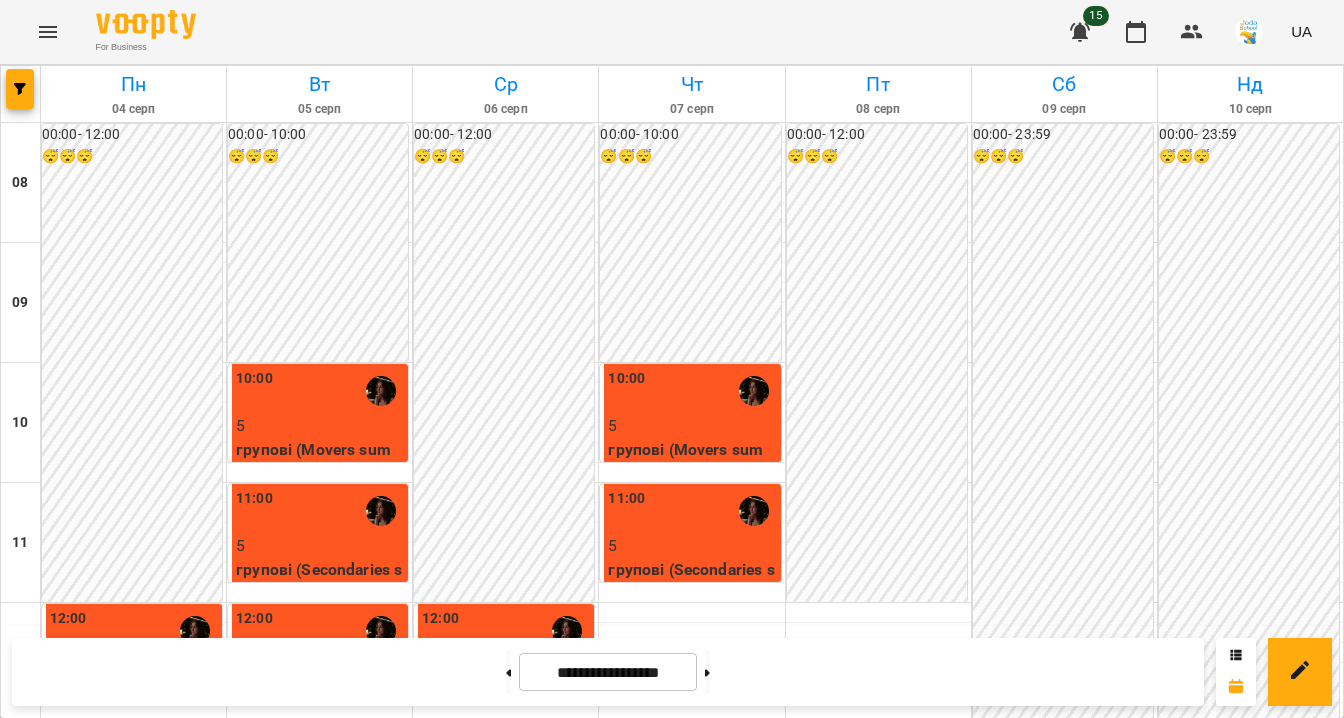 scroll, scrollTop: 685, scrollLeft: 0, axis: vertical 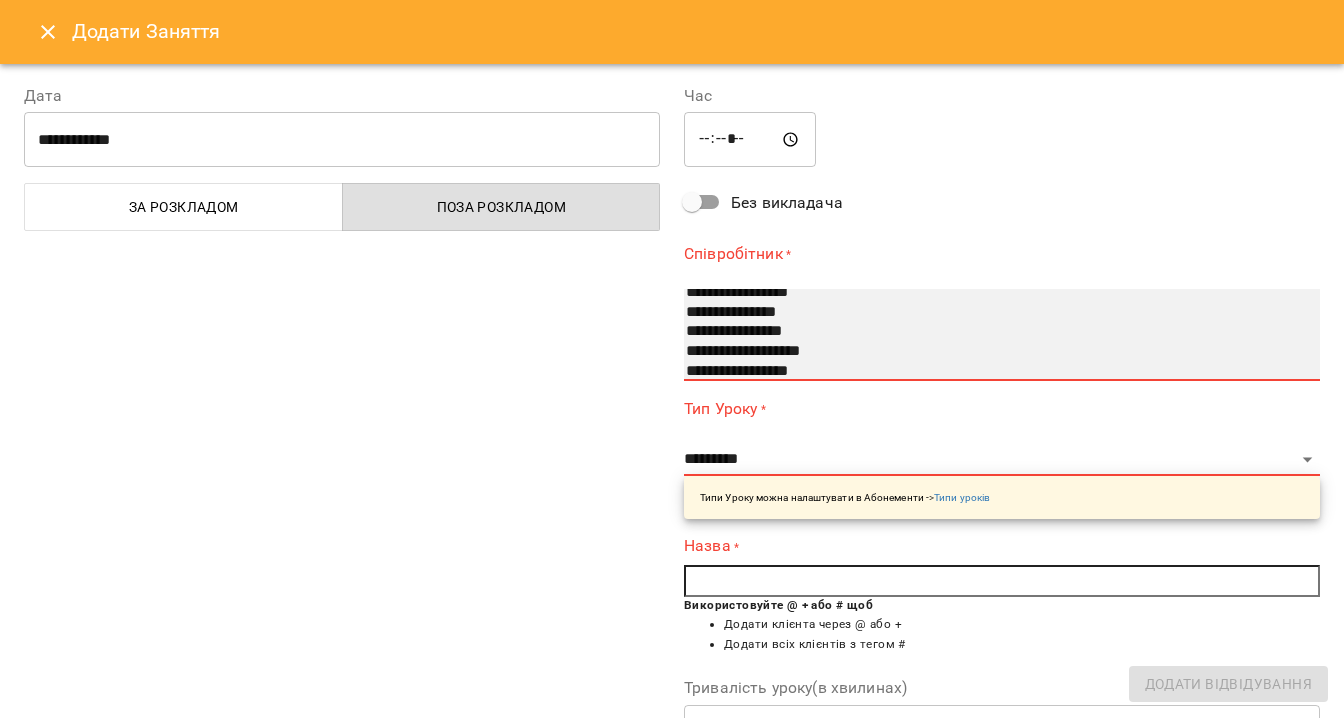 select on "**********" 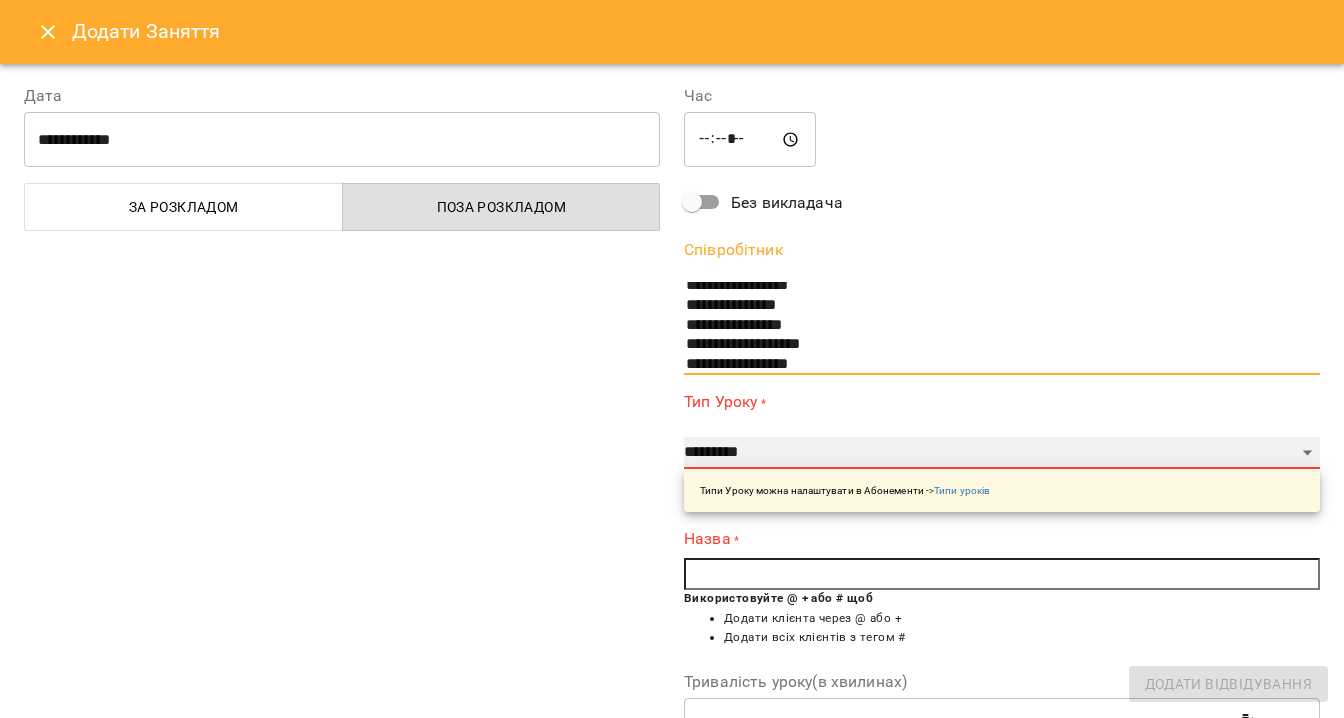 click on "**********" at bounding box center [1002, 453] 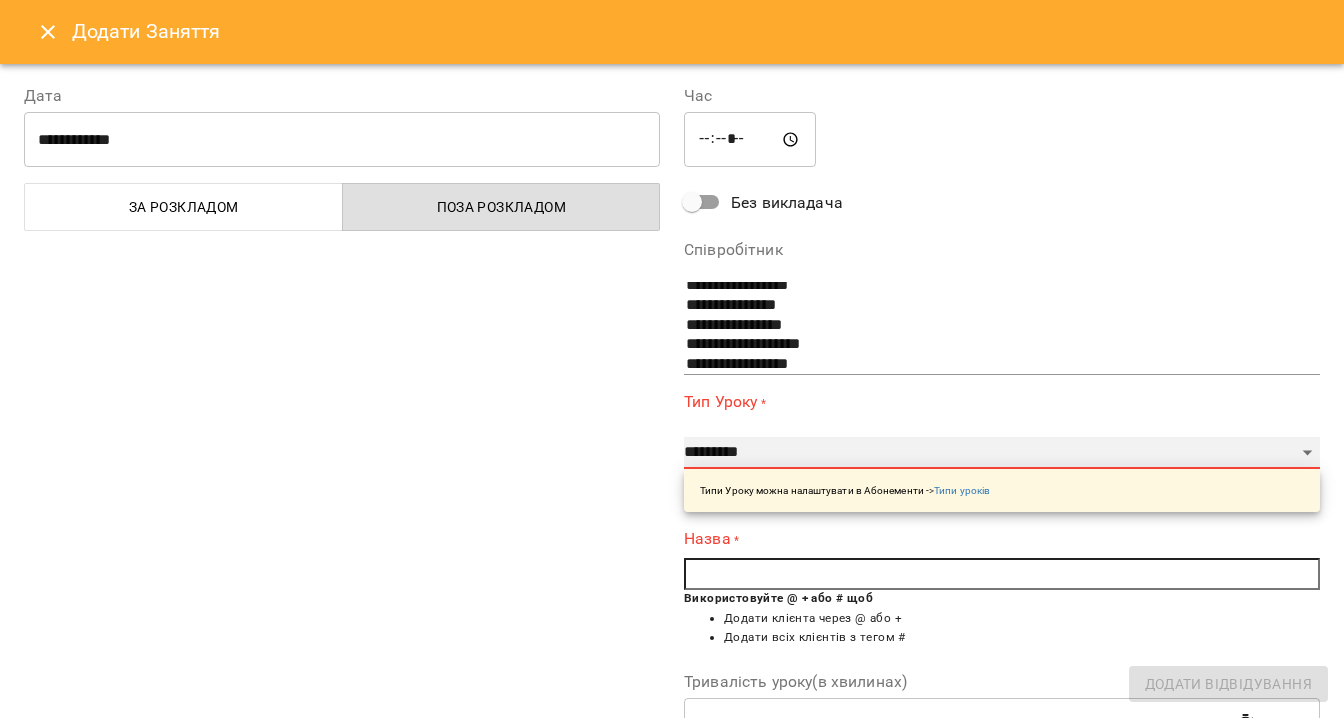 select on "*******" 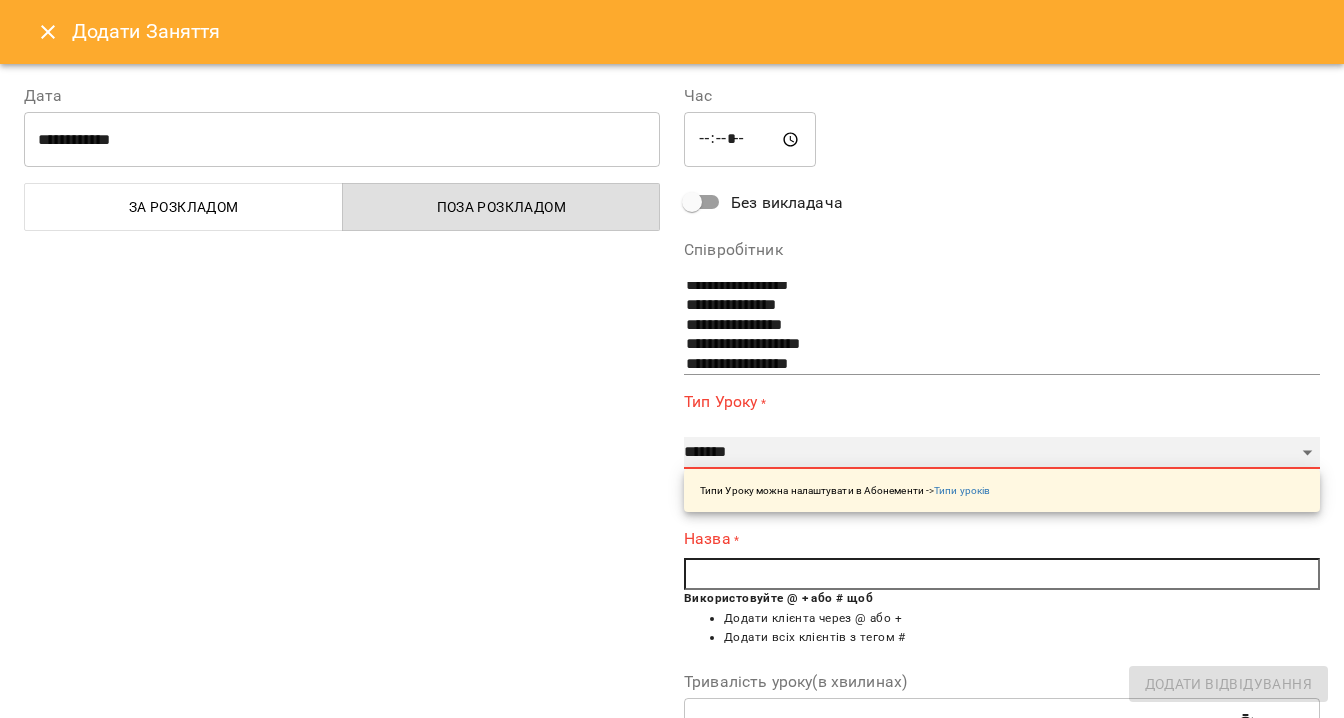 type on "**" 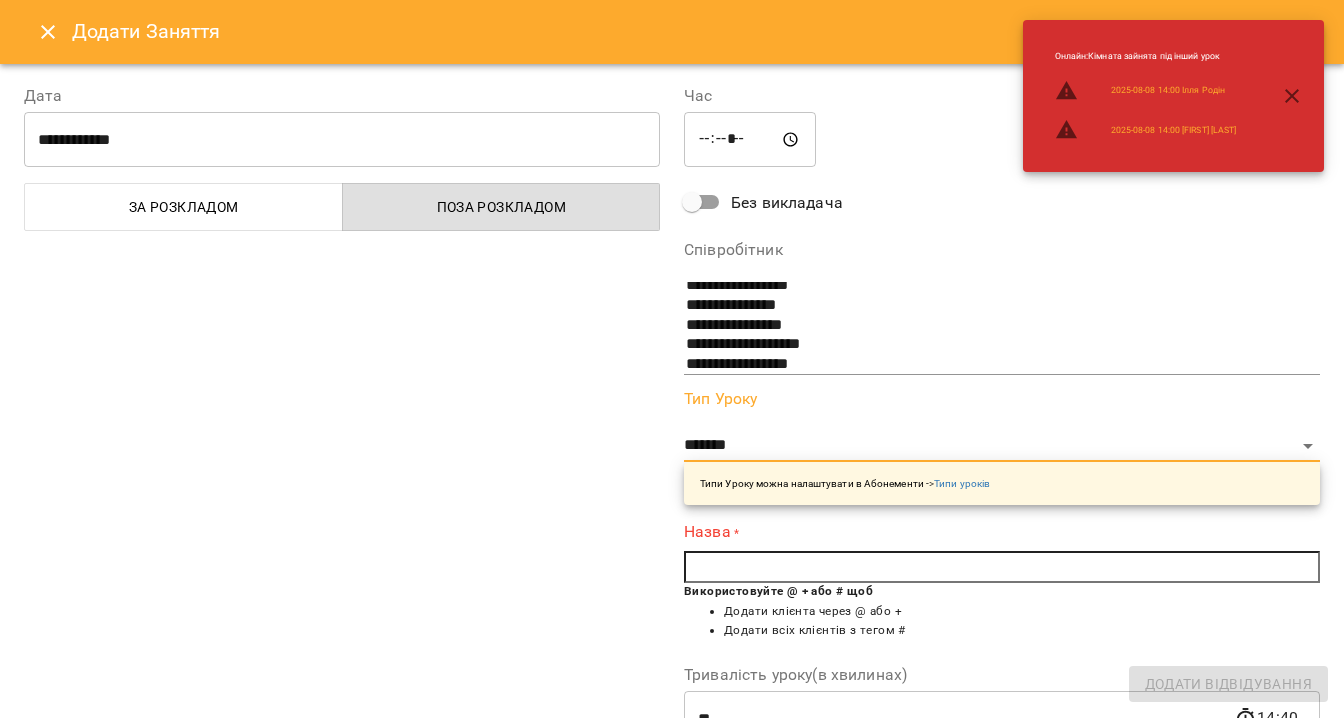 click at bounding box center [1002, 567] 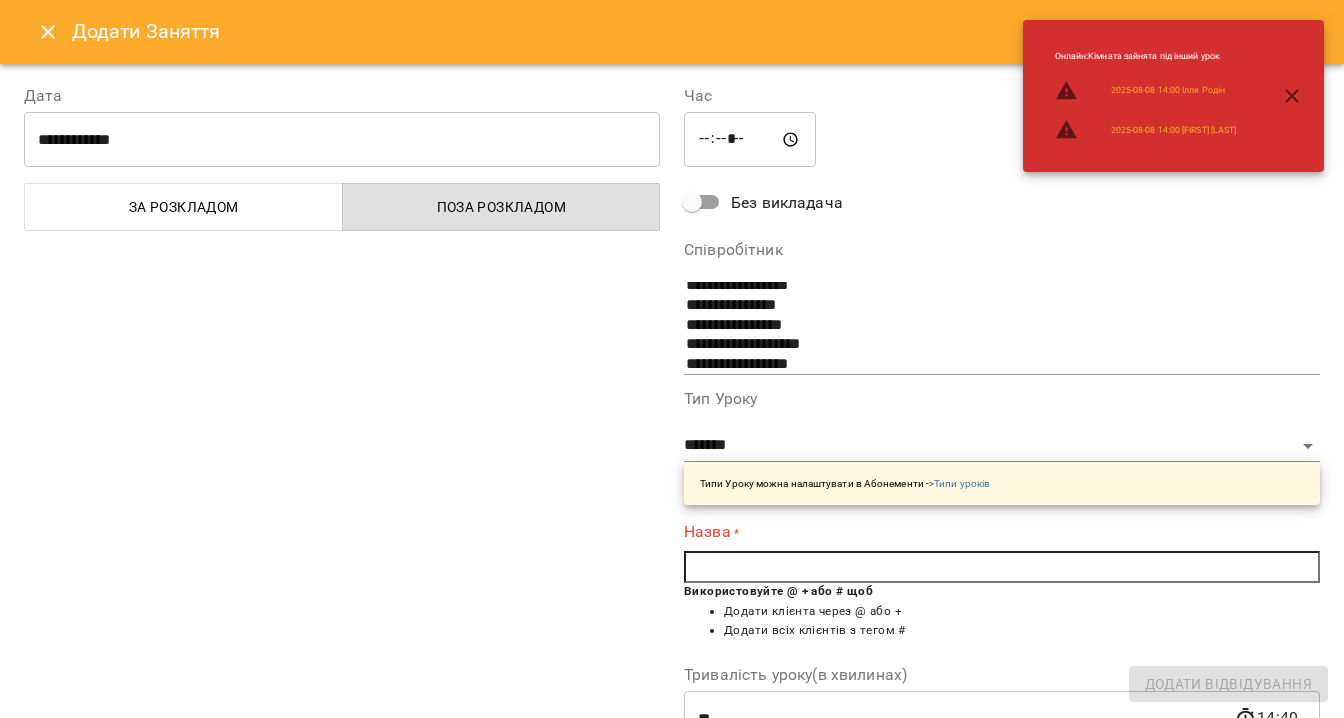 paste on "**********" 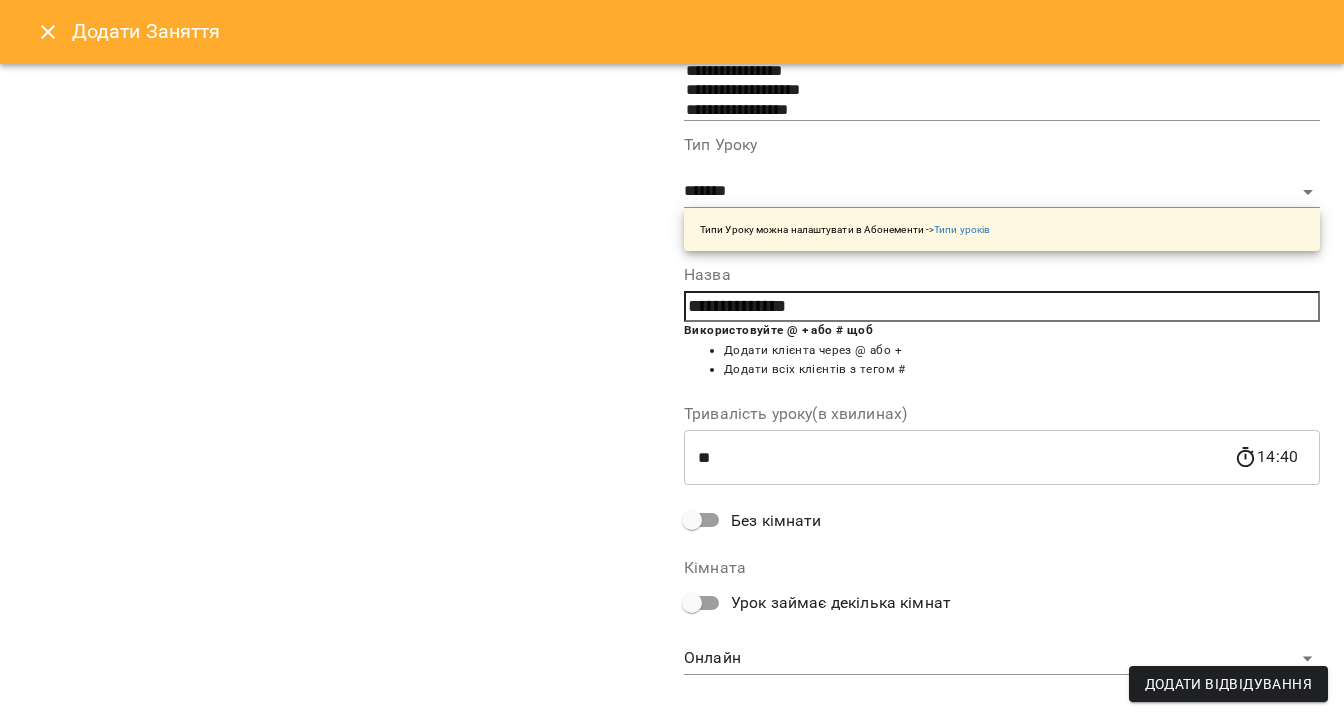 scroll, scrollTop: 278, scrollLeft: 0, axis: vertical 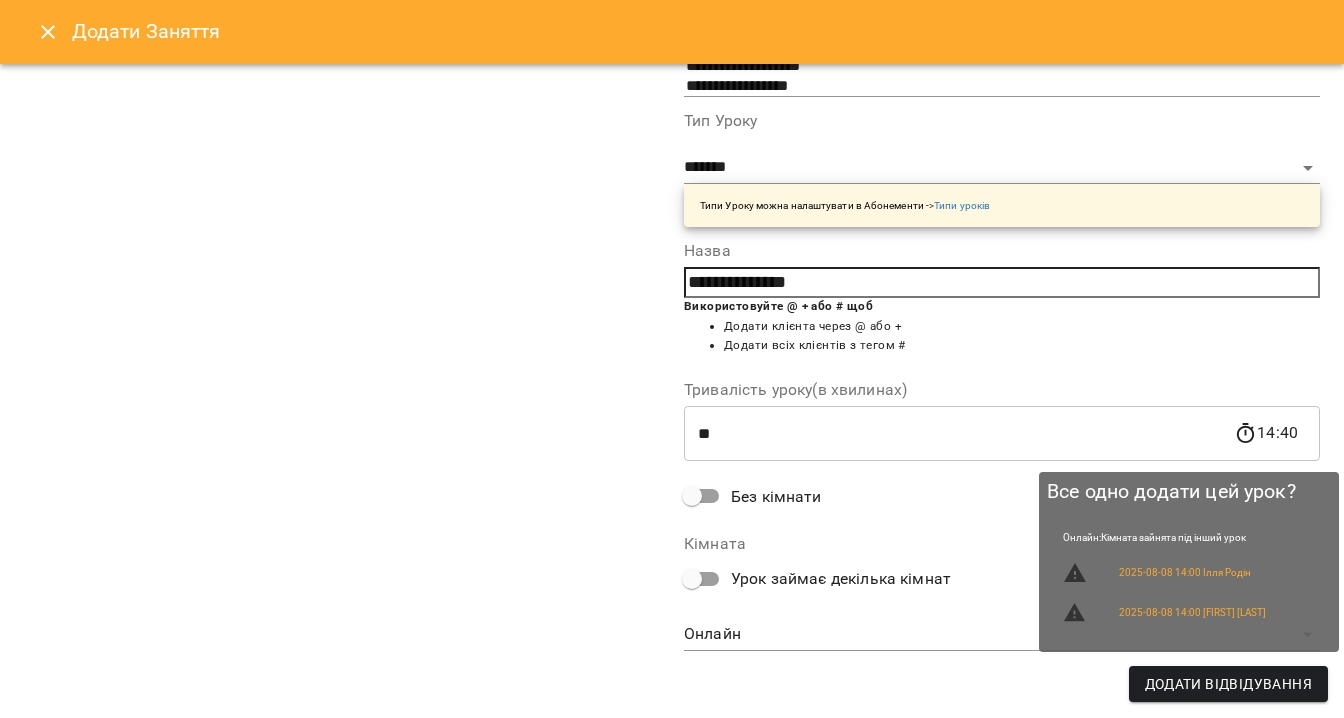 type on "**********" 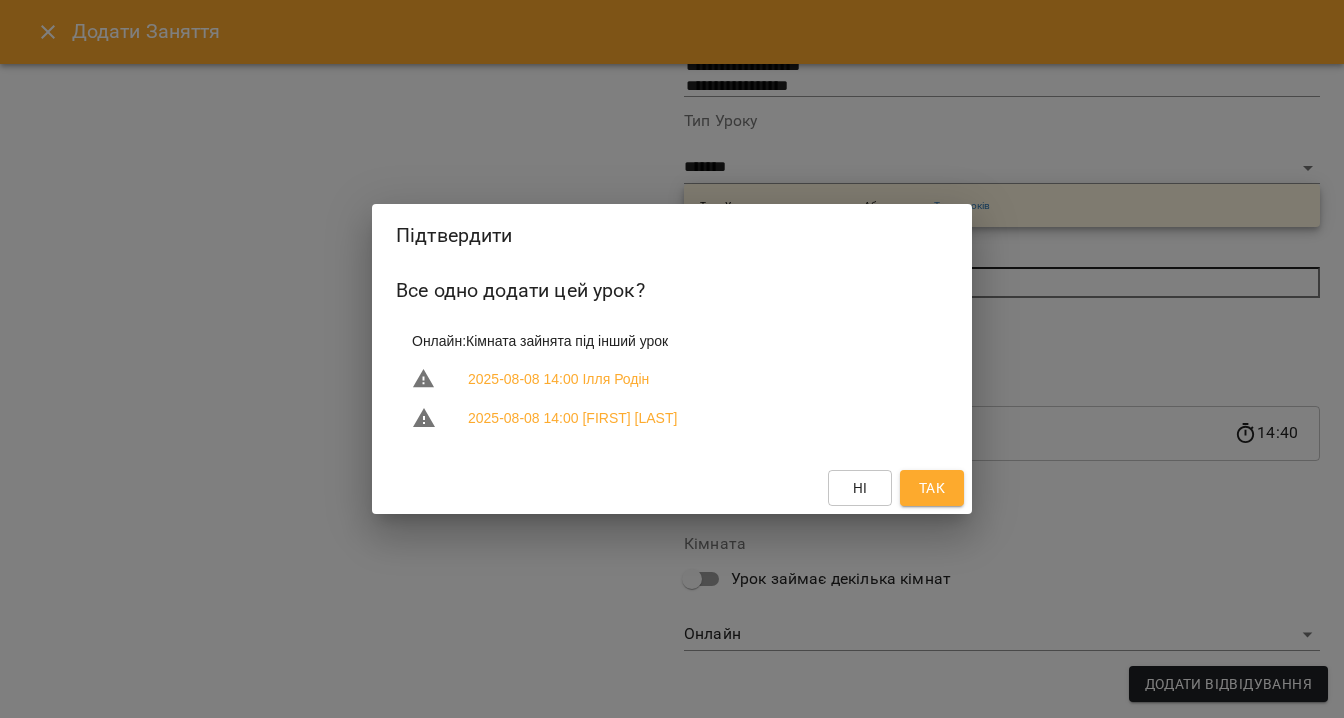 click on "Так" at bounding box center [932, 488] 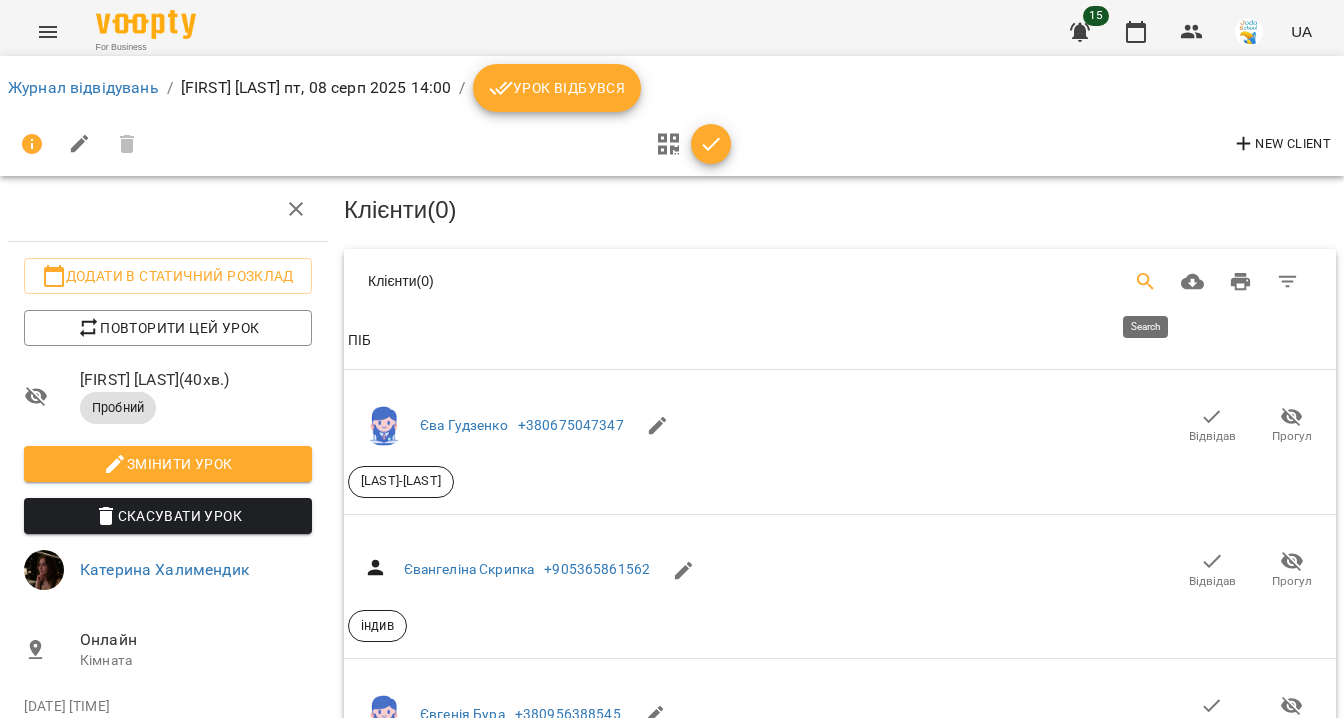 click 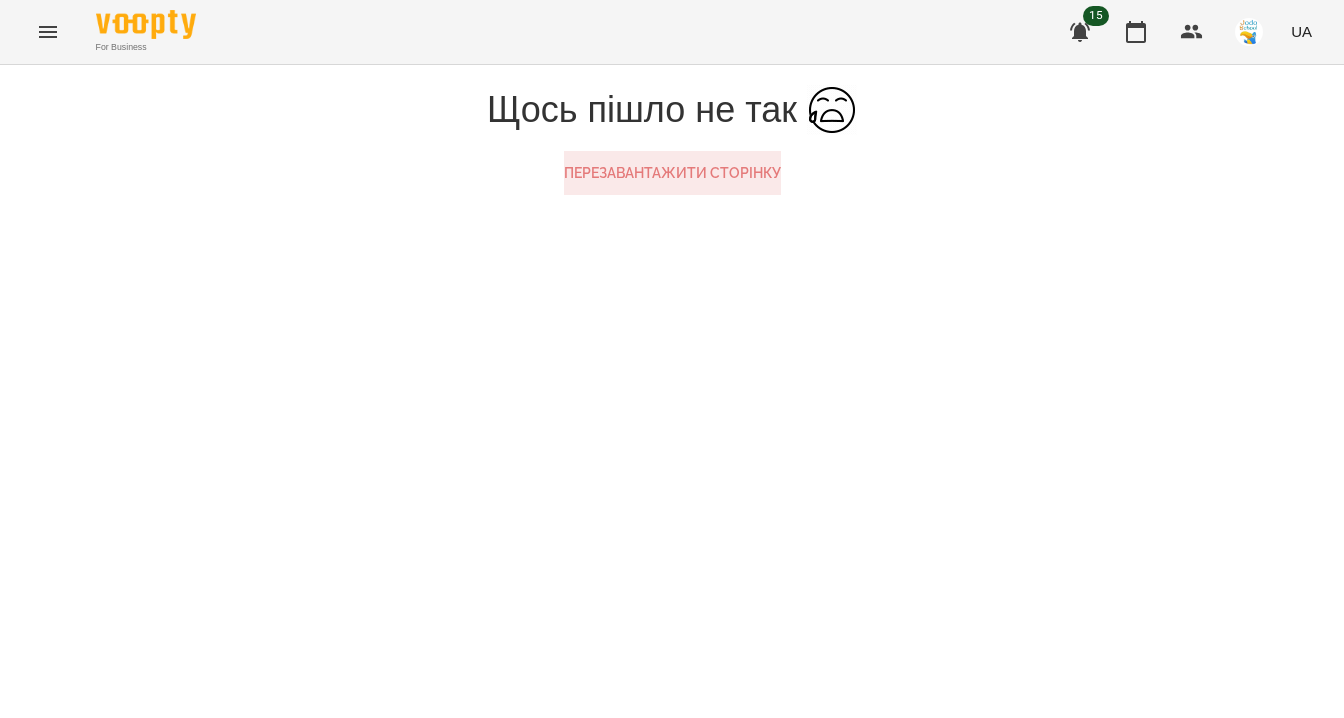 click on "Перезавантажити сторінку" at bounding box center [672, 173] 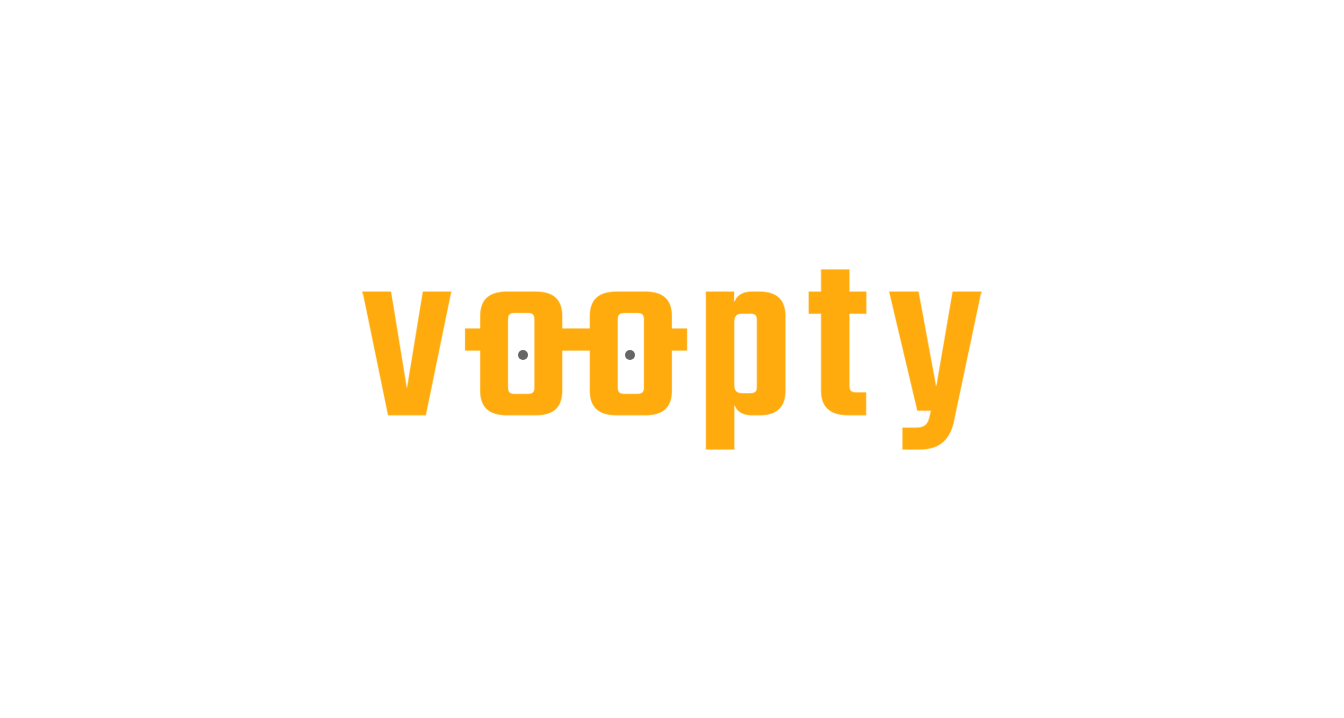 scroll, scrollTop: 0, scrollLeft: 0, axis: both 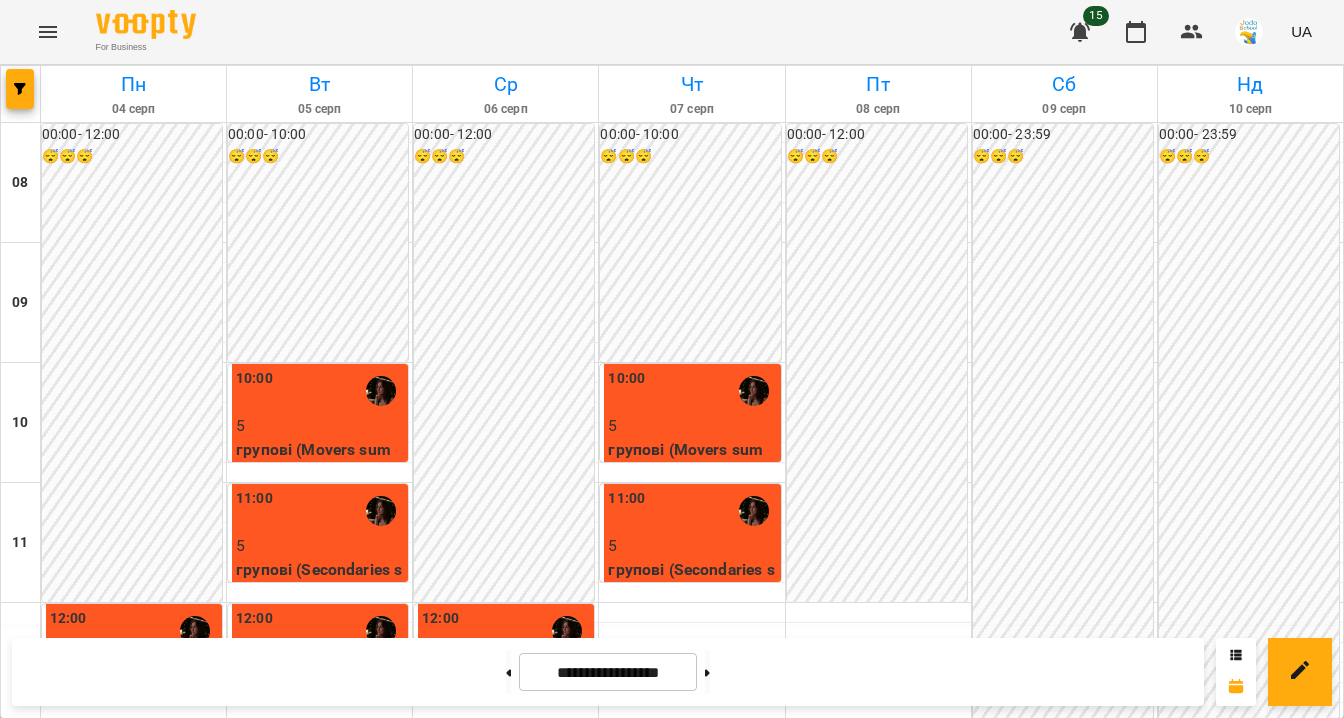 click at bounding box center [878, 973] 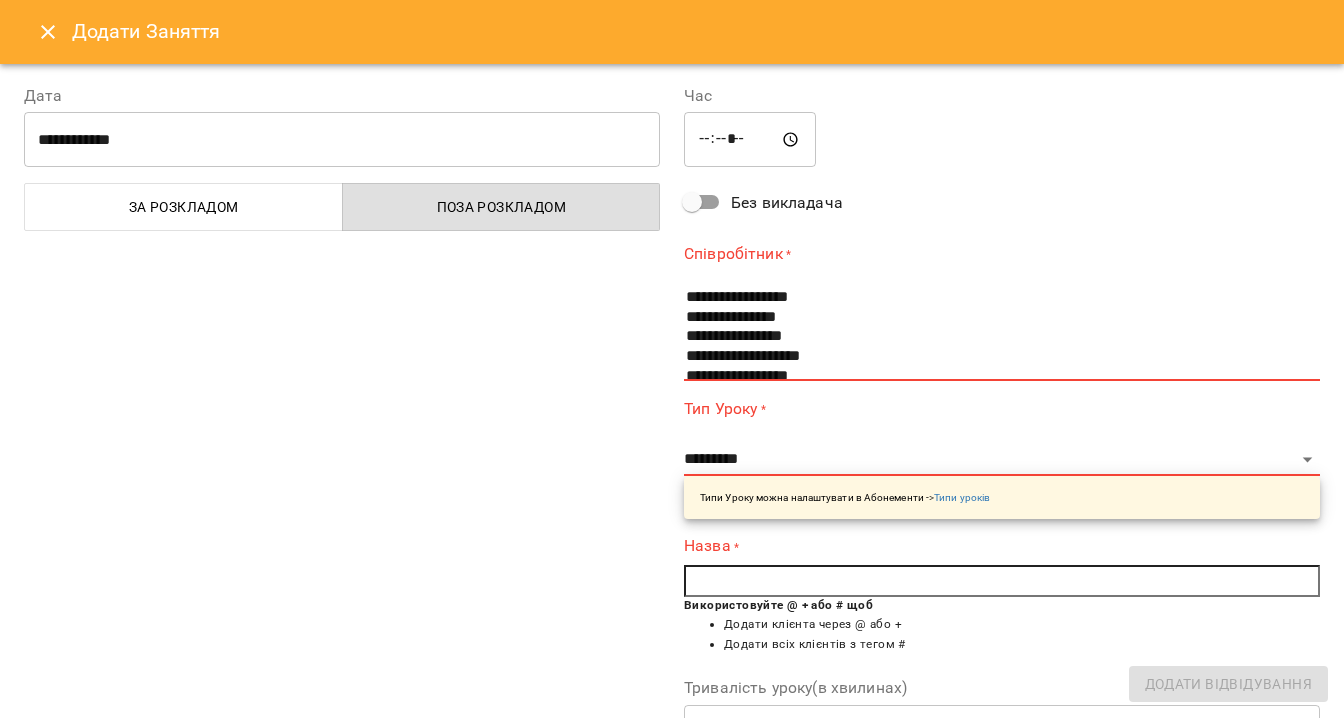 scroll, scrollTop: 168, scrollLeft: 0, axis: vertical 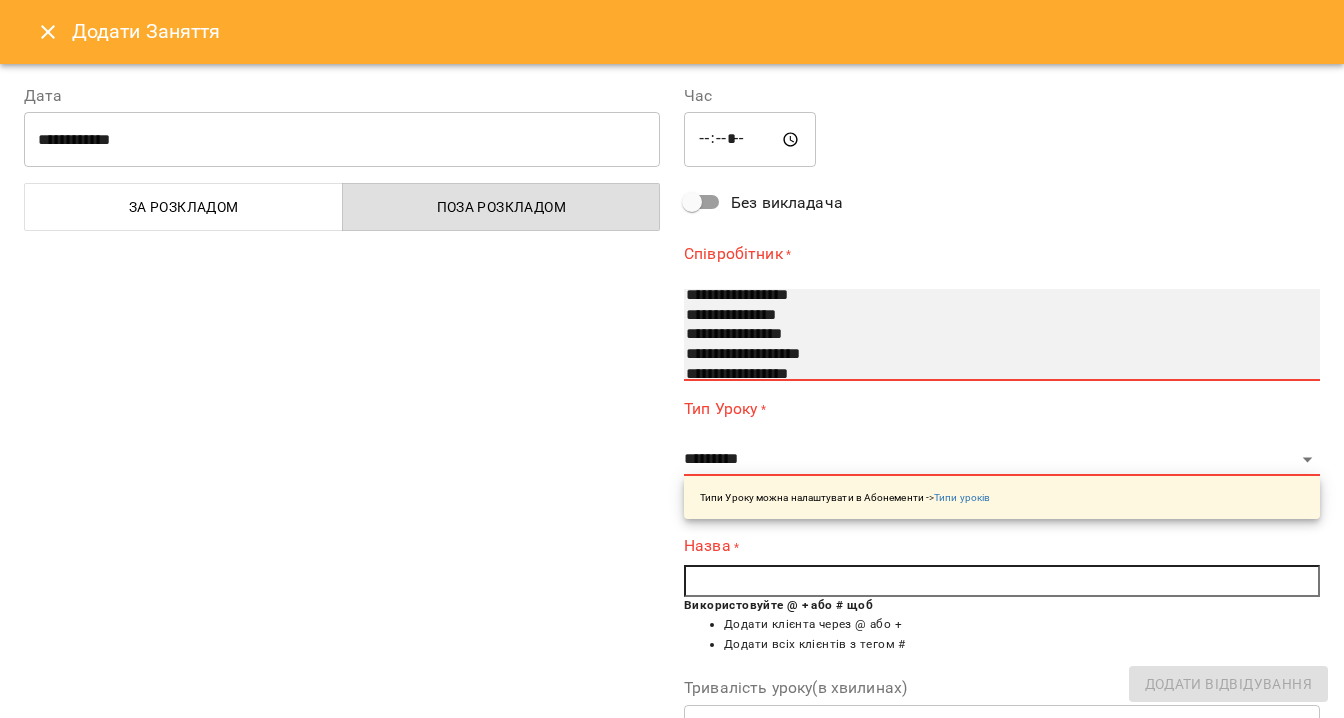 select on "**********" 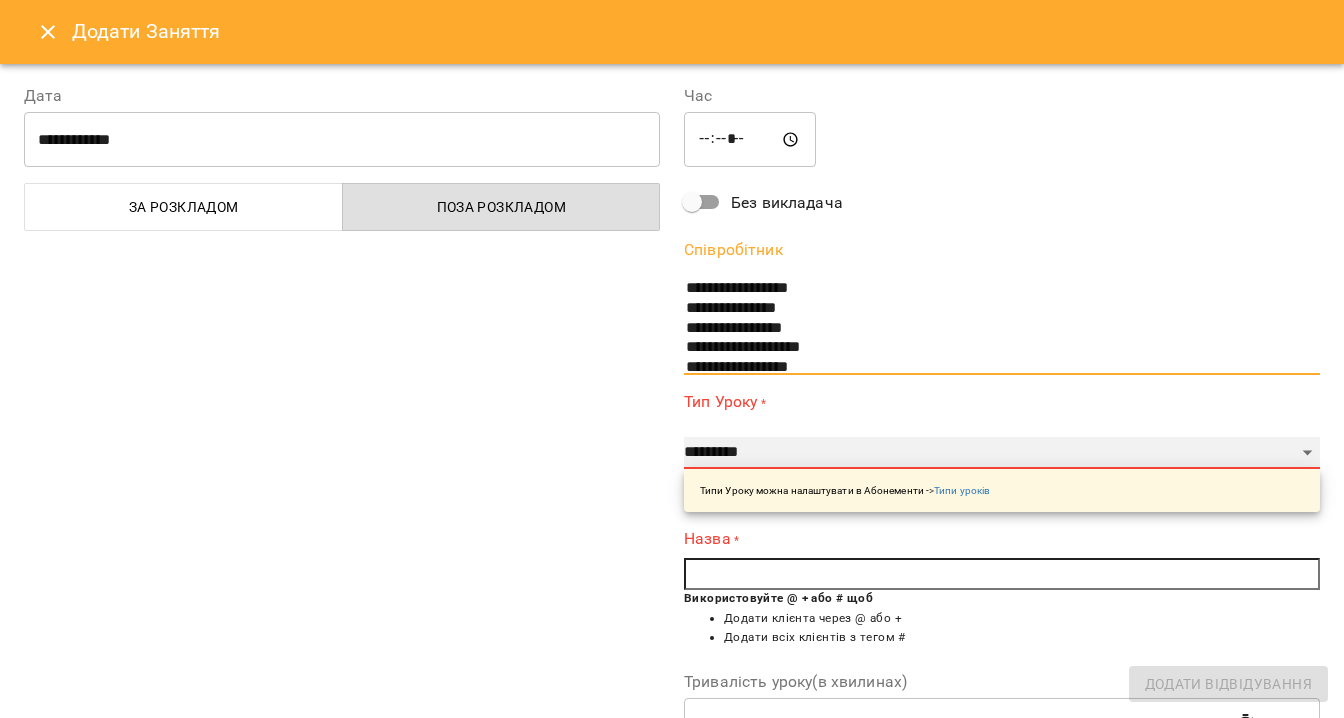 click on "**********" at bounding box center (1002, 453) 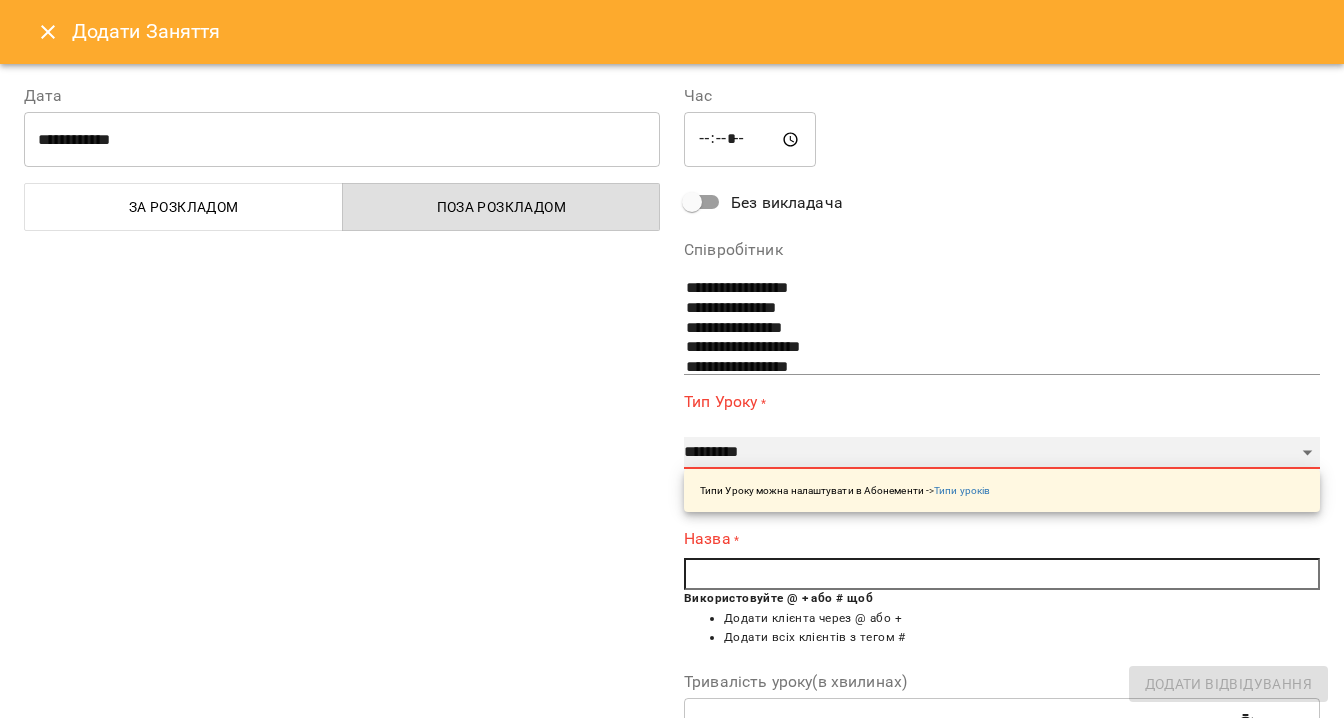 select on "*******" 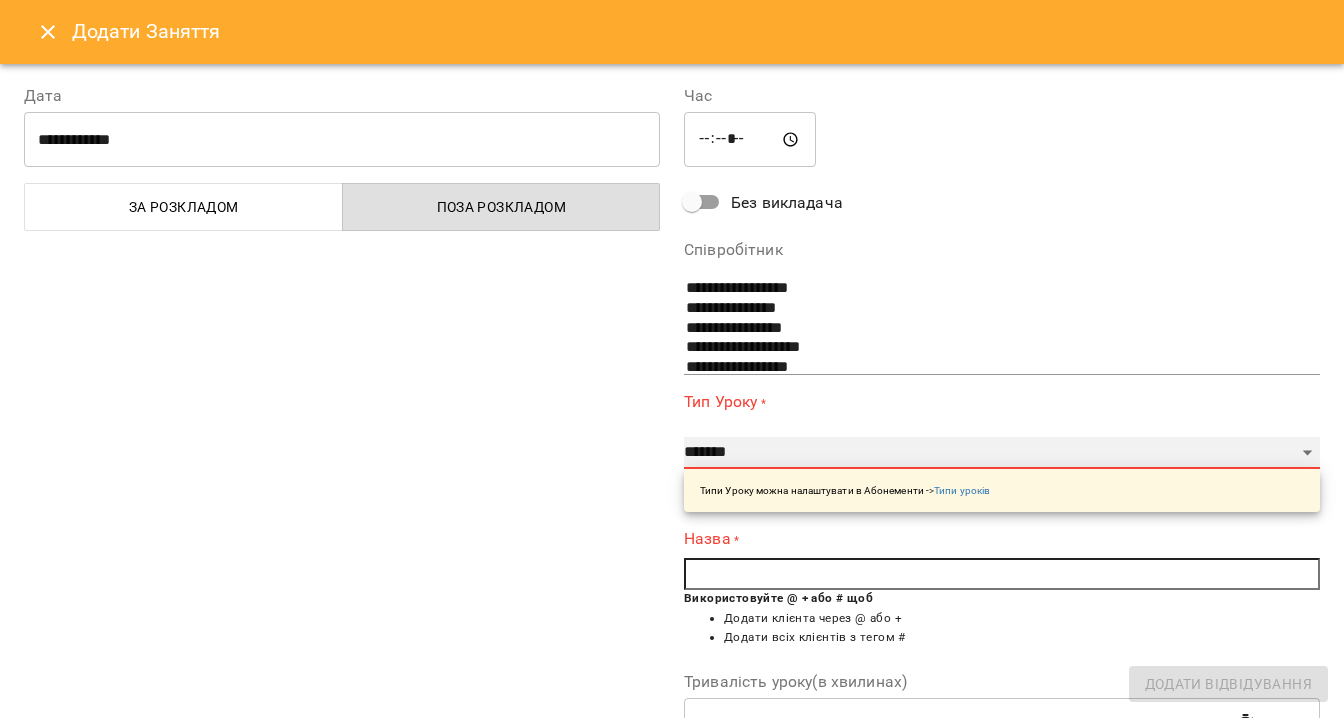 type on "**" 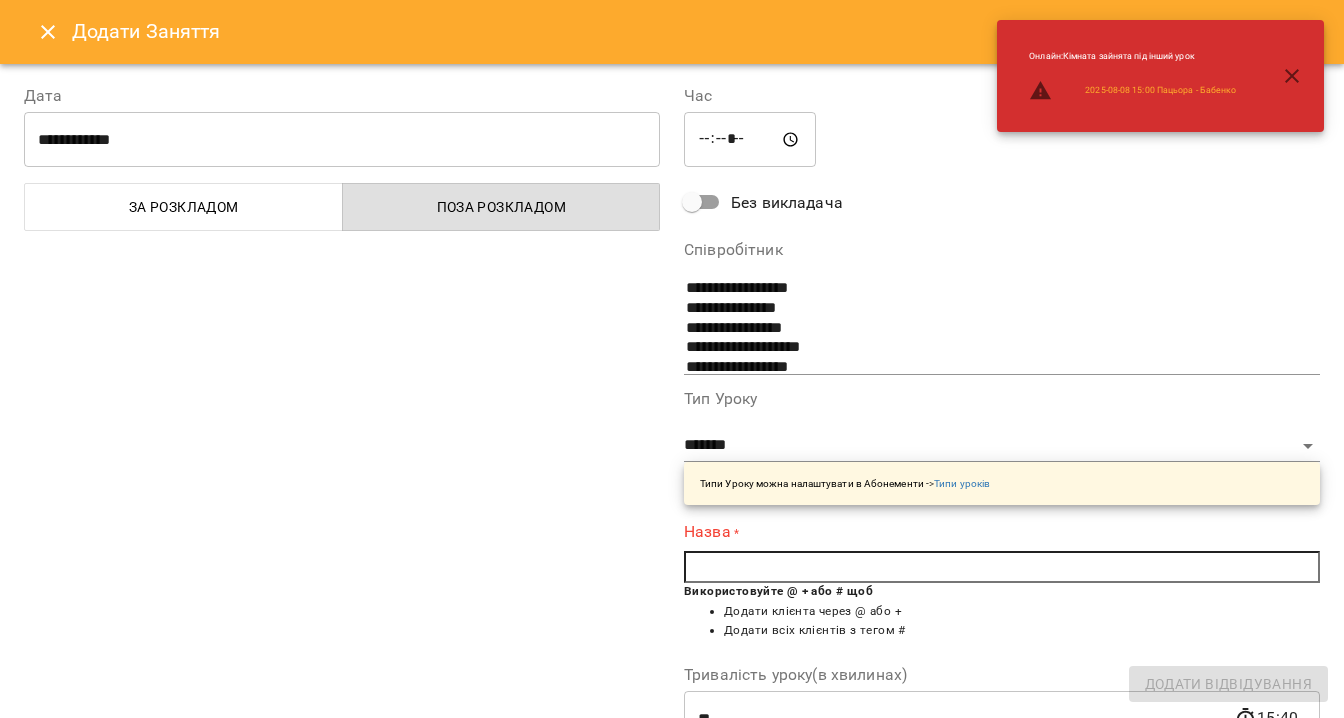 click at bounding box center [1002, 567] 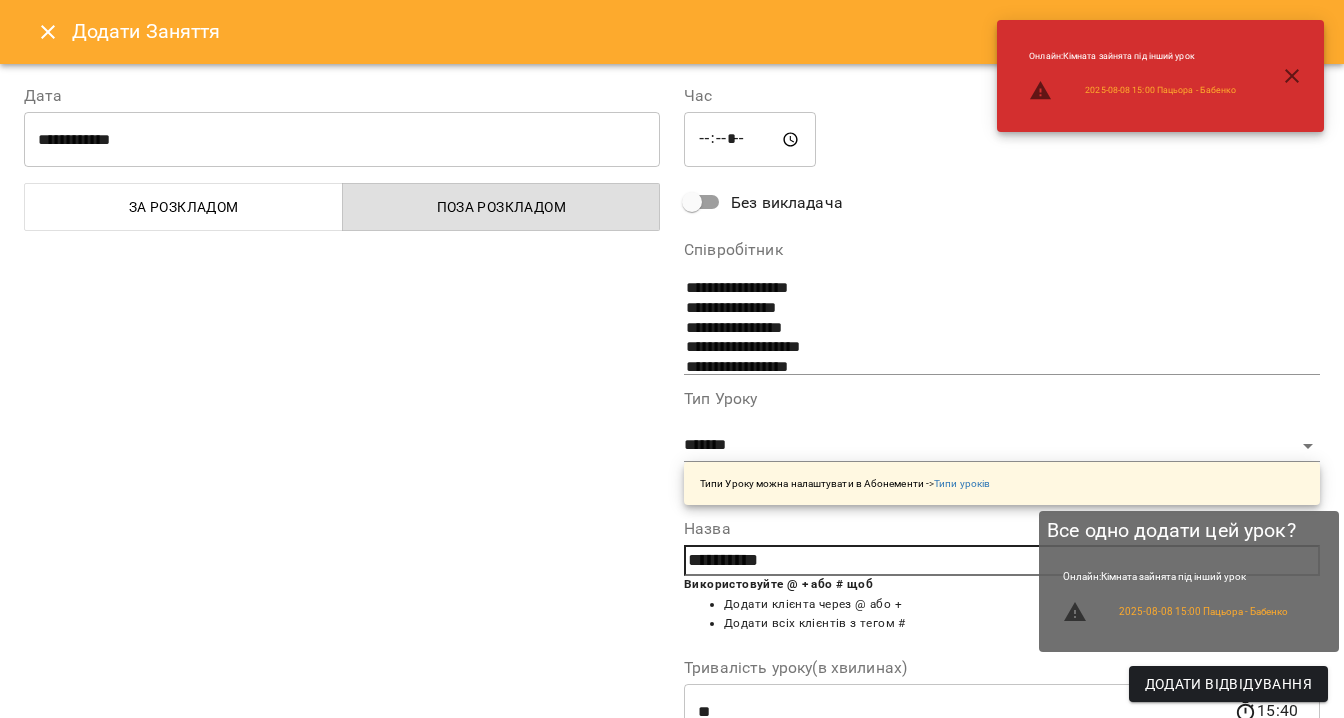 type on "**********" 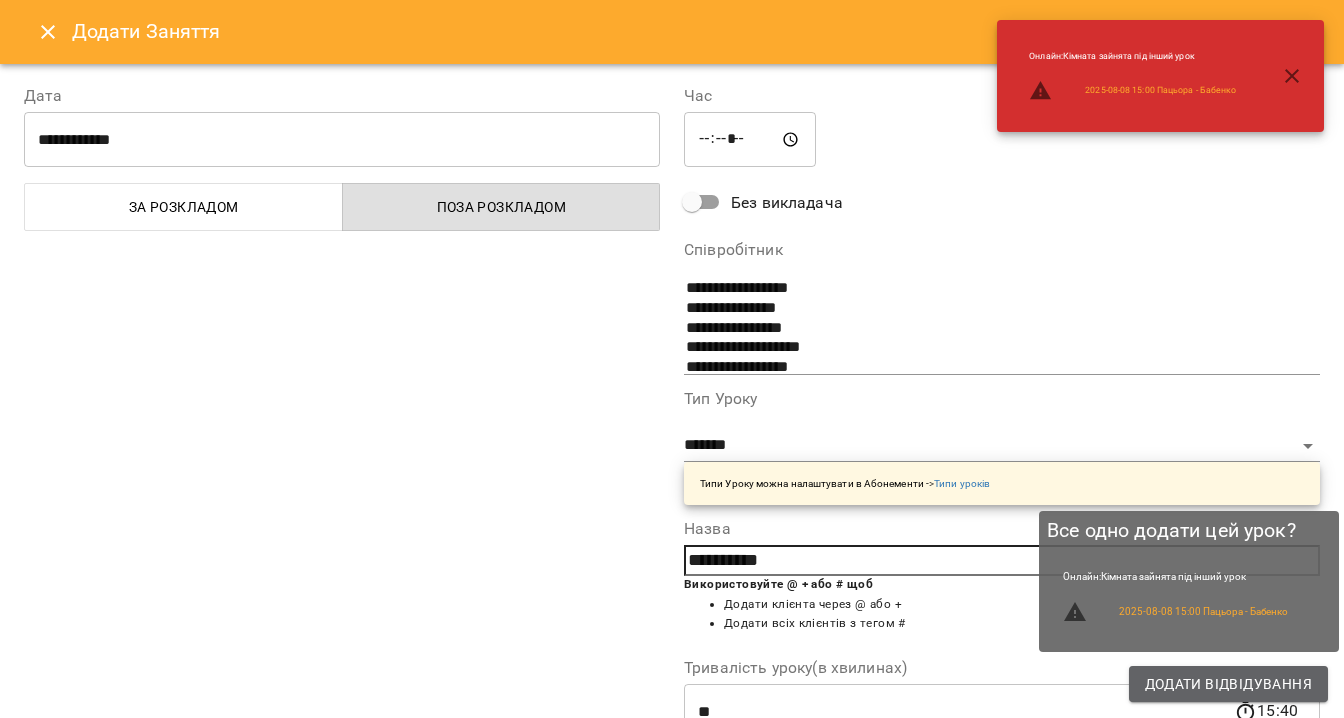 click on "Додати Відвідування" at bounding box center [1228, 684] 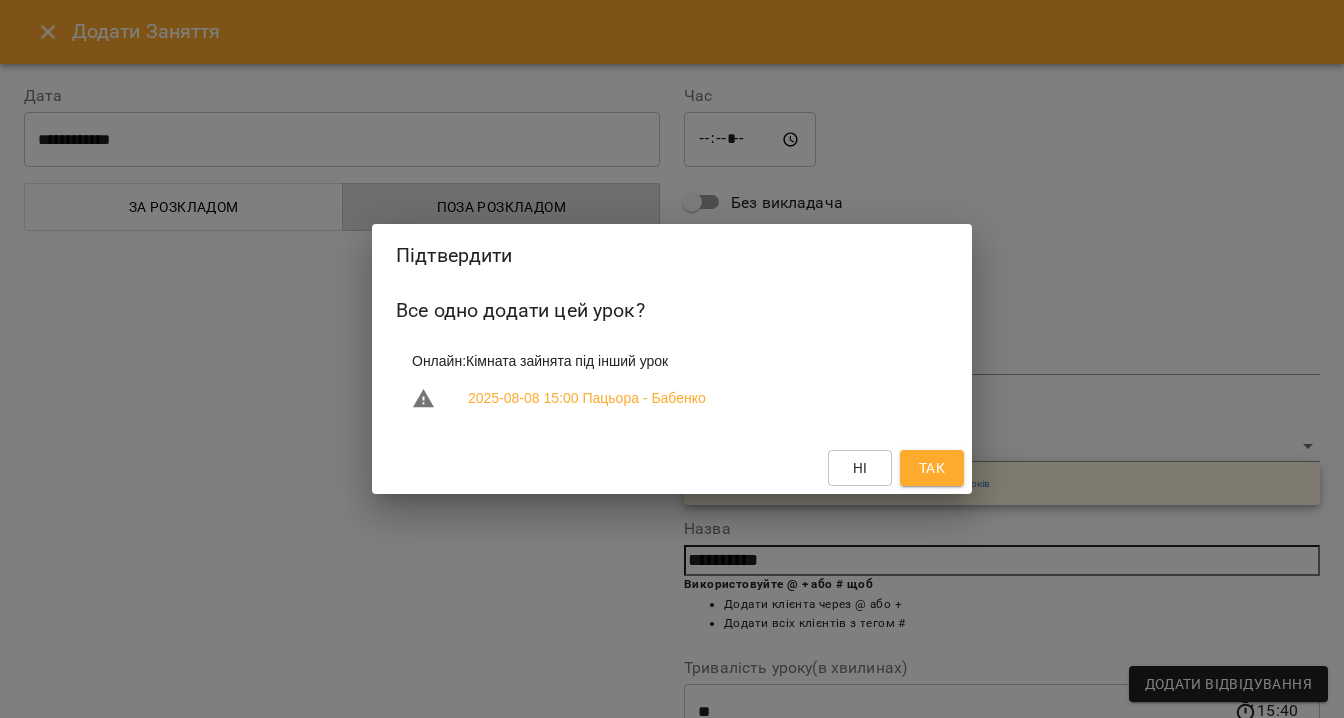 click on "Так" at bounding box center [932, 468] 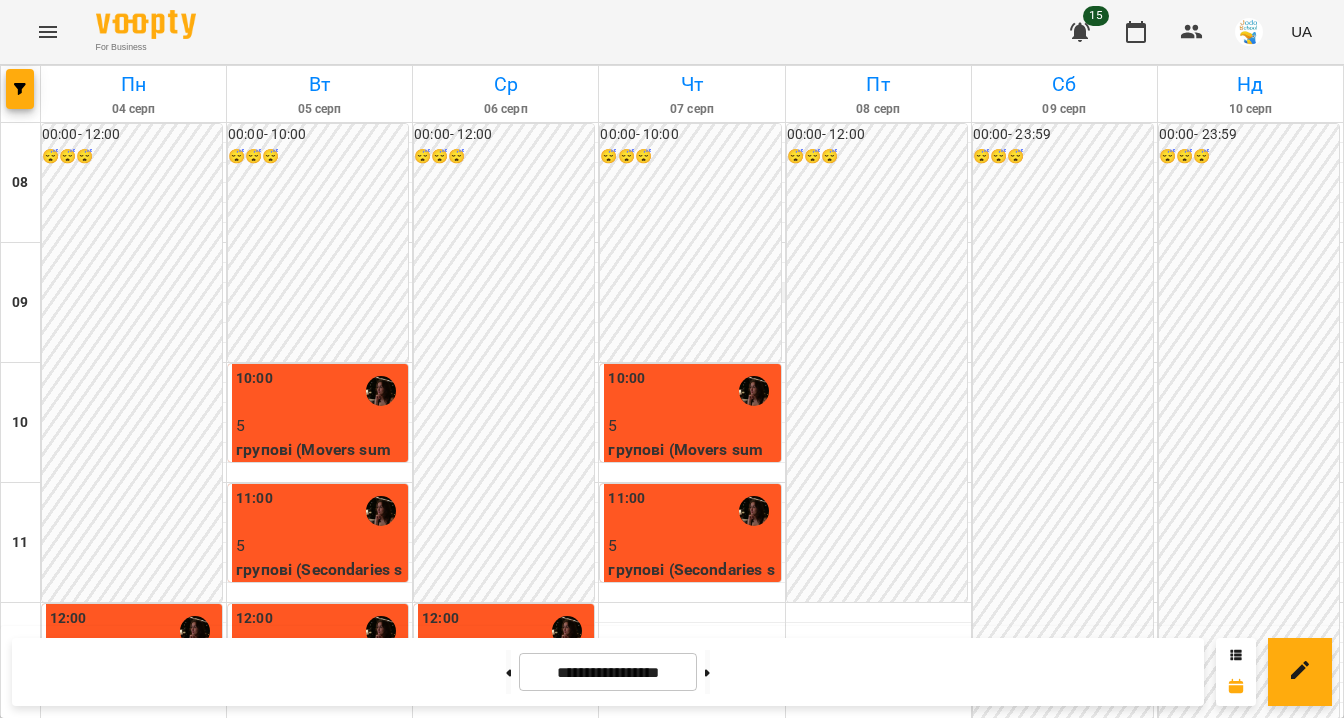 scroll, scrollTop: 615, scrollLeft: 0, axis: vertical 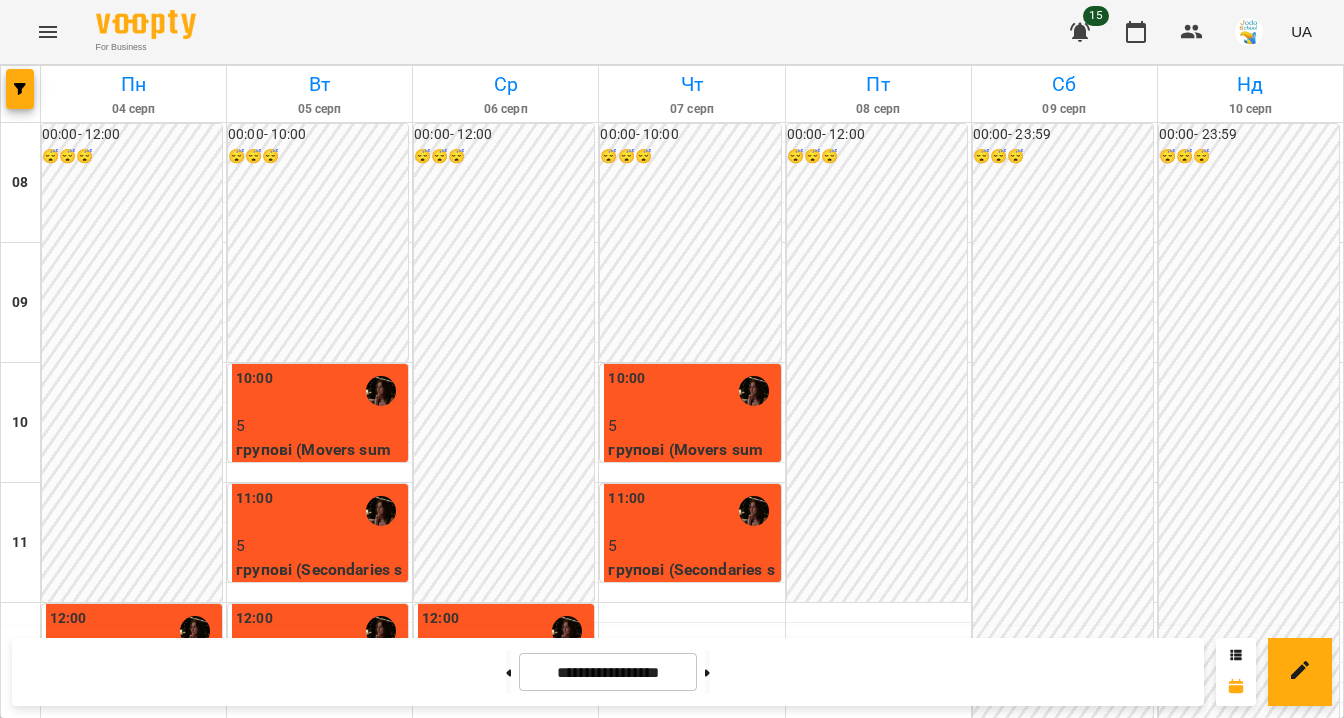 click at bounding box center [878, 1093] 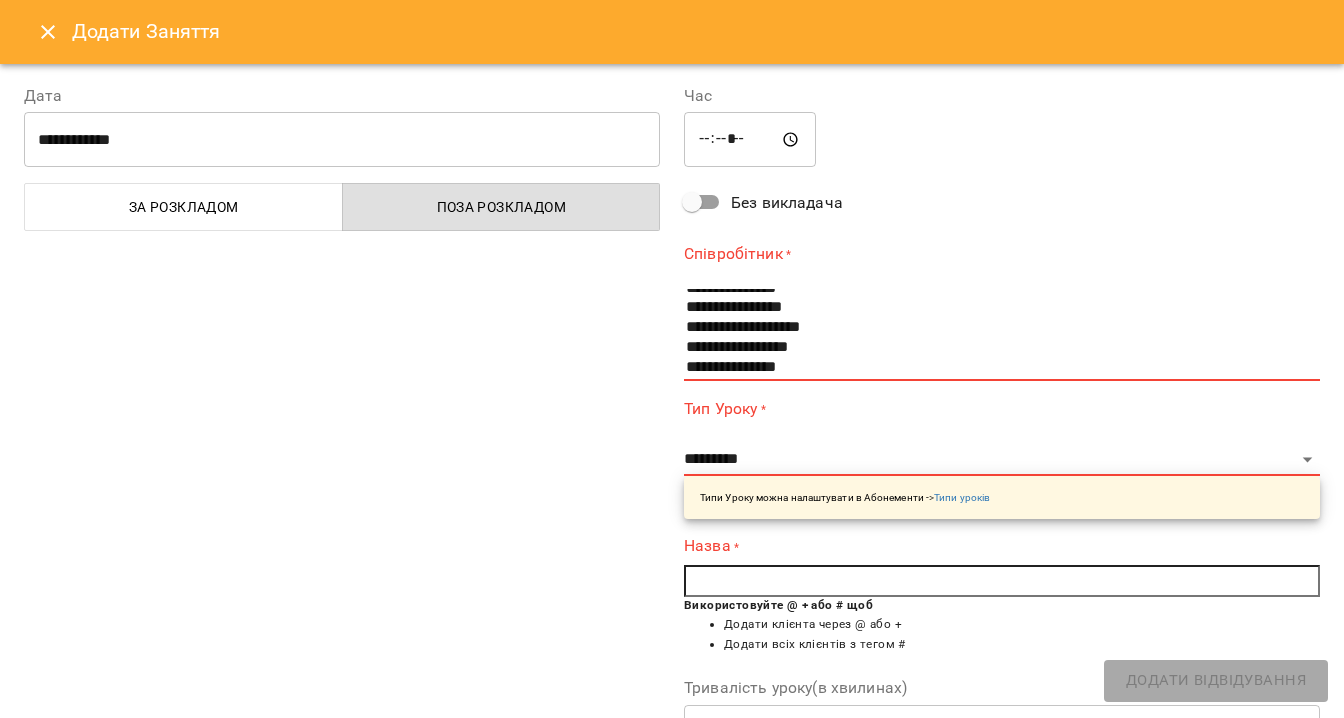 scroll, scrollTop: 197, scrollLeft: 0, axis: vertical 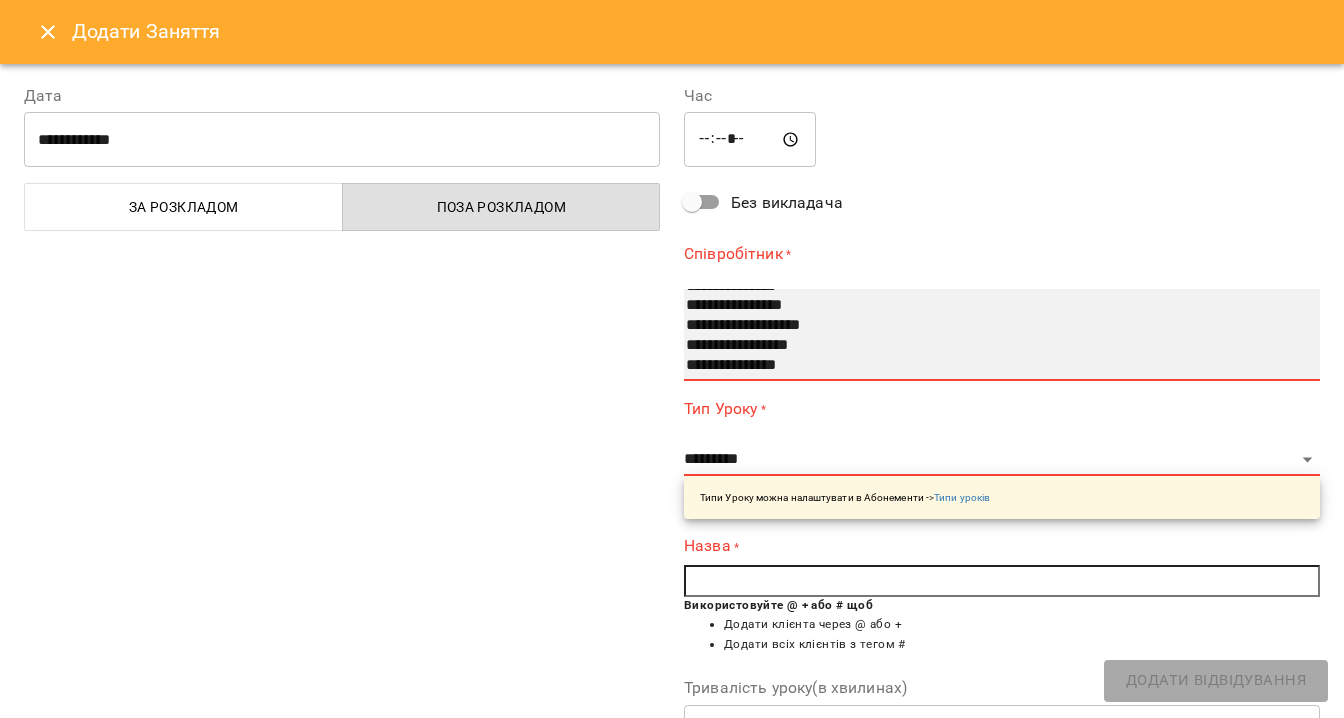 select on "**********" 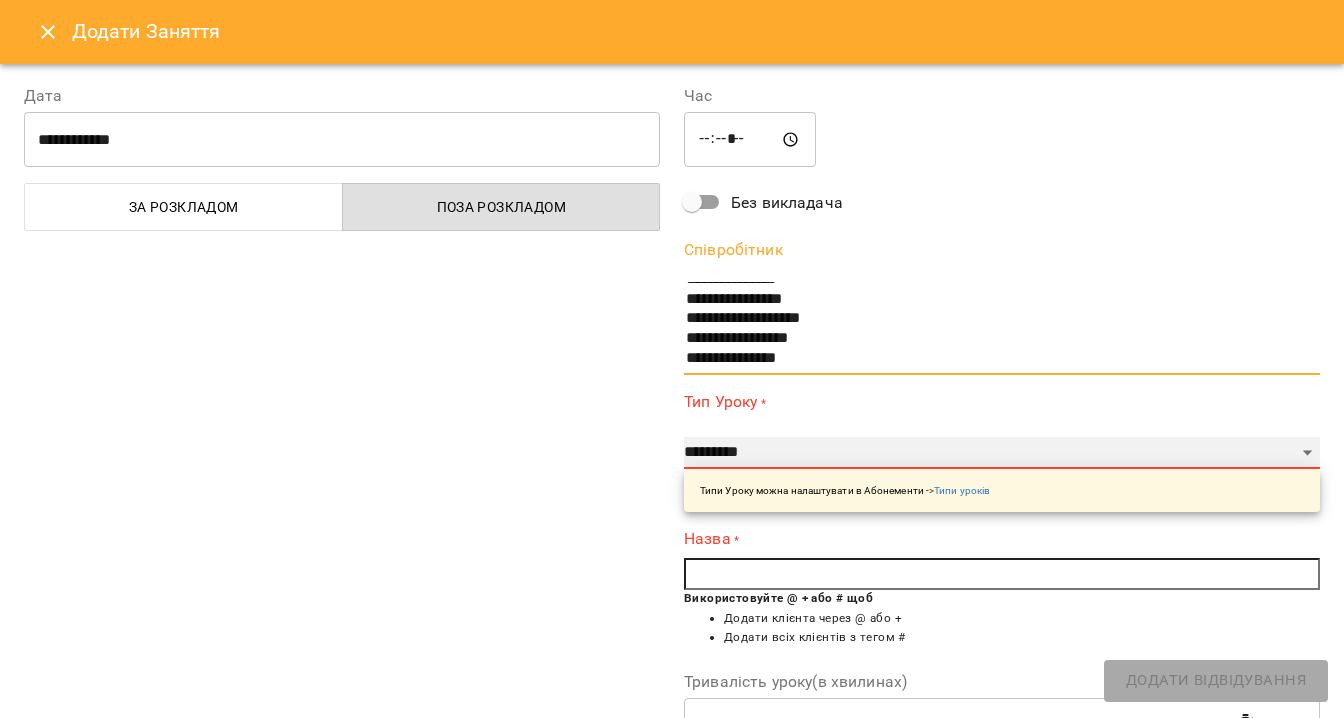 click on "**********" at bounding box center (1002, 453) 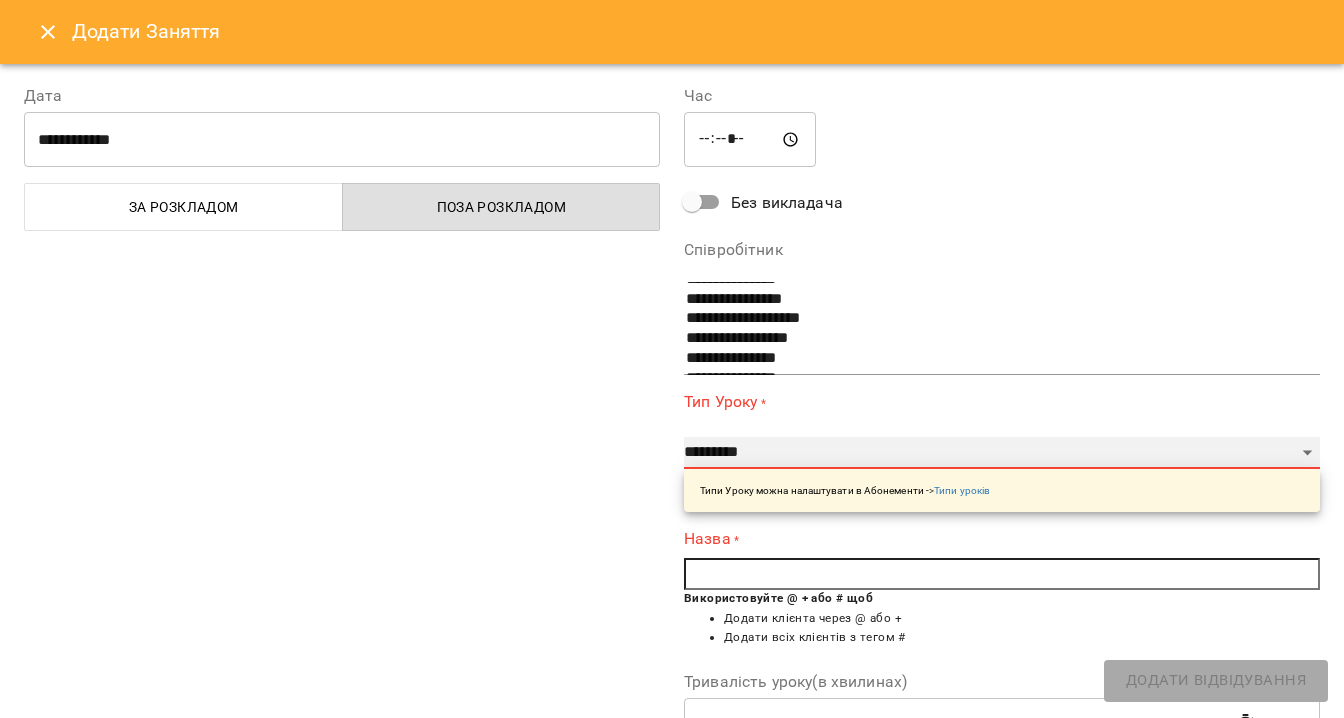 select on "*******" 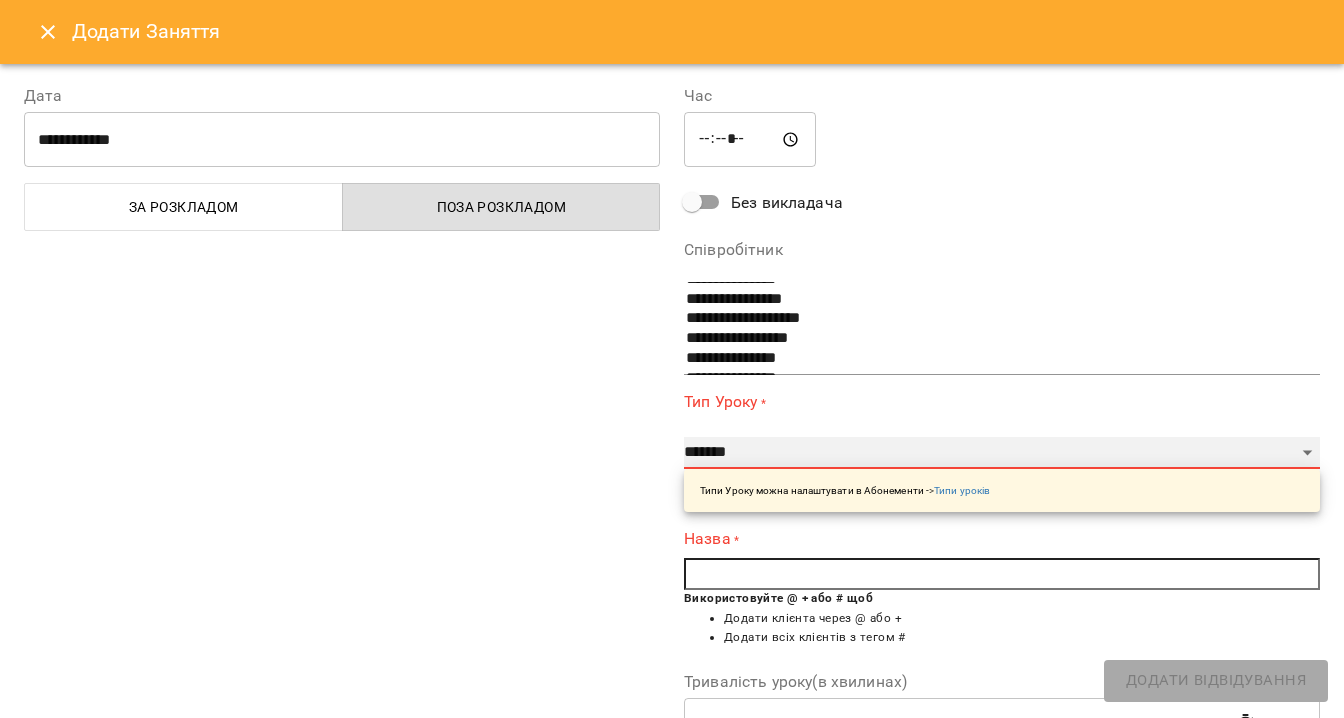 type on "**" 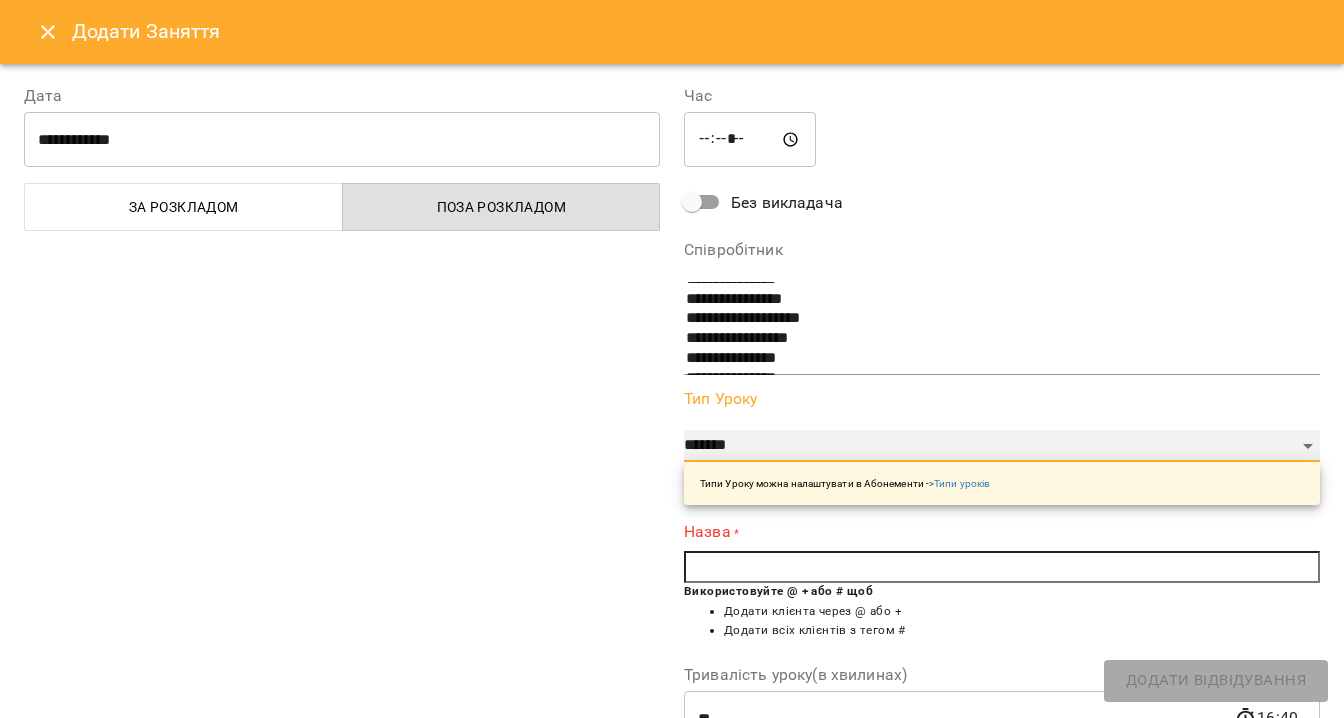scroll, scrollTop: 44, scrollLeft: 0, axis: vertical 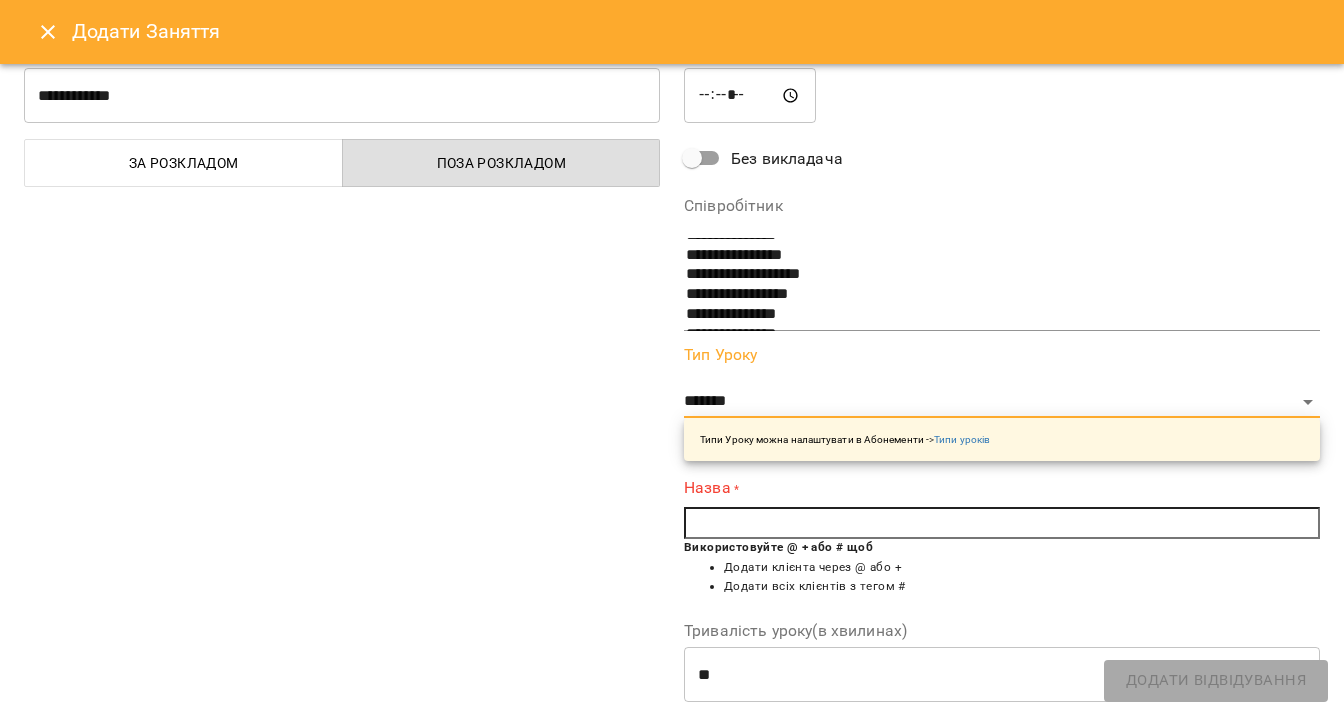 click at bounding box center [1002, 523] 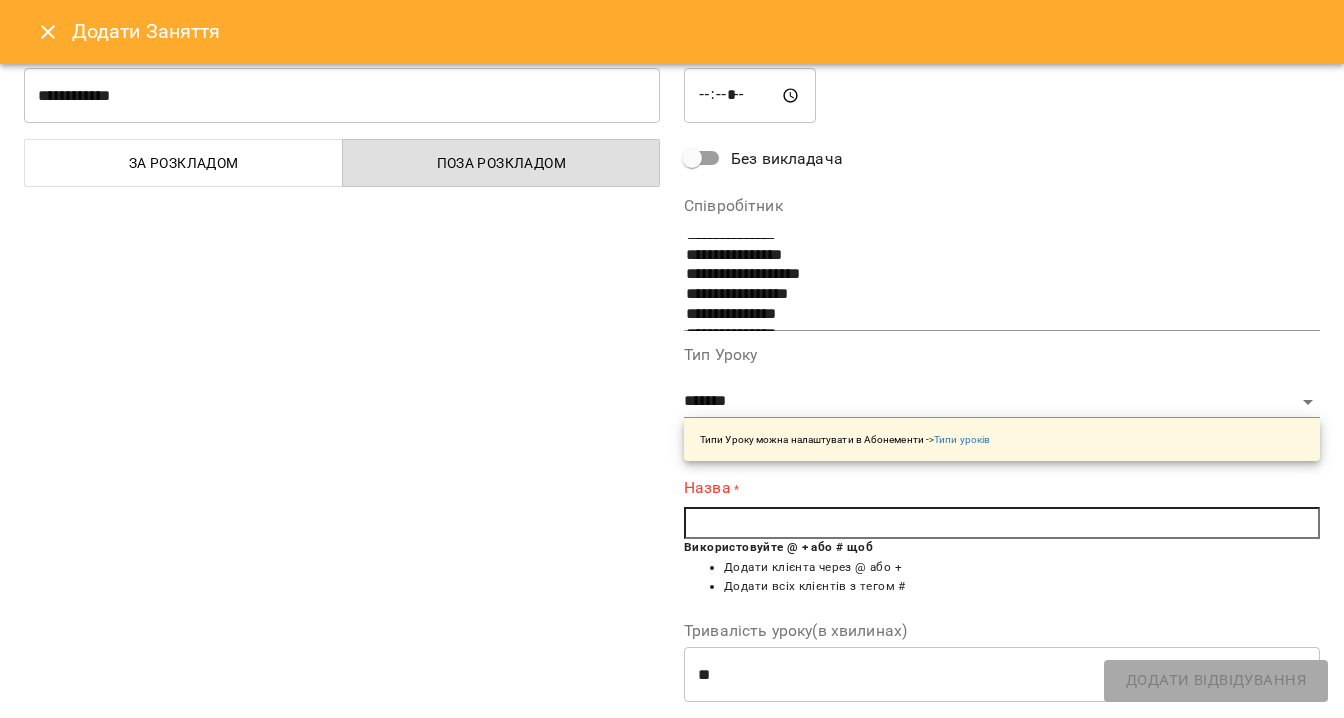 paste on "**********" 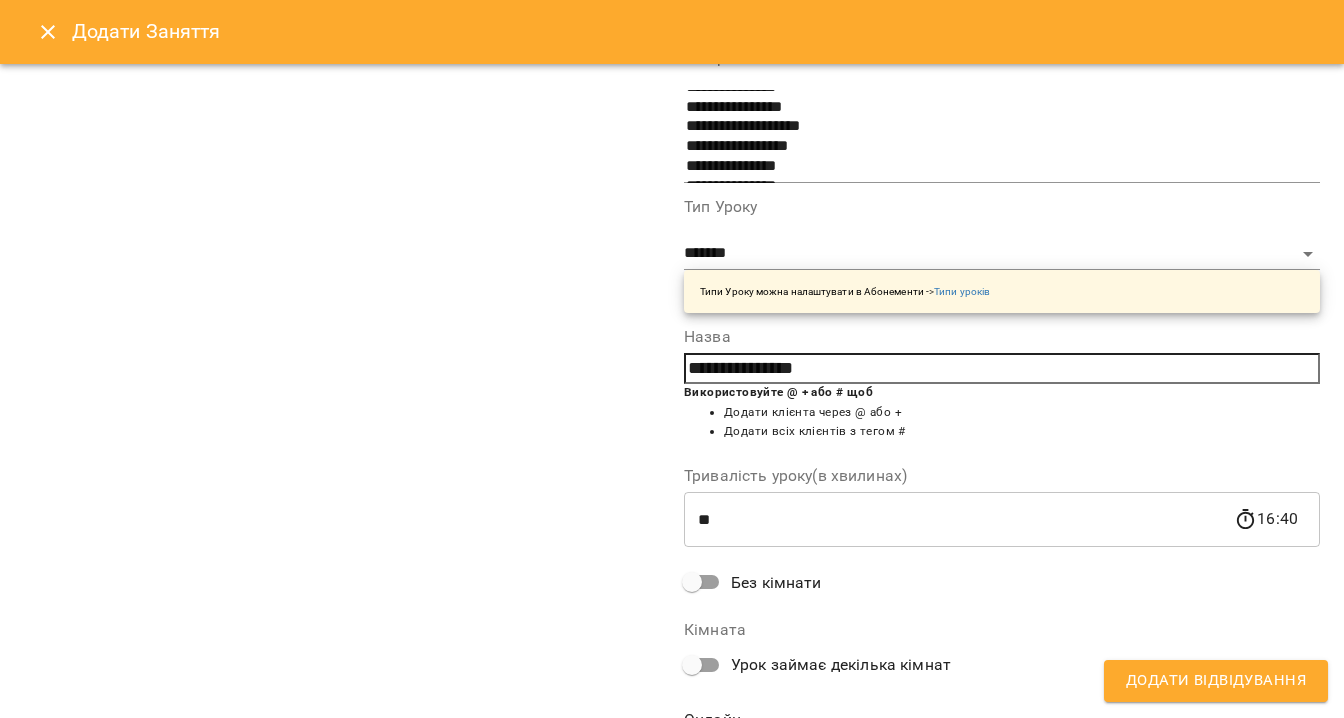 scroll, scrollTop: 278, scrollLeft: 0, axis: vertical 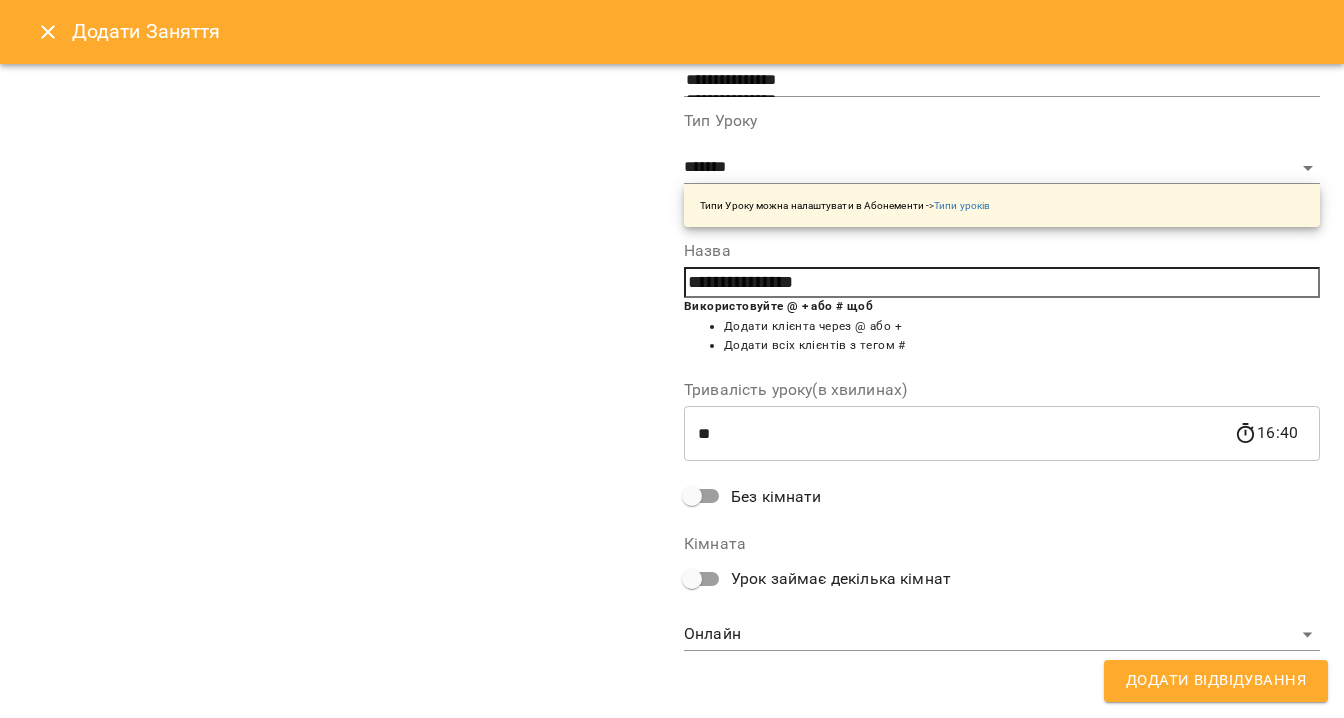 type on "**********" 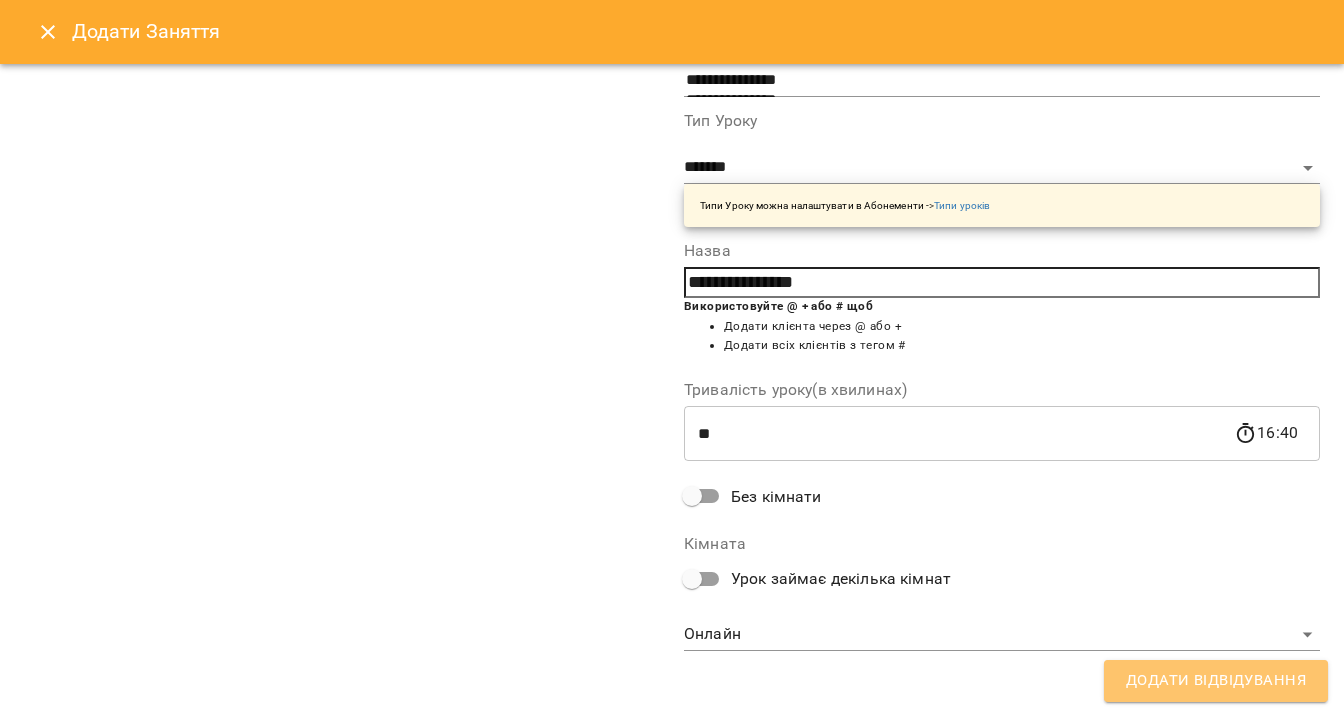 click on "Додати Відвідування" at bounding box center (1216, 681) 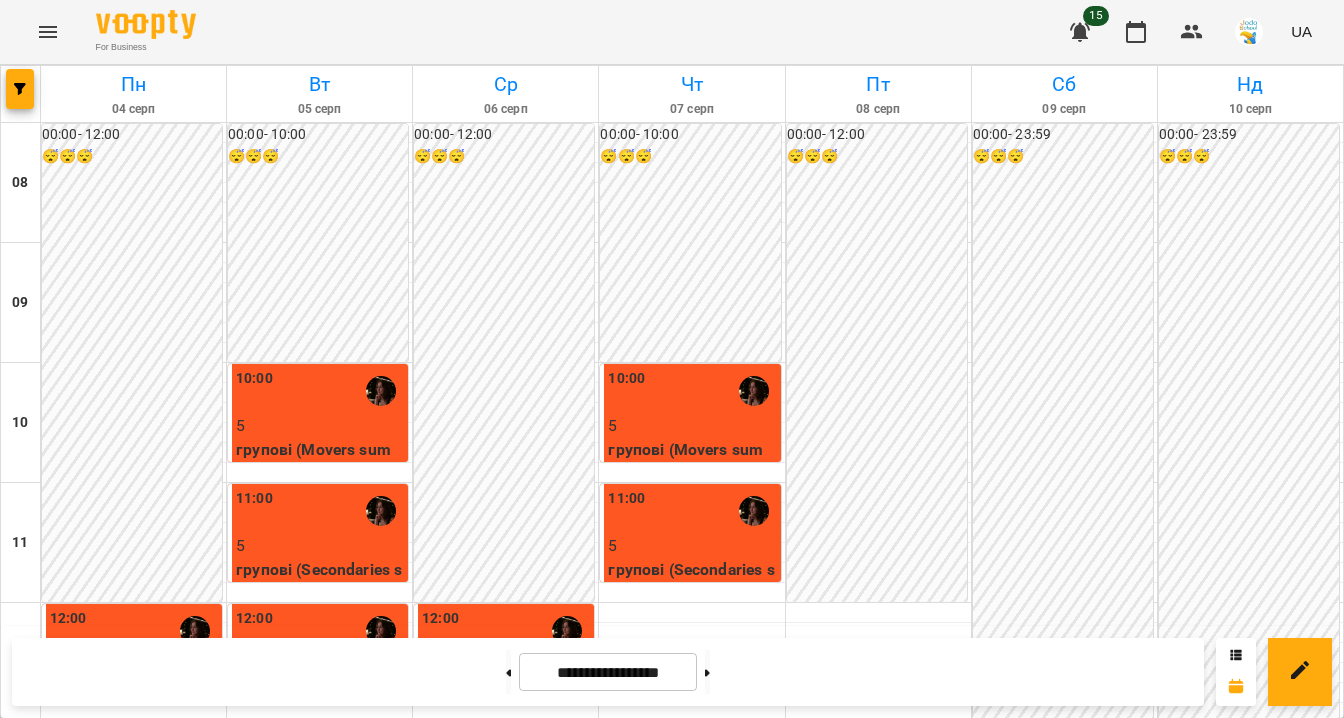 scroll, scrollTop: 640, scrollLeft: 0, axis: vertical 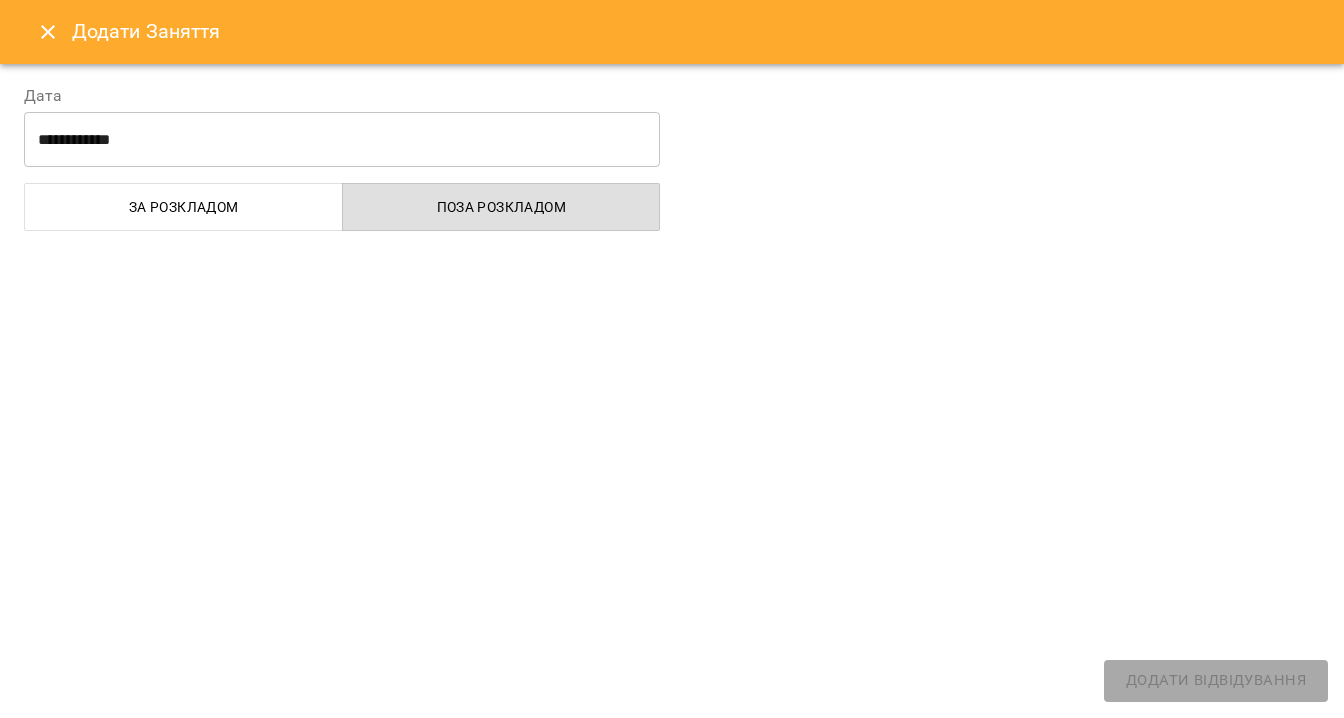 select 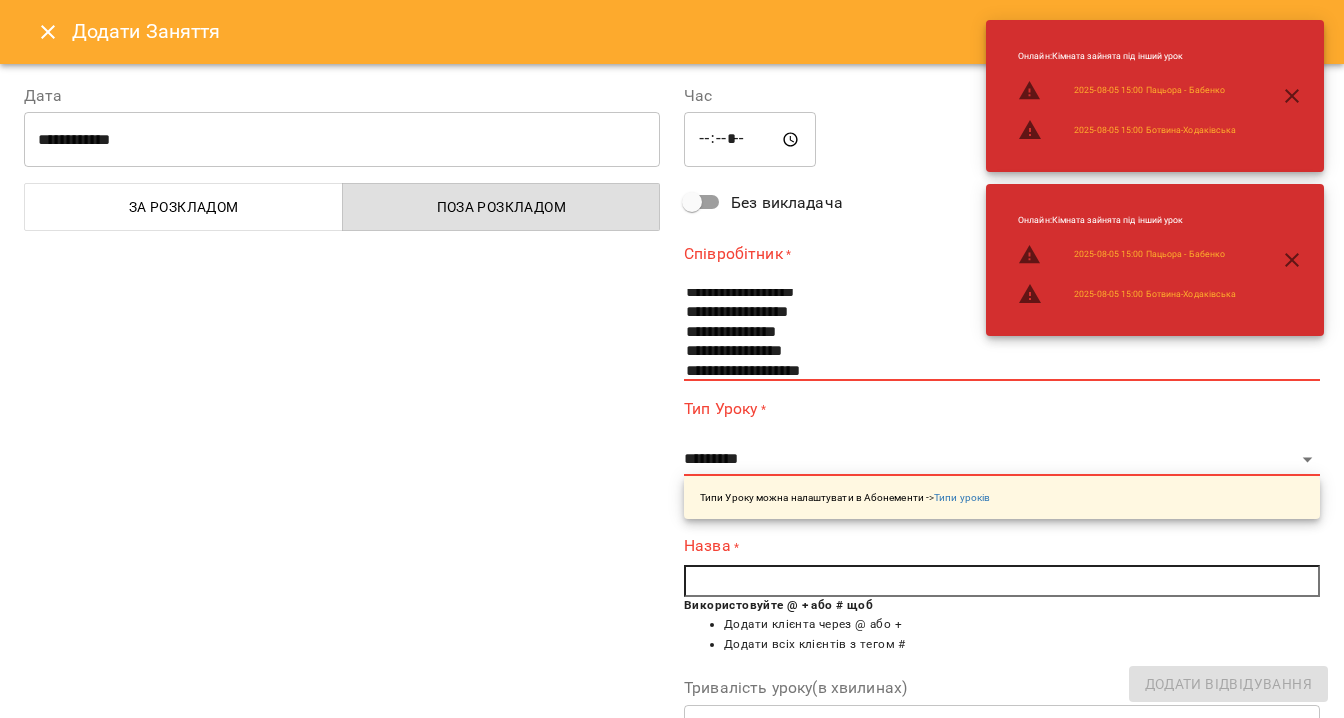 scroll, scrollTop: 144, scrollLeft: 0, axis: vertical 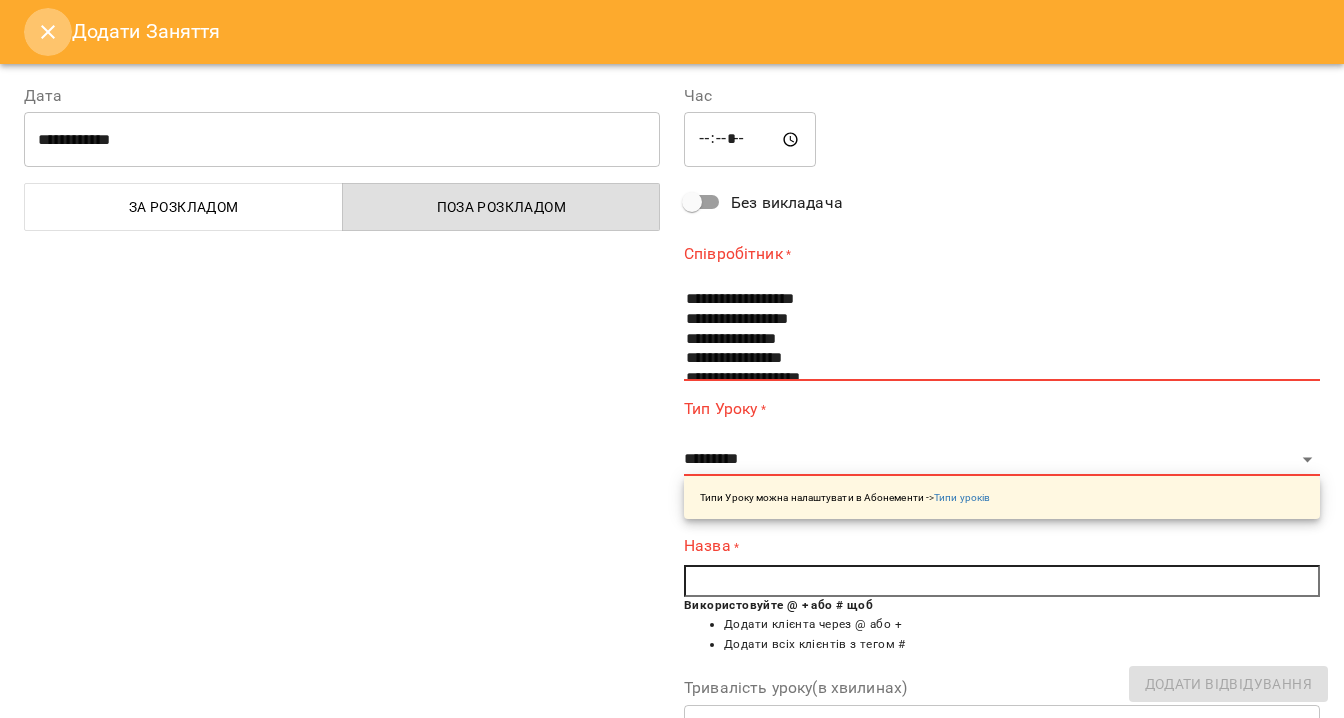 click 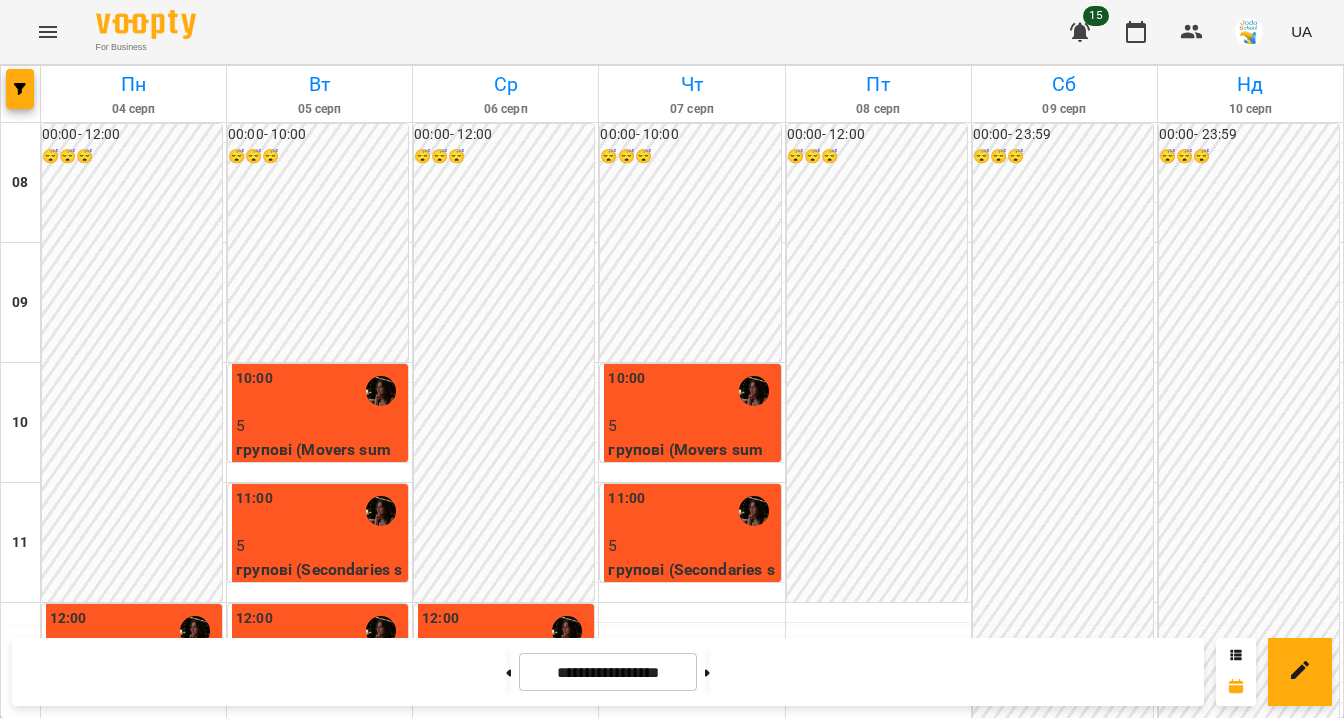 click on "16:00" at bounding box center (320, 1111) 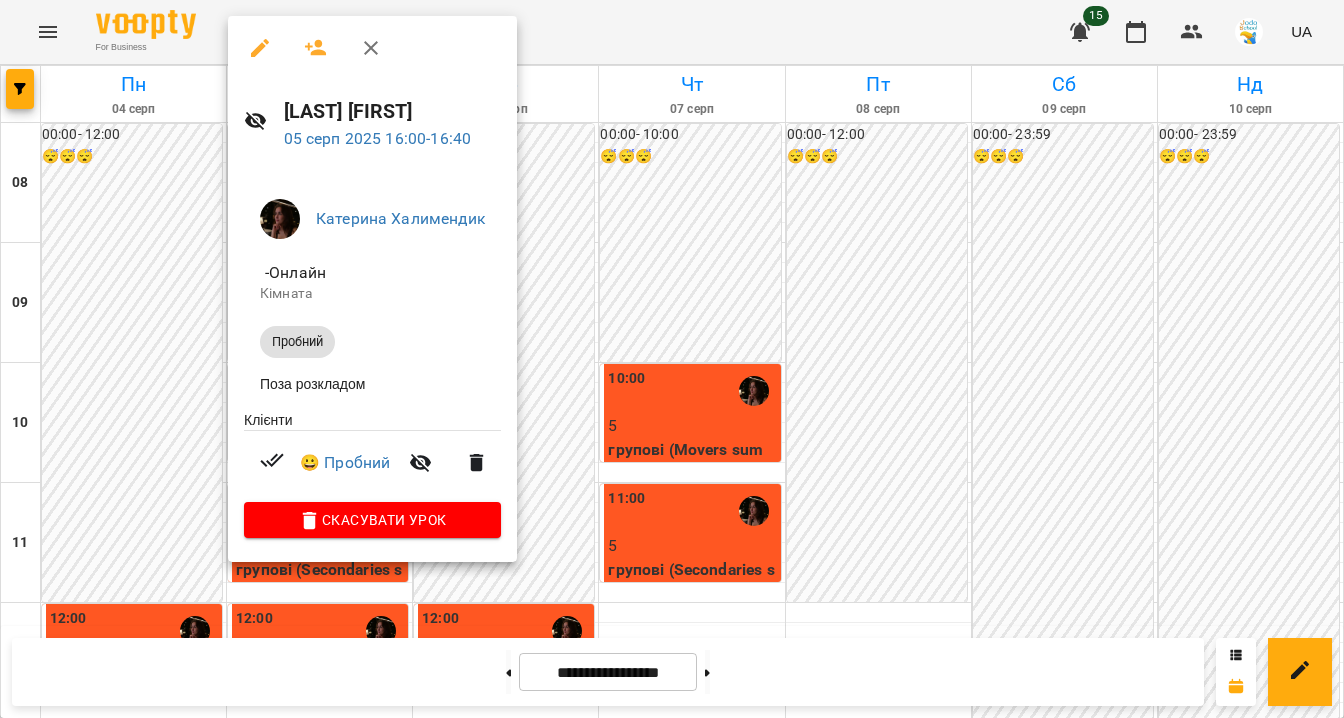 click at bounding box center (672, 359) 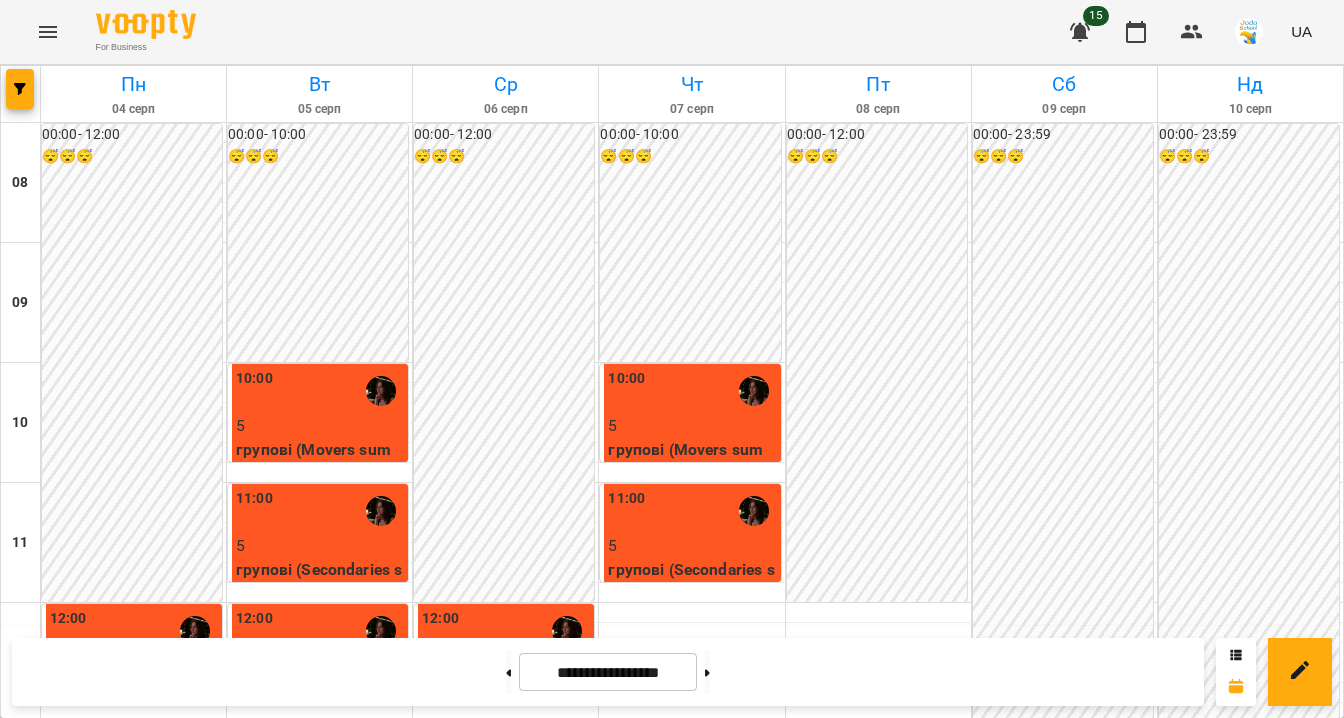 click at bounding box center (319, 973) 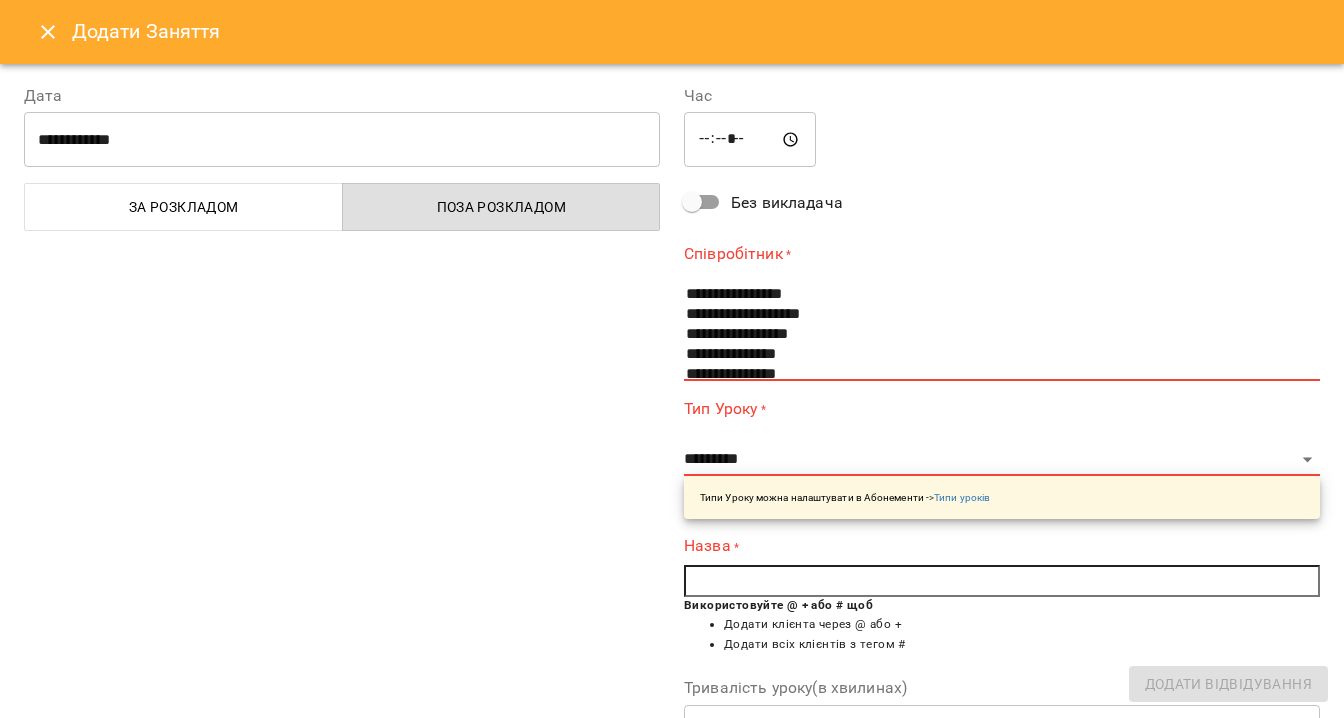 scroll, scrollTop: 210, scrollLeft: 0, axis: vertical 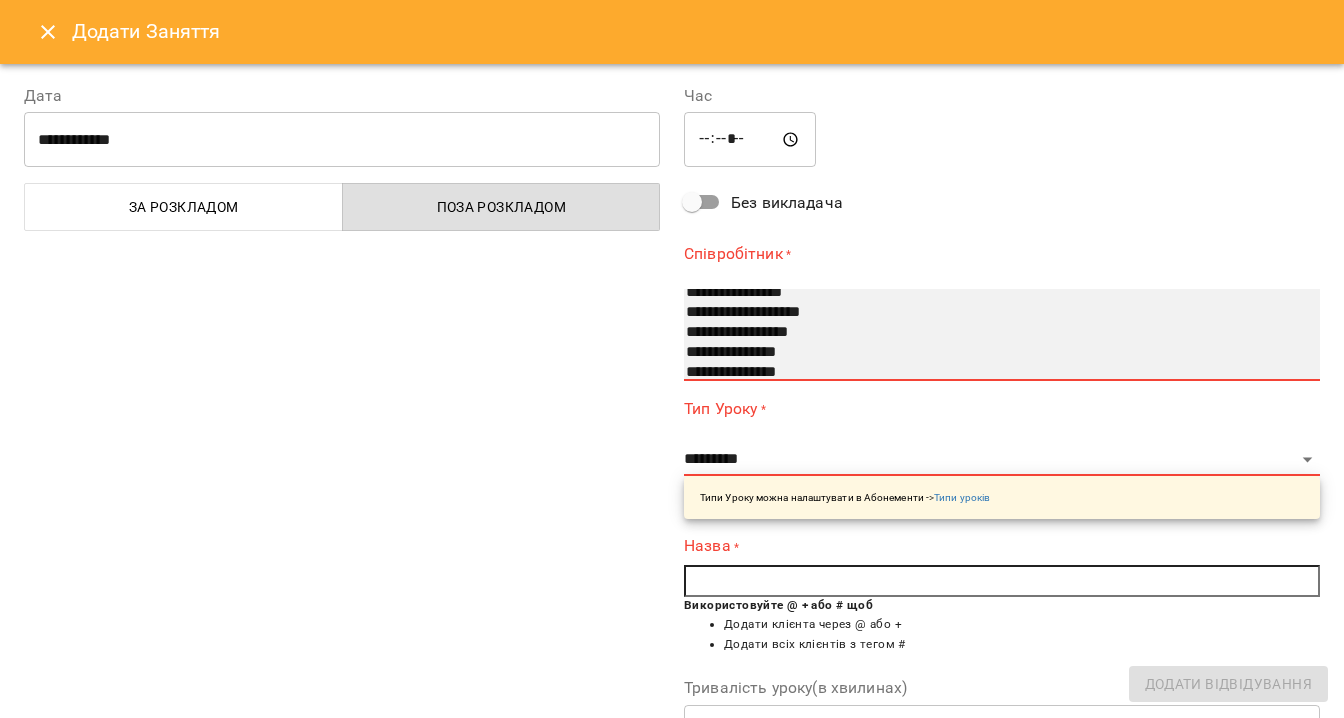 select on "**********" 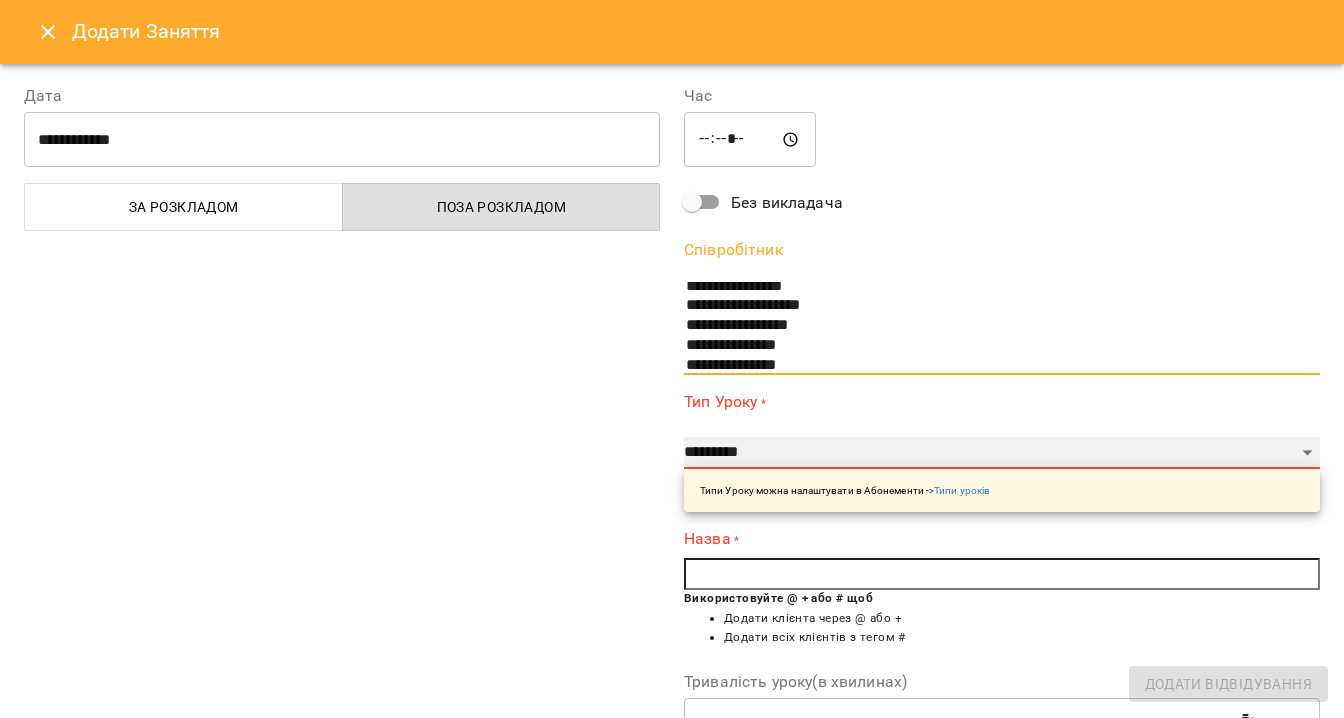 click on "**********" at bounding box center (1002, 453) 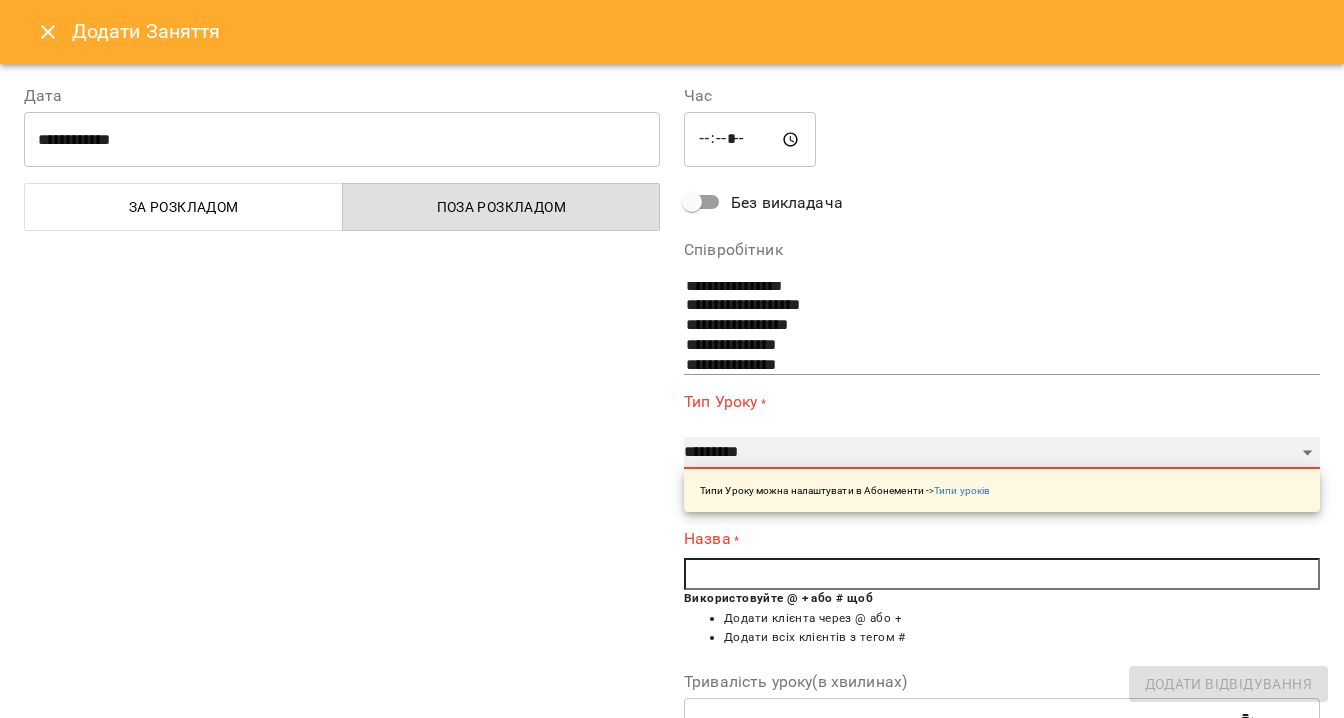 select on "*******" 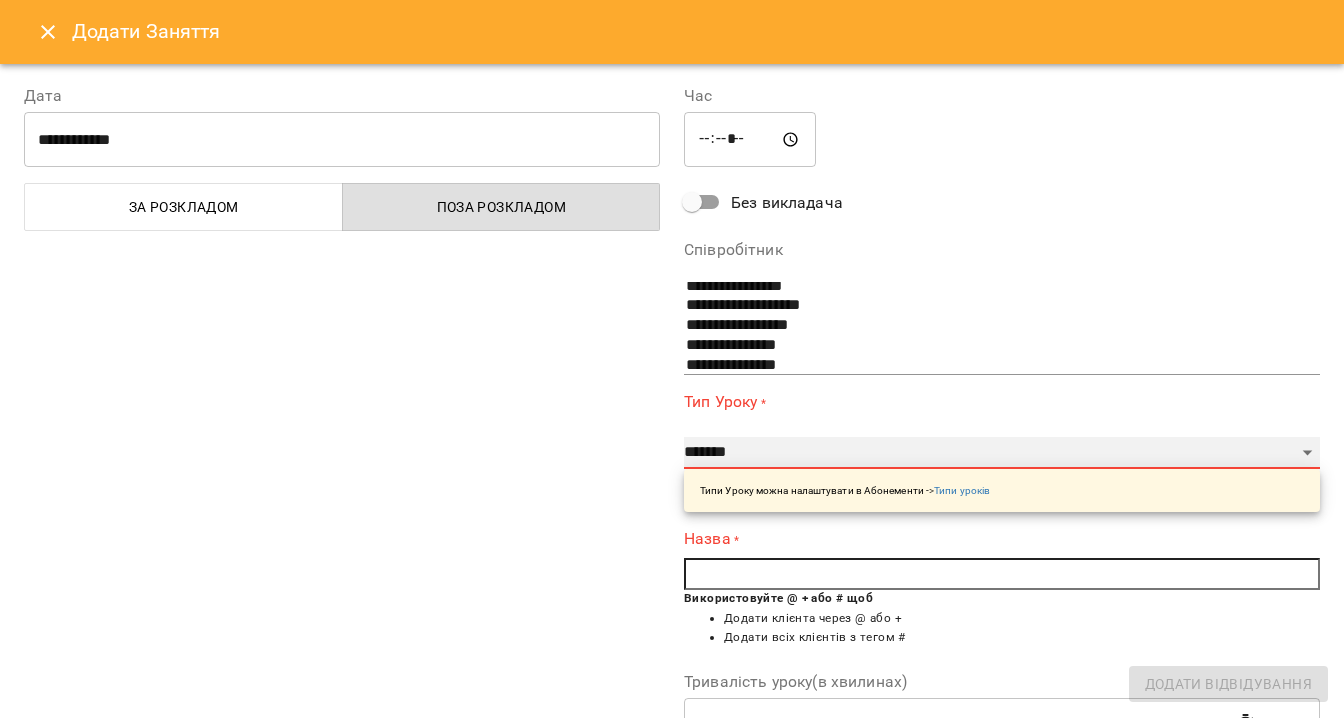 type on "**" 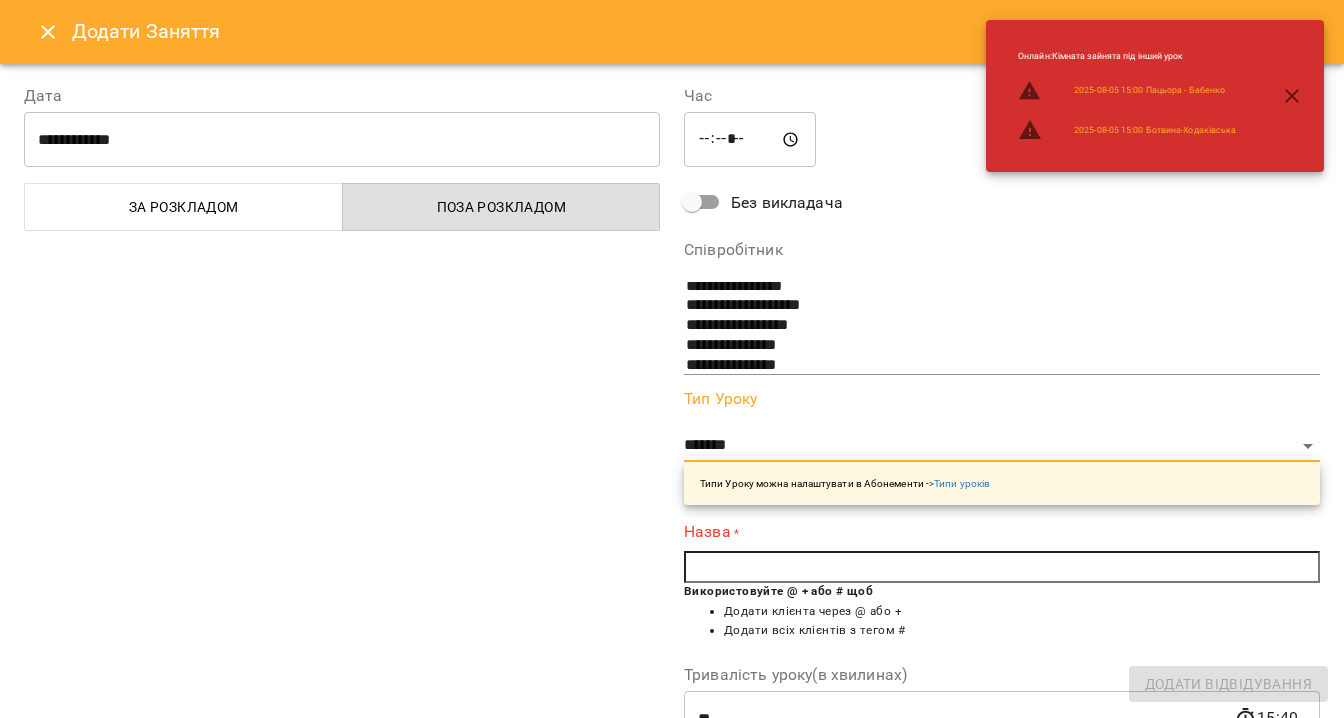 click at bounding box center [1002, 567] 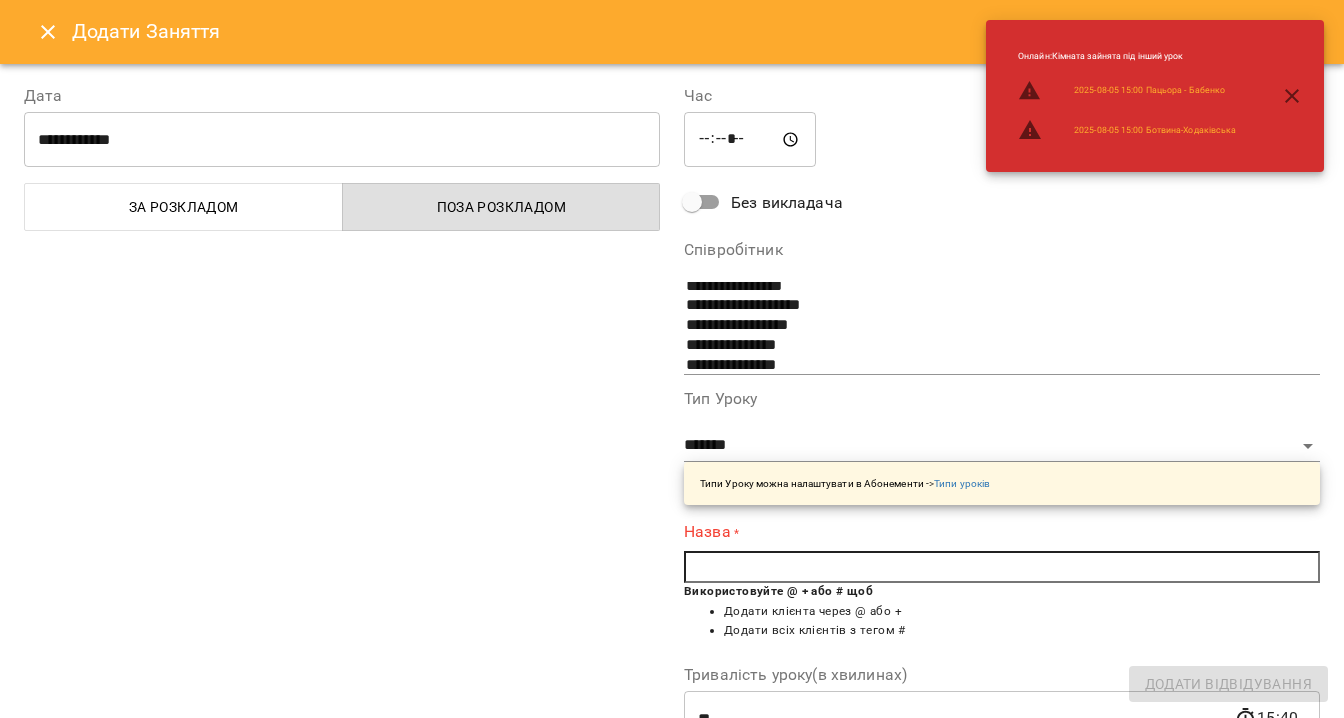 paste on "**********" 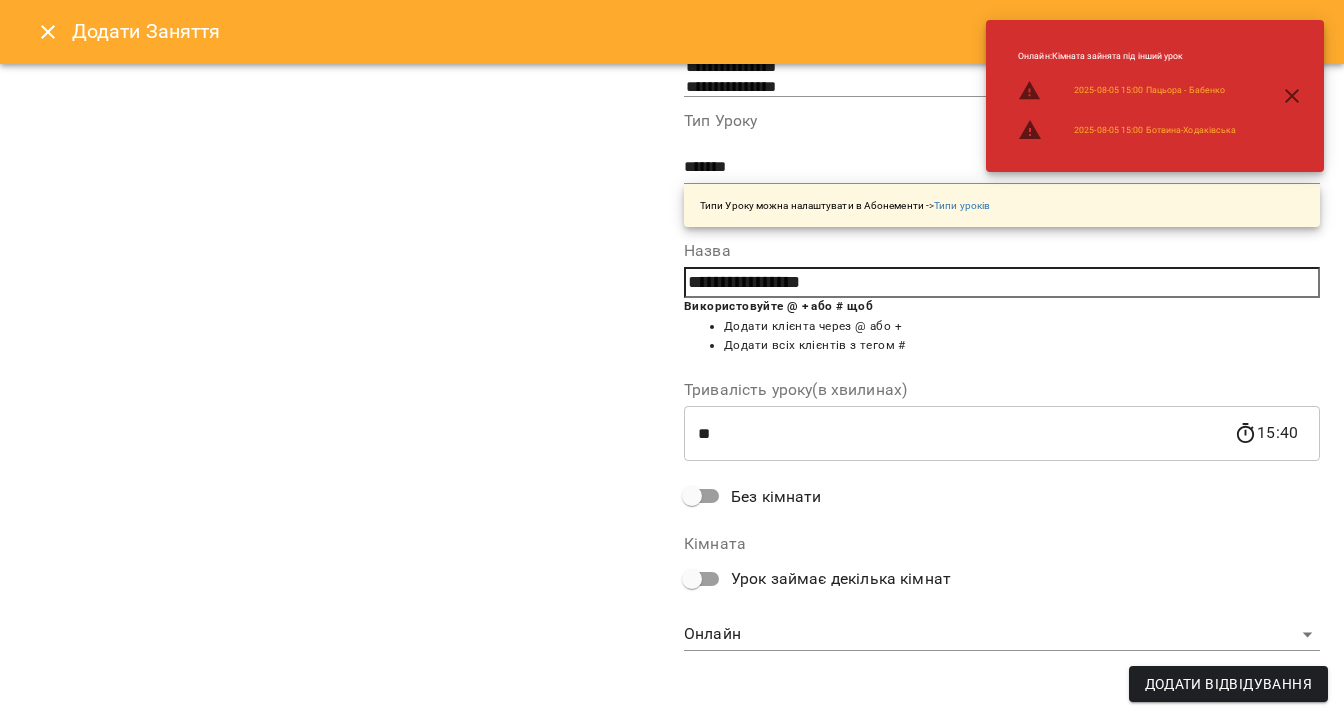 scroll, scrollTop: 0, scrollLeft: 0, axis: both 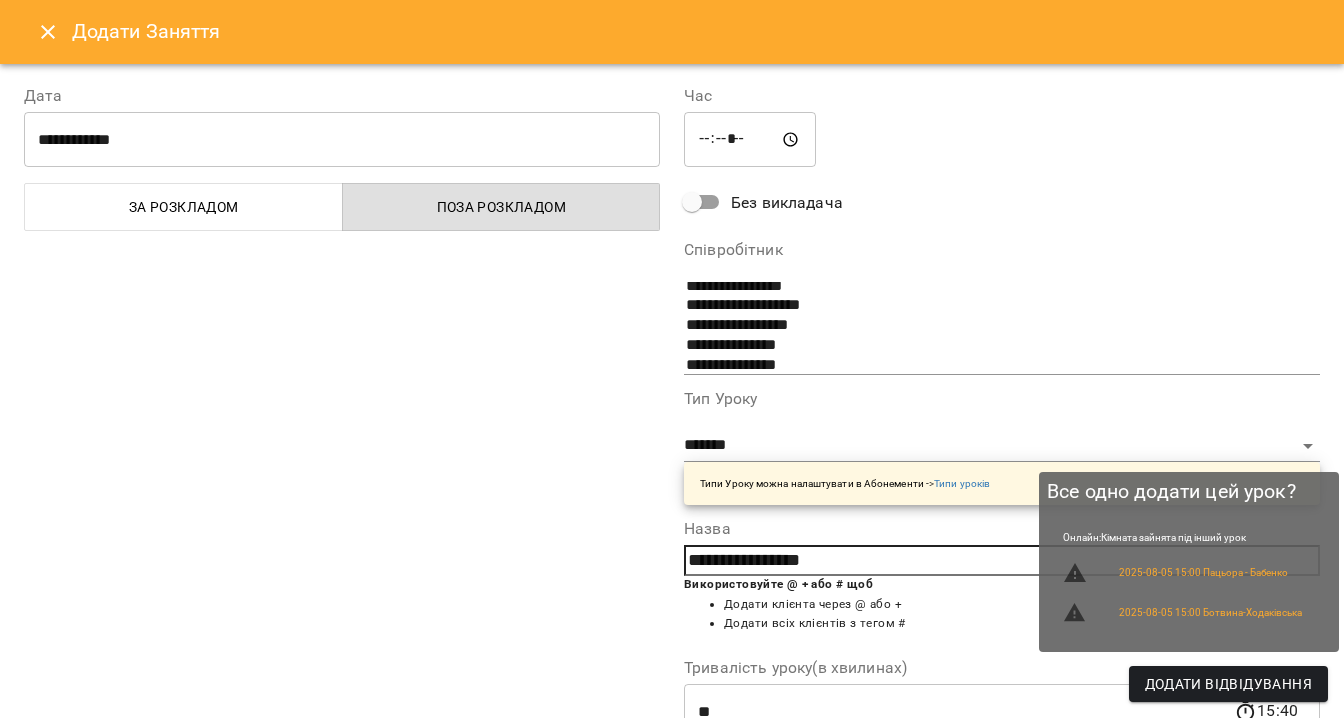 type on "**********" 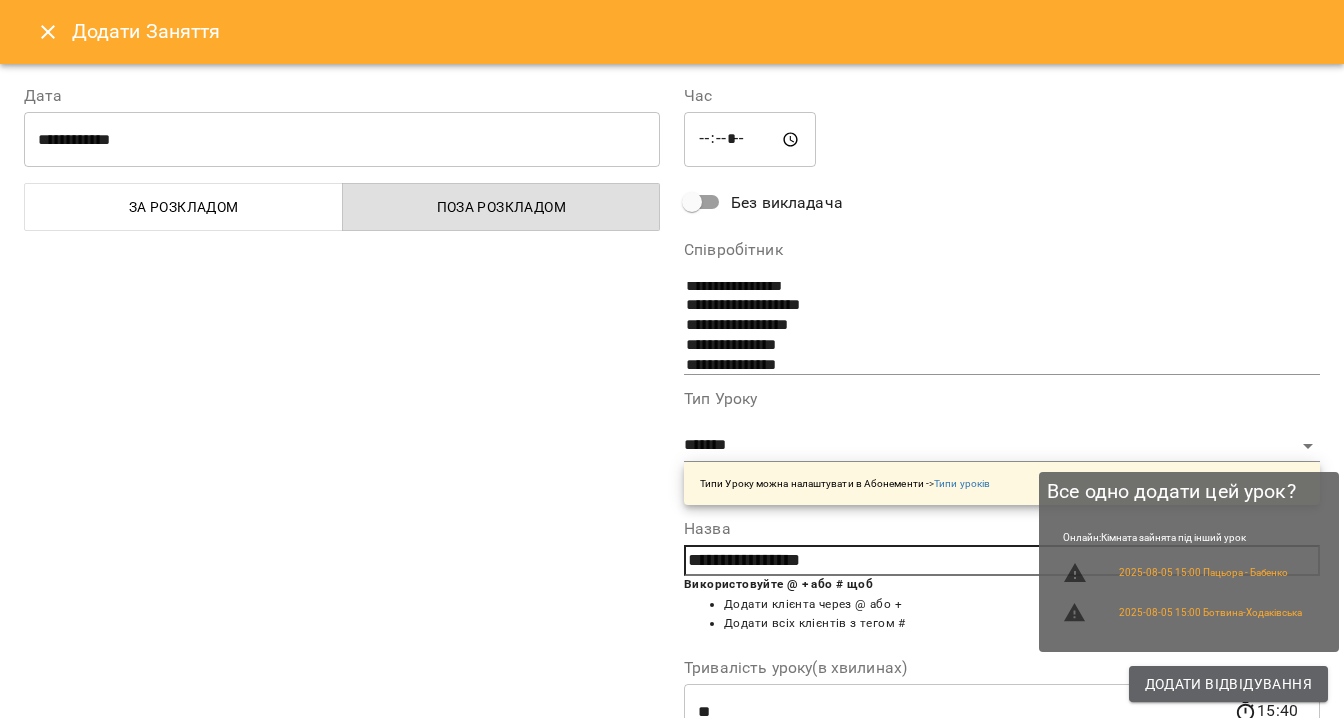 click on "Додати Відвідування" at bounding box center [1228, 684] 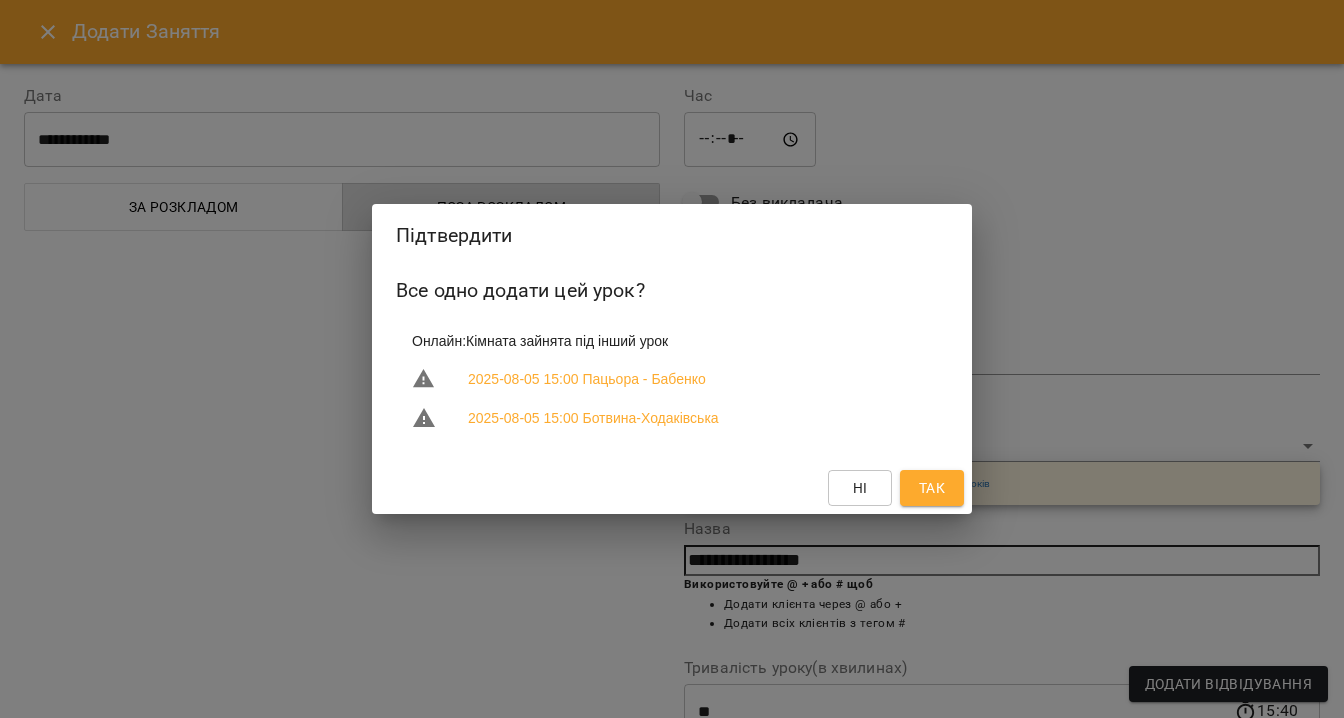 click on "Так" at bounding box center [932, 488] 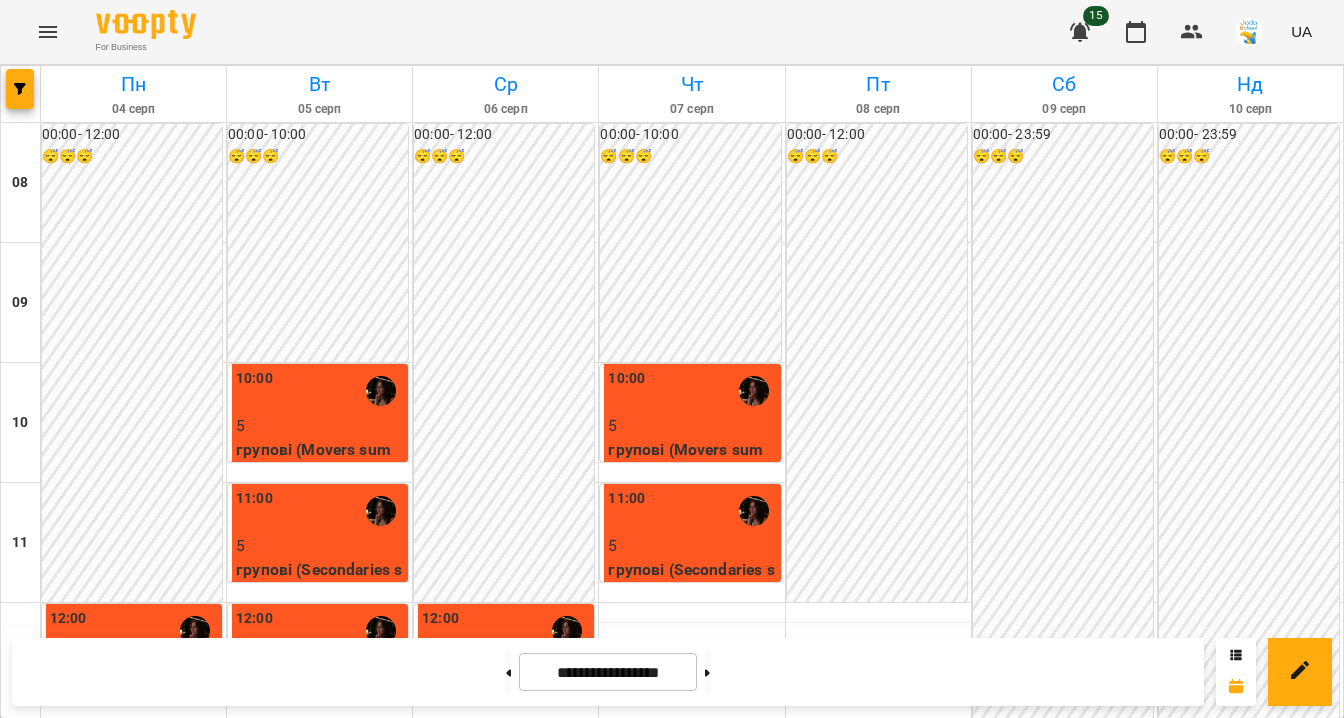 scroll, scrollTop: 731, scrollLeft: 0, axis: vertical 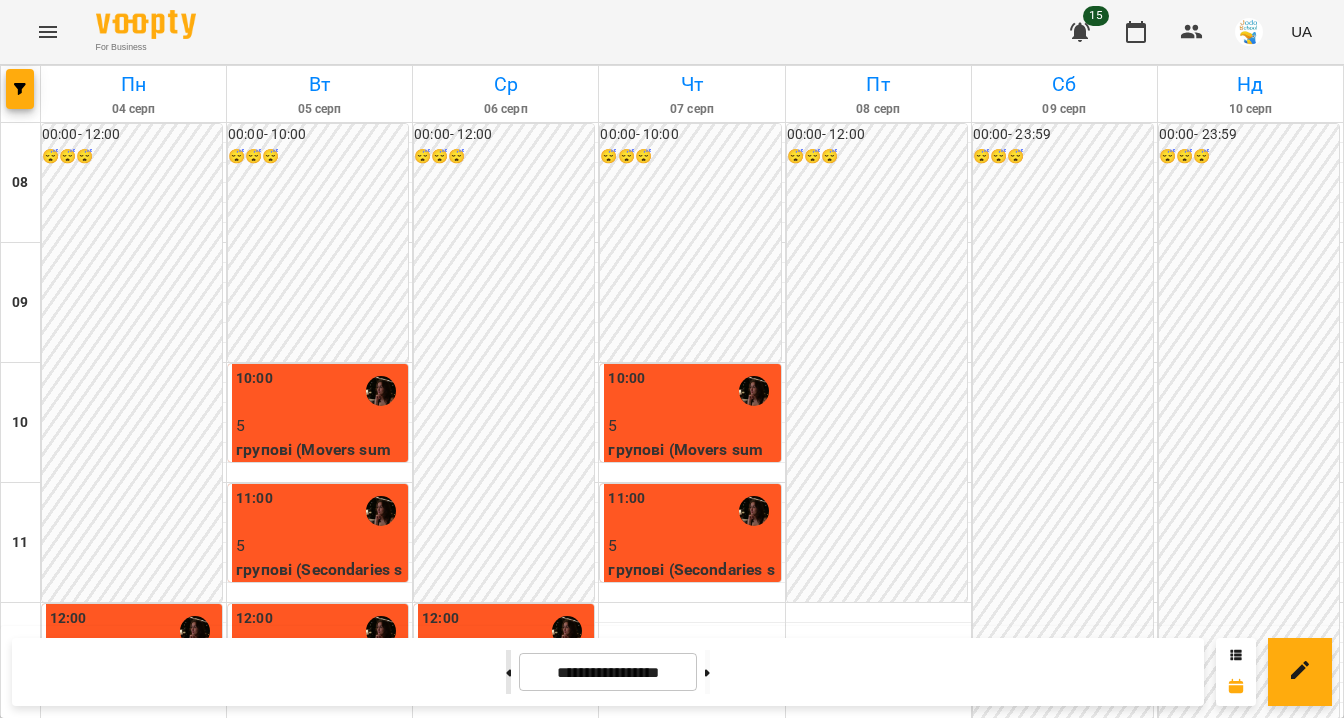 click at bounding box center [508, 672] 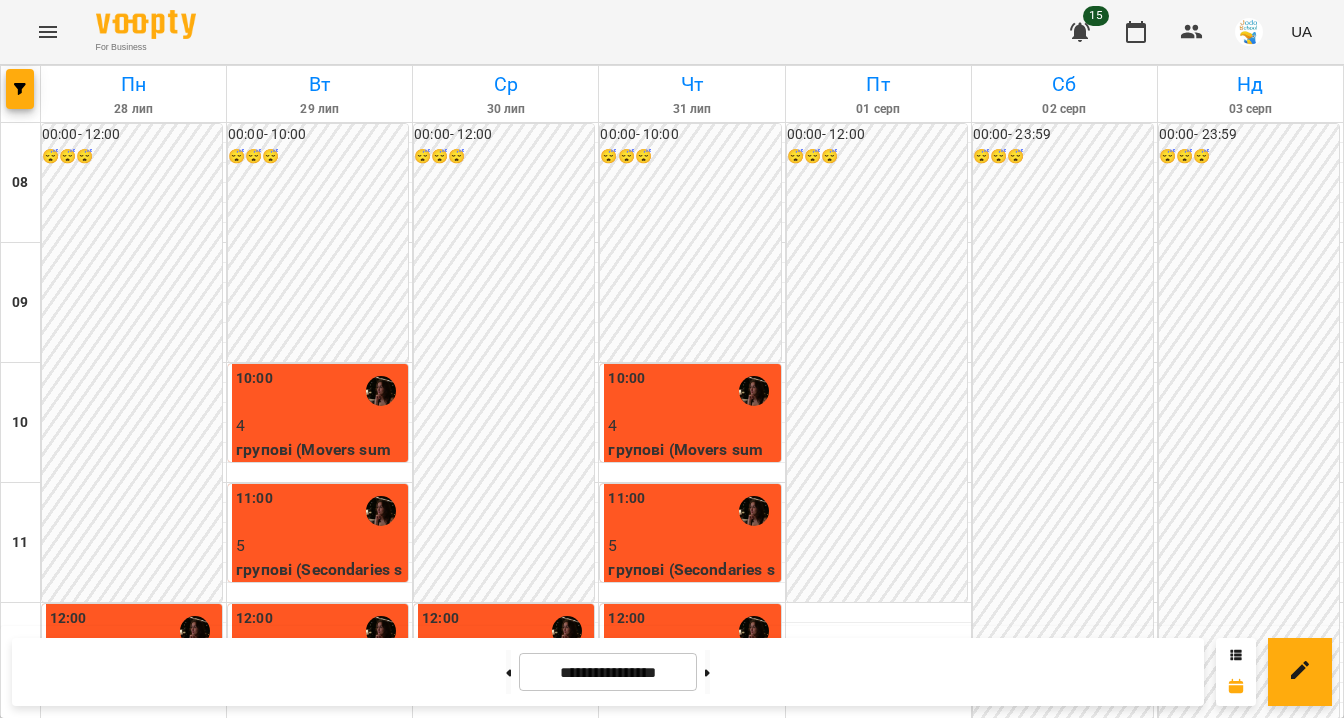 scroll, scrollTop: 981, scrollLeft: 0, axis: vertical 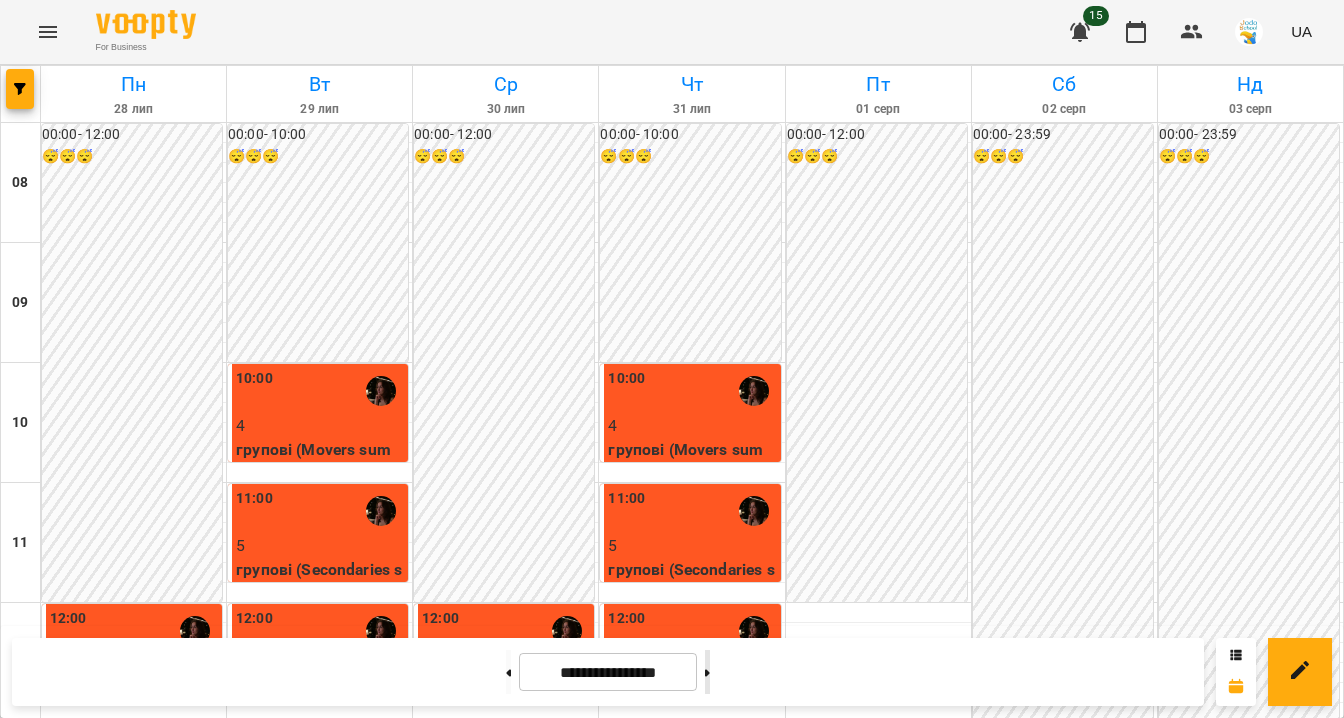 click at bounding box center (707, 672) 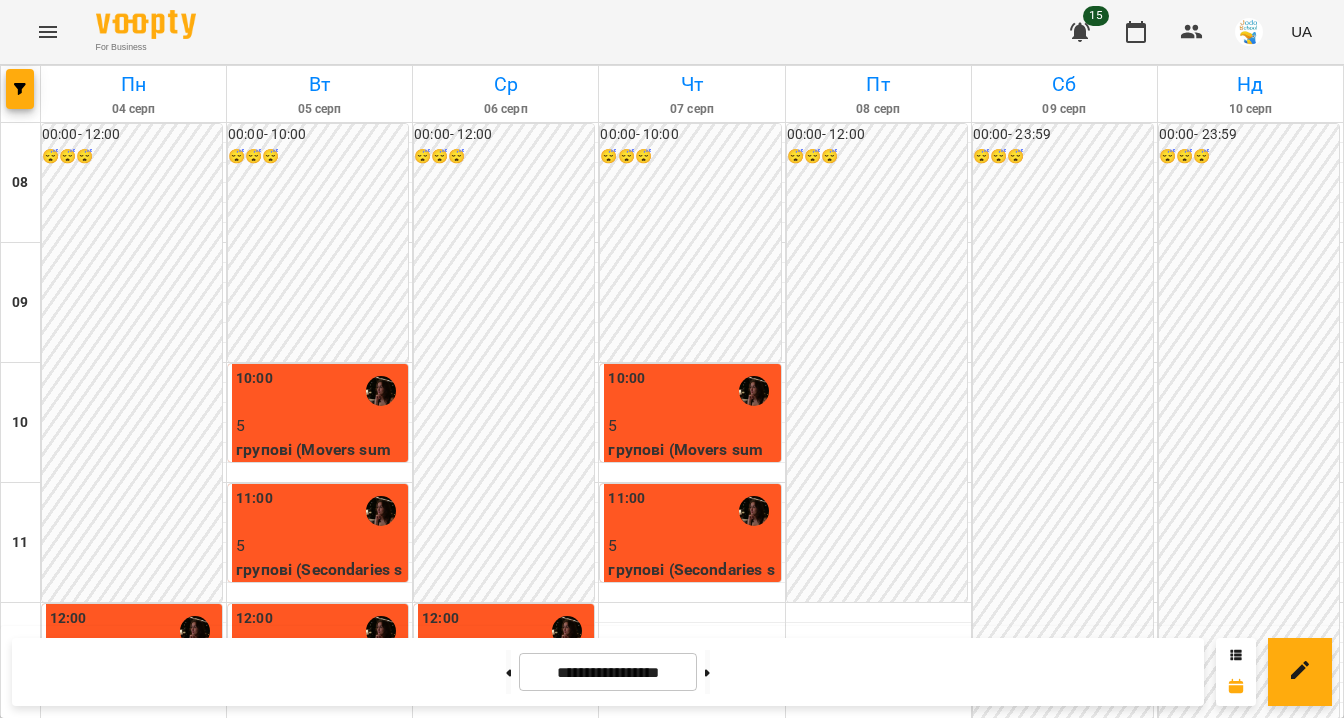 scroll, scrollTop: 620, scrollLeft: 0, axis: vertical 